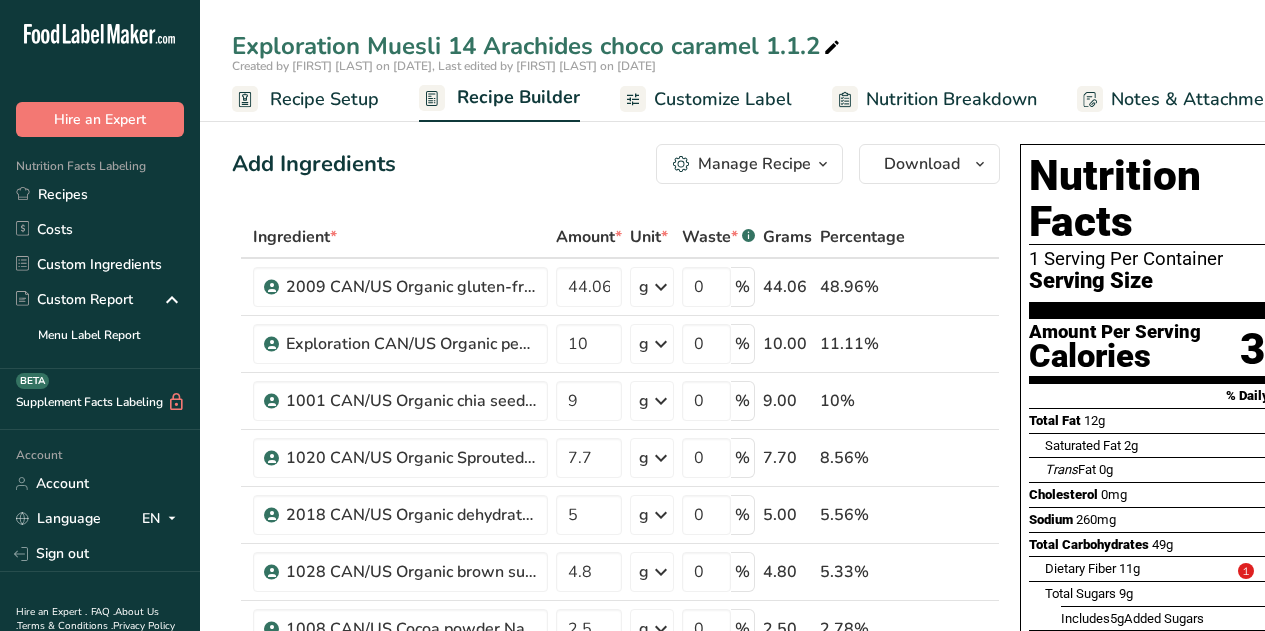 scroll, scrollTop: 465, scrollLeft: 0, axis: vertical 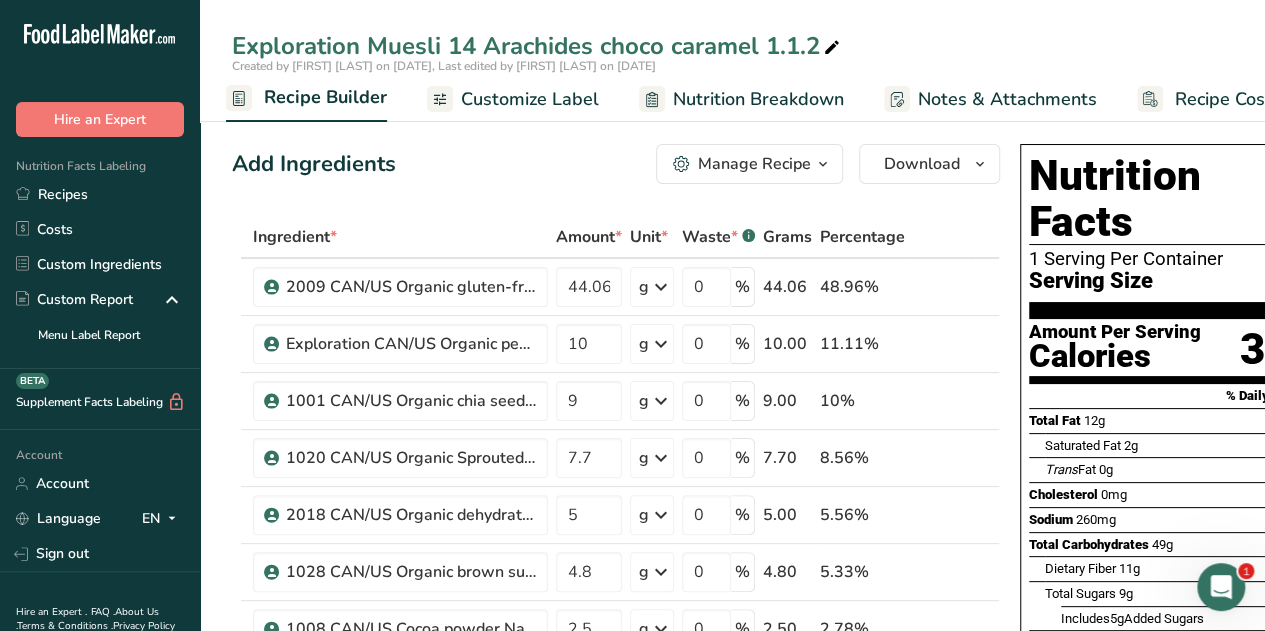 click at bounding box center (823, 164) 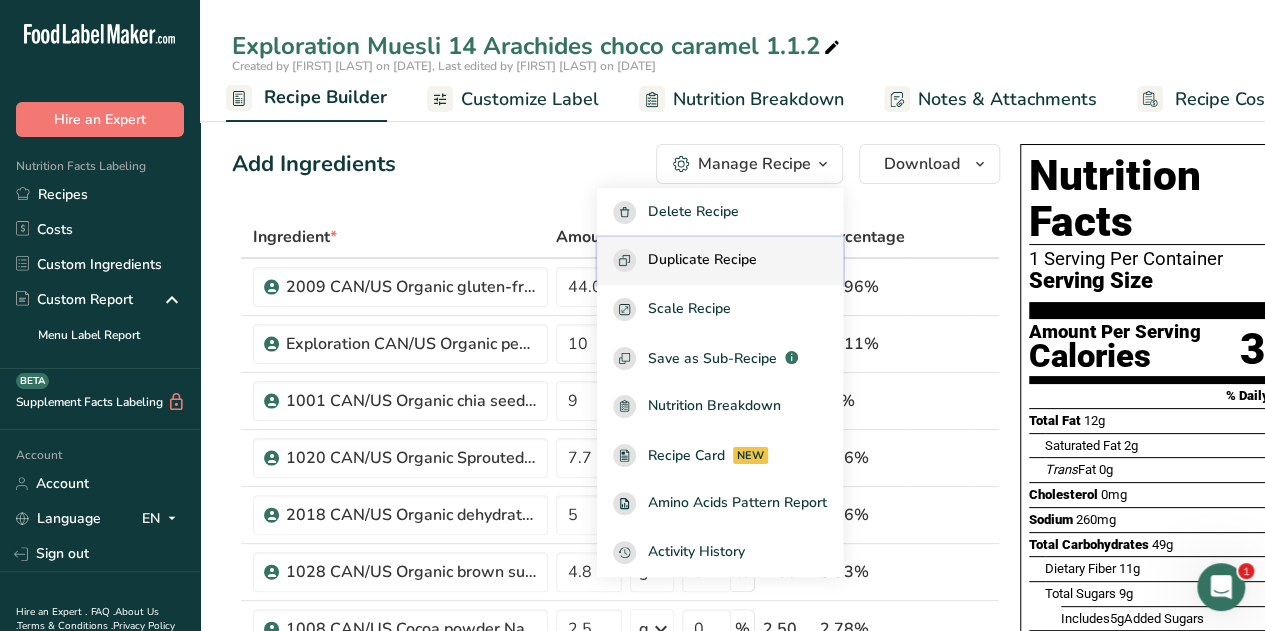 click on "Duplicate Recipe" at bounding box center [702, 260] 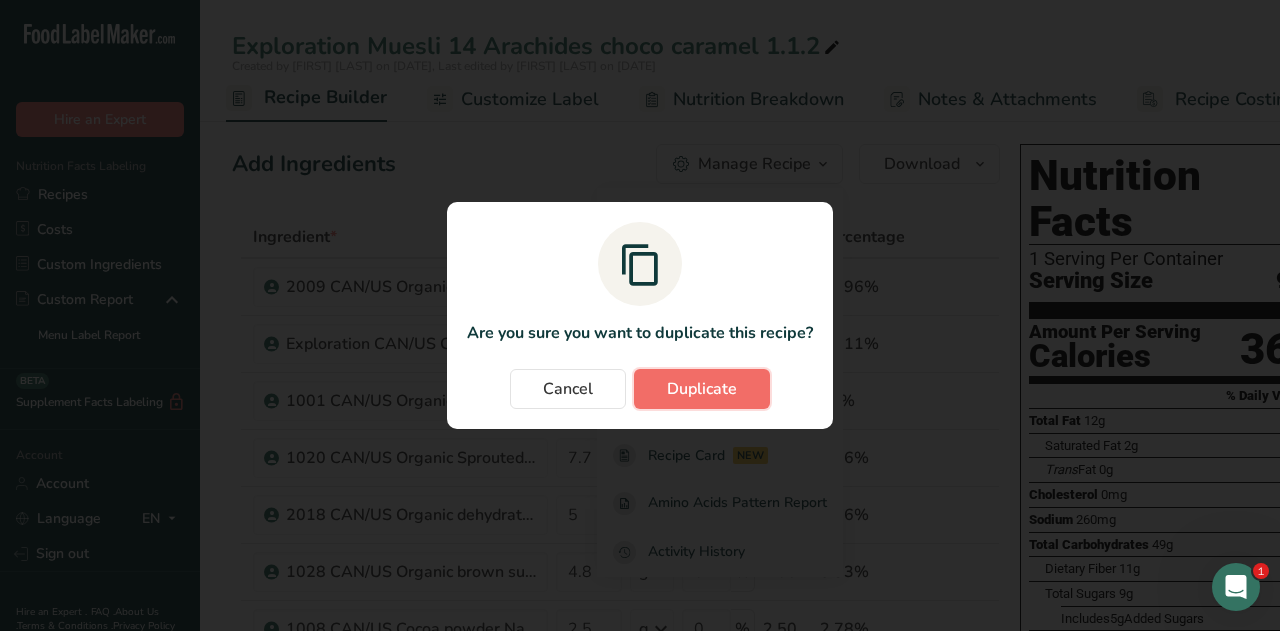 click on "Duplicate" at bounding box center [702, 389] 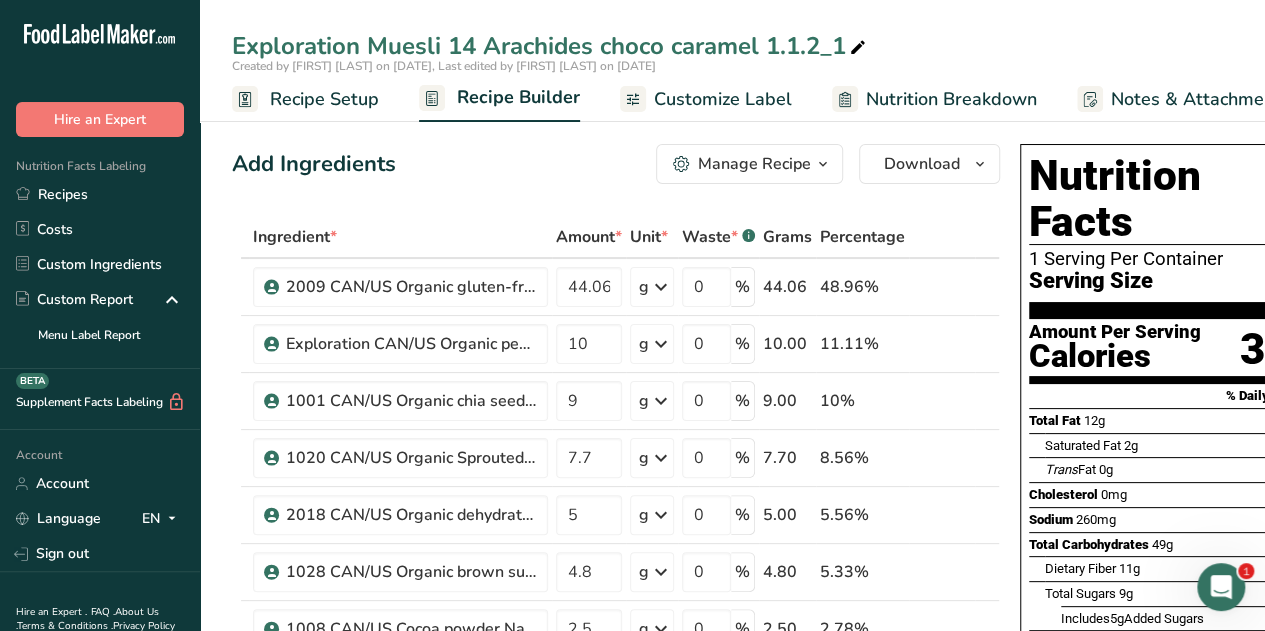 click on "Exploration Muesli 14 Arachides choco caramel 1.1.2_1" at bounding box center [551, 46] 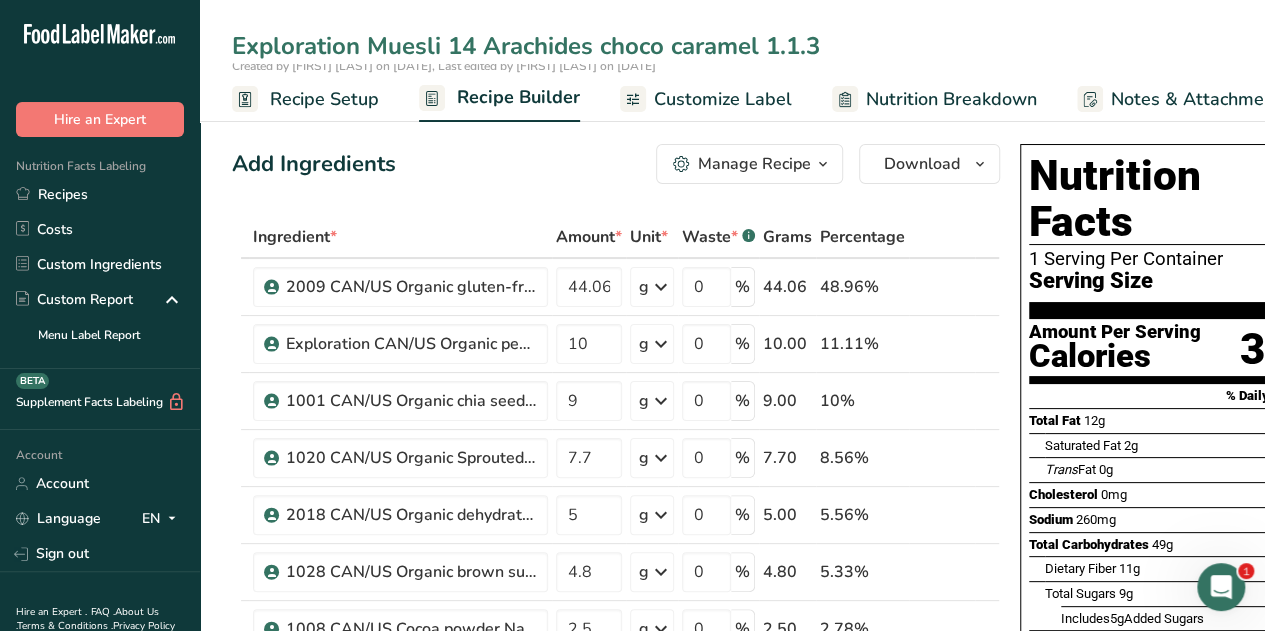 type on "Exploration Muesli 14 Arachides choco caramel 1.1.3" 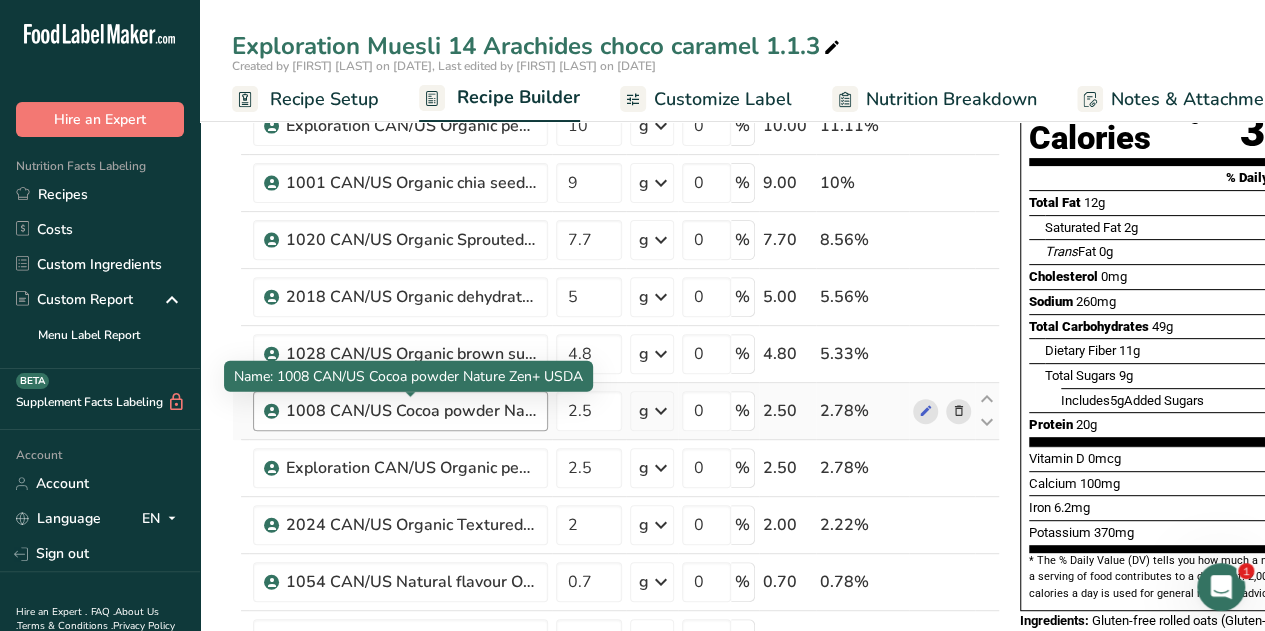scroll, scrollTop: 227, scrollLeft: 0, axis: vertical 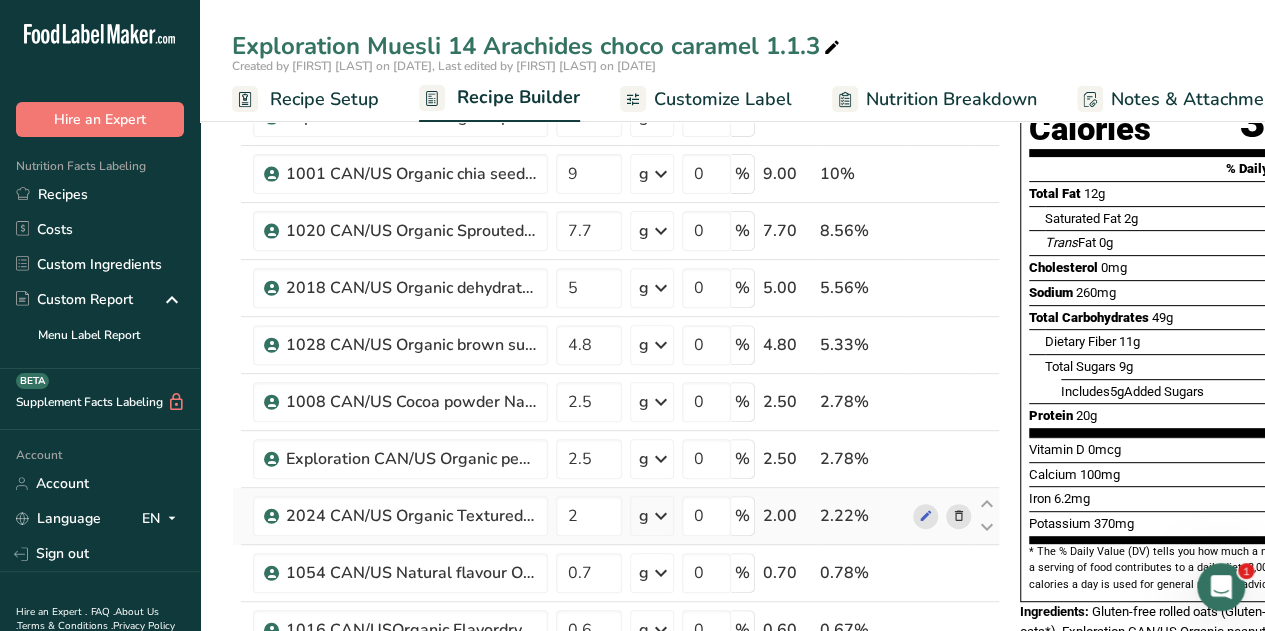 click at bounding box center [959, 516] 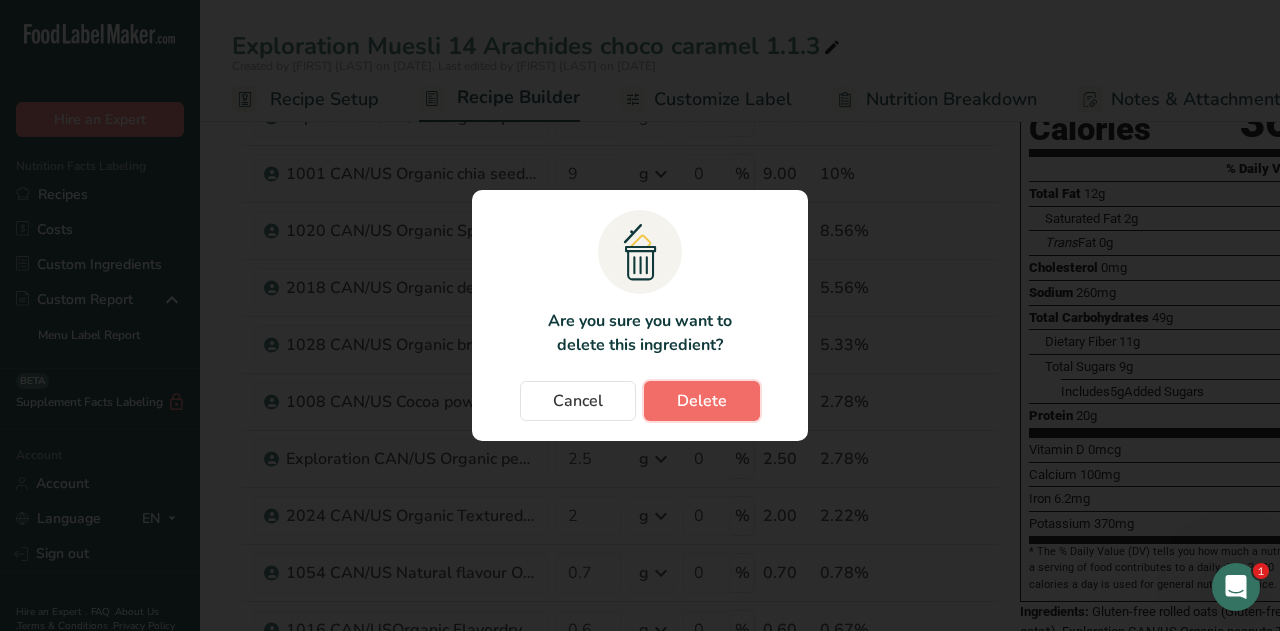click on "Delete" at bounding box center (702, 401) 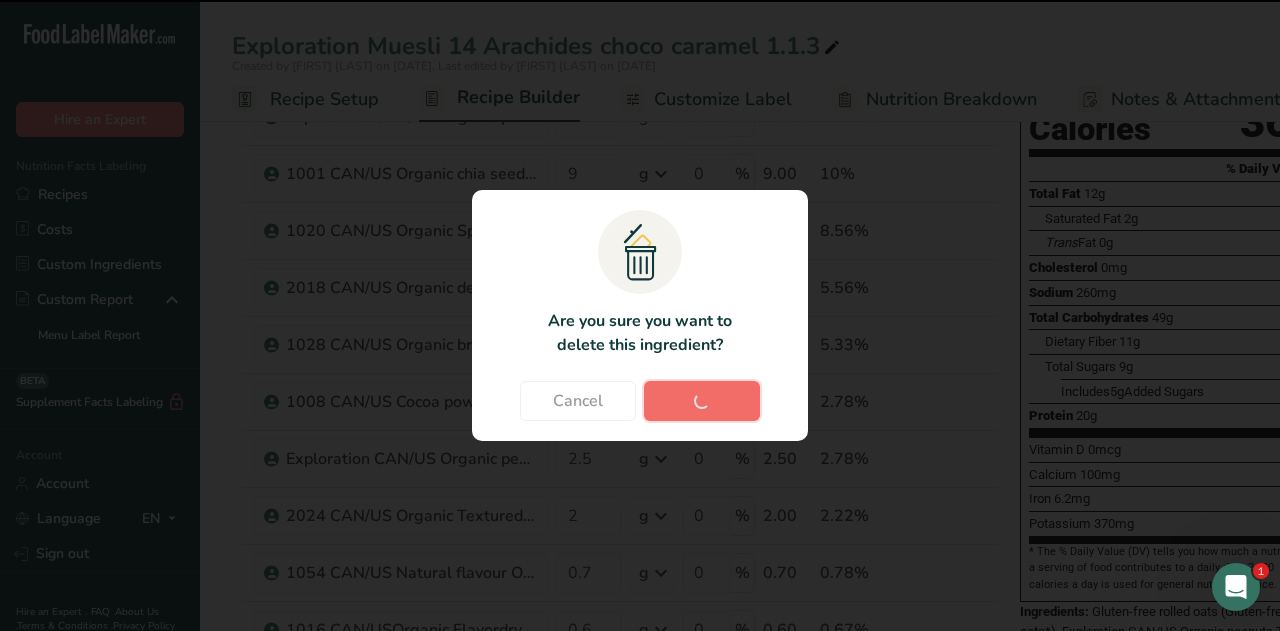 type on "0.7" 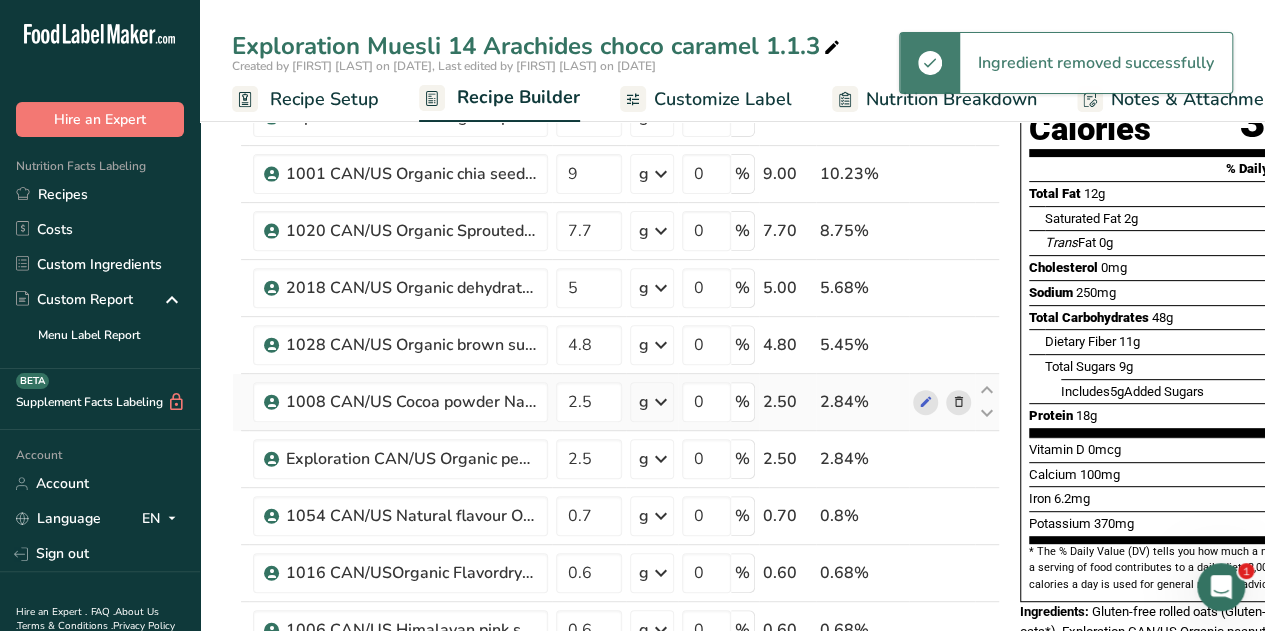 scroll, scrollTop: 507, scrollLeft: 0, axis: vertical 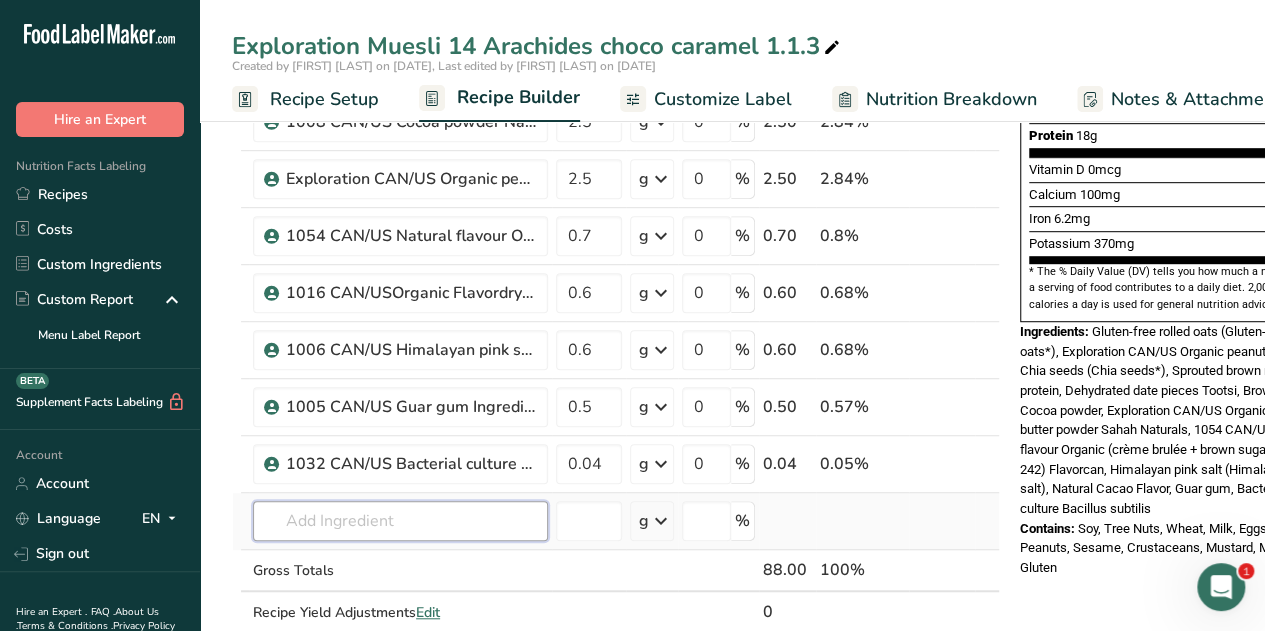 click at bounding box center [400, 521] 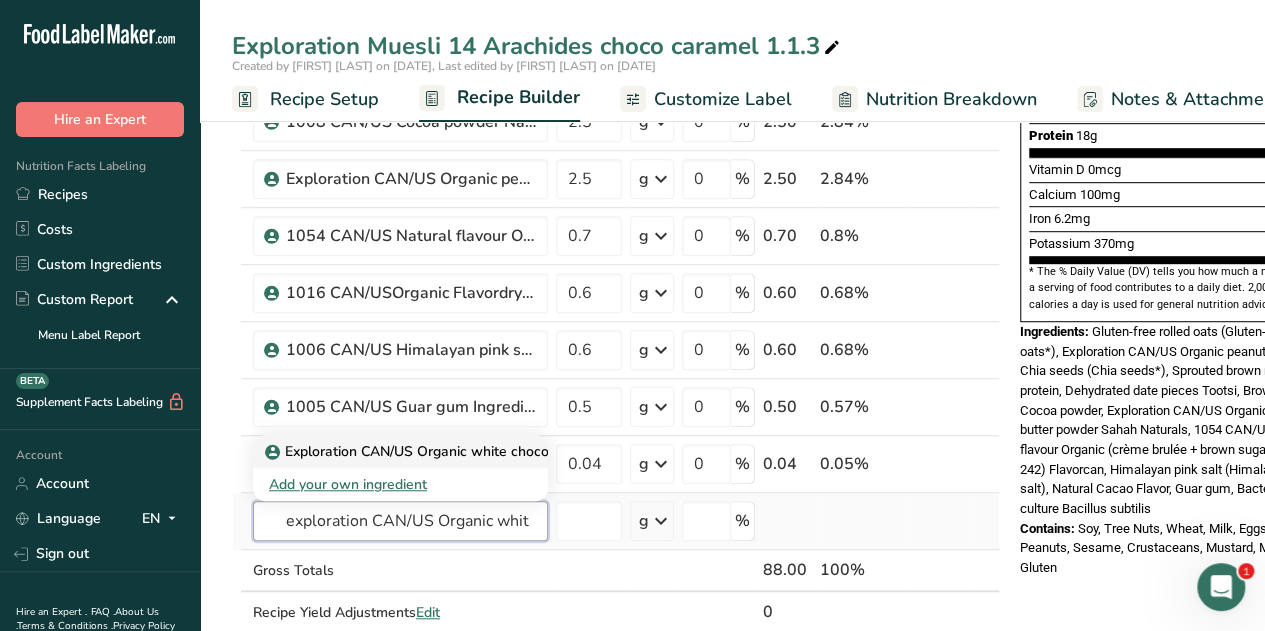 type on "exploration CAN/US Organic whit" 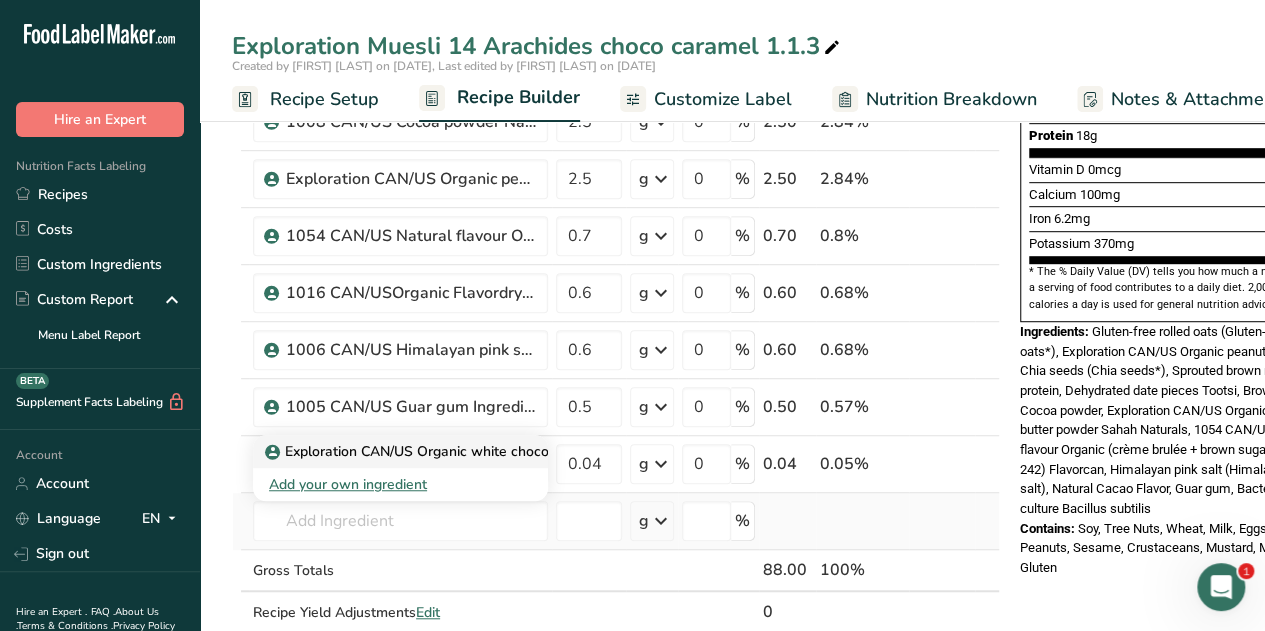 click on "Exploration CAN/US Organic white chocolate chips" at bounding box center (440, 451) 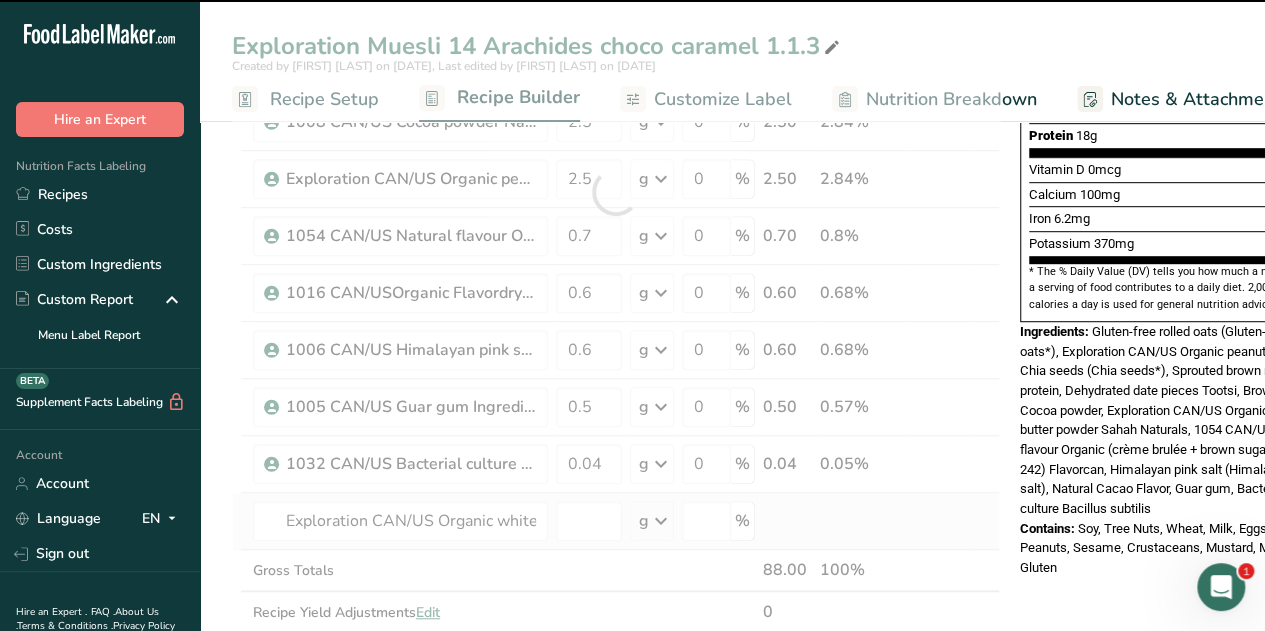type on "0" 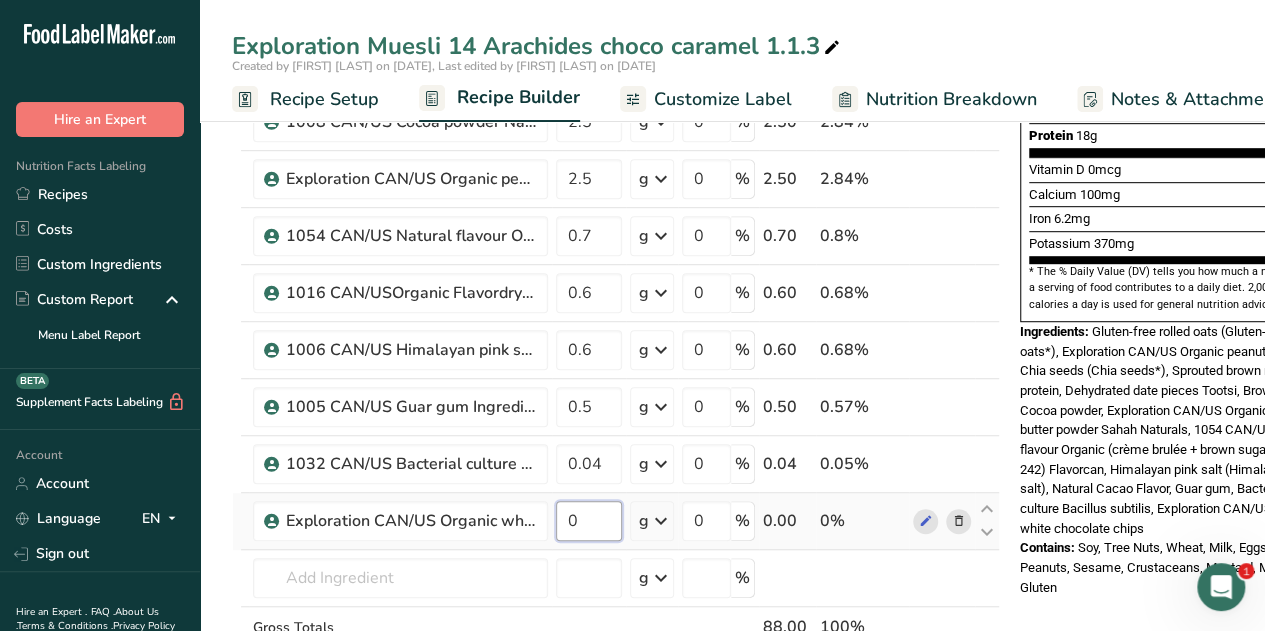 click on "0" at bounding box center (589, 521) 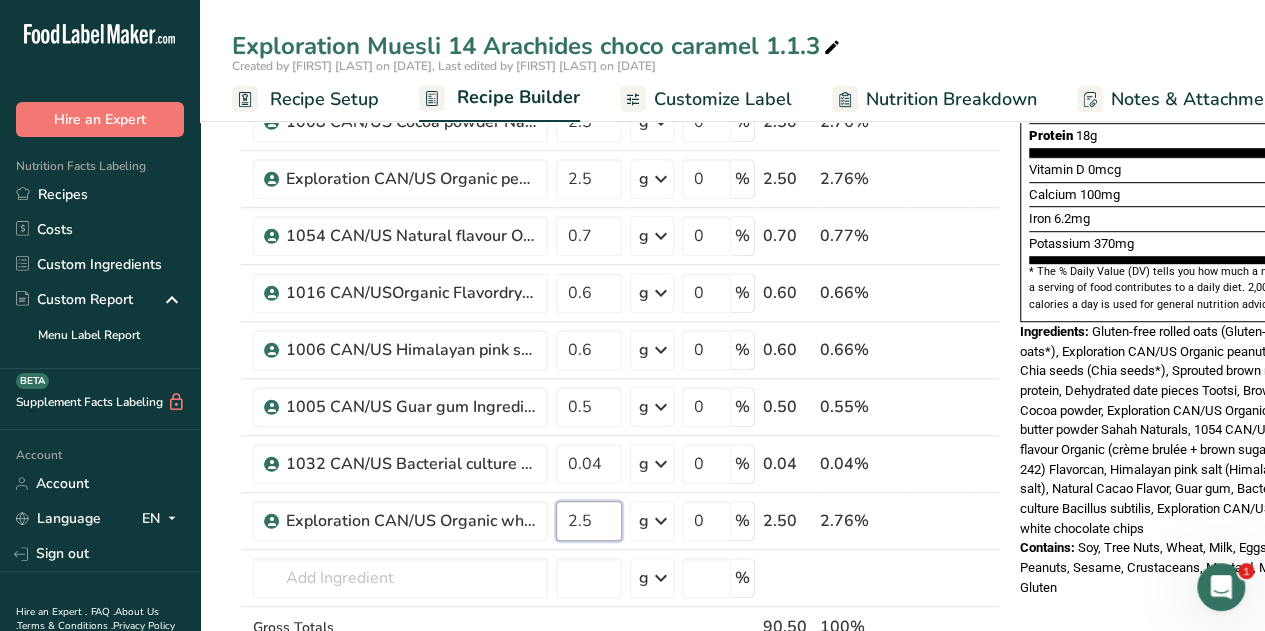 type on "2.5" 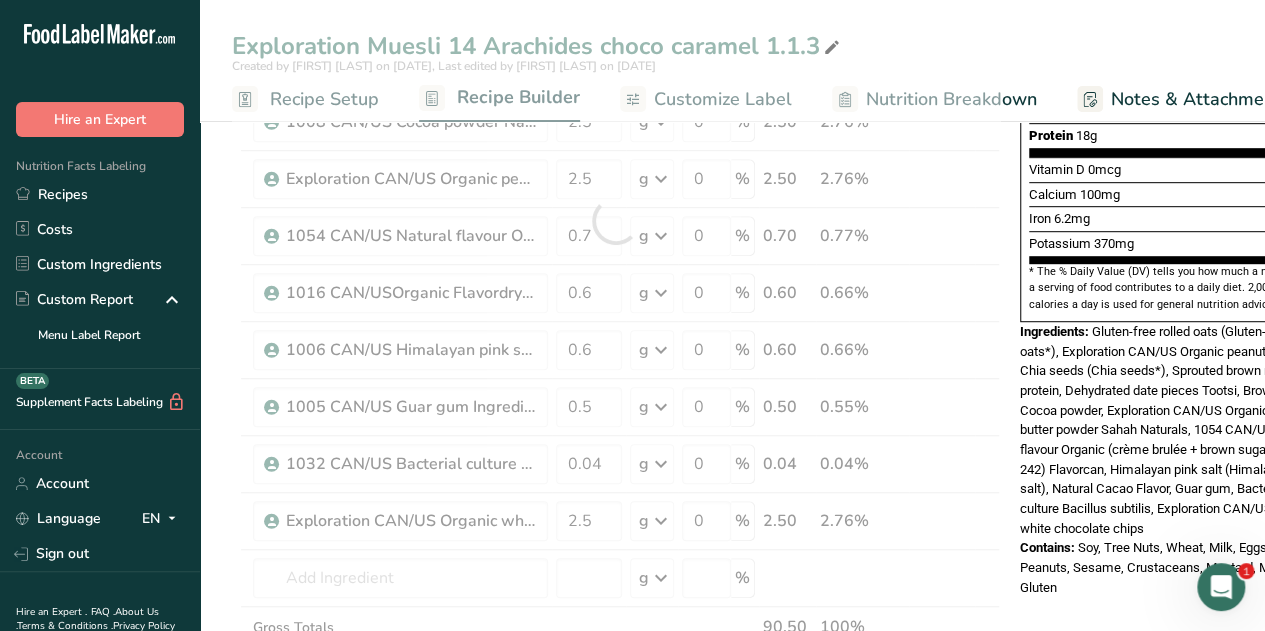 click on "Exploration Muesli 14 Arachides choco caramel 1.1.3
Created by Gabriela Cappelo on 2025-08-06, Last edited by Gabriela Cappelo on 2025-08-06
Recipe Setup                       Recipe Builder   Customize Label               Nutrition Breakdown               Notes & Attachments                 Recipe Costing
Add Ingredients
Manage Recipe         Delete Recipe           Duplicate Recipe             Scale Recipe             Save as Sub-Recipe   .a-a{fill:#347362;}.b-a{fill:#fff;}                               Nutrition Breakdown                 Recipe Card
NEW
Amino Acids Pattern Report           Activity History
Download
Choose your preferred label style
Standard FDA label
Standard FDA label
Tabular FDA label
Linear FDA label" at bounding box center [732, 570] 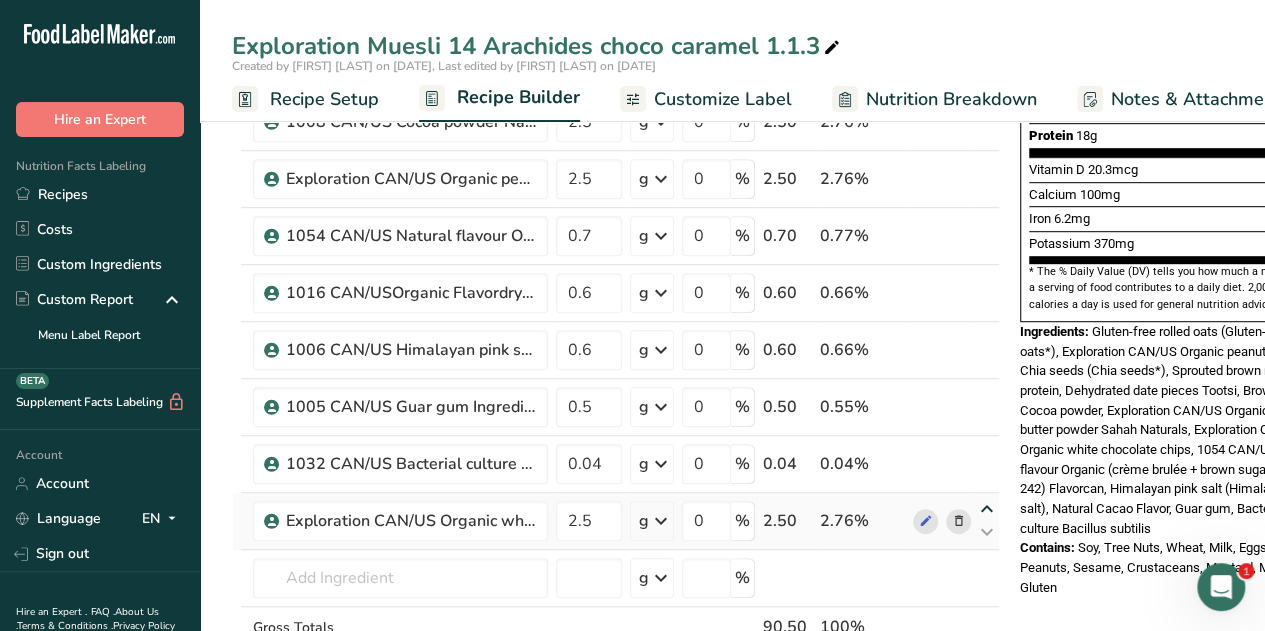click at bounding box center [987, 509] 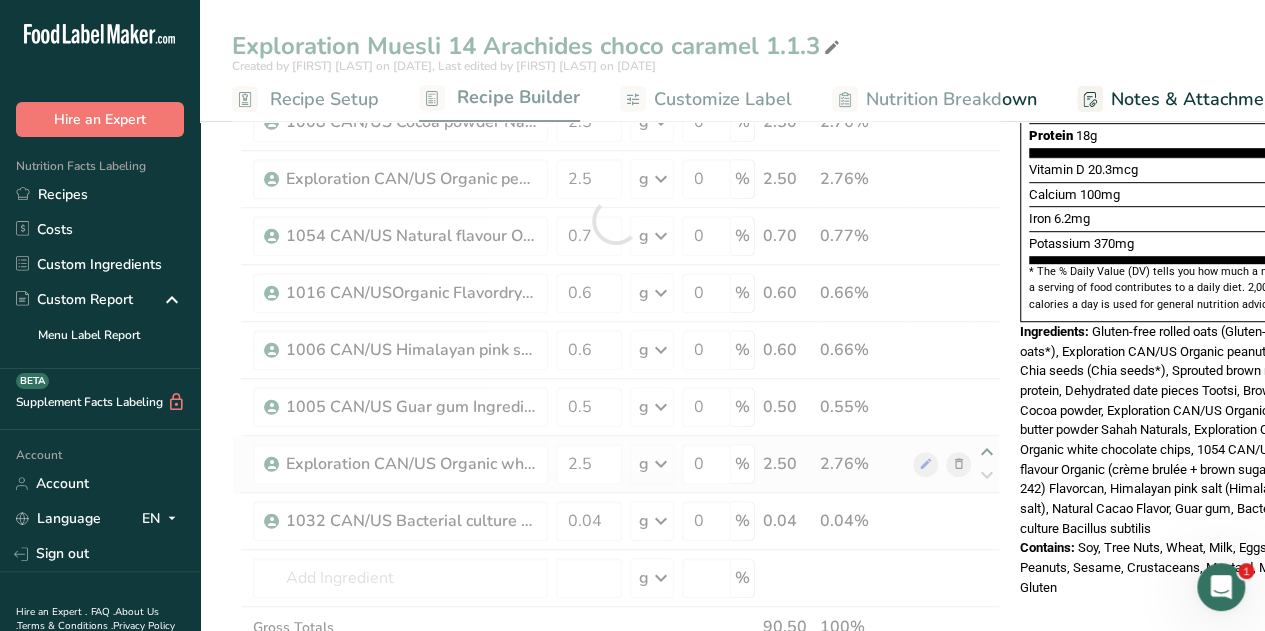 click at bounding box center [616, 220] 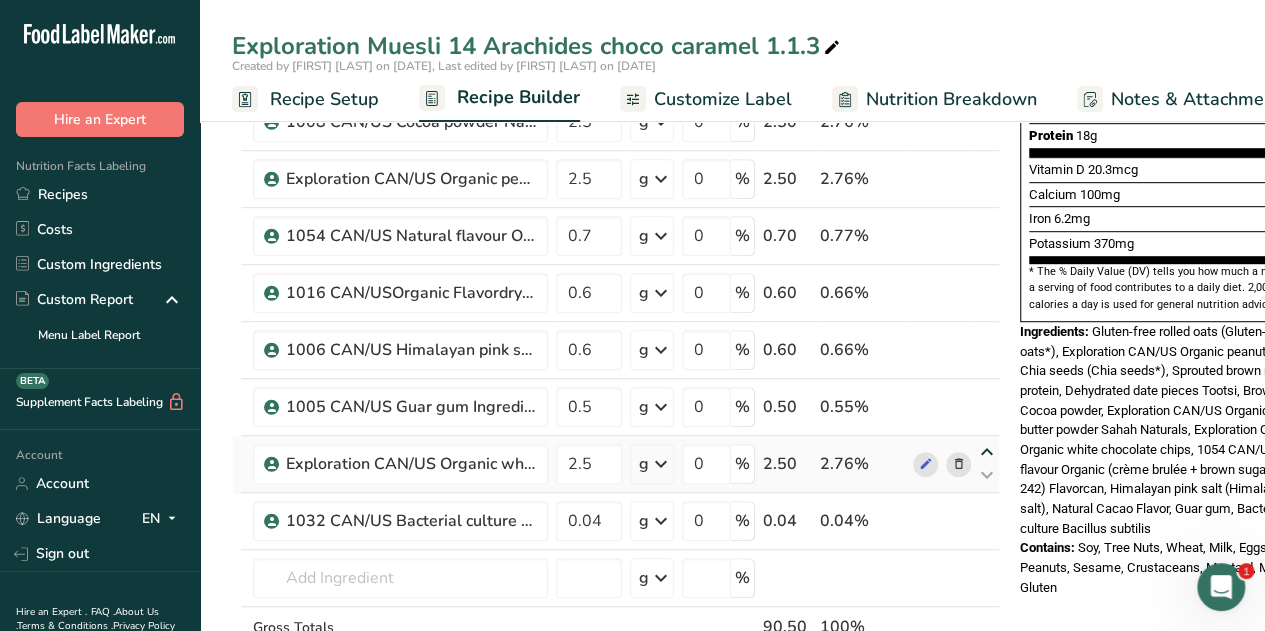 click at bounding box center [987, 452] 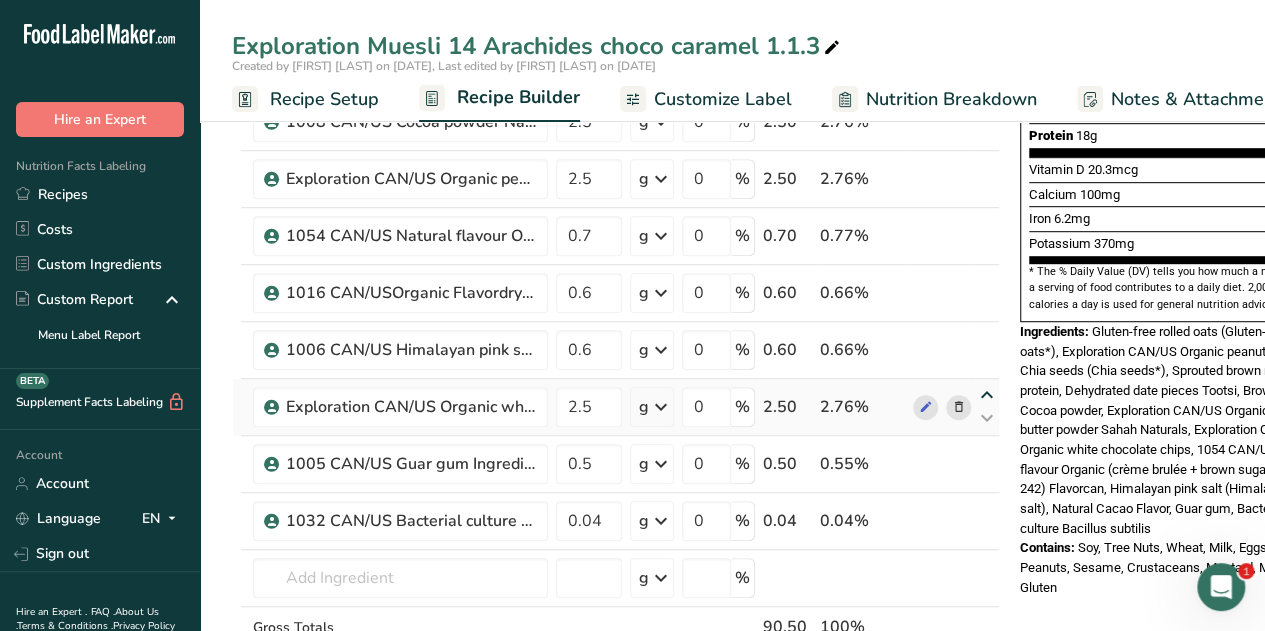 click at bounding box center [987, 395] 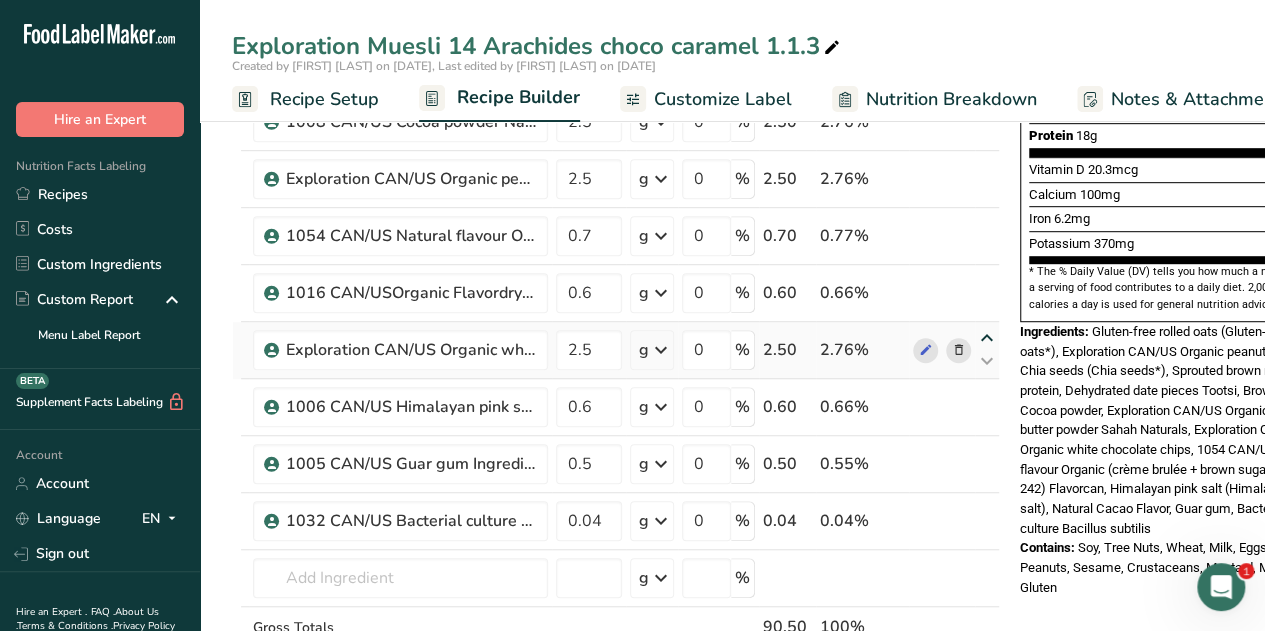 click at bounding box center (987, 338) 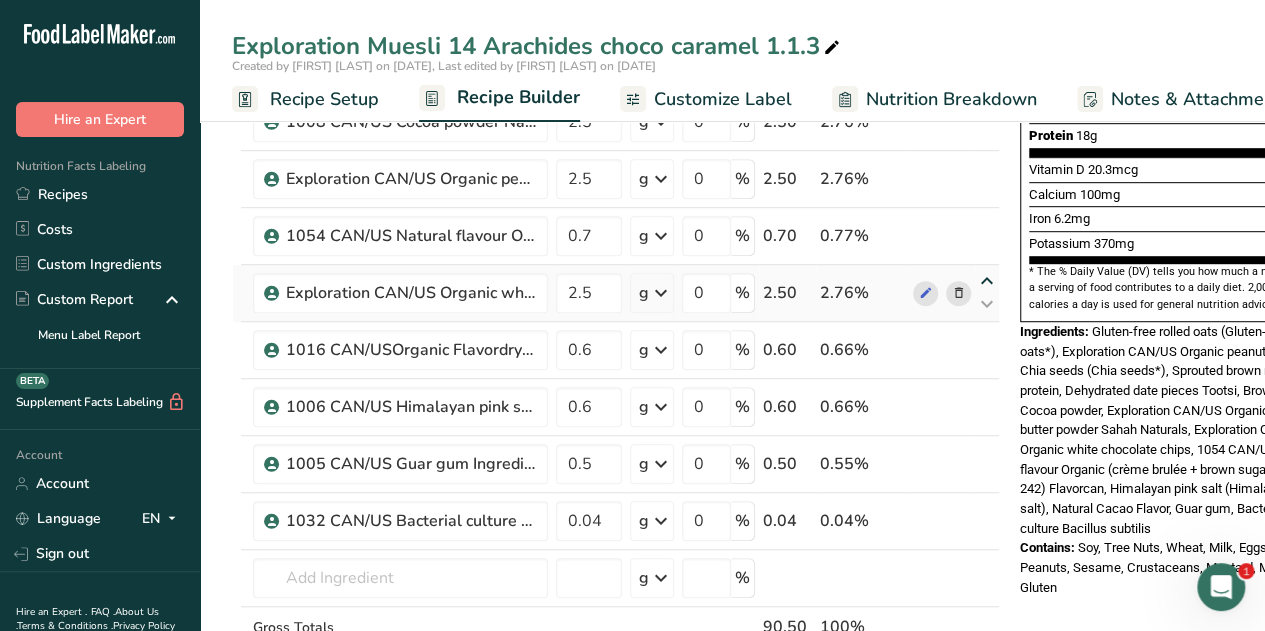 click at bounding box center (987, 281) 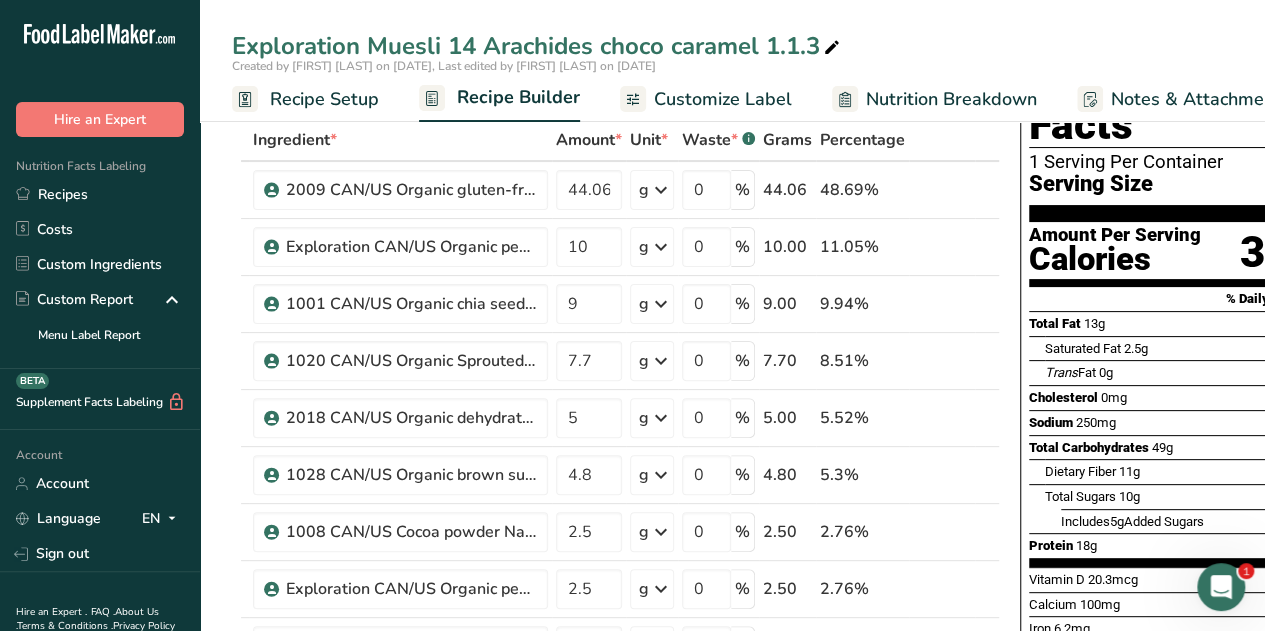 scroll, scrollTop: 96, scrollLeft: 0, axis: vertical 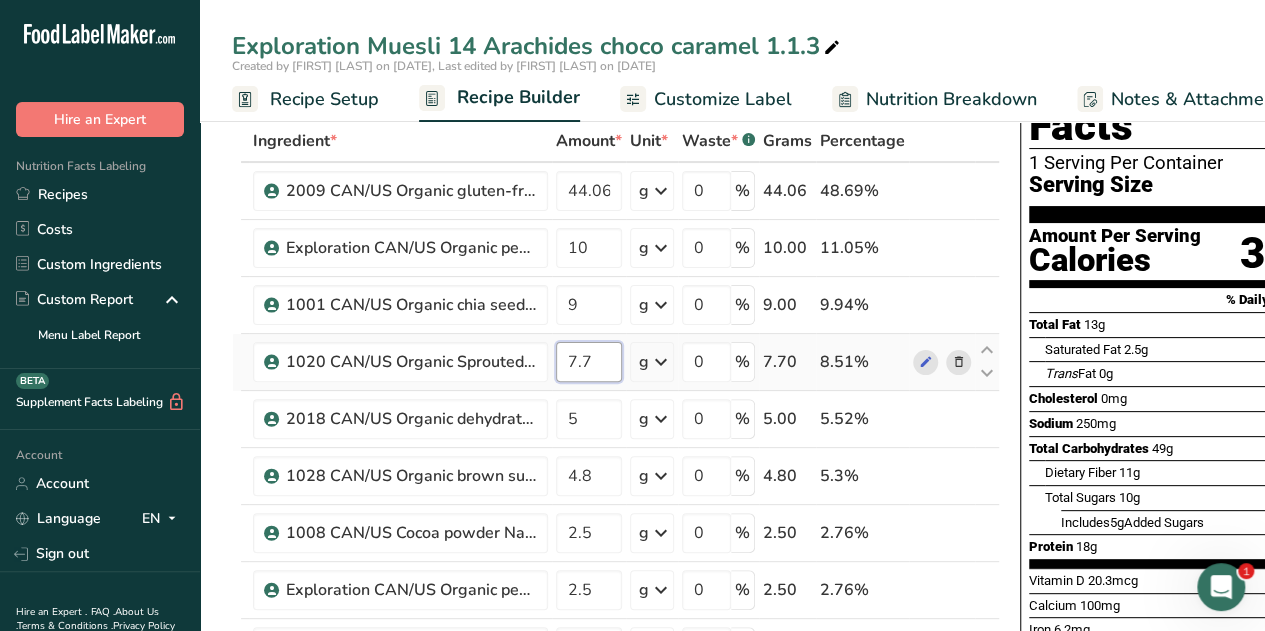 click on "7.7" at bounding box center [589, 362] 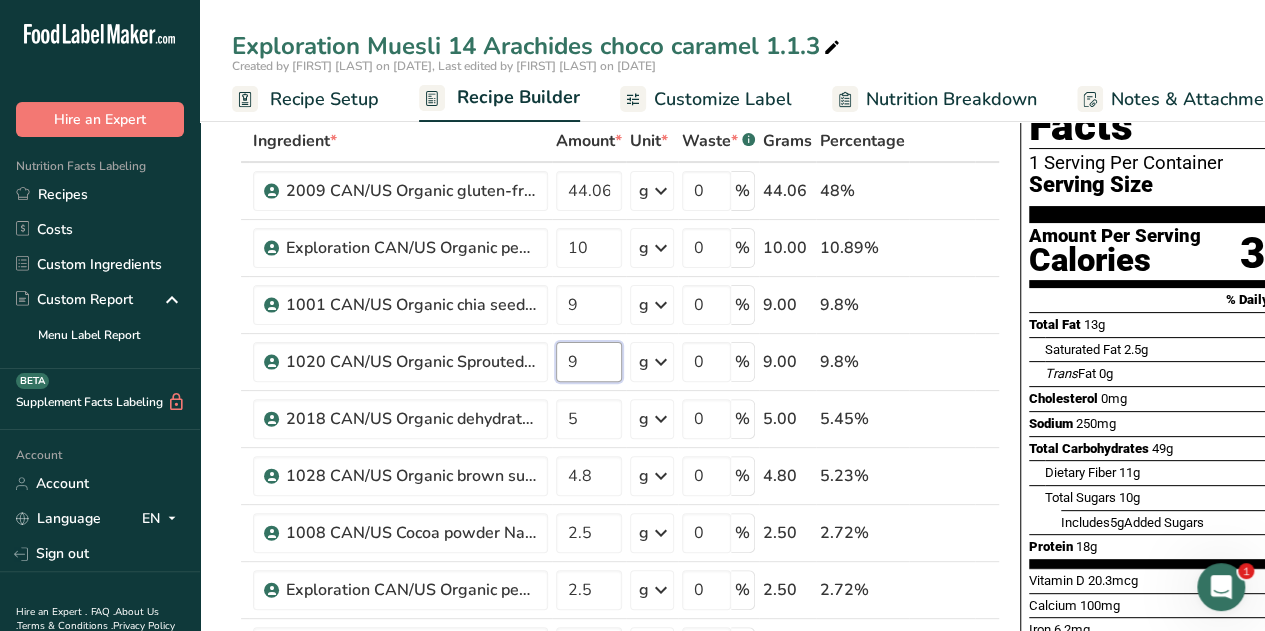 type on "9" 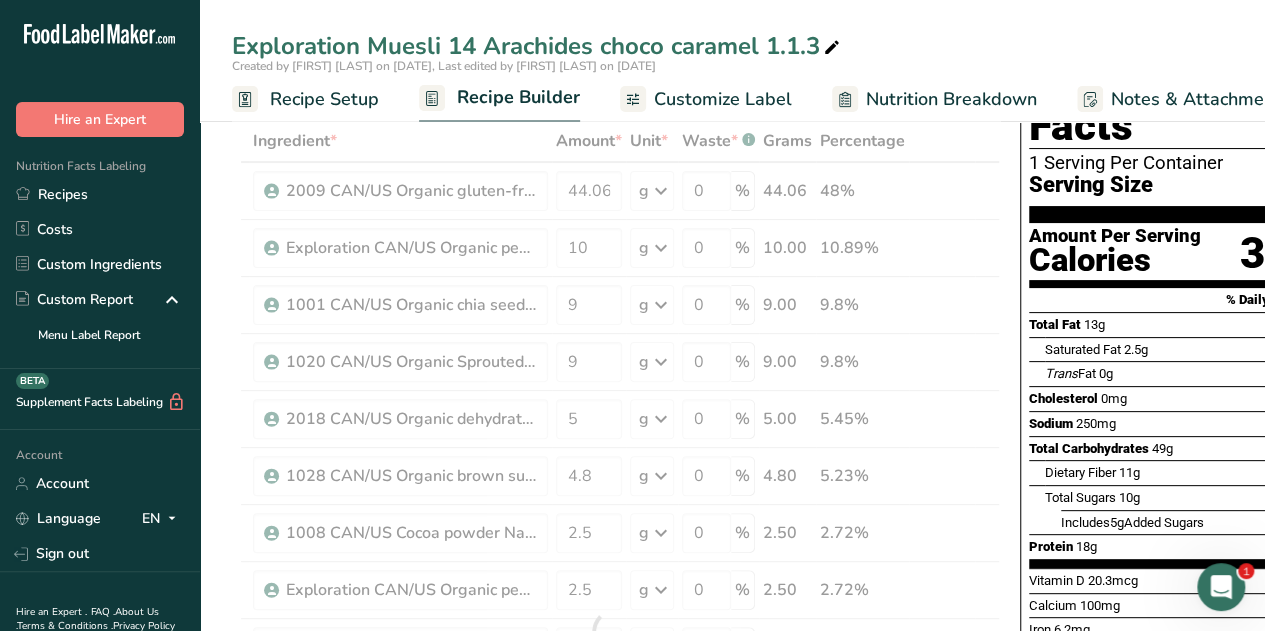 click on "Exploration Muesli 14 Arachides choco caramel 1.1.3" at bounding box center [732, 46] 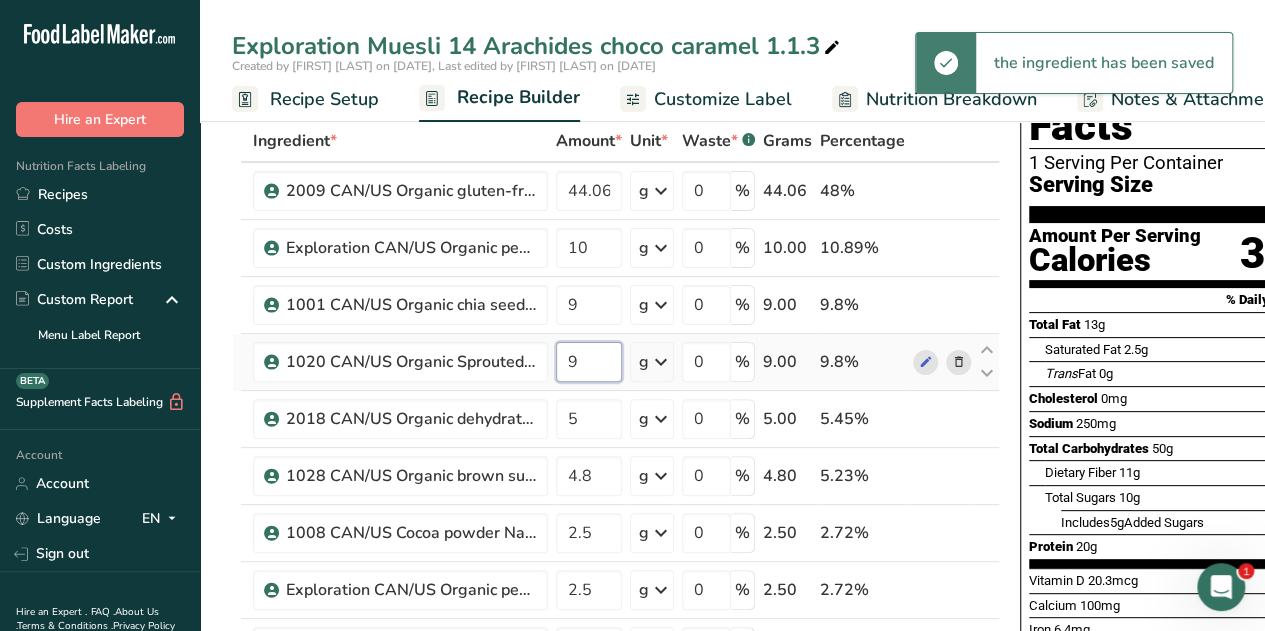 click on "9" at bounding box center (589, 362) 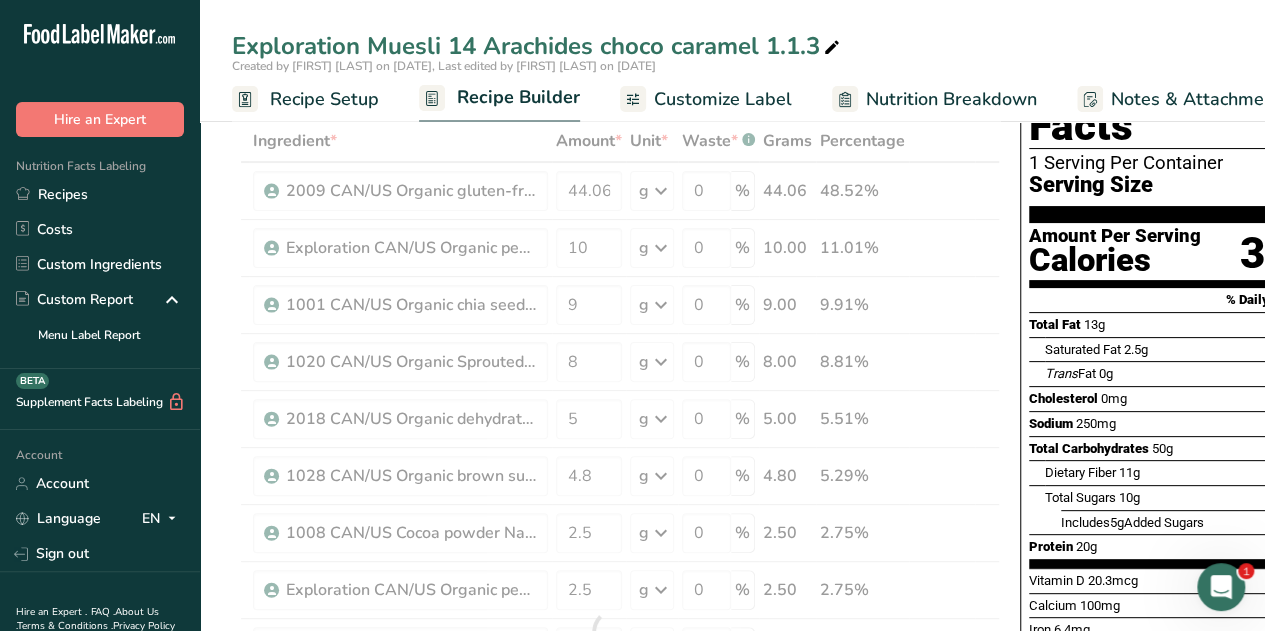 click on "Exploration Muesli 14 Arachides choco caramel 1.1.3
Created by Gabriela Cappelo on 2025-08-06, Last edited by Gabriela Cappelo on 2025-08-06
Recipe Setup                       Recipe Builder   Customize Label               Nutrition Breakdown               Notes & Attachments                 Recipe Costing" at bounding box center (732, 61) 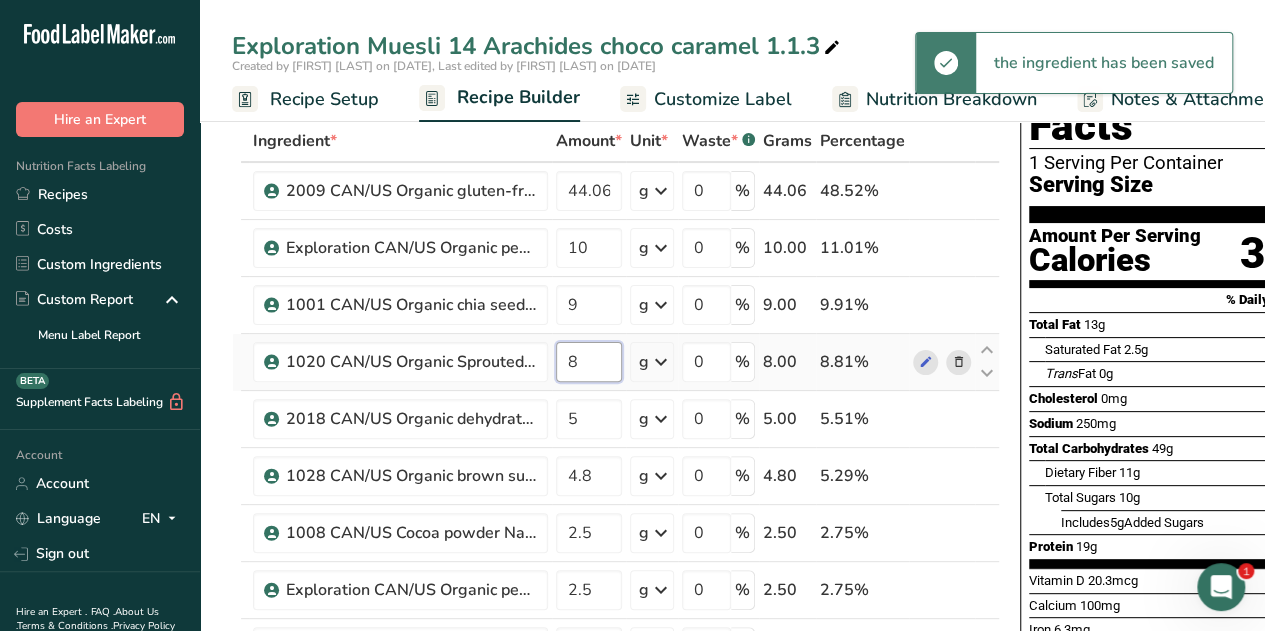 click on "8" at bounding box center [589, 362] 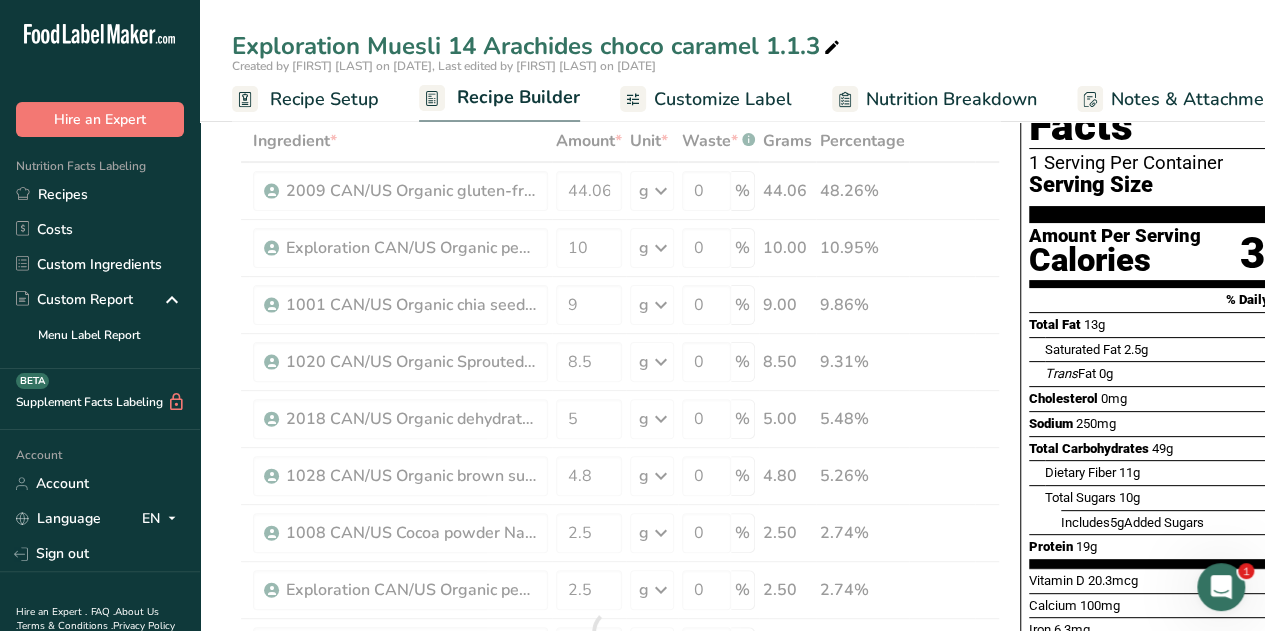 click on "Exploration Muesli 14 Arachides choco caramel 1.1.3" at bounding box center [732, 46] 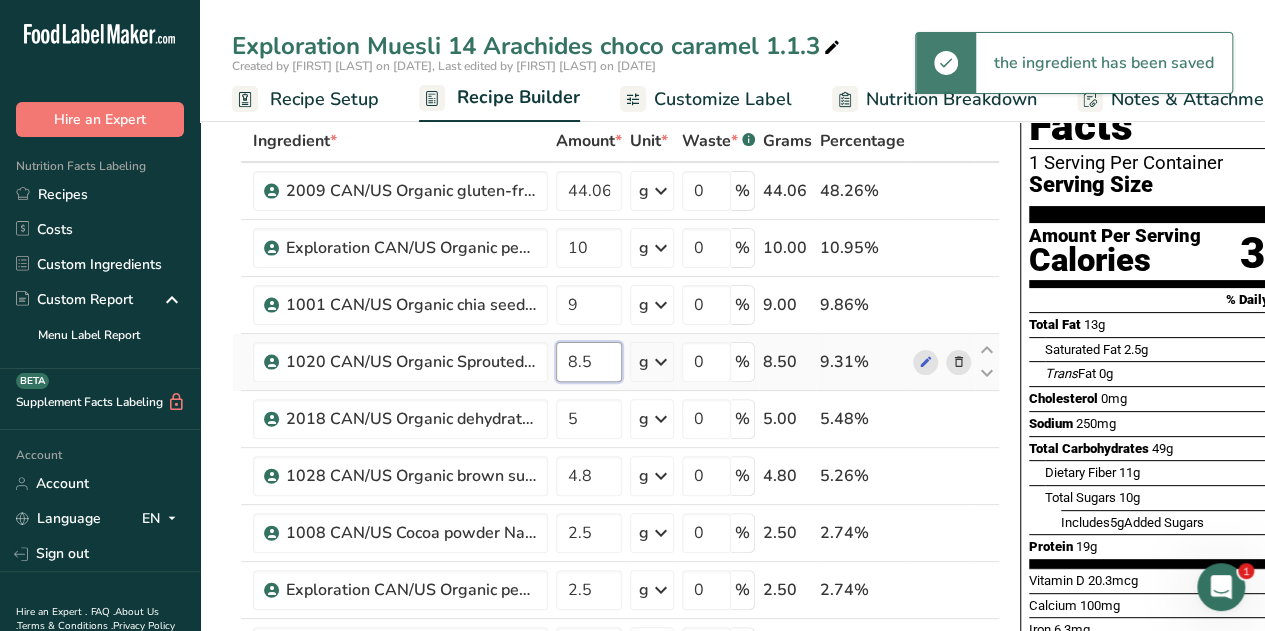 click on "8.5" at bounding box center (589, 362) 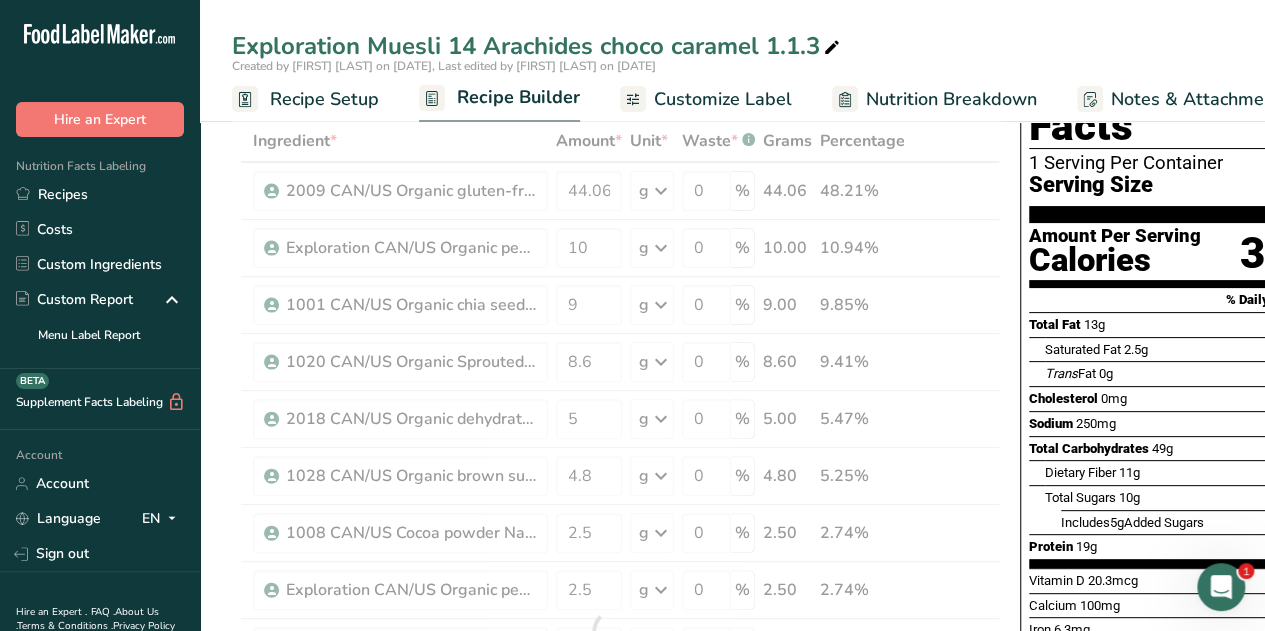 click on "Exploration Muesli 14 Arachides choco caramel 1.1.3" at bounding box center (732, 46) 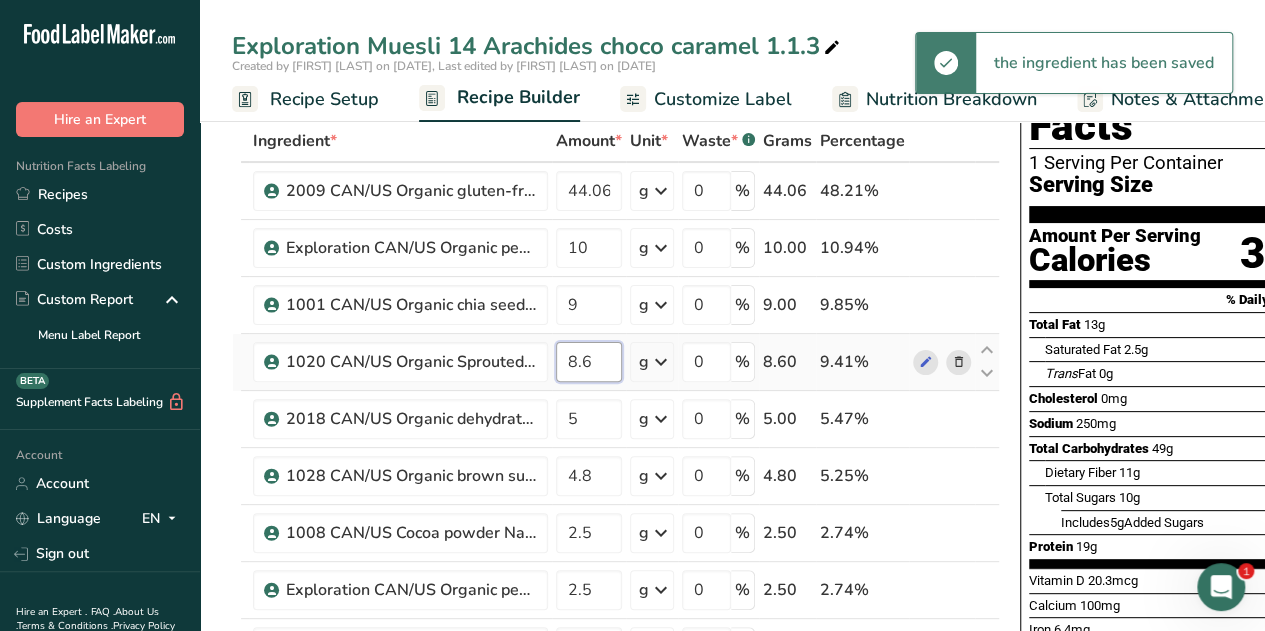 click on "8.6" at bounding box center (589, 362) 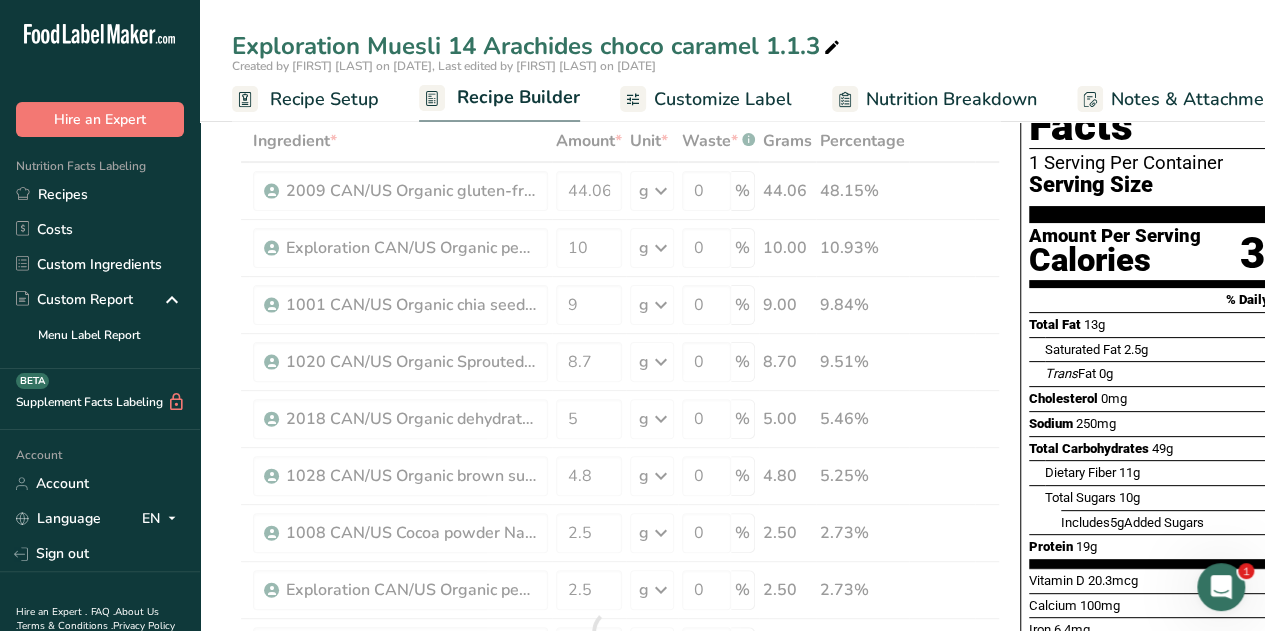 click on "Exploration Muesli 14 Arachides choco caramel 1.1.3" at bounding box center [732, 46] 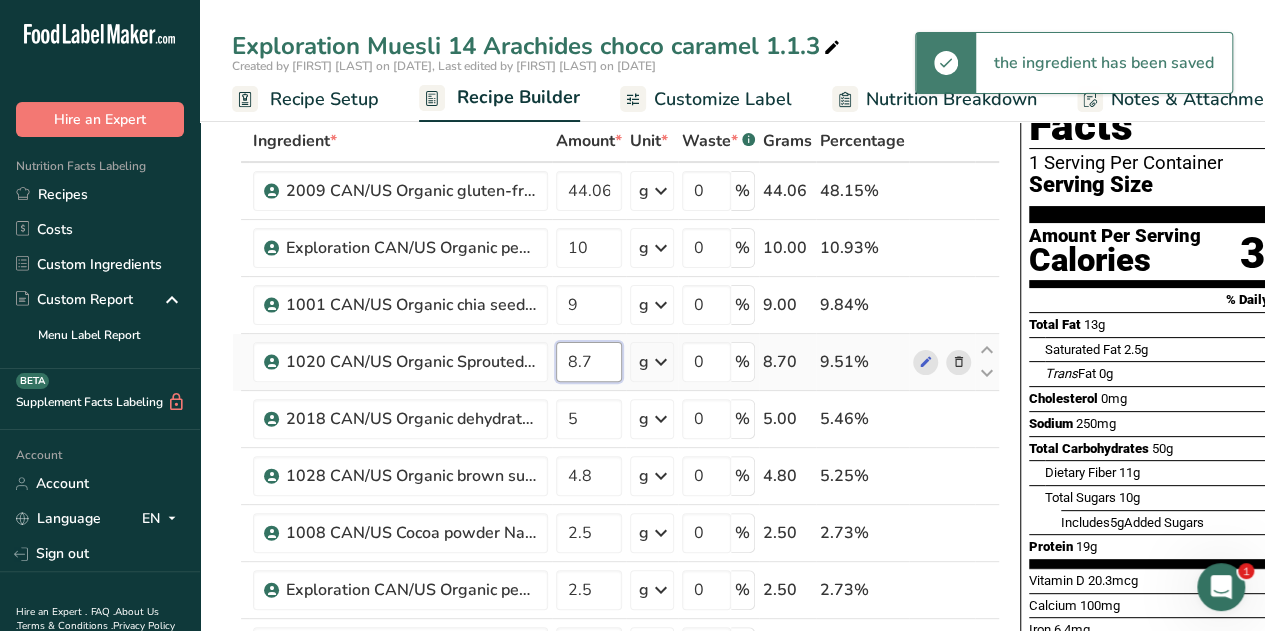 click on "8.7" at bounding box center (589, 362) 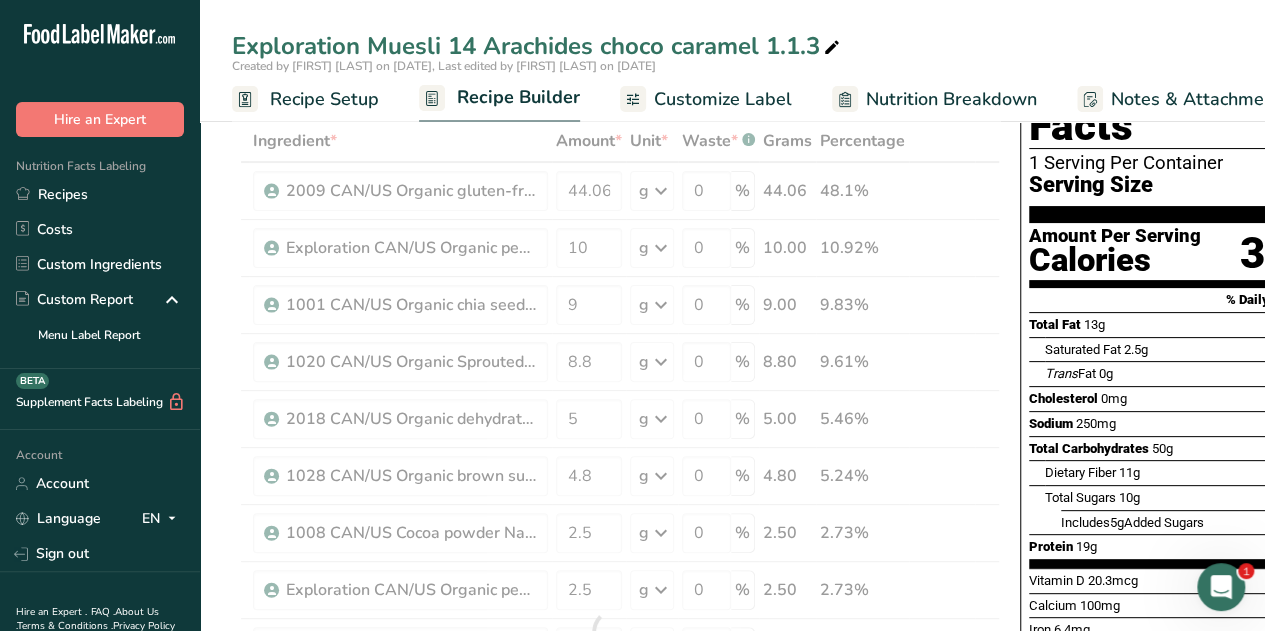click on "Exploration Muesli 14 Arachides choco caramel 1.1.3" at bounding box center [732, 46] 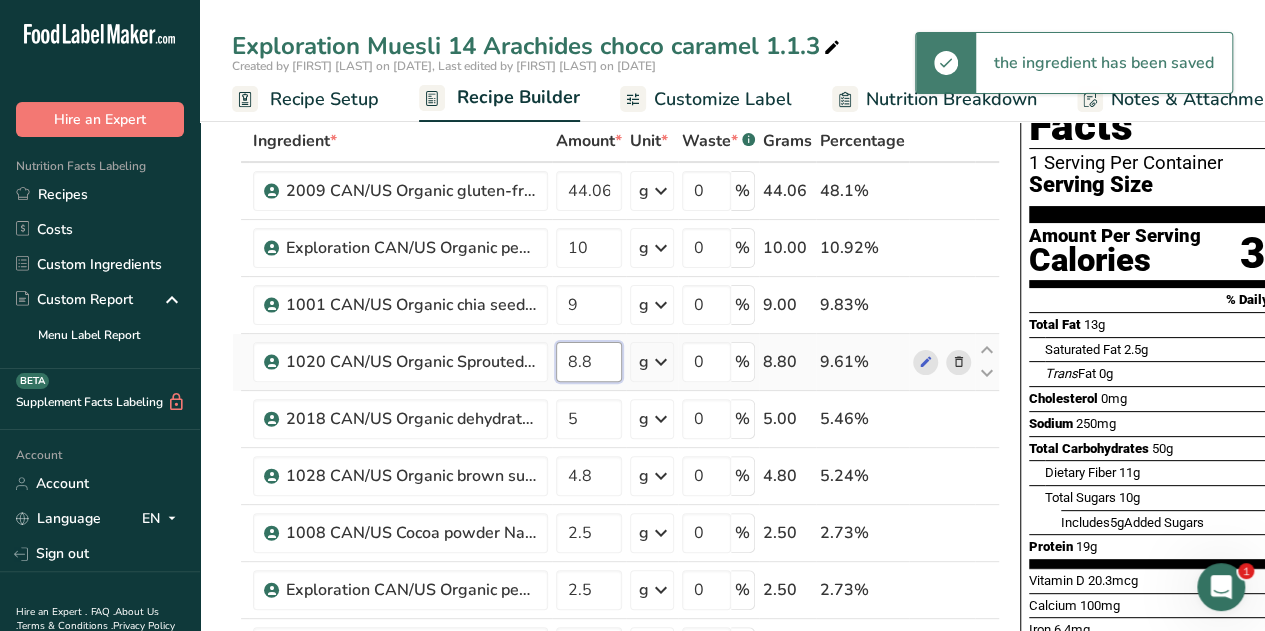 click on "8.8" at bounding box center (589, 362) 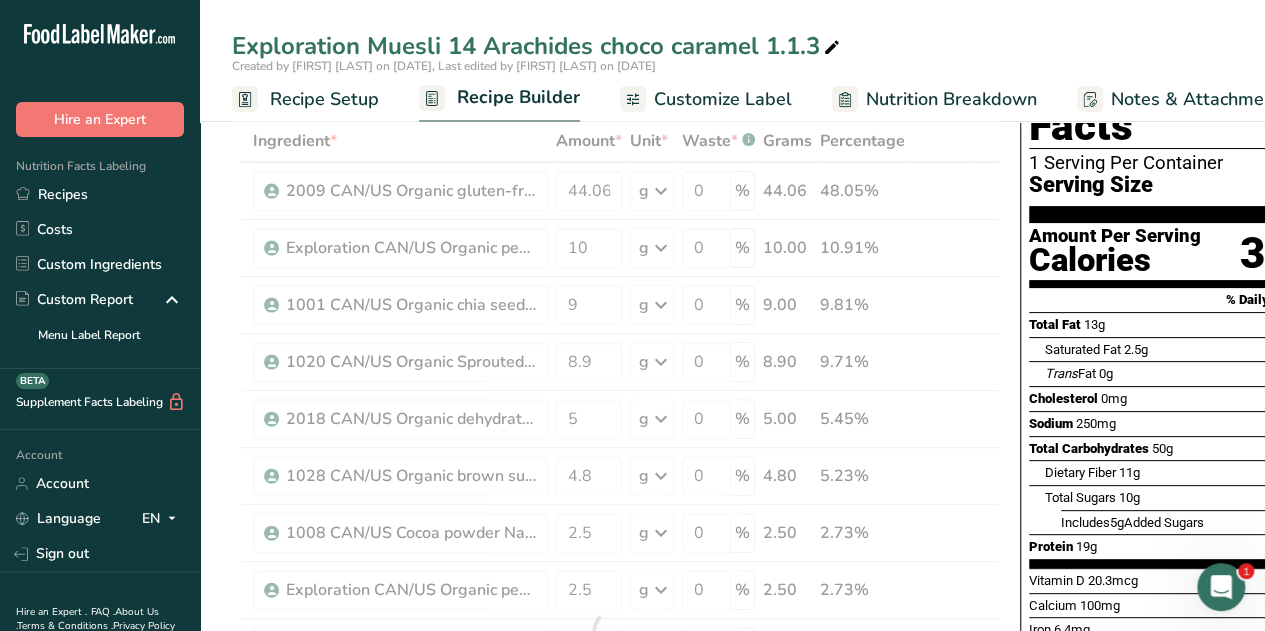 click on "Exploration Muesli 14 Arachides choco caramel 1.1.3" at bounding box center (732, 46) 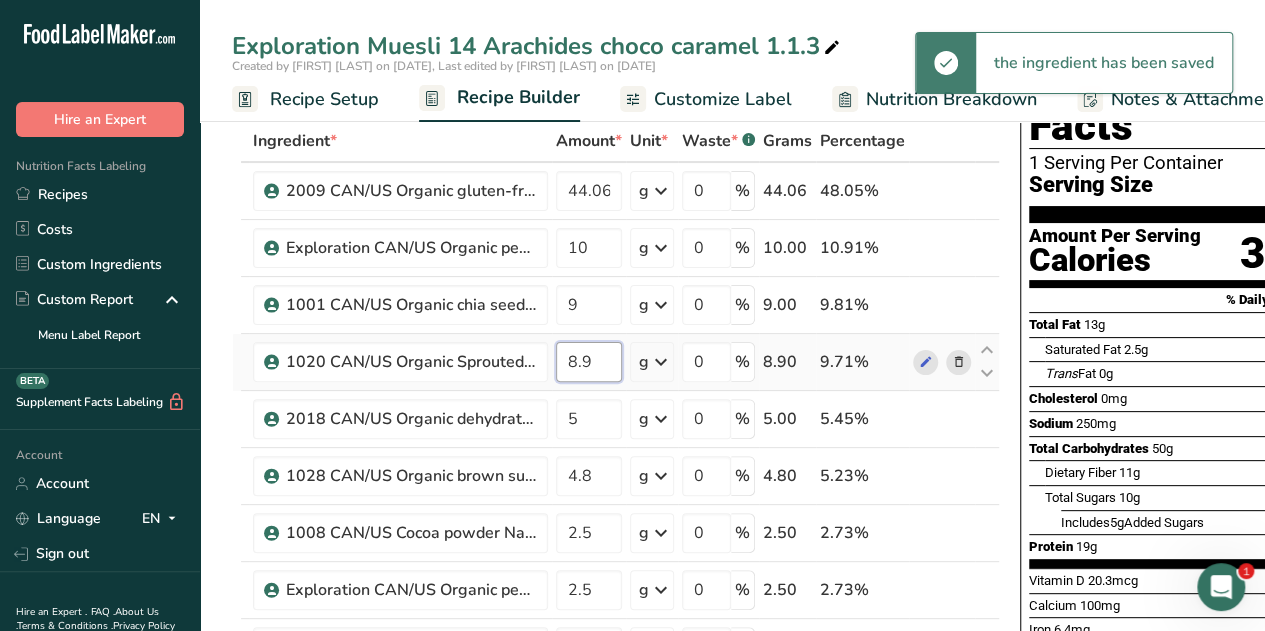 click on "8.9" at bounding box center (589, 362) 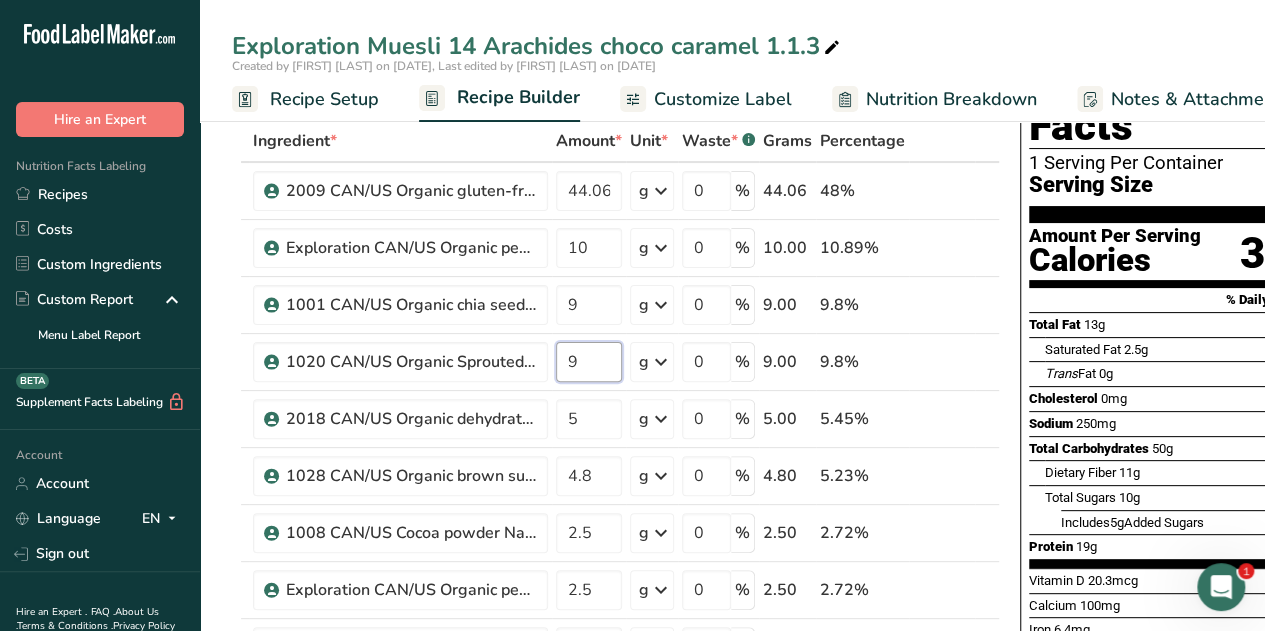 type on "9" 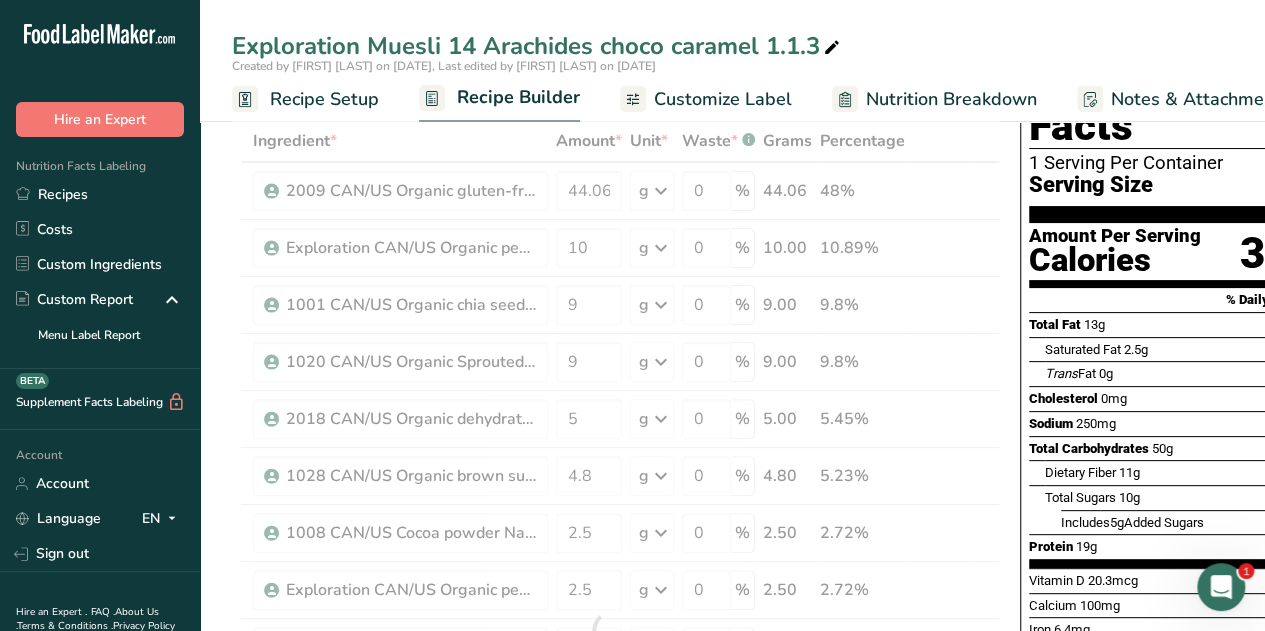 click on "Exploration Muesli 14 Arachides choco caramel 1.1.3" at bounding box center [732, 46] 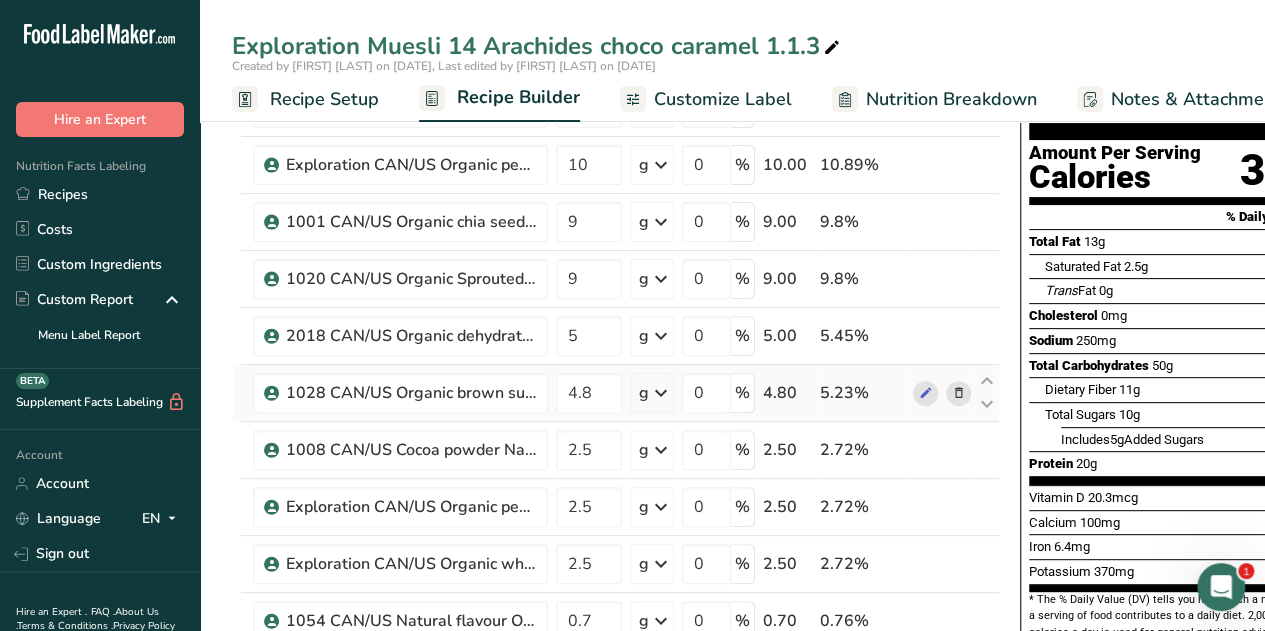 scroll, scrollTop: 180, scrollLeft: 0, axis: vertical 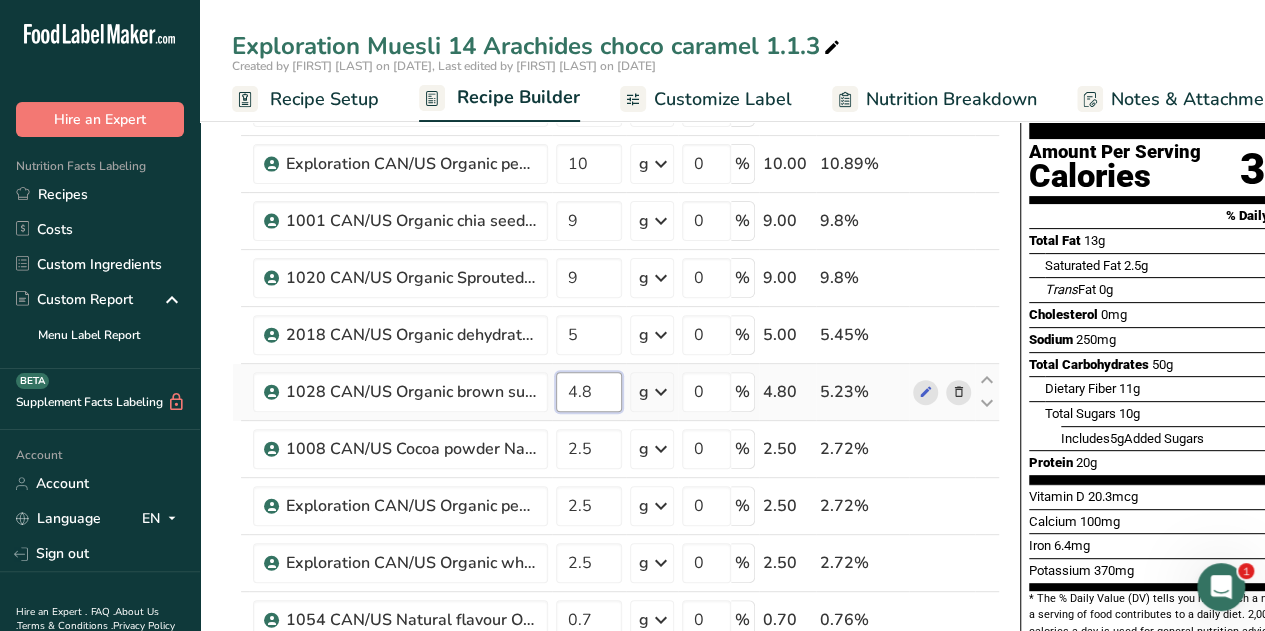 click on "4.8" at bounding box center [589, 392] 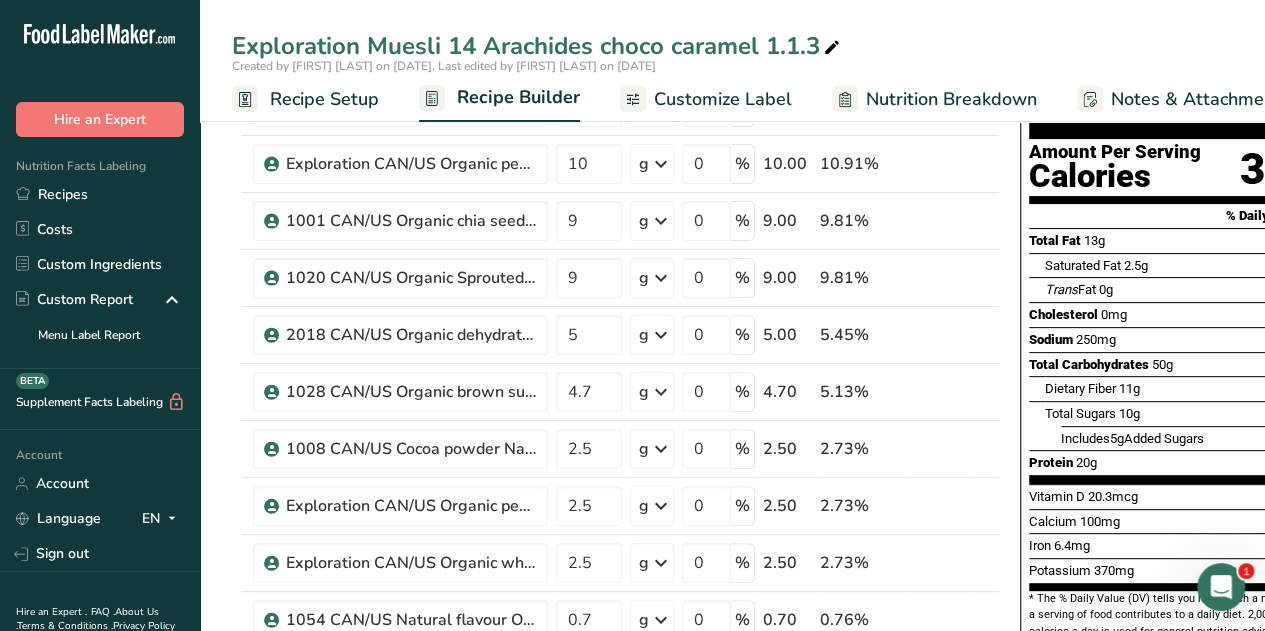 click on "Exploration Muesli 14 Arachides choco caramel 1.1.3" at bounding box center (732, 46) 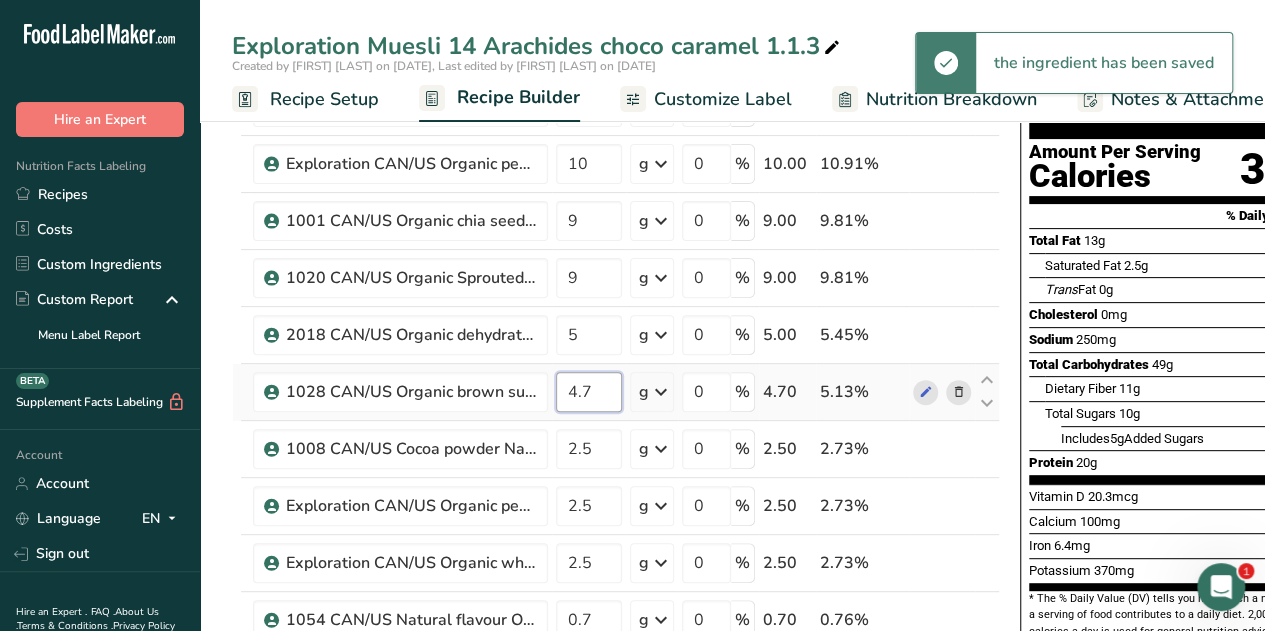 click on "4.7" at bounding box center (589, 392) 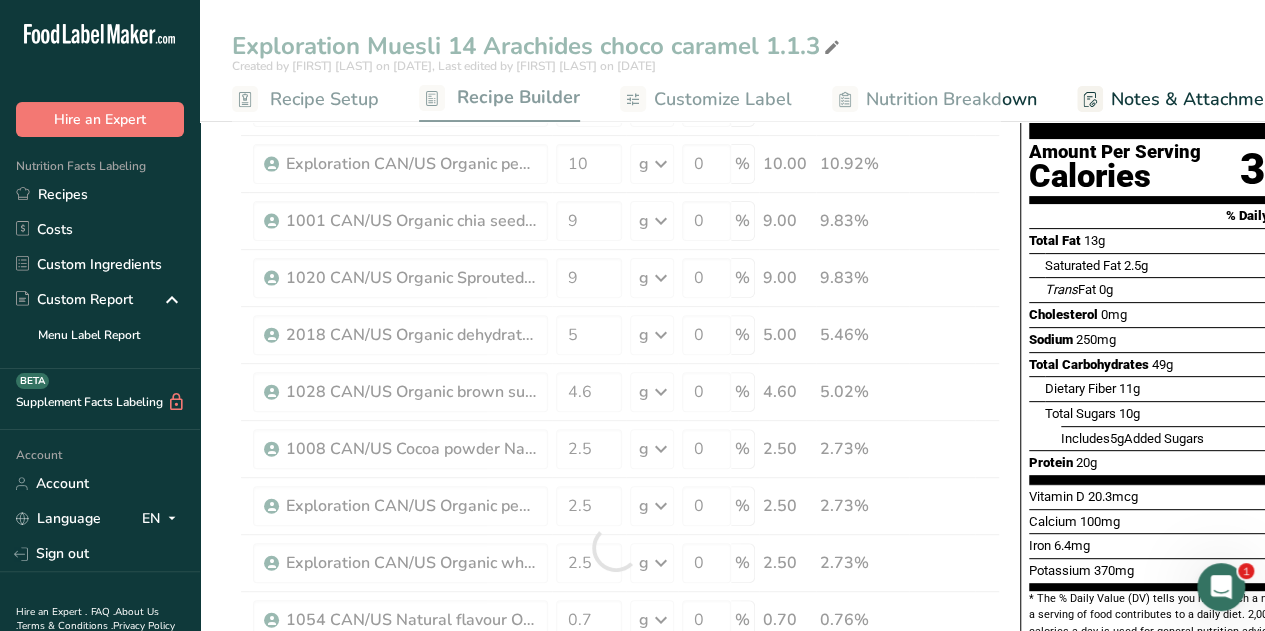 click on "Exploration Muesli 14 Arachides choco caramel 1.1.3
Created by Gabriela Cappelo on 2025-08-06, Last edited by Gabriela Cappelo on 2025-08-06
Recipe Setup                       Recipe Builder   Customize Label               Nutrition Breakdown               Notes & Attachments                 Recipe Costing
Add Ingredients
Manage Recipe         Delete Recipe           Duplicate Recipe             Scale Recipe             Save as Sub-Recipe   .a-a{fill:#347362;}.b-a{fill:#fff;}                               Nutrition Breakdown                 Recipe Card
NEW
Amino Acids Pattern Report           Activity History
Download
Choose your preferred label style
Standard FDA label
Standard FDA label
Tabular FDA label
Linear FDA label" at bounding box center (732, 897) 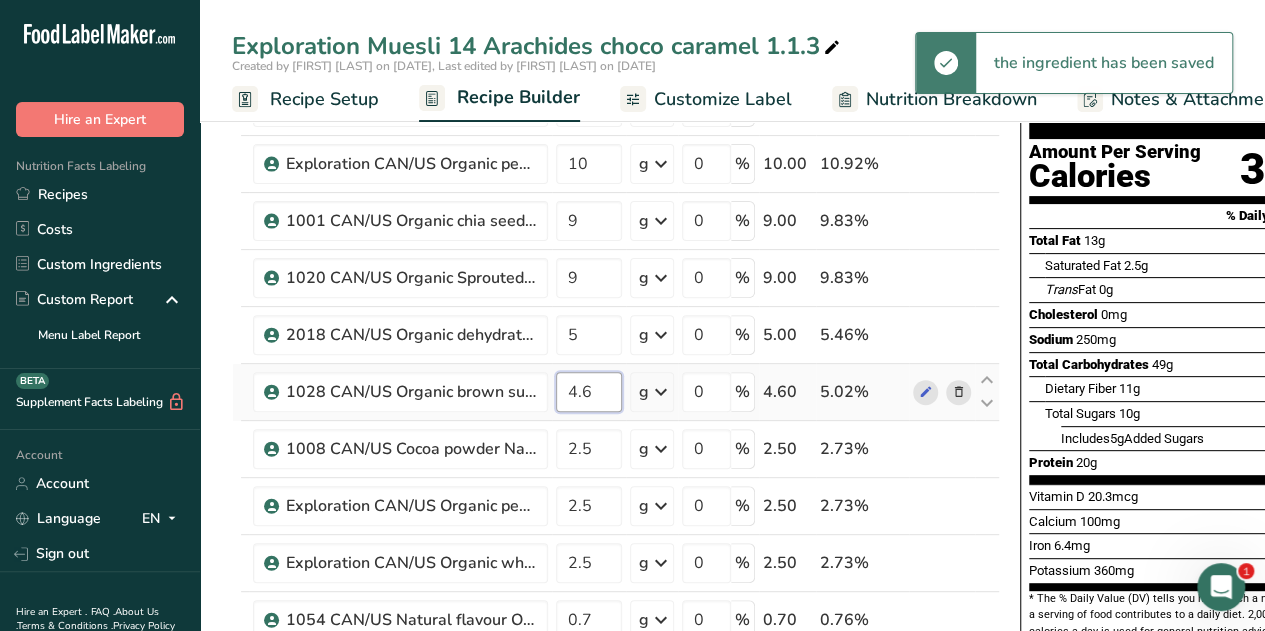 click on "4.6" at bounding box center (589, 392) 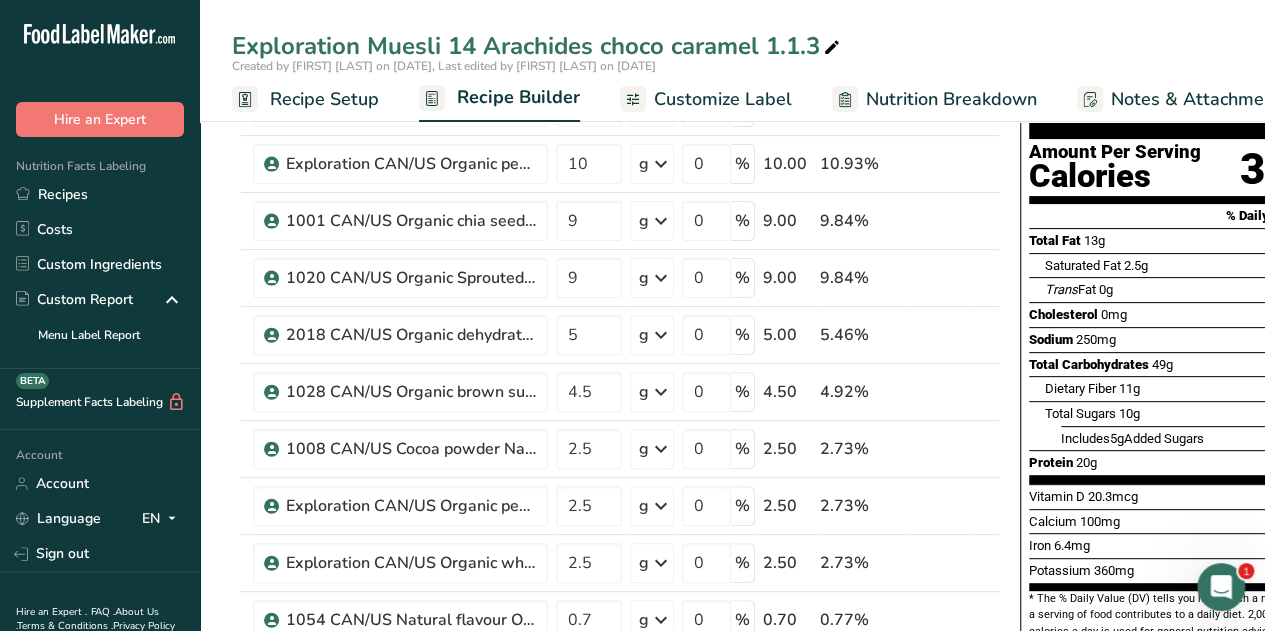 click on "Exploration Muesli 14 Arachides choco caramel 1.1.3
Created by Gabriela Cappelo on 2025-08-06, Last edited by Gabriela Cappelo on 2025-08-06
Recipe Setup                       Recipe Builder   Customize Label               Nutrition Breakdown               Notes & Attachments                 Recipe Costing
Add Ingredients
Manage Recipe         Delete Recipe           Duplicate Recipe             Scale Recipe             Save as Sub-Recipe   .a-a{fill:#347362;}.b-a{fill:#fff;}                               Nutrition Breakdown                 Recipe Card
NEW
Amino Acids Pattern Report           Activity History
Download
Choose your preferred label style
Standard FDA label
Standard FDA label
Tabular FDA label
Linear FDA label" at bounding box center [732, 897] 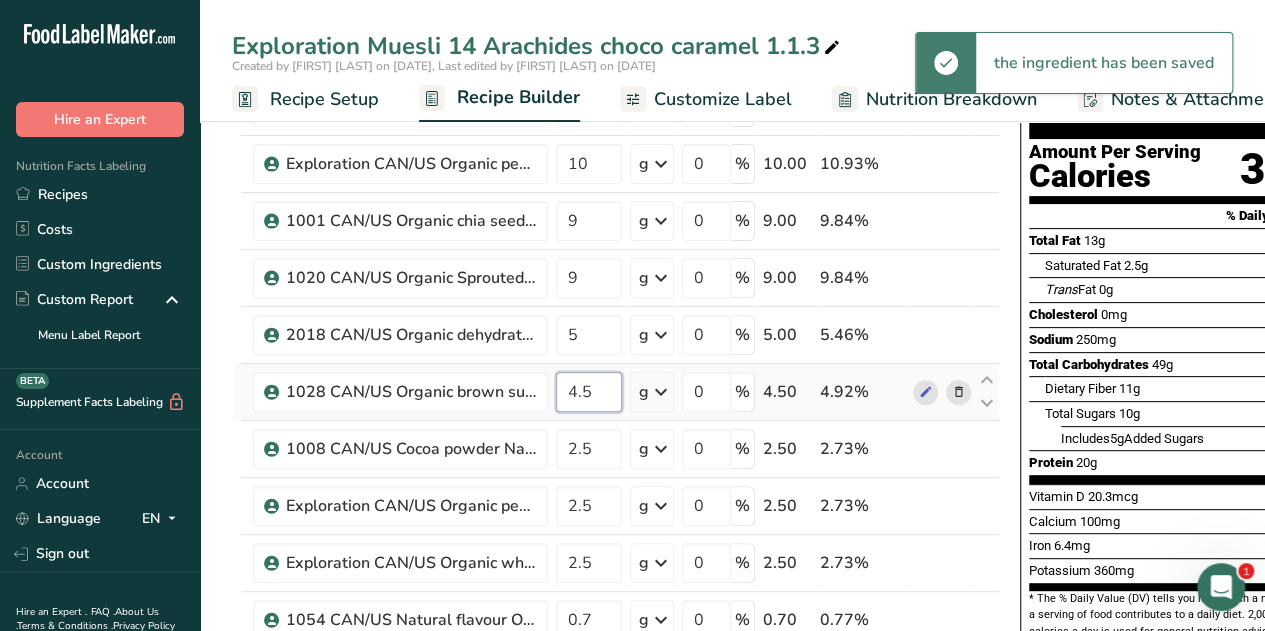 click on "4.5" at bounding box center (589, 392) 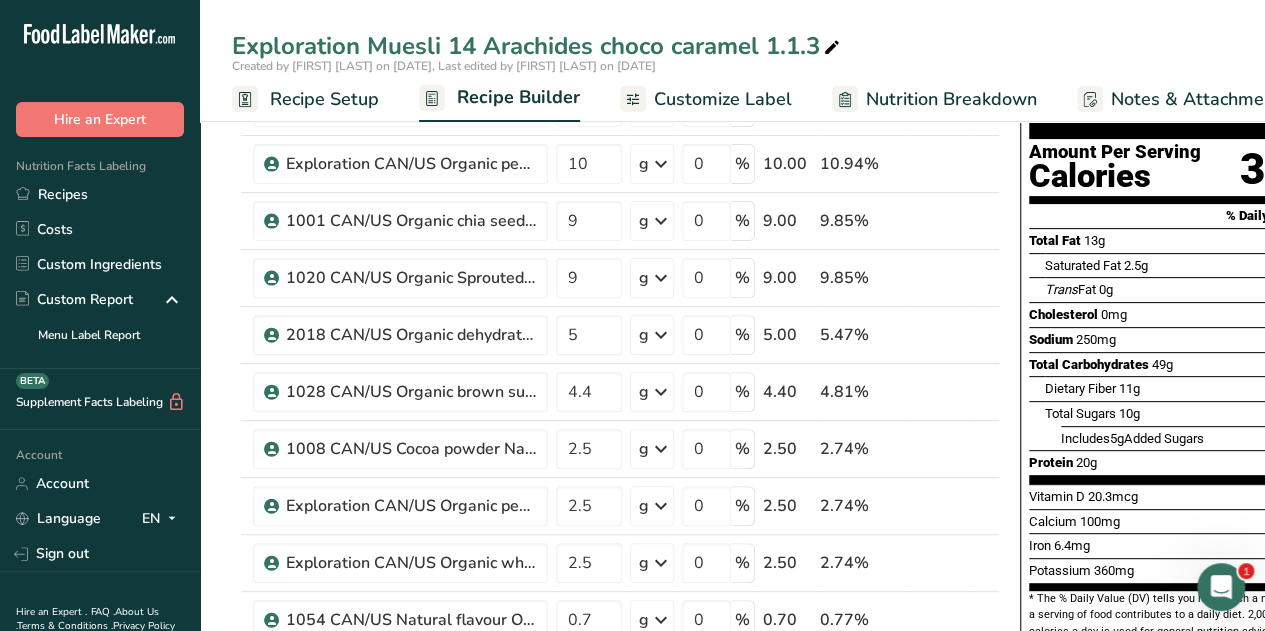 click on "Exploration Muesli 14 Arachides choco caramel 1.1.3
Created by Gabriela Cappelo on 2025-08-06, Last edited by Gabriela Cappelo on 2025-08-06
Recipe Setup                       Recipe Builder   Customize Label               Nutrition Breakdown               Notes & Attachments                 Recipe Costing
Add Ingredients
Manage Recipe         Delete Recipe           Duplicate Recipe             Scale Recipe             Save as Sub-Recipe   .a-a{fill:#347362;}.b-a{fill:#fff;}                               Nutrition Breakdown                 Recipe Card
NEW
Amino Acids Pattern Report           Activity History
Download
Choose your preferred label style
Standard FDA label
Standard FDA label
Tabular FDA label
Linear FDA label" at bounding box center [732, 897] 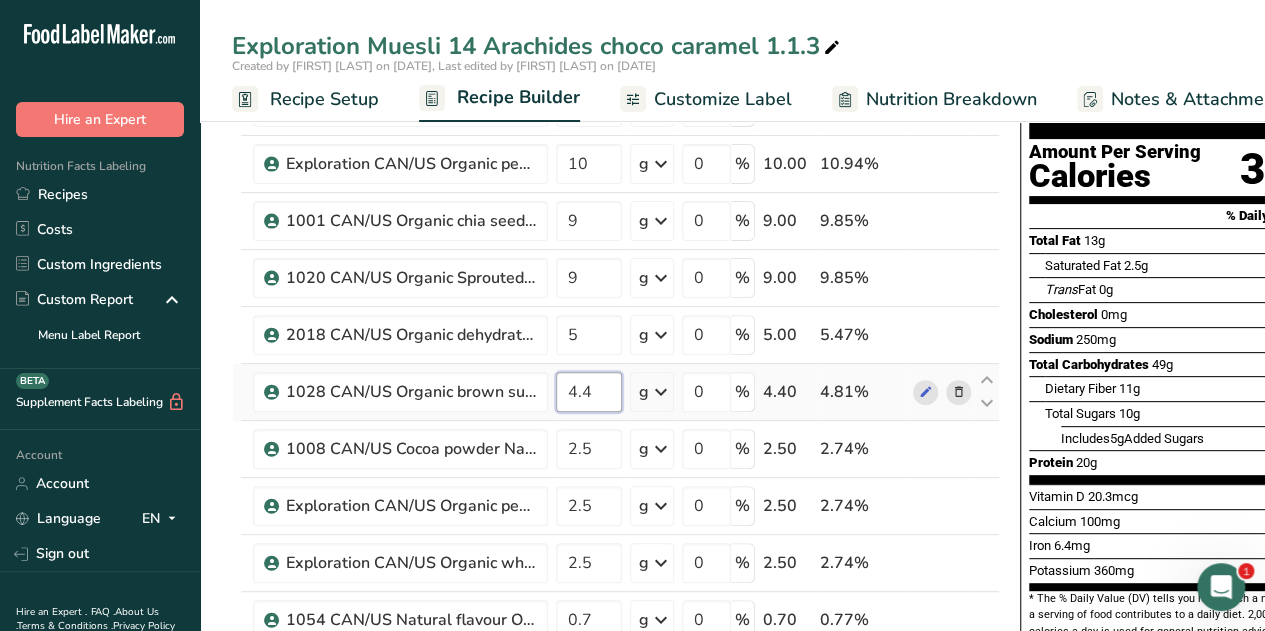 click on "4.4" at bounding box center [589, 392] 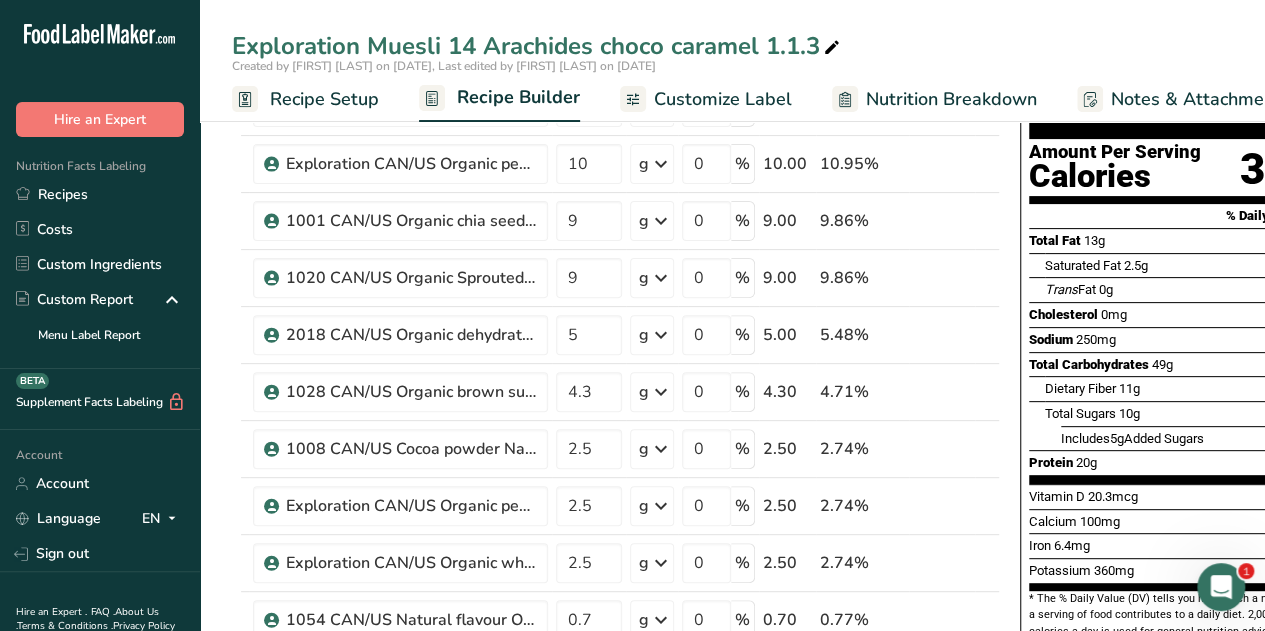 click on "Exploration Muesli 14 Arachides choco caramel 1.1.3
Created by Gabriela Cappelo on 2025-08-06, Last edited by Gabriela Cappelo on 2025-08-06
Recipe Setup                       Recipe Builder   Customize Label               Nutrition Breakdown               Notes & Attachments                 Recipe Costing
Add Ingredients
Manage Recipe         Delete Recipe           Duplicate Recipe             Scale Recipe             Save as Sub-Recipe   .a-a{fill:#347362;}.b-a{fill:#fff;}                               Nutrition Breakdown                 Recipe Card
NEW
Amino Acids Pattern Report           Activity History
Download
Choose your preferred label style
Standard FDA label
Standard FDA label
Tabular FDA label
Linear FDA label" at bounding box center (732, 897) 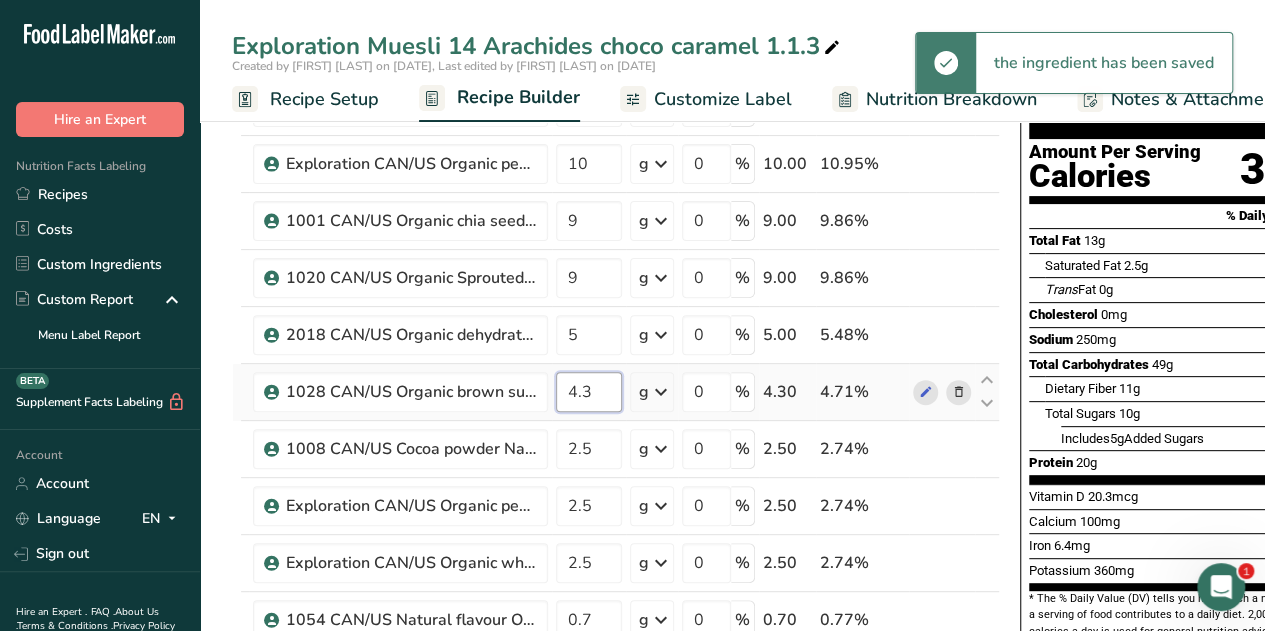 click on "4.3" at bounding box center (589, 392) 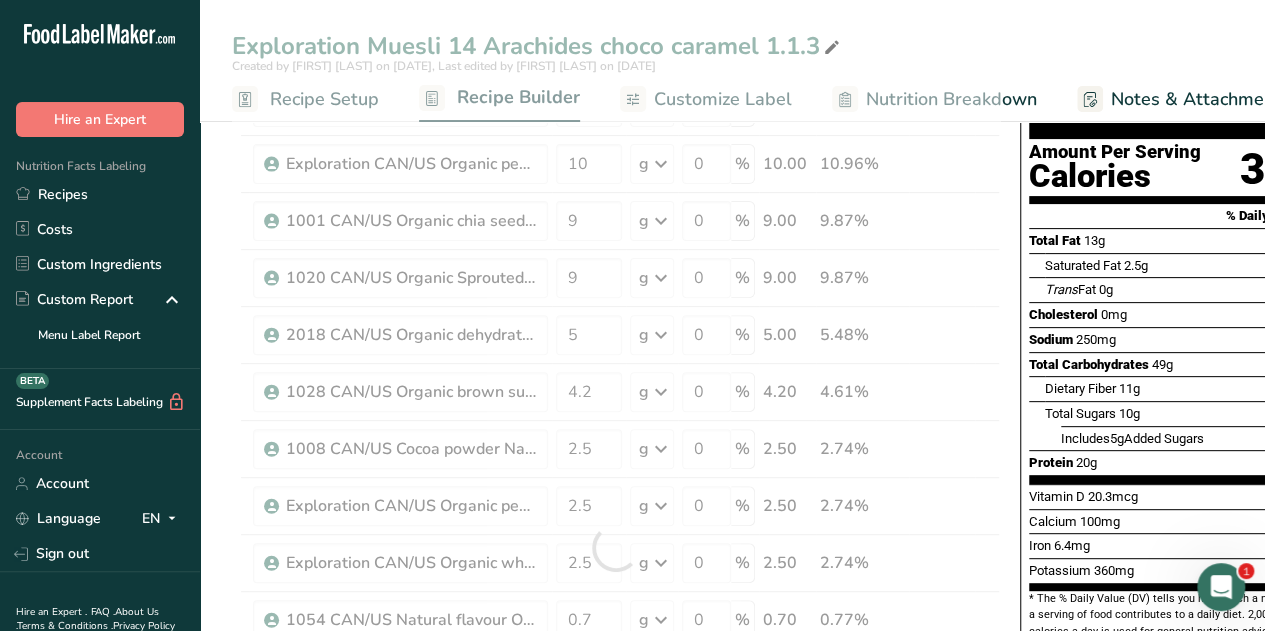 click on "Exploration Muesli 14 Arachides choco caramel 1.1.3
Created by Gabriela Cappelo on 2025-08-06, Last edited by Gabriela Cappelo on 2025-08-06
Recipe Setup                       Recipe Builder   Customize Label               Nutrition Breakdown               Notes & Attachments                 Recipe Costing
Add Ingredients
Manage Recipe         Delete Recipe           Duplicate Recipe             Scale Recipe             Save as Sub-Recipe   .a-a{fill:#347362;}.b-a{fill:#fff;}                               Nutrition Breakdown                 Recipe Card
NEW
Amino Acids Pattern Report           Activity History
Download
Choose your preferred label style
Standard FDA label
Standard FDA label
Tabular FDA label
Linear FDA label" at bounding box center [732, 897] 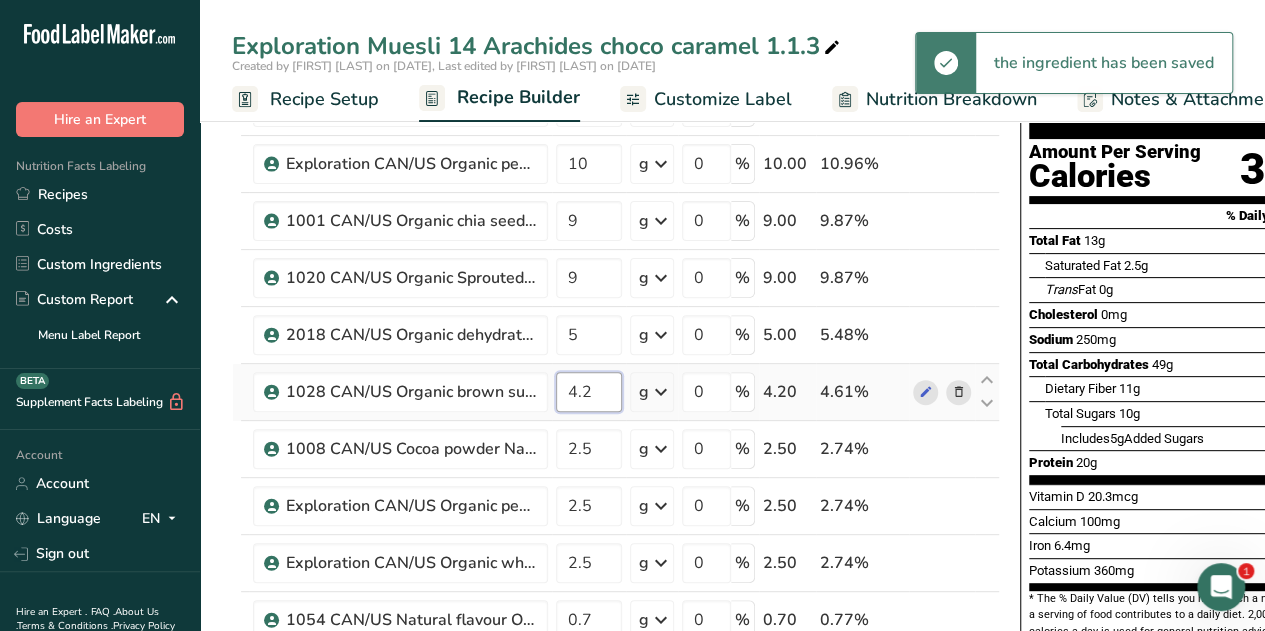 click on "4.2" at bounding box center (589, 392) 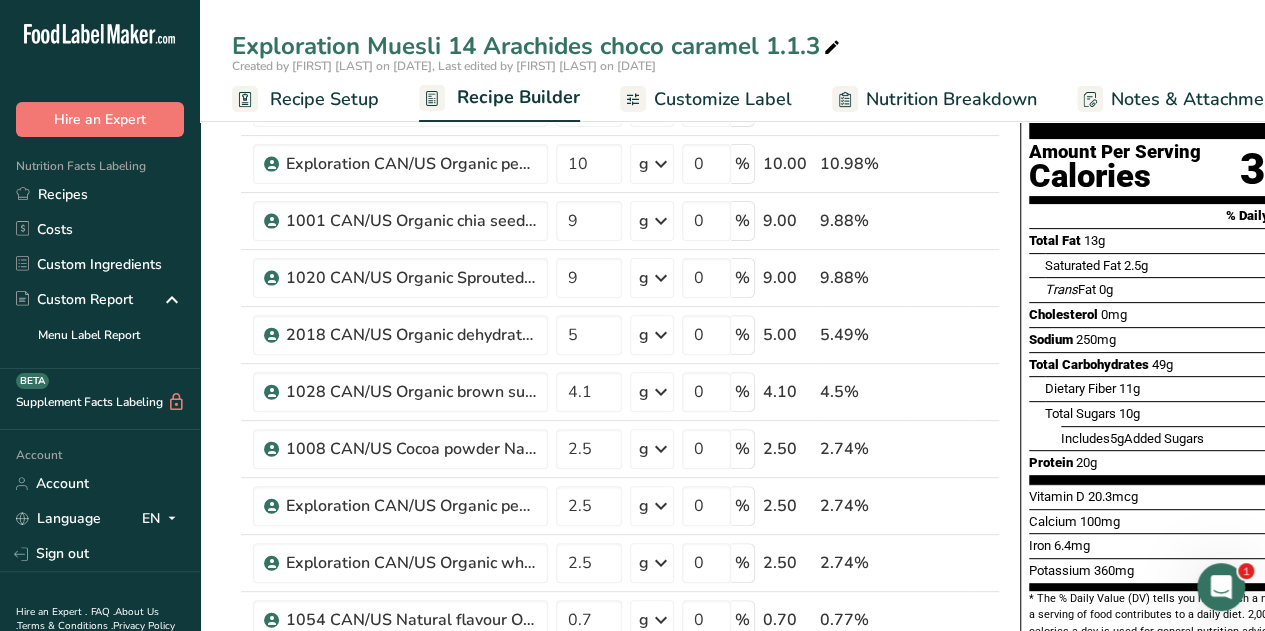 click on "Exploration Muesli 14 Arachides choco caramel 1.1.3
Created by Gabriela Cappelo on 2025-08-06, Last edited by Gabriela Cappelo on 2025-08-06
Recipe Setup                       Recipe Builder   Customize Label               Nutrition Breakdown               Notes & Attachments                 Recipe Costing
Add Ingredients
Manage Recipe         Delete Recipe           Duplicate Recipe             Scale Recipe             Save as Sub-Recipe   .a-a{fill:#347362;}.b-a{fill:#fff;}                               Nutrition Breakdown                 Recipe Card
NEW
Amino Acids Pattern Report           Activity History
Download
Choose your preferred label style
Standard FDA label
Standard FDA label
Tabular FDA label
Linear FDA label" at bounding box center (732, 897) 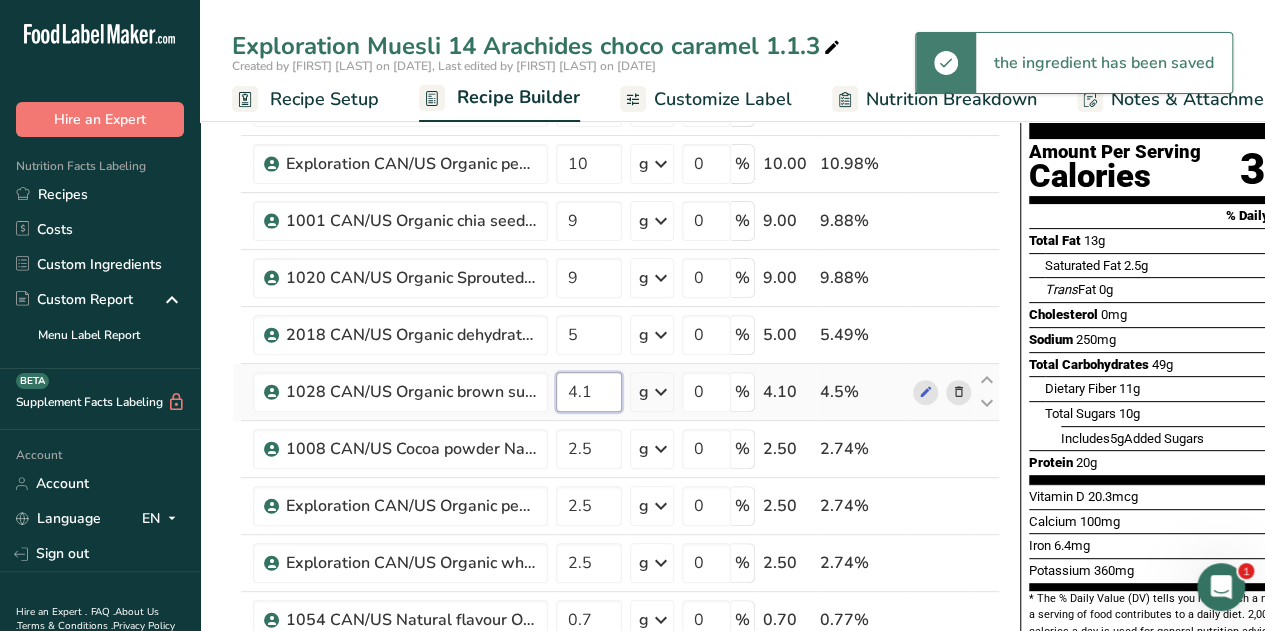 click on "4.1" at bounding box center (589, 392) 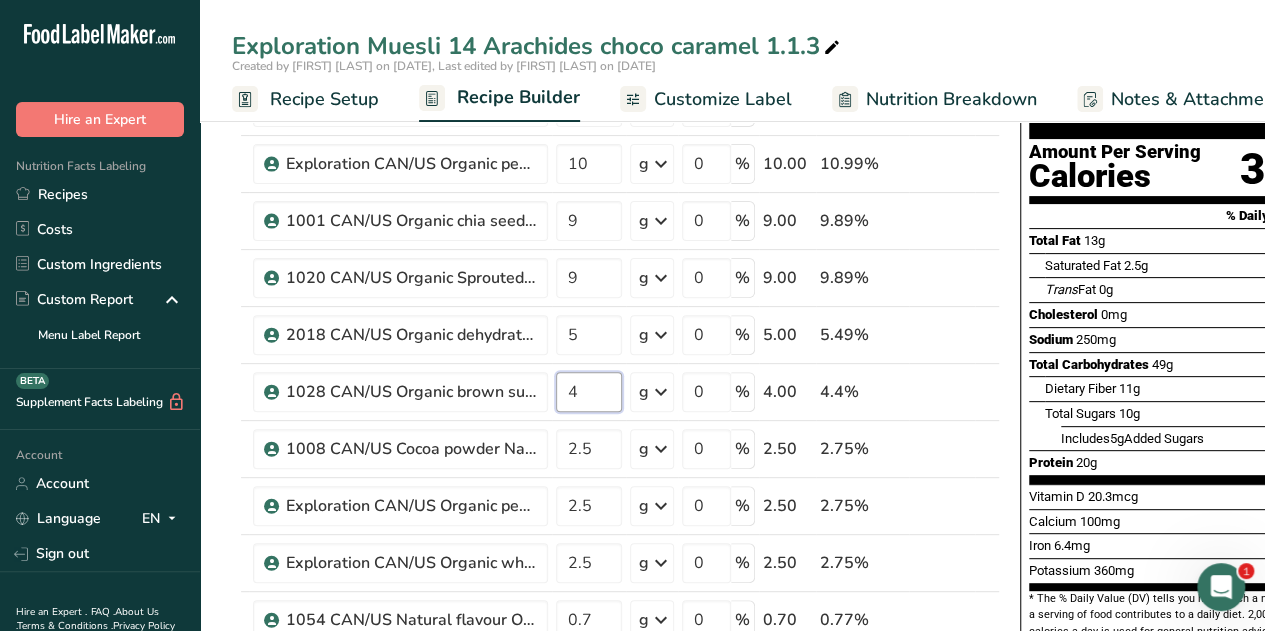 type on "4" 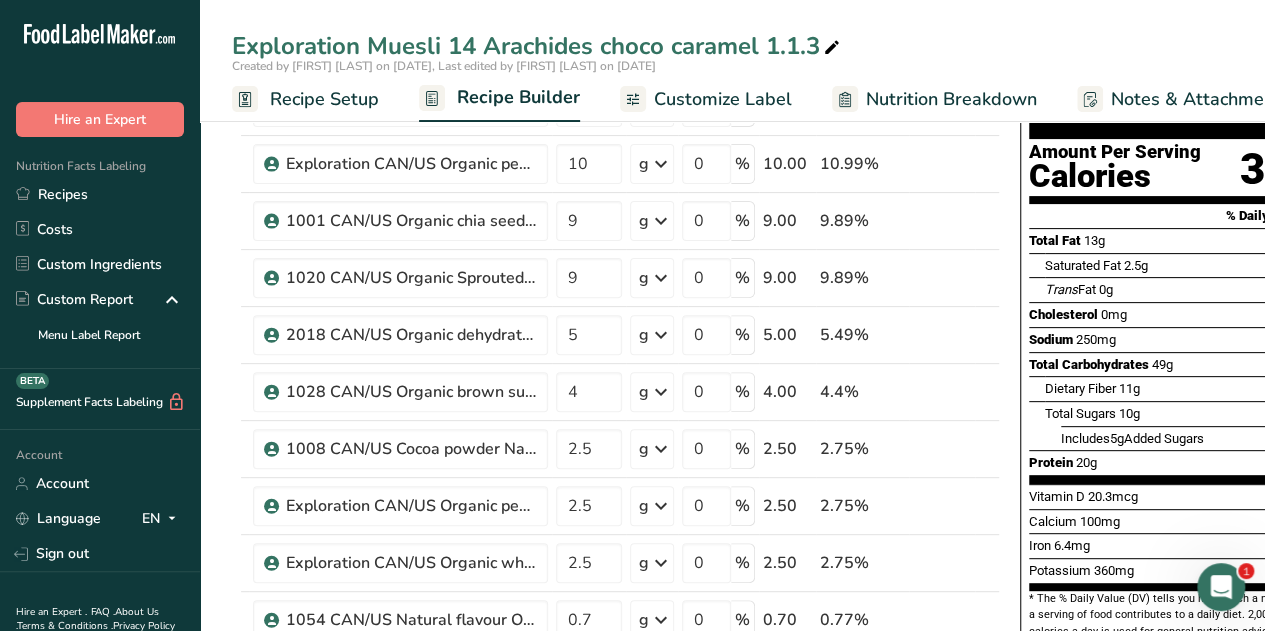 click on "Exploration Muesli 14 Arachides choco caramel 1.1.3
Created by Gabriela Cappelo on 2025-08-06, Last edited by Gabriela Cappelo on 2025-08-06
Recipe Setup                       Recipe Builder   Customize Label               Nutrition Breakdown               Notes & Attachments                 Recipe Costing
Add Ingredients
Manage Recipe         Delete Recipe           Duplicate Recipe             Scale Recipe             Save as Sub-Recipe   .a-a{fill:#347362;}.b-a{fill:#fff;}                               Nutrition Breakdown                 Recipe Card
NEW
Amino Acids Pattern Report           Activity History
Download
Choose your preferred label style
Standard FDA label
Standard FDA label
Tabular FDA label
Linear FDA label" at bounding box center (732, 897) 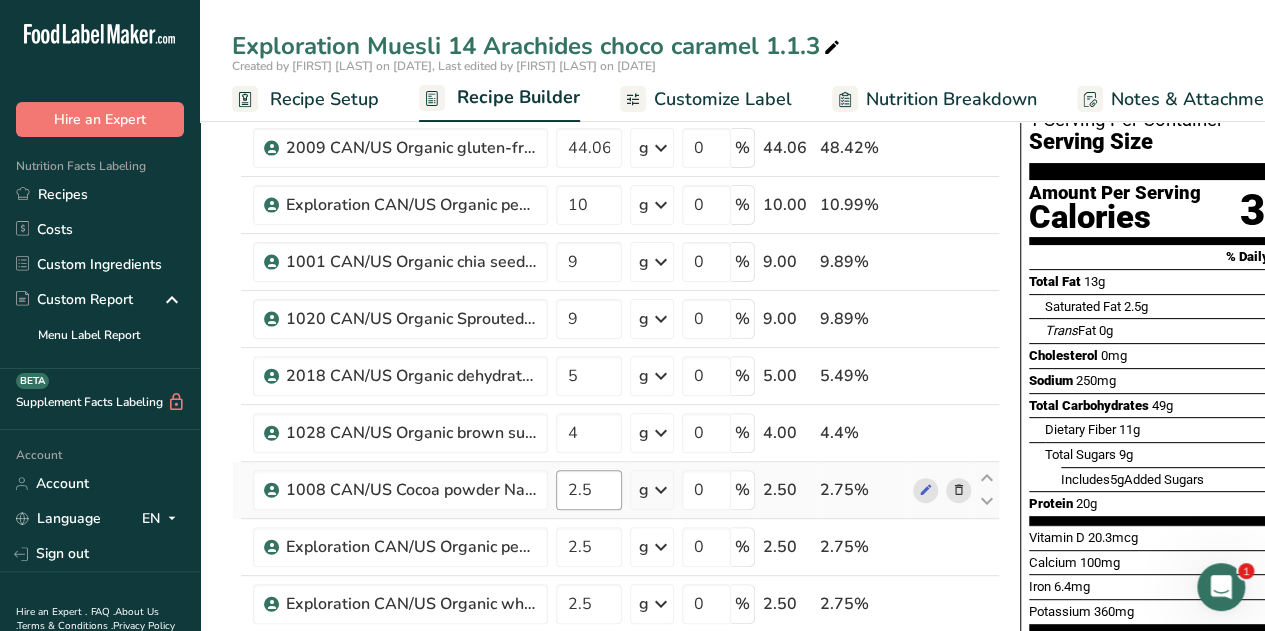 scroll, scrollTop: 127, scrollLeft: 0, axis: vertical 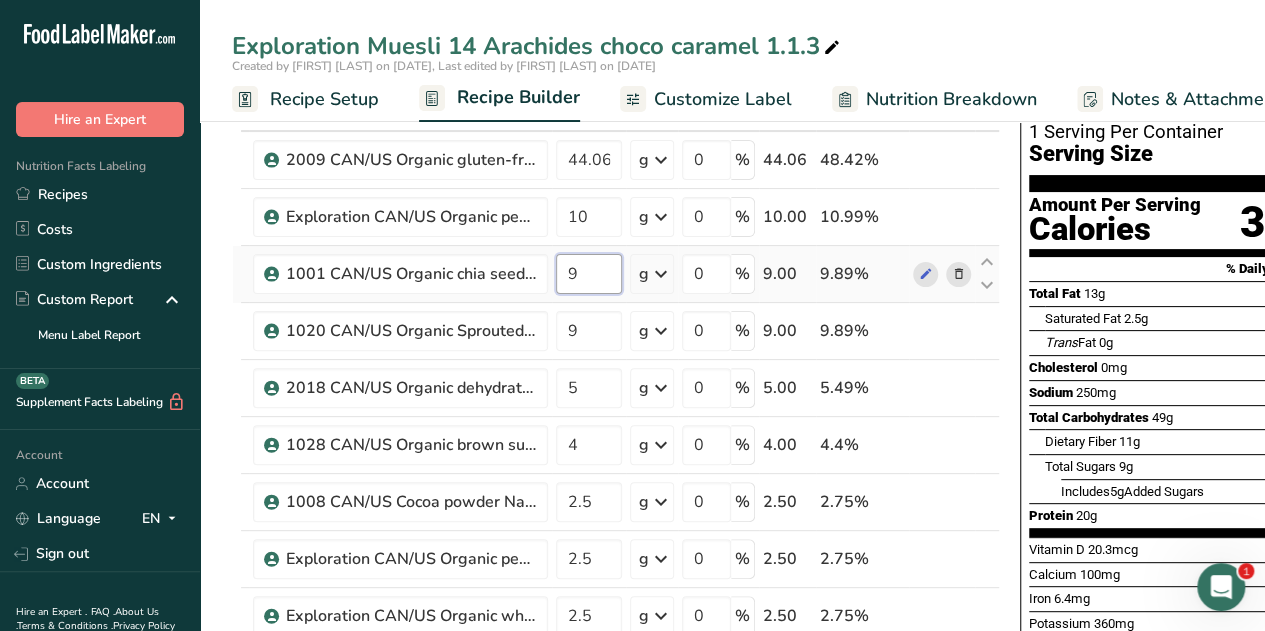 click on "9" at bounding box center (589, 274) 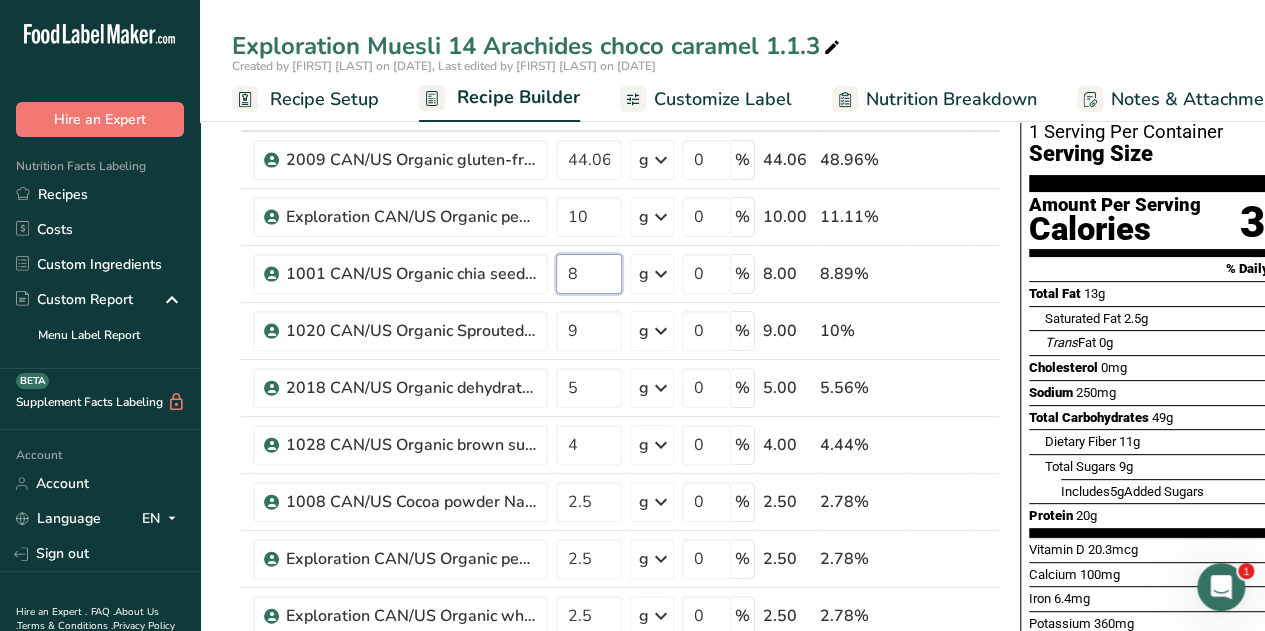 type on "8" 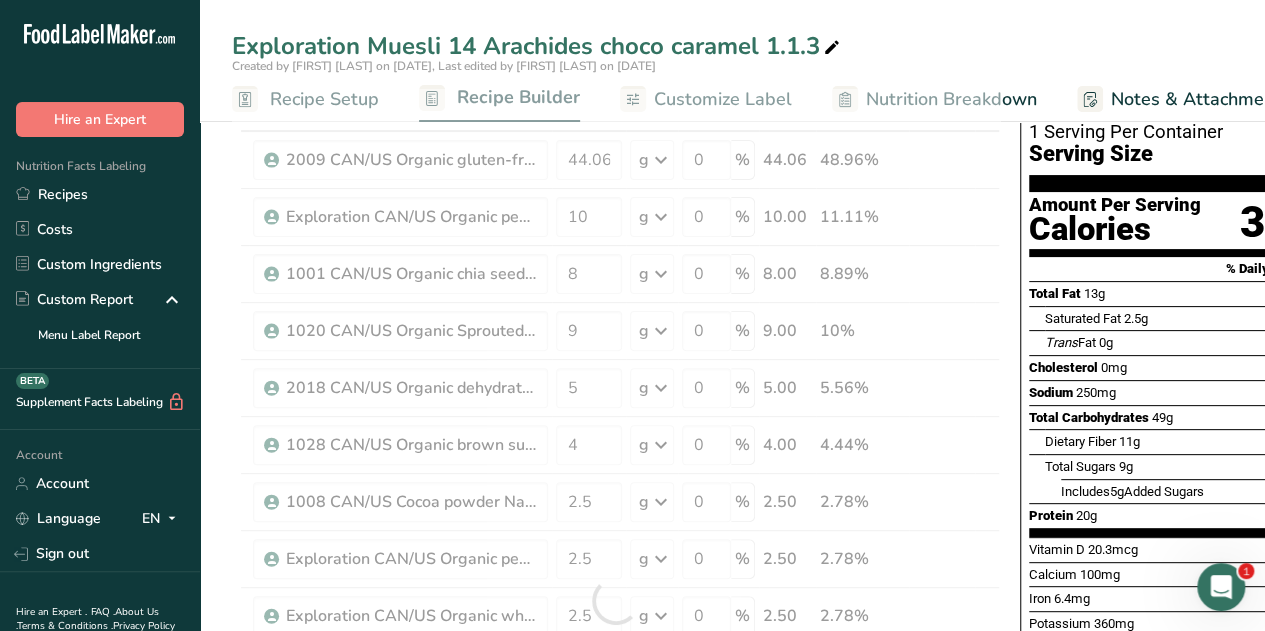 click on "Exploration Muesli 14 Arachides choco caramel 1.1.3" at bounding box center [732, 46] 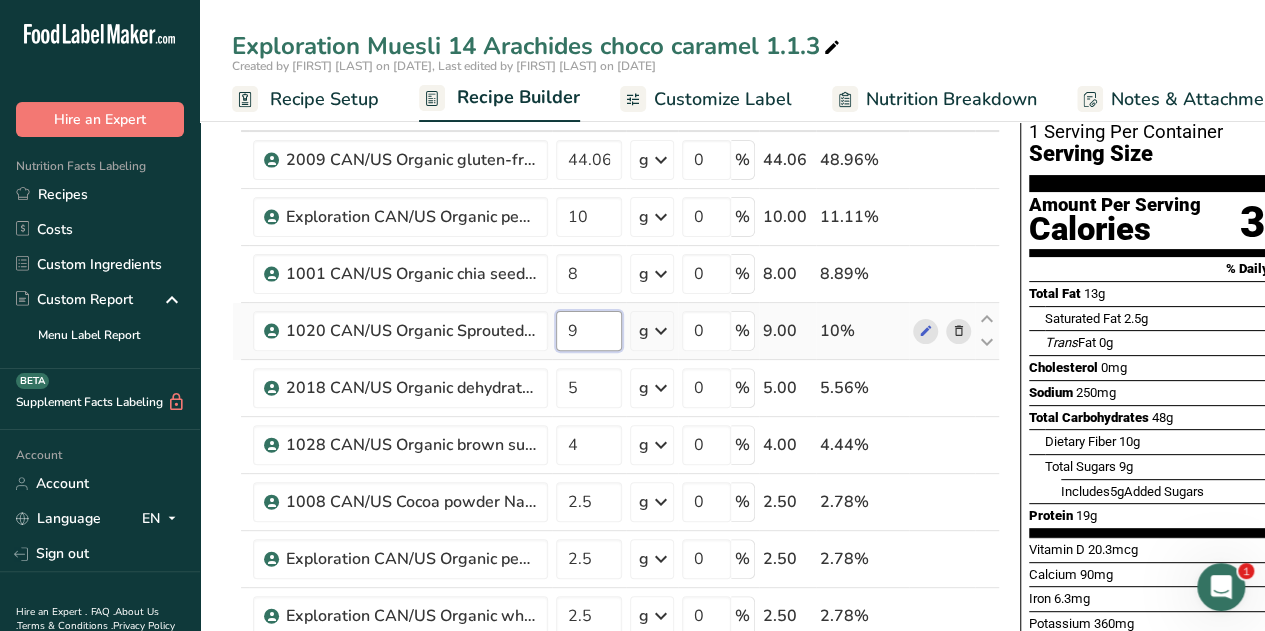 click on "9" at bounding box center [589, 331] 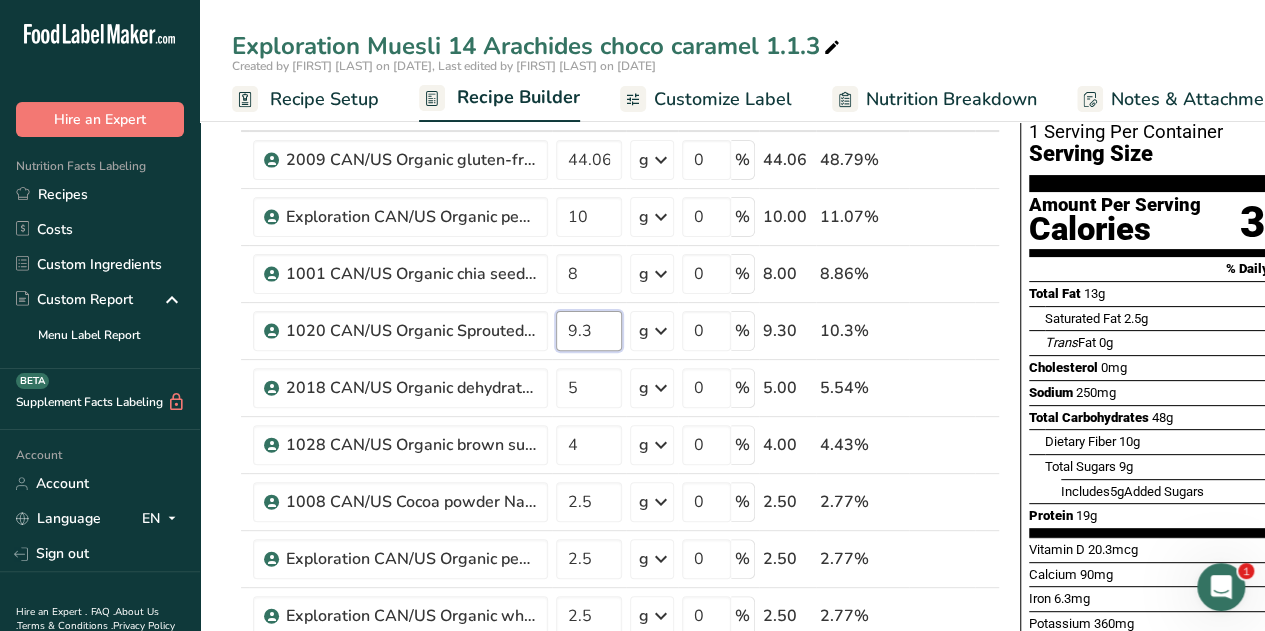 type on "9.3" 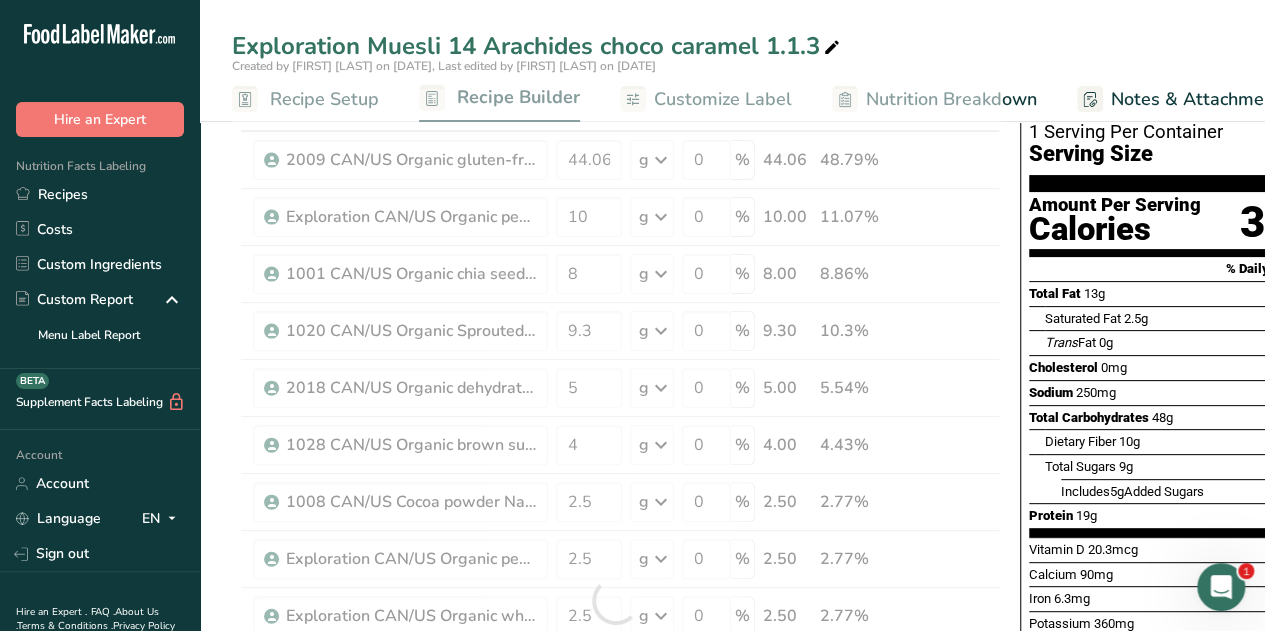 click on "Exploration Muesli 14 Arachides choco caramel 1.1.3" at bounding box center (732, 46) 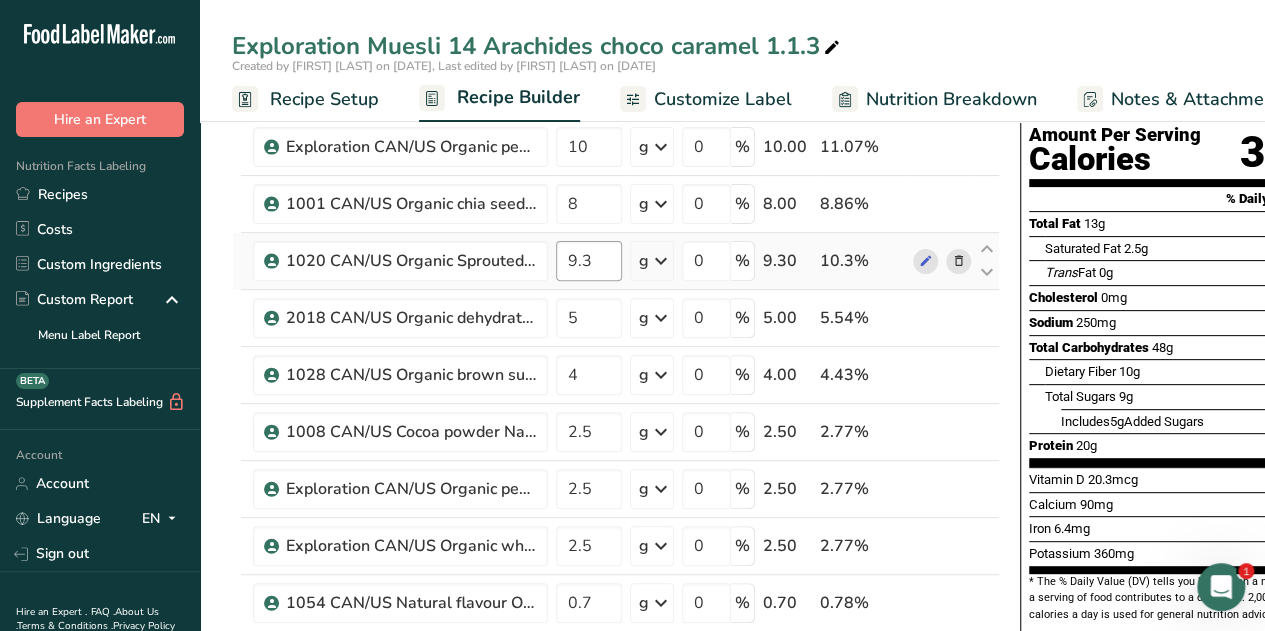 scroll, scrollTop: 195, scrollLeft: 0, axis: vertical 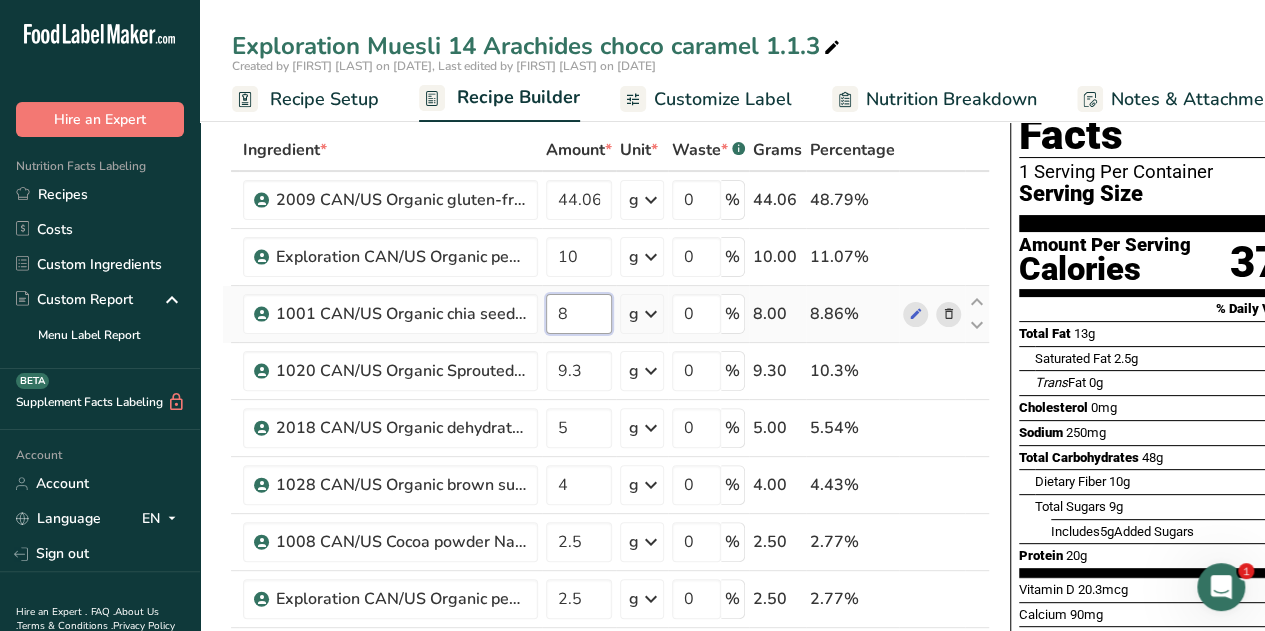 click on "8" at bounding box center [579, 314] 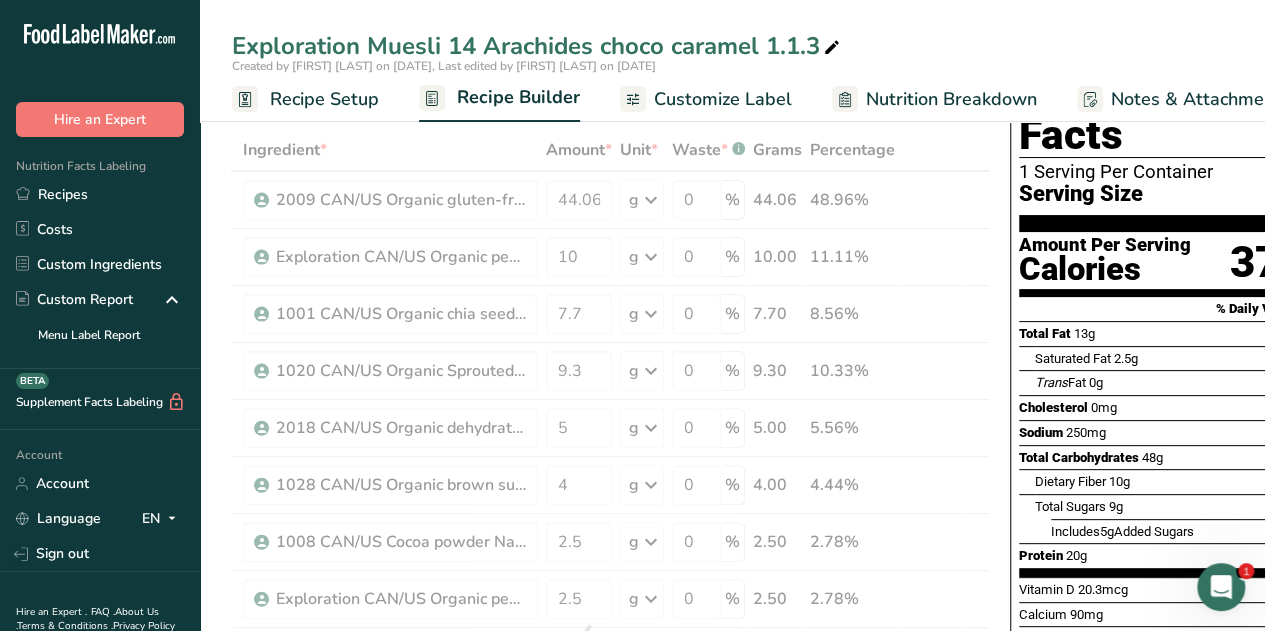 click on "Exploration Muesli 14 Arachides choco caramel 1.1.3" at bounding box center (732, 46) 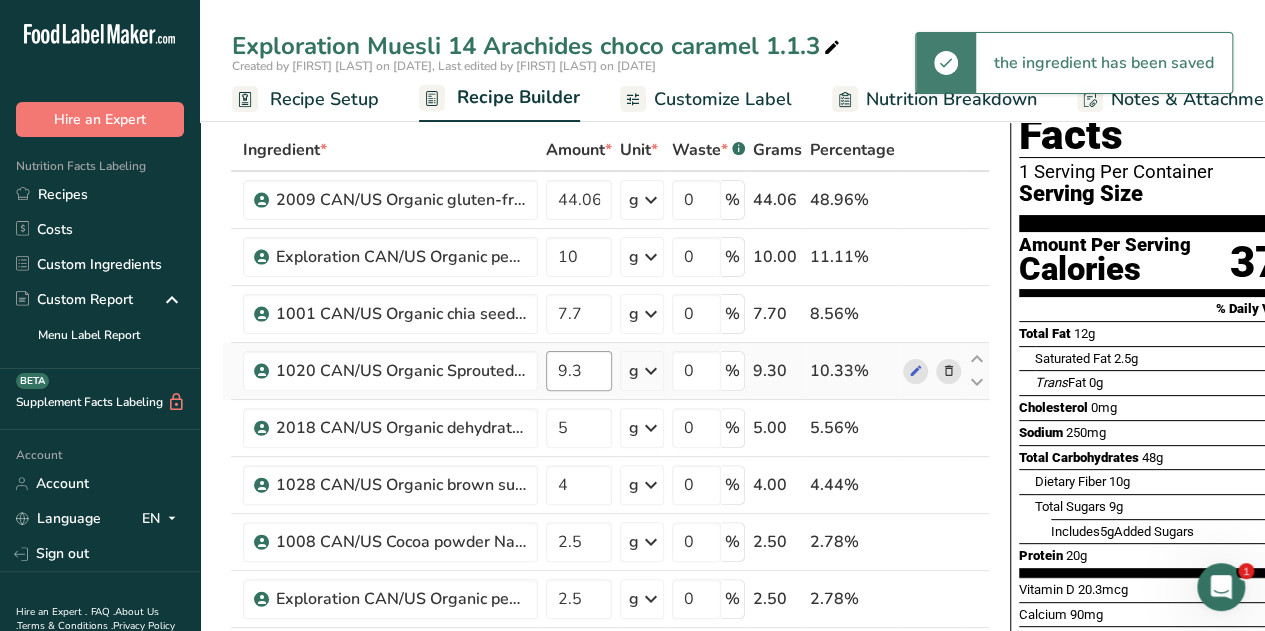scroll, scrollTop: 0, scrollLeft: 0, axis: both 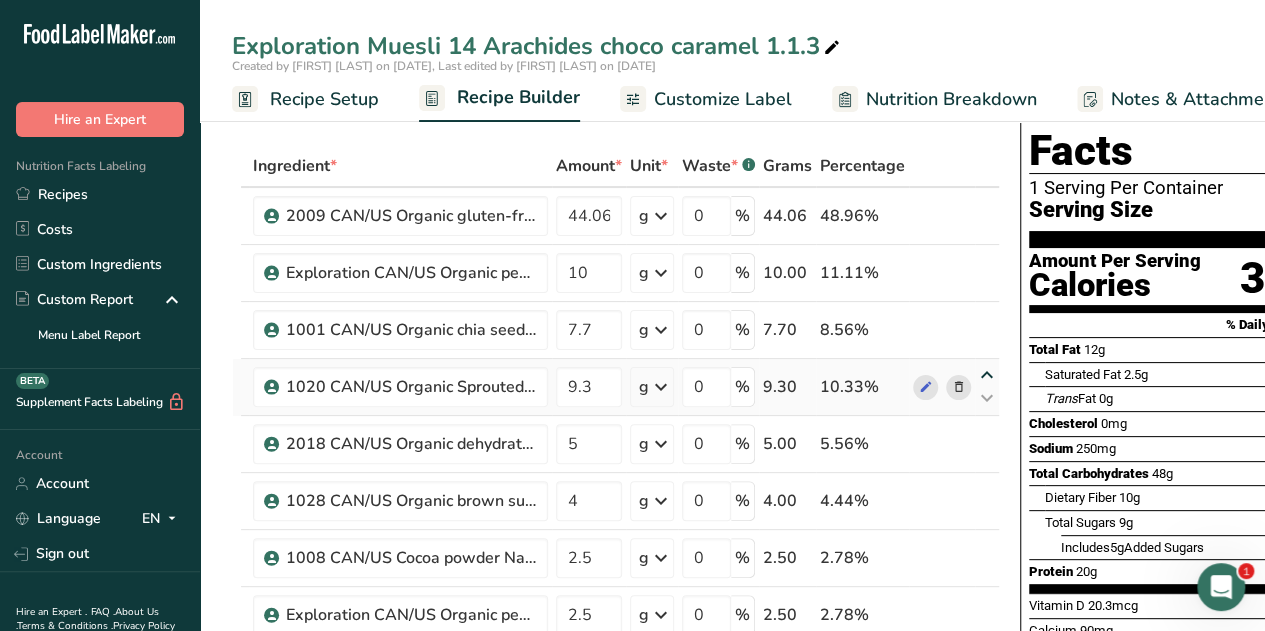 click at bounding box center (987, 375) 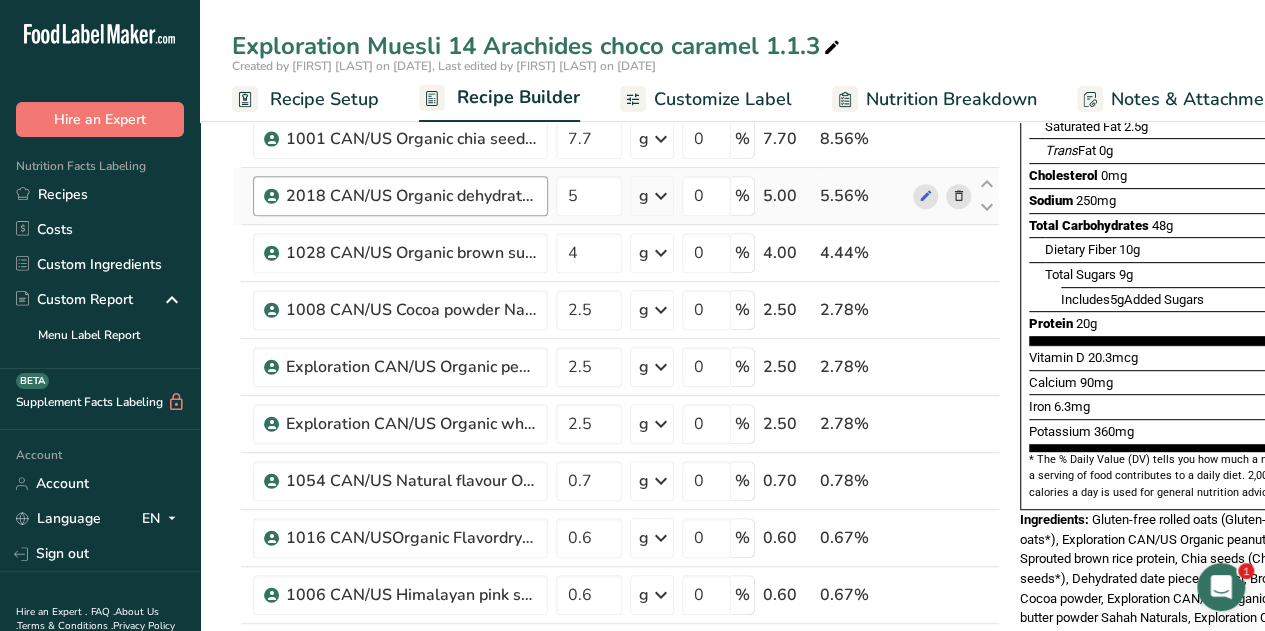 scroll, scrollTop: 547, scrollLeft: 0, axis: vertical 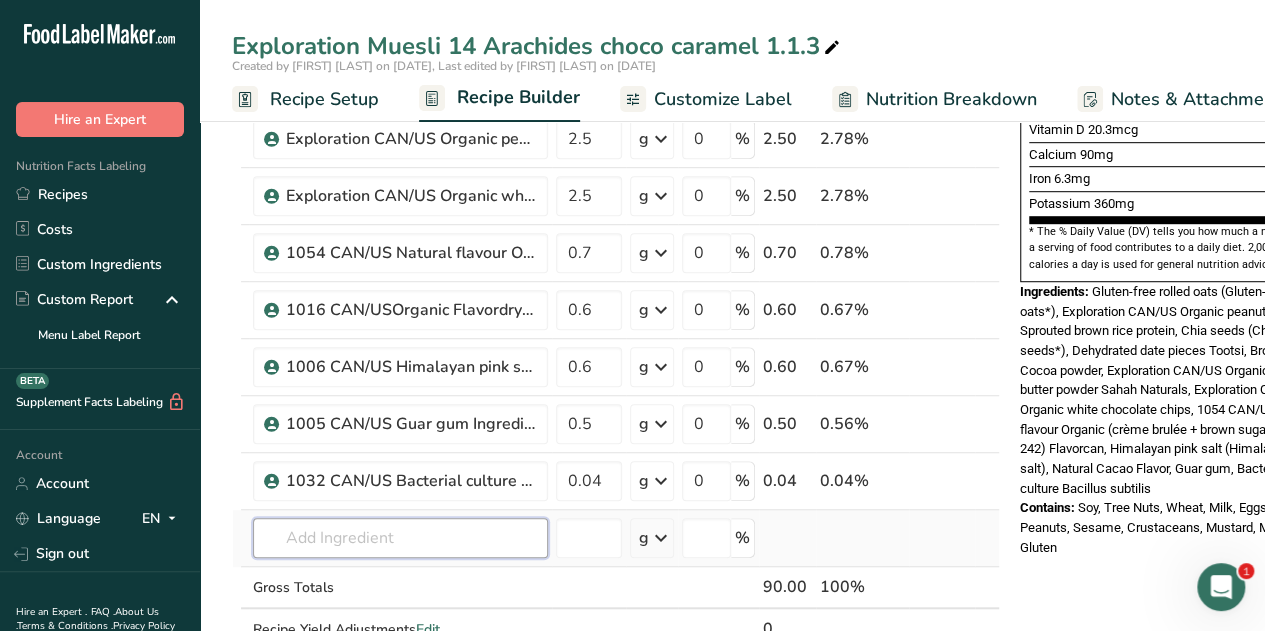 click at bounding box center (400, 538) 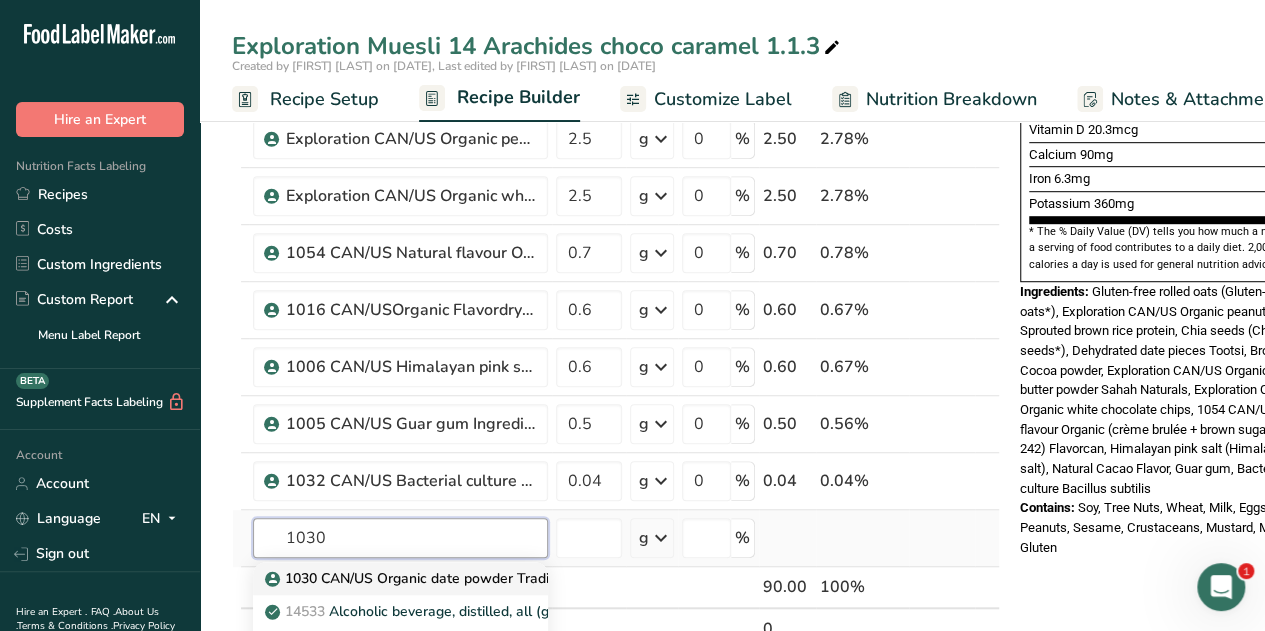 type on "1030" 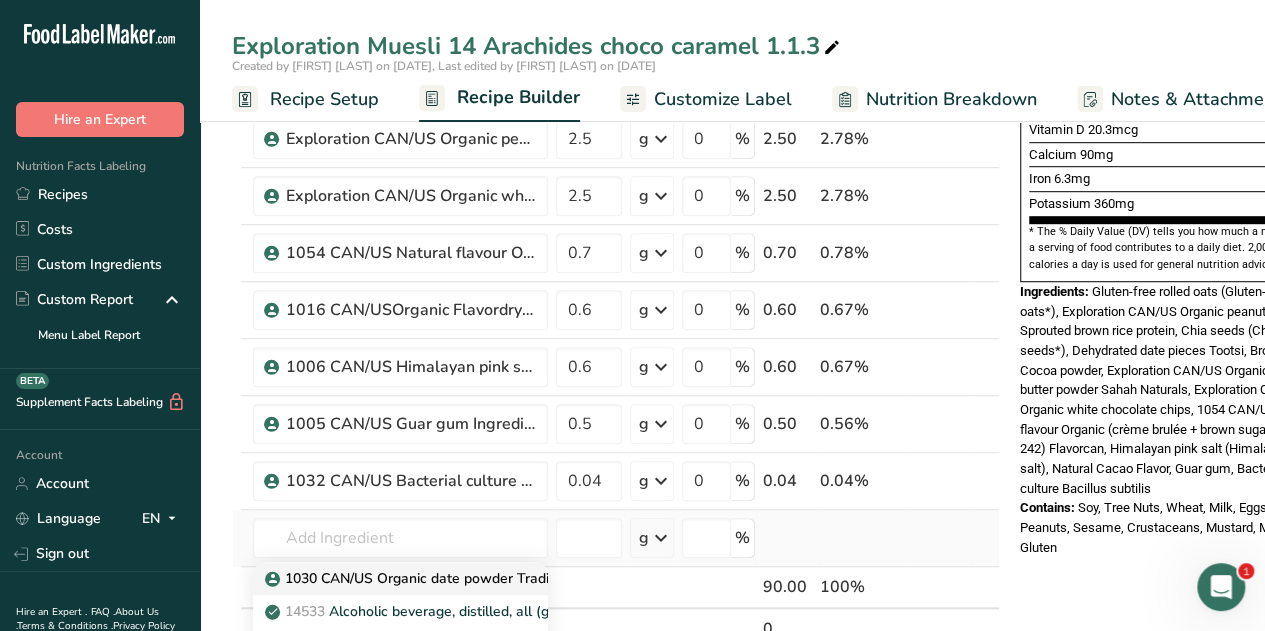 click on "1030 CAN/US Organic date powder Tradin Organic" at bounding box center [440, 578] 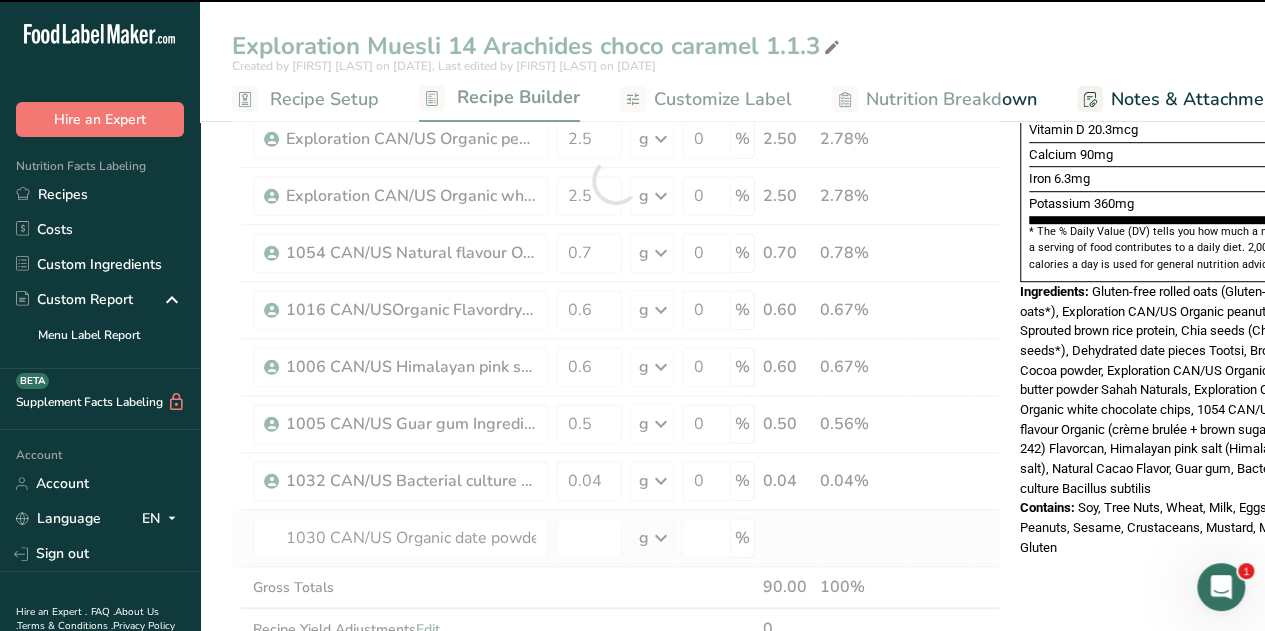 type on "0" 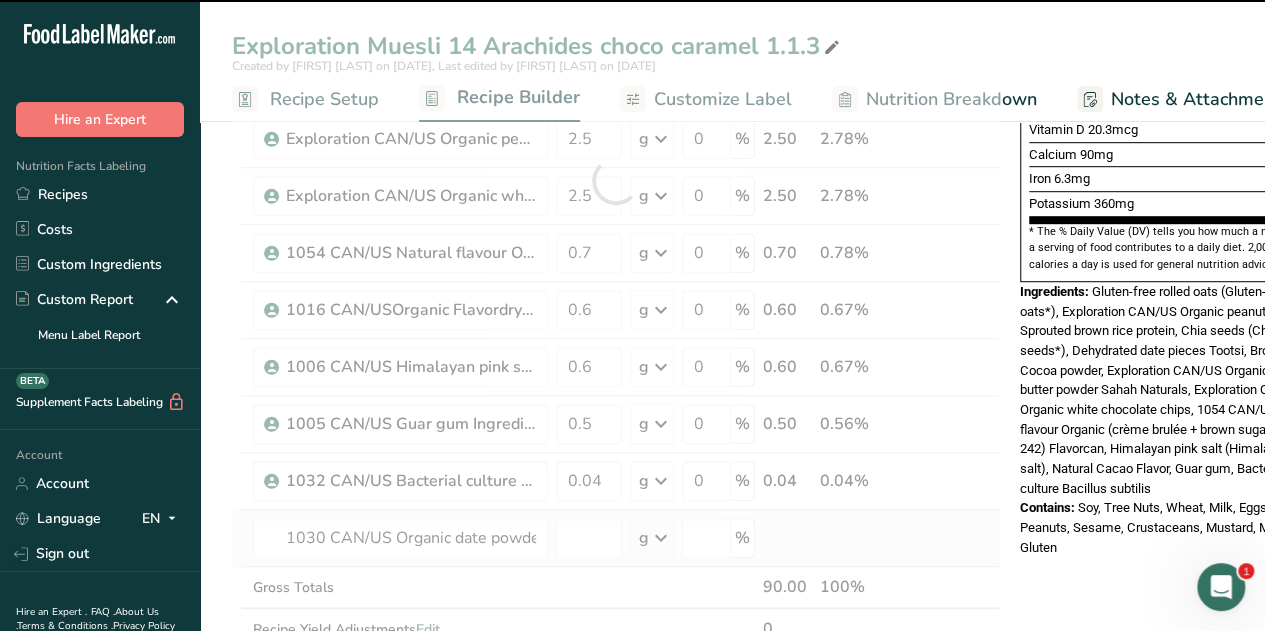 type on "0" 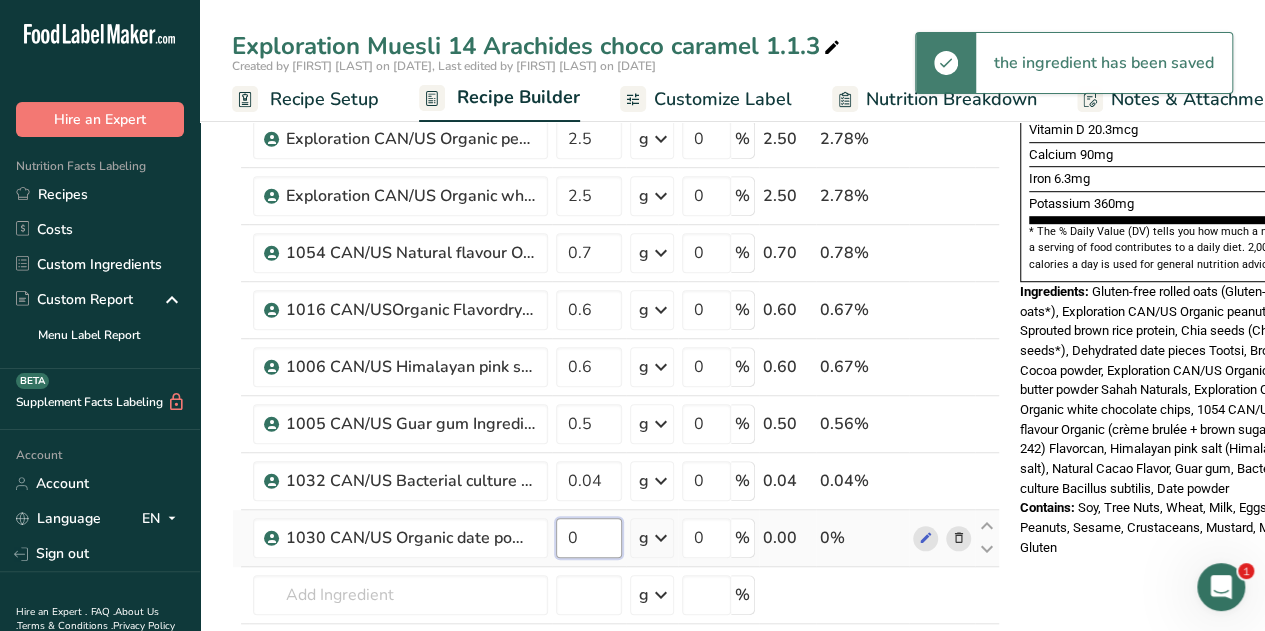 click on "0" at bounding box center [589, 538] 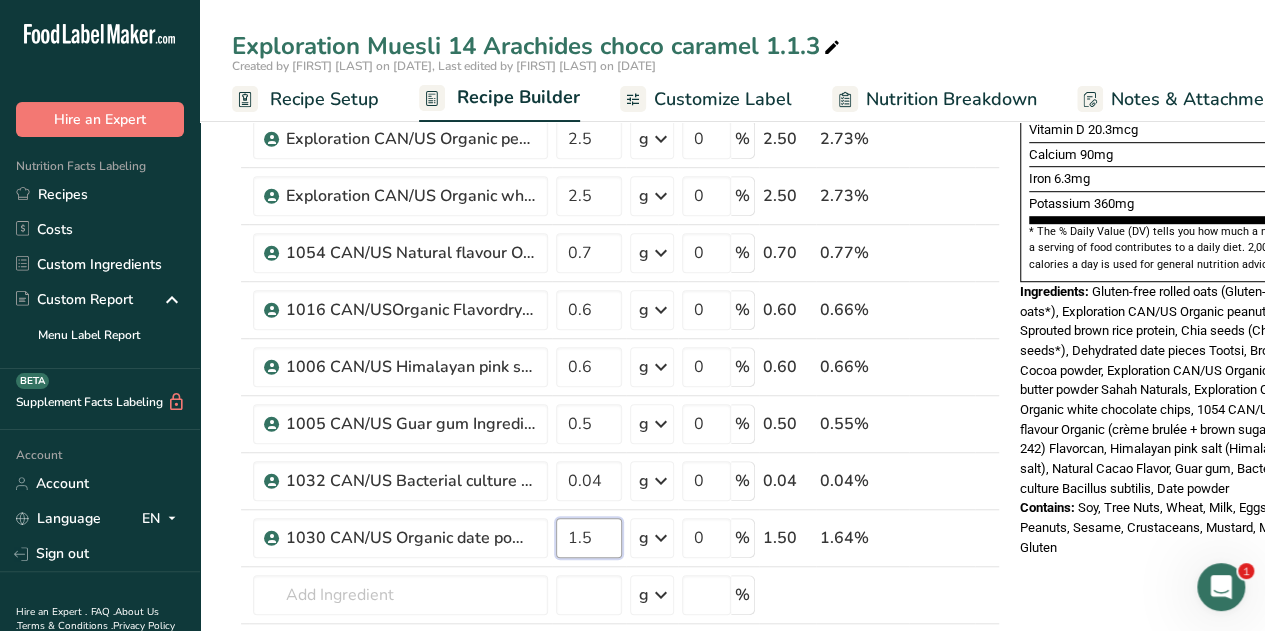 type on "1.5" 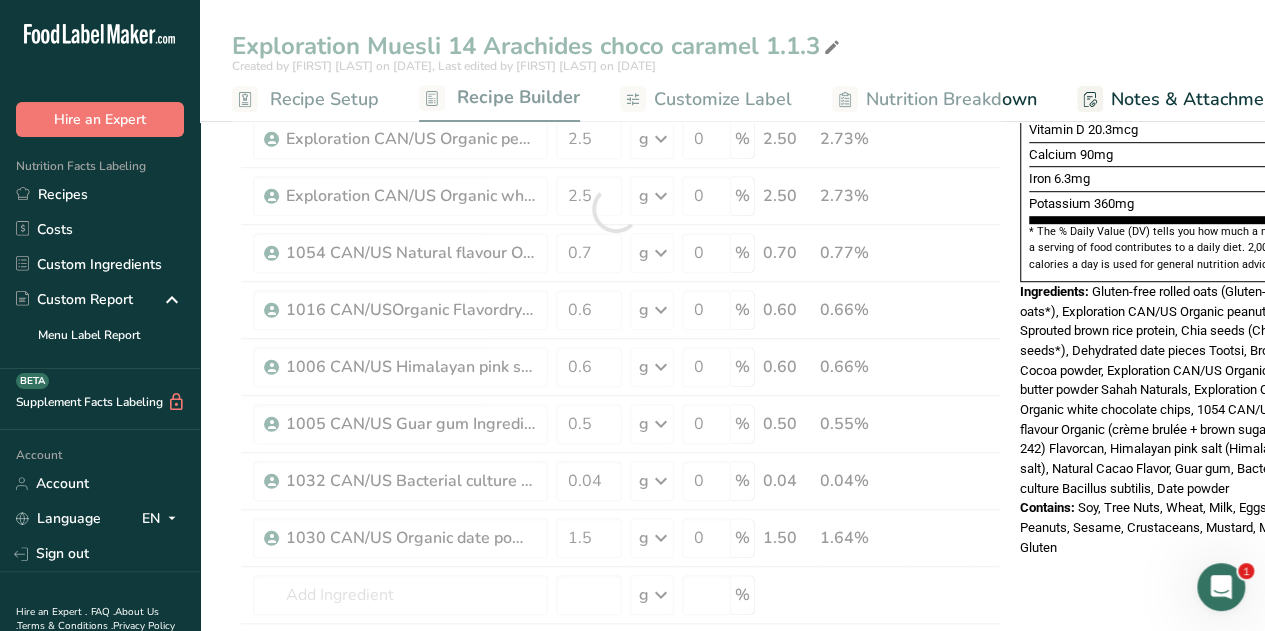 click on "Ingredients:    Gluten-free rolled oats (Gluten-free rolled oats*), Exploration CAN/US Organic peanuts Tootsi, Sprouted brown rice protein, Chia seeds (Chia seeds*), Dehydrated date pieces Tootsi, Brown sugar, Cocoa powder, Exploration CAN/US Organic peanut butter powder Sahah Naturals, Exploration CAN/US Organic white chocolate chips, 1054 CAN/US Natural flavour Organic (crème brulée + brown sugar FC503-242) Flavorcan, Himalayan pink salt (Himalayan pink salt), Natural Cacao Flavor, Guar gum, Bacterial culture Bacillus subtilis, Date powder" at bounding box center (1172, 390) 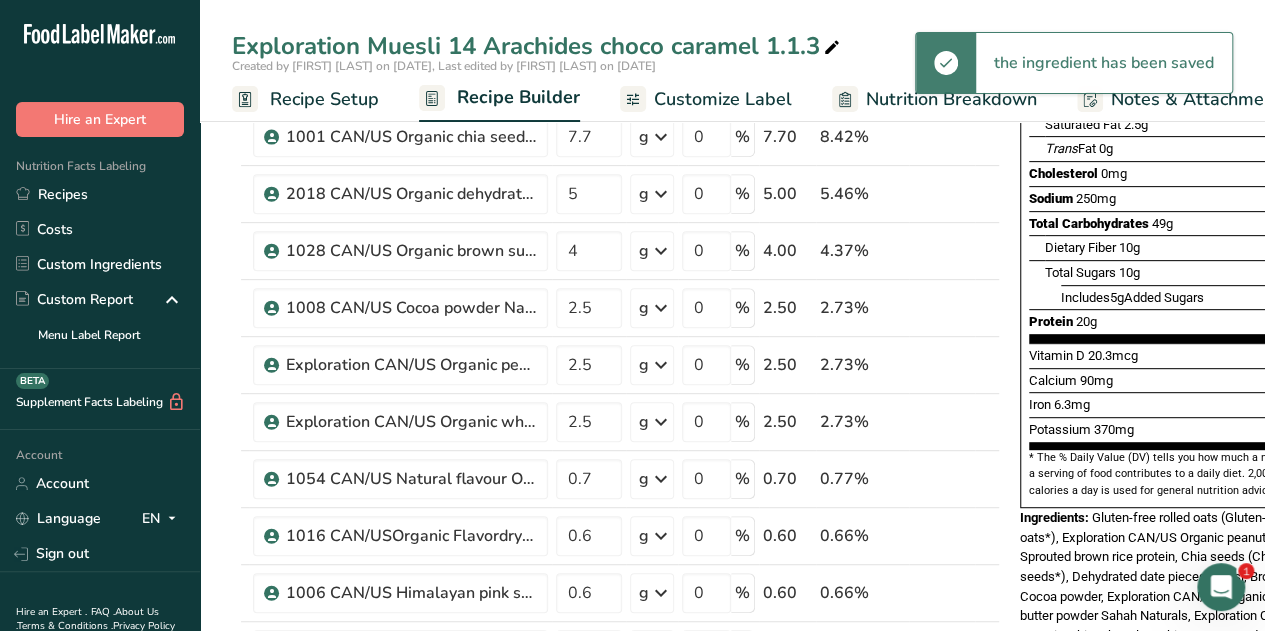 scroll, scrollTop: 318, scrollLeft: 0, axis: vertical 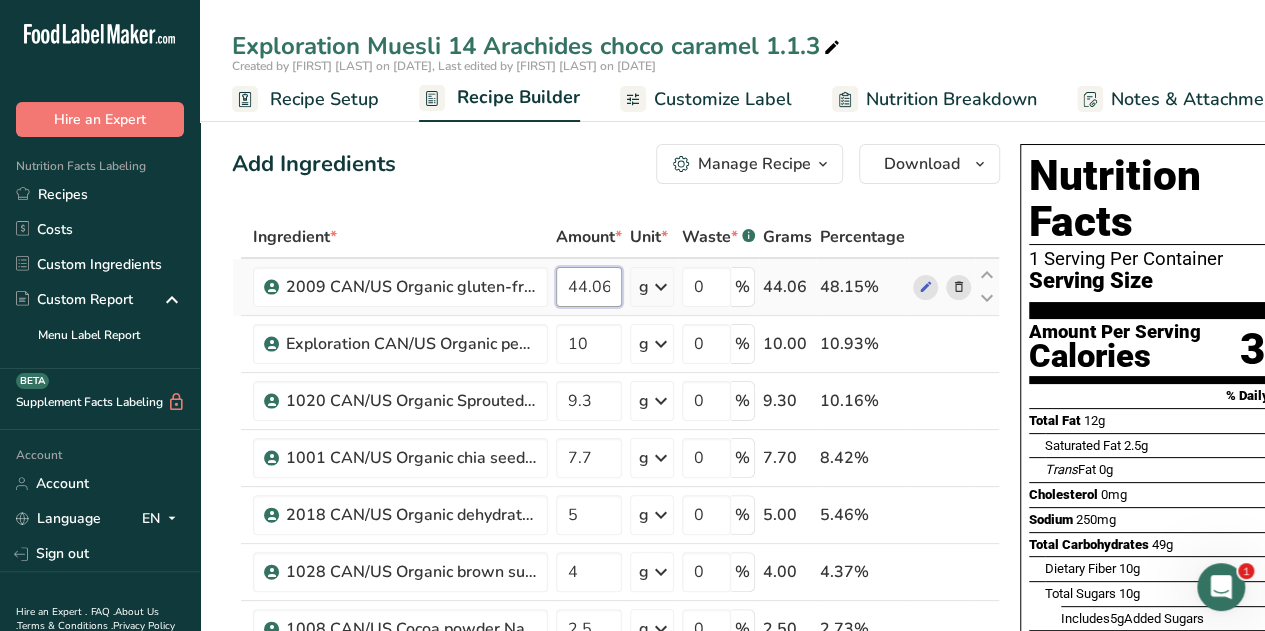 click on "44.06" at bounding box center [589, 287] 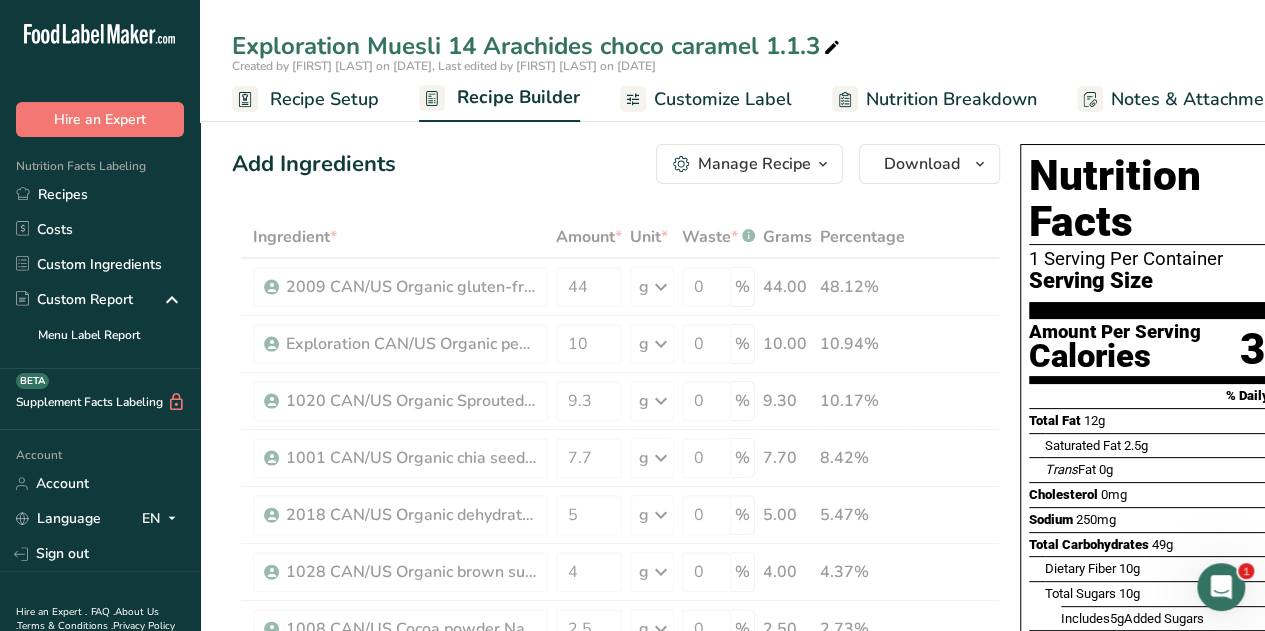 click on "Add Ingredients
Manage Recipe         Delete Recipe           Duplicate Recipe             Scale Recipe             Save as Sub-Recipe   .a-a{fill:#347362;}.b-a{fill:#fff;}                               Nutrition Breakdown                 Recipe Card
NEW
Amino Acids Pattern Report           Activity History
Download
Choose your preferred label style
Standard FDA label
Standard FDA label
The most common format for nutrition facts labels in compliance with the FDA's typeface, style and requirements
Tabular FDA label
A label format compliant with the FDA regulations presented in a tabular (horizontal) display.
Linear FDA label
A simple linear display for small sized packages.
Simplified FDA label" at bounding box center (622, 1106) 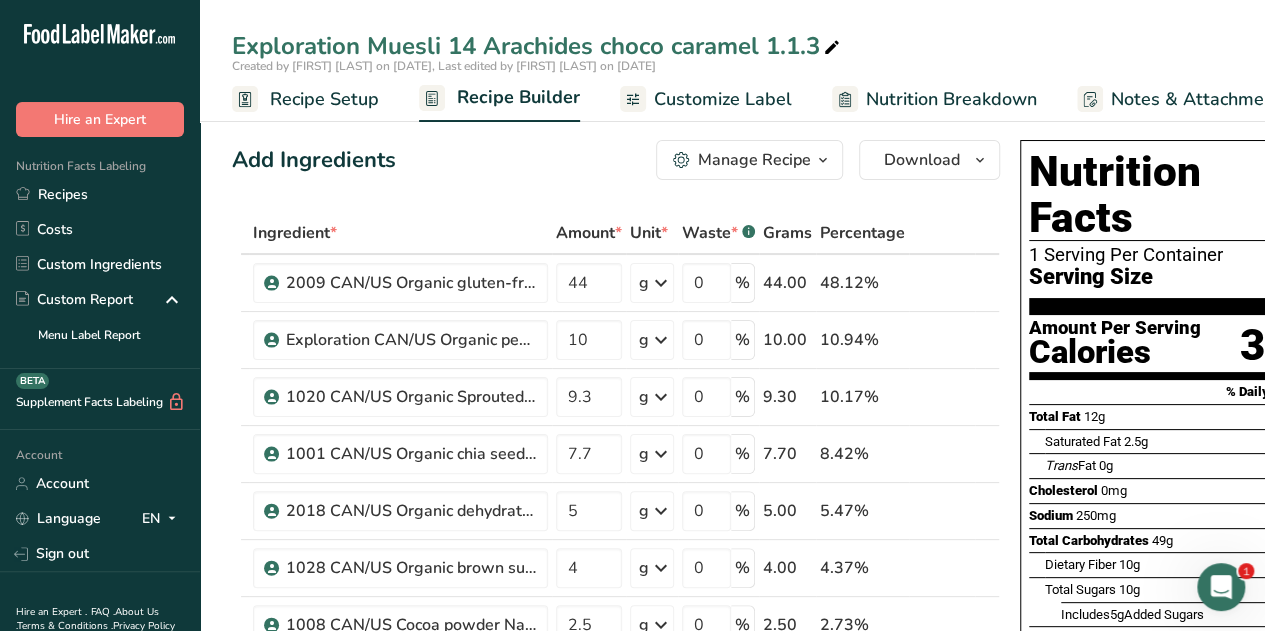 scroll, scrollTop: 0, scrollLeft: 0, axis: both 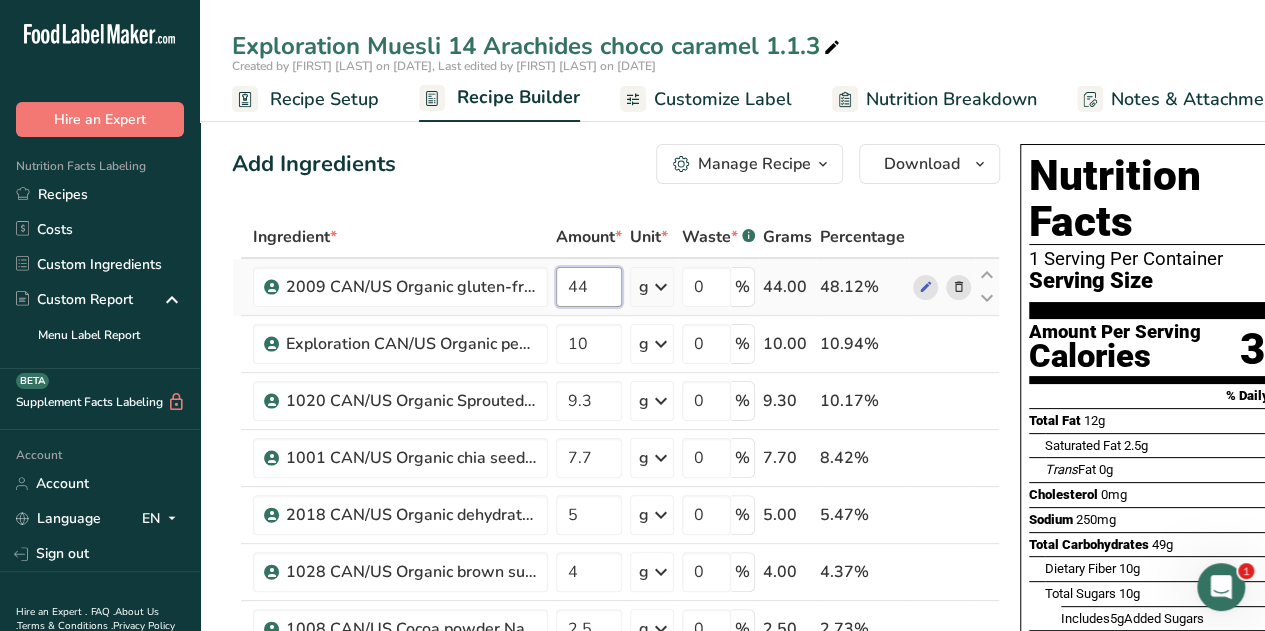 click on "44" at bounding box center [589, 287] 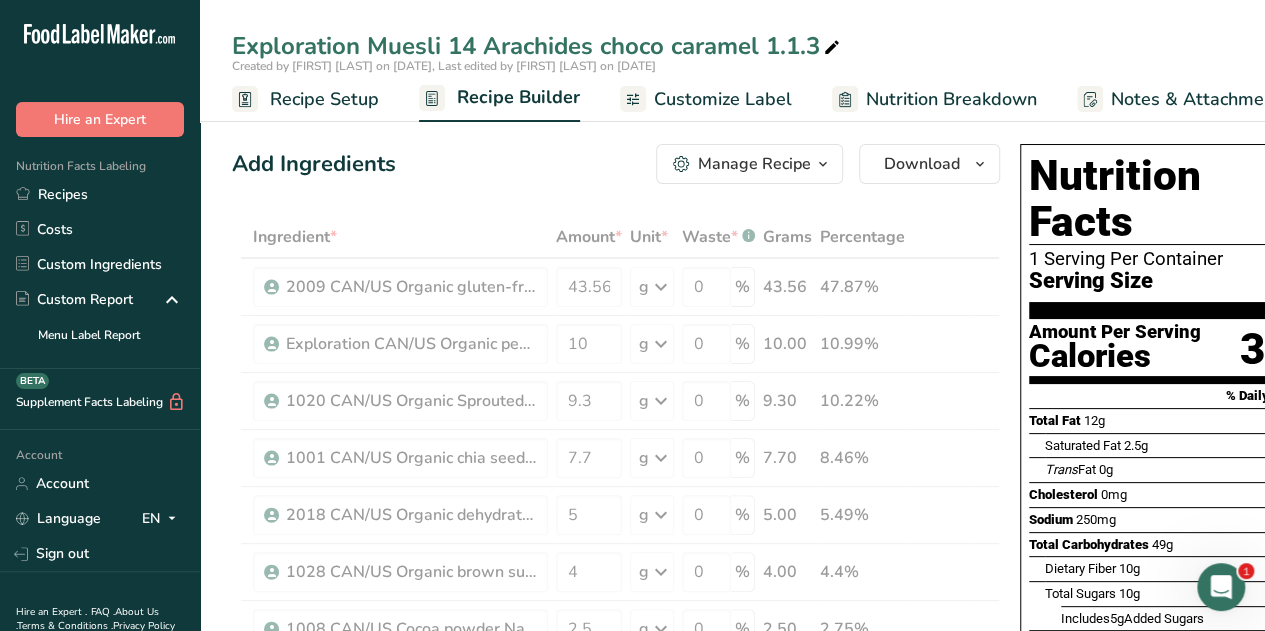 click on "Add Ingredients
Manage Recipe         Delete Recipe           Duplicate Recipe             Scale Recipe             Save as Sub-Recipe   .a-a{fill:#347362;}.b-a{fill:#fff;}                               Nutrition Breakdown                 Recipe Card
NEW
Amino Acids Pattern Report           Activity History
Download
Choose your preferred label style
Standard FDA label
Standard FDA label
The most common format for nutrition facts labels in compliance with the FDA's typeface, style and requirements
Tabular FDA label
A label format compliant with the FDA regulations presented in a tabular (horizontal) display.
Linear FDA label
A simple linear display for small sized packages.
Simplified FDA label" at bounding box center [622, 1106] 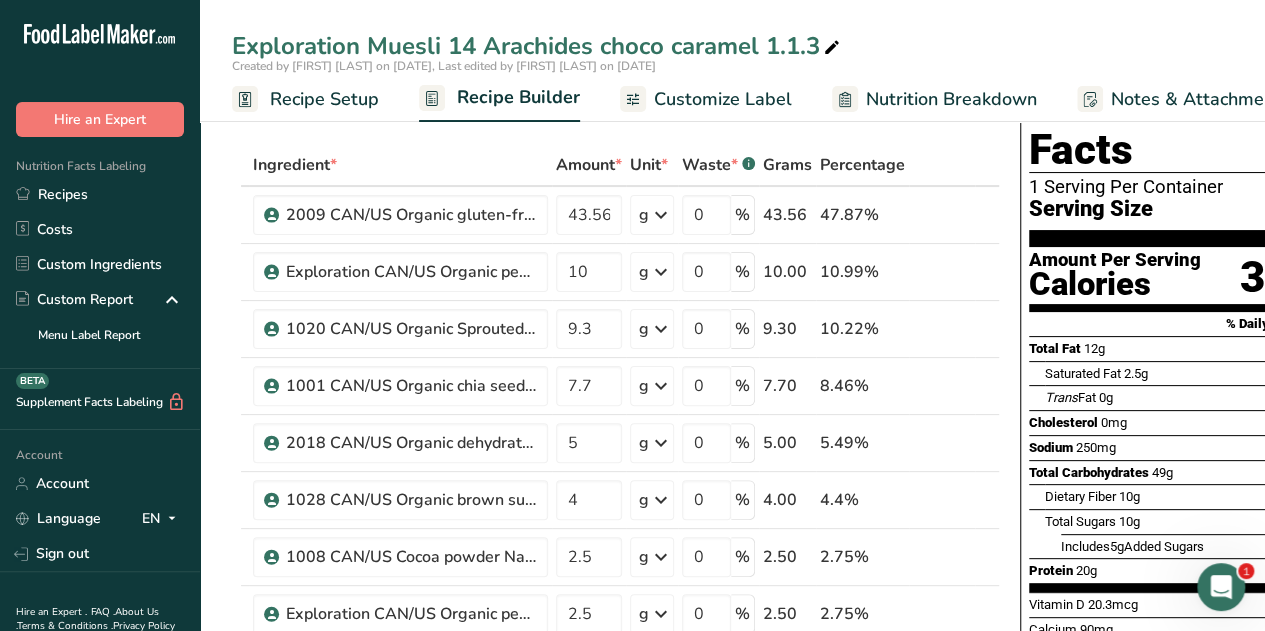 scroll, scrollTop: 0, scrollLeft: 0, axis: both 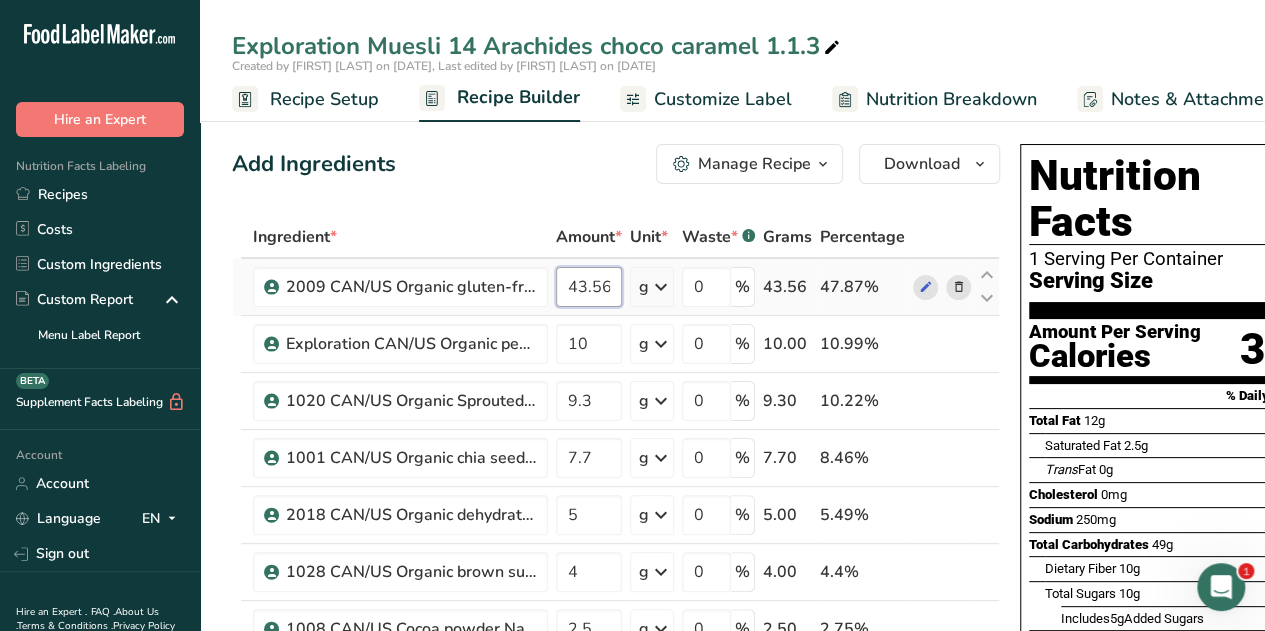 click on "43.56" at bounding box center [589, 287] 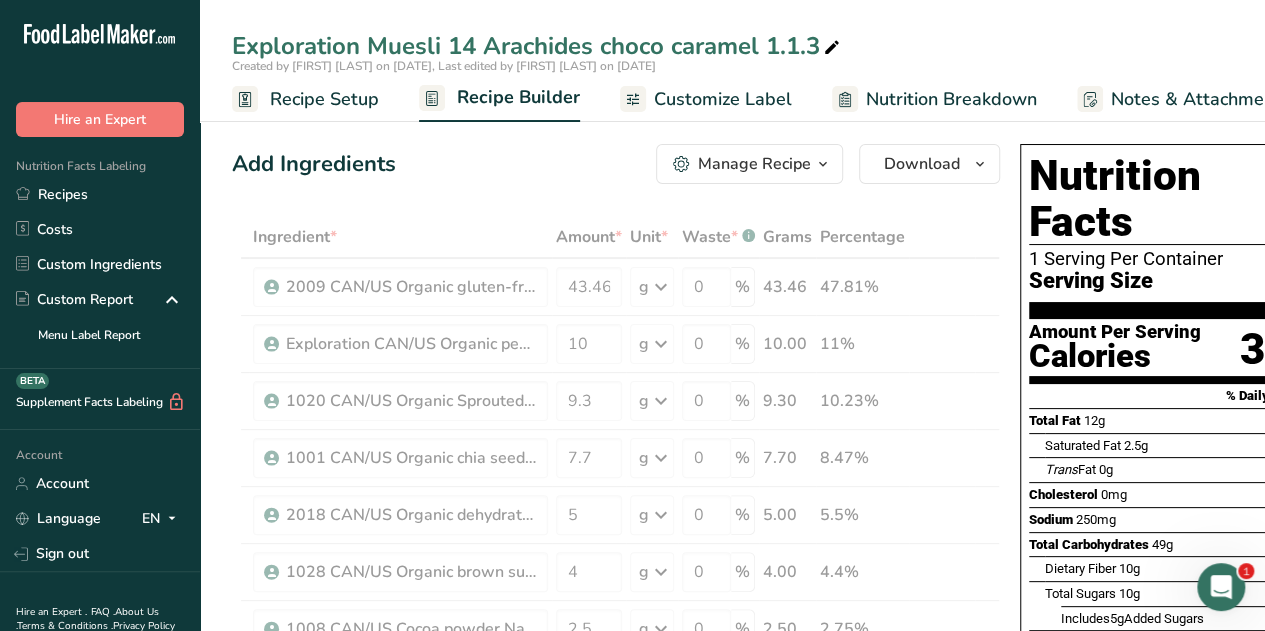 click on "Add Ingredients
Manage Recipe         Delete Recipe           Duplicate Recipe             Scale Recipe             Save as Sub-Recipe   .a-a{fill:#347362;}.b-a{fill:#fff;}                               Nutrition Breakdown                 Recipe Card
NEW
Amino Acids Pattern Report           Activity History
Download
Choose your preferred label style
Standard FDA label
Standard FDA label
The most common format for nutrition facts labels in compliance with the FDA's typeface, style and requirements
Tabular FDA label
A label format compliant with the FDA regulations presented in a tabular (horizontal) display.
Linear FDA label
A simple linear display for small sized packages.
Simplified FDA label" at bounding box center [622, 1106] 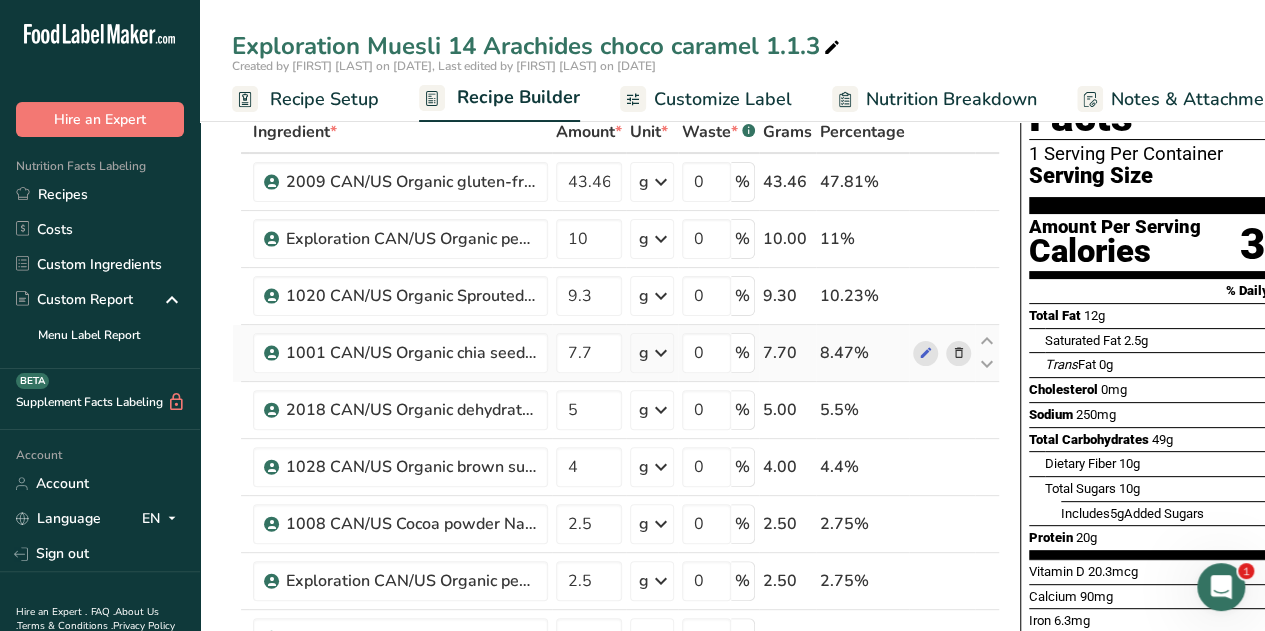 scroll, scrollTop: 0, scrollLeft: 0, axis: both 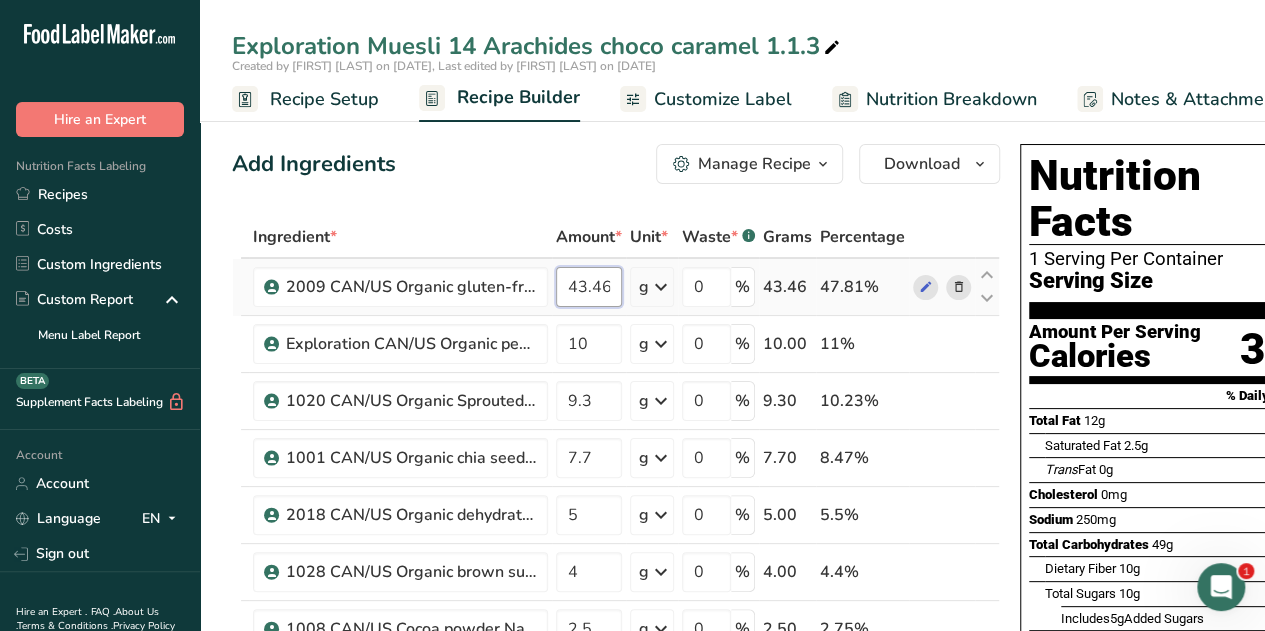 click on "43.46" at bounding box center (589, 287) 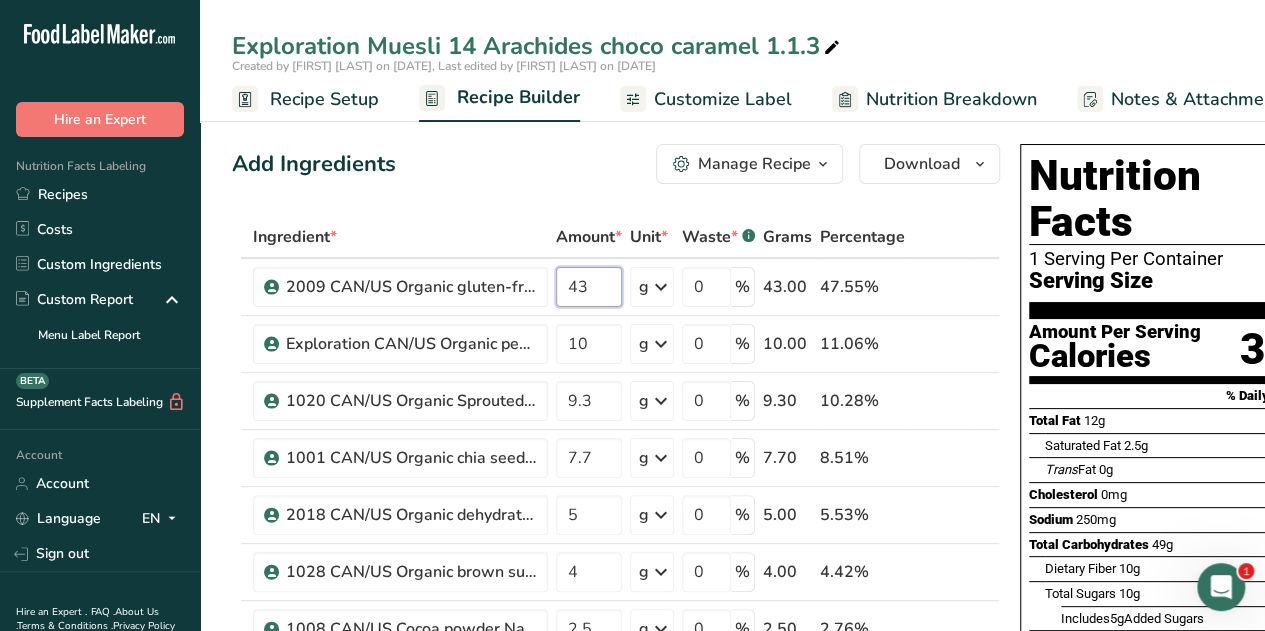 type on "43" 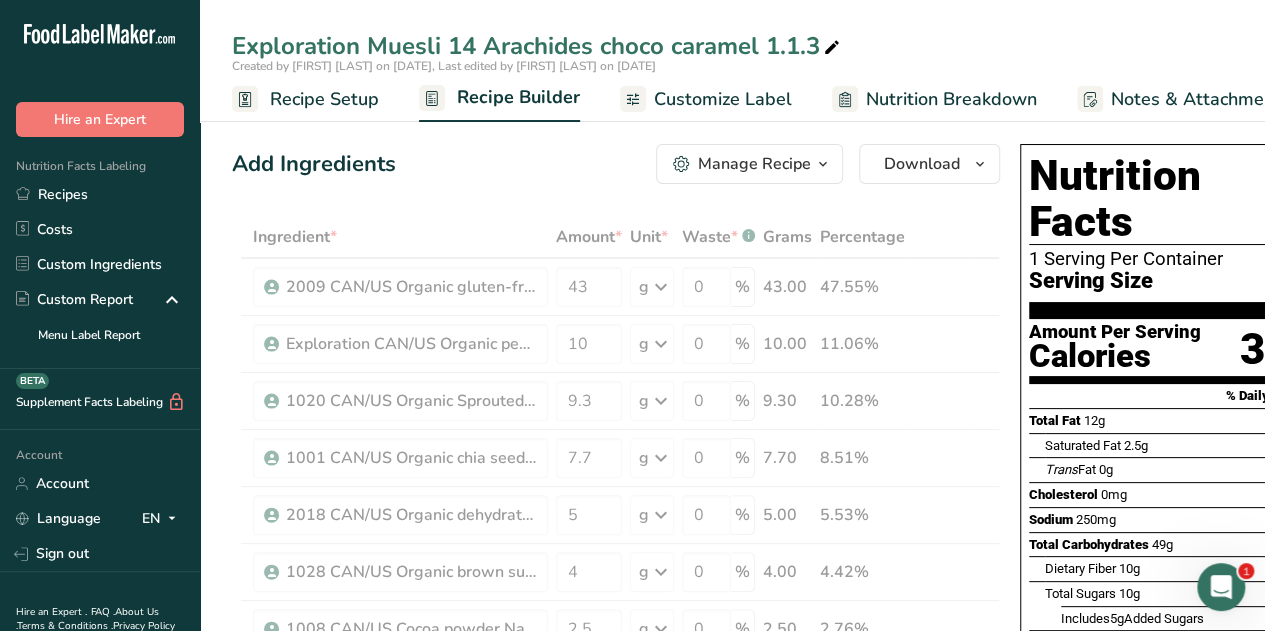 click on "Ingredient *
Amount *
Unit *
Waste *   .a-a{fill:#347362;}.b-a{fill:#fff;}          Grams
Percentage
2009 CAN/US Organic gluten-free rolled oats Tootsi + FCEN
43
g
Weight Units
g
kg
mg
See more
Volume Units
l
mL
fl oz
See more
0
%
43.00
47.55%
Exploration CAN/US Organic peanuts Tootsi
10
g
Weight Units
g
kg
mg
See more
Volume Units
l
mL
fl oz
See more
0
%
10.00
11.06%
9.3" at bounding box center (616, 756) 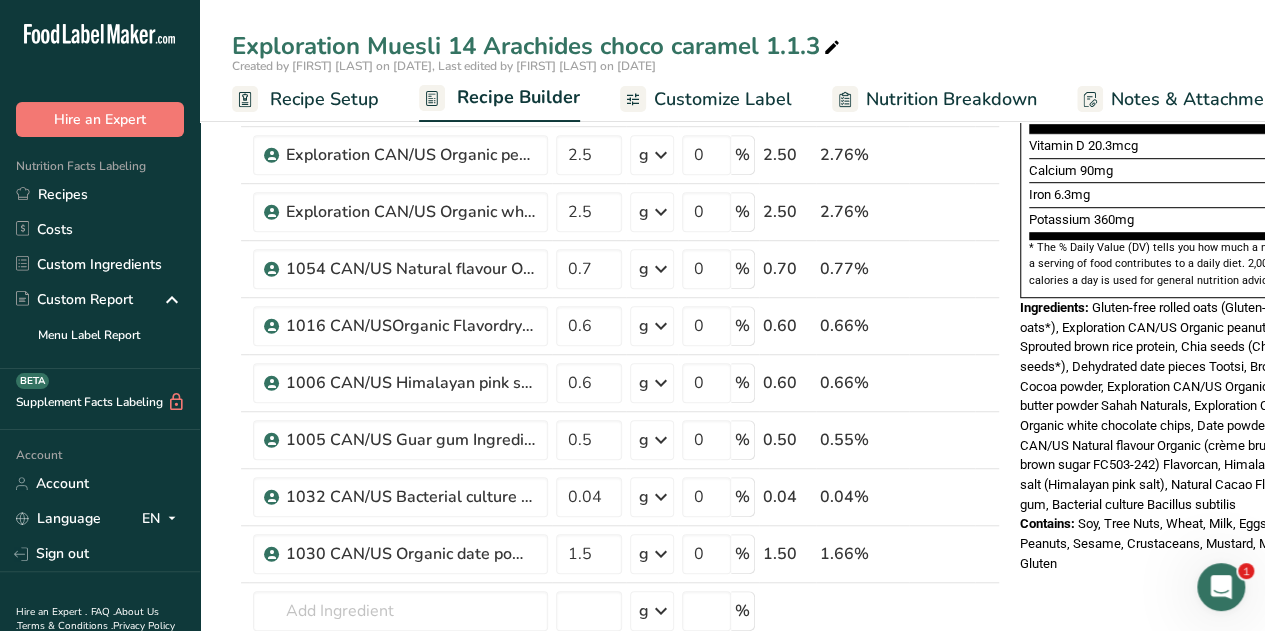 scroll, scrollTop: 532, scrollLeft: 0, axis: vertical 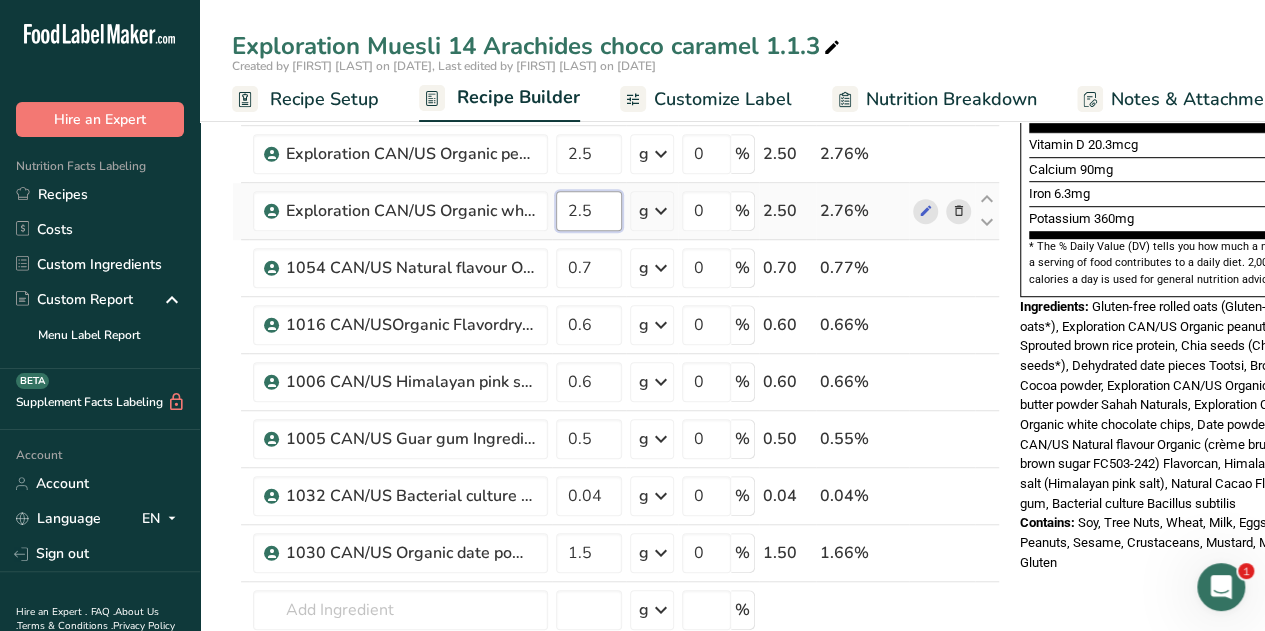 click on "2.5" at bounding box center [589, 211] 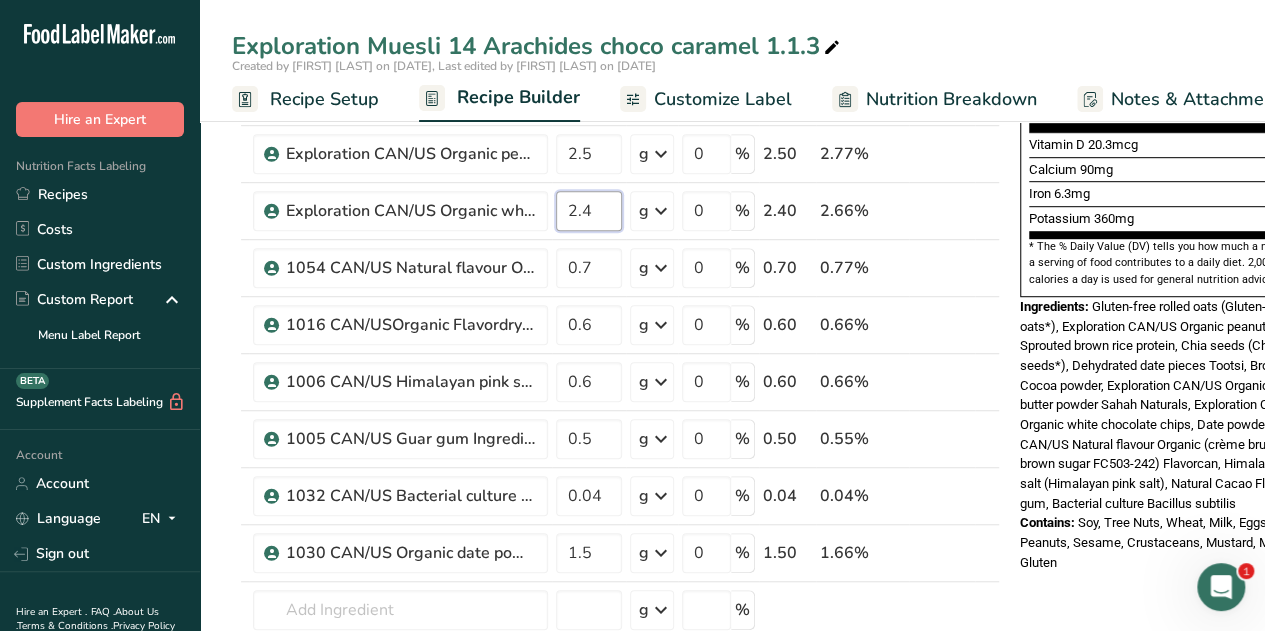 type on "2.4" 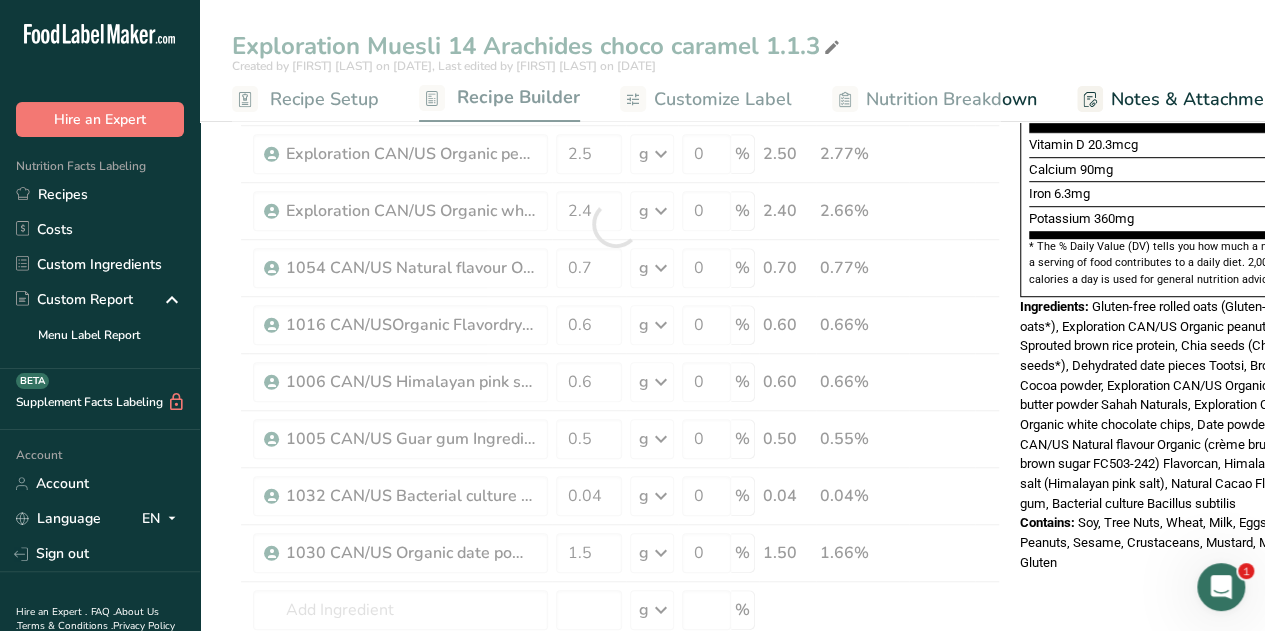 click on "Exploration Muesli 14 Arachides choco caramel 1.1.3
Created by Gabriela Cappelo on 2025-08-06, Last edited by Gabriela Cappelo on 2025-08-06
Recipe Setup                       Recipe Builder   Customize Label               Nutrition Breakdown               Notes & Attachments                 Recipe Costing
Add Ingredients
Manage Recipe         Delete Recipe           Duplicate Recipe             Scale Recipe             Save as Sub-Recipe   .a-a{fill:#347362;}.b-a{fill:#fff;}                               Nutrition Breakdown                 Recipe Card
NEW
Amino Acids Pattern Report           Activity History
Download
Choose your preferred label style
Standard FDA label
Standard FDA label
Tabular FDA label
Linear FDA label" at bounding box center (732, 574) 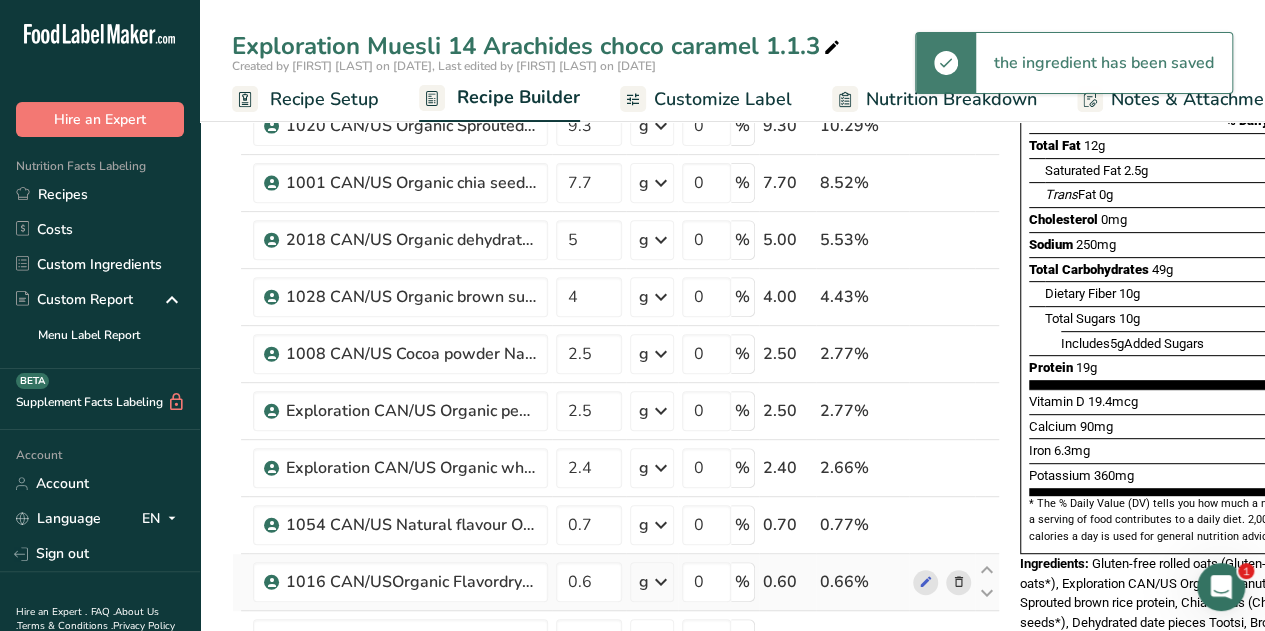 scroll, scrollTop: 274, scrollLeft: 0, axis: vertical 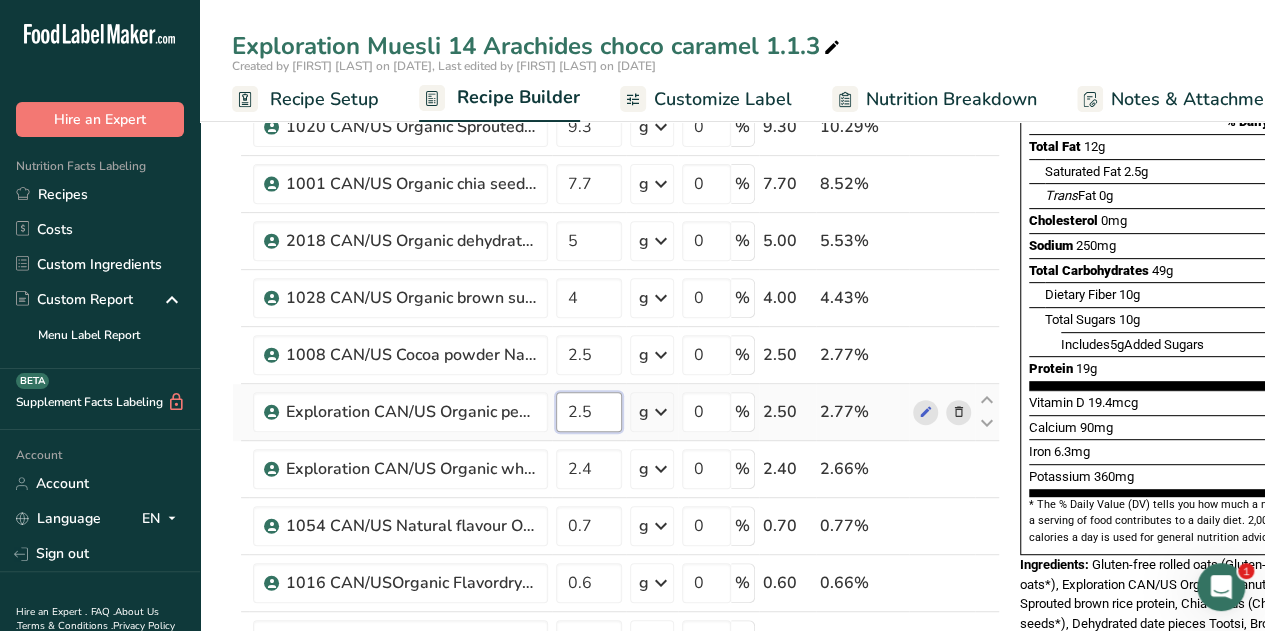 click on "2.5" at bounding box center (589, 412) 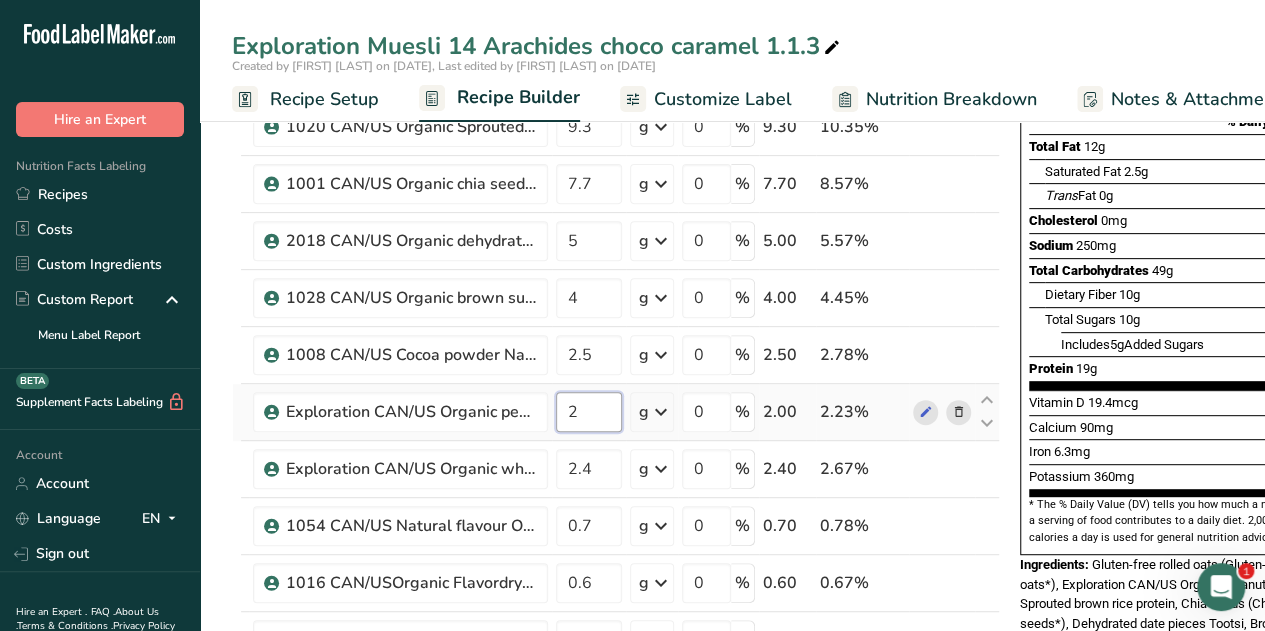 type on "2.5" 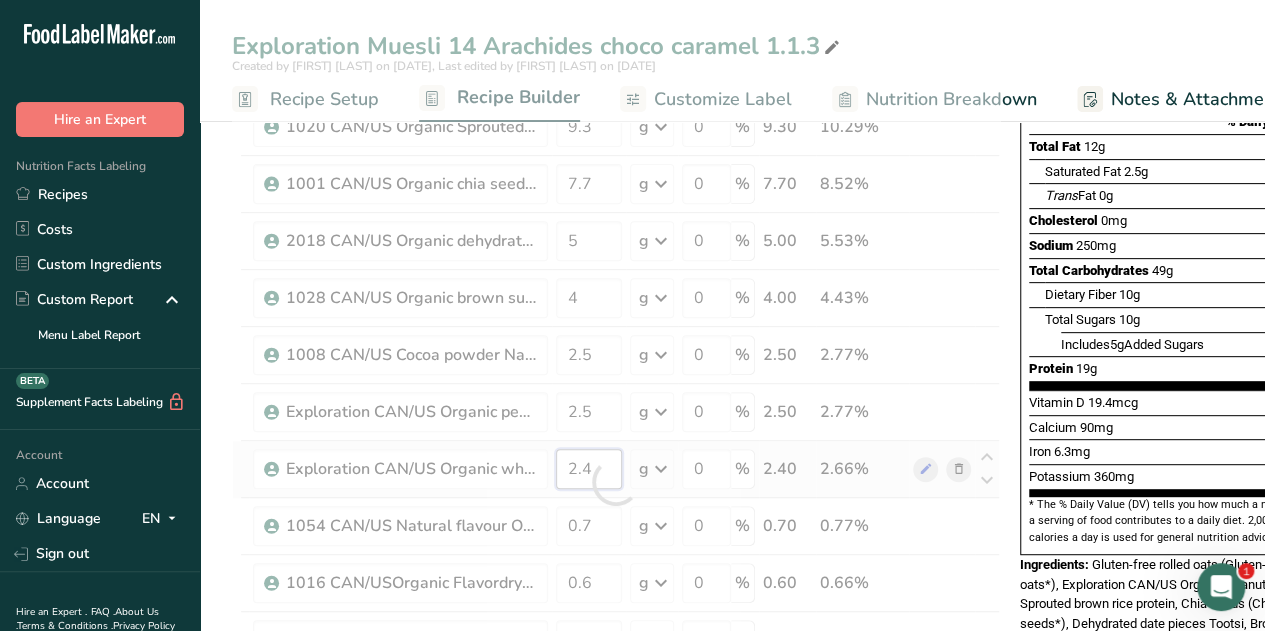 click on "Ingredient *
Amount *
Unit *
Waste *   .a-a{fill:#347362;}.b-a{fill:#fff;}          Grams
Percentage
2009 CAN/US Organic gluten-free rolled oats Tootsi + FCEN
43
g
Weight Units
g
kg
mg
See more
Volume Units
l
mL
fl oz
See more
0
%
43.00
47.6%
Exploration CAN/US Organic peanuts Tootsi
10
g
Weight Units
g
kg
mg
See more
Volume Units
l
mL
fl oz
See more
0
%
10.00
11.07%
9.3" at bounding box center (616, 482) 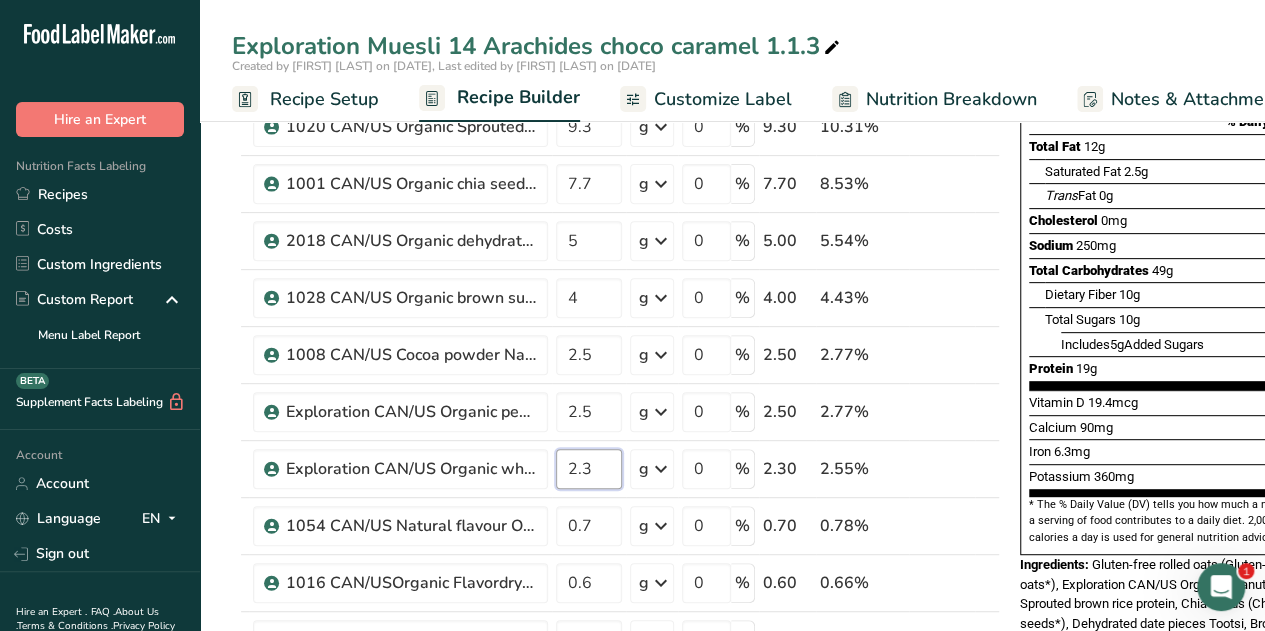 type on "2.3" 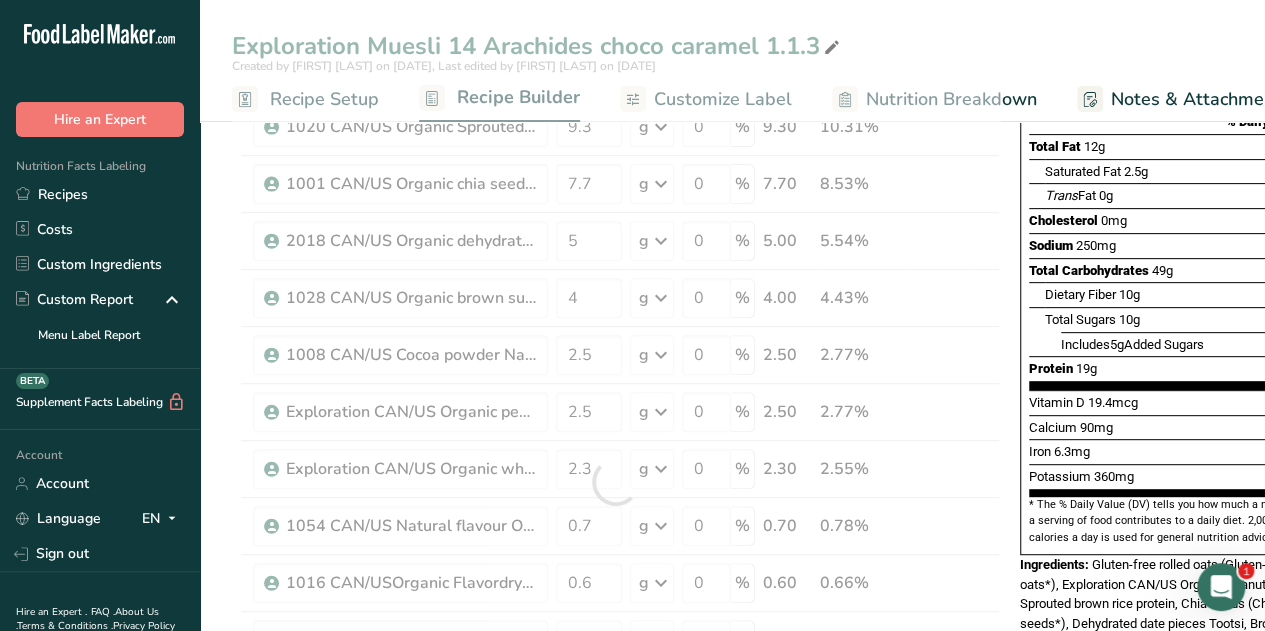 click on "Exploration Muesli 14 Arachides choco caramel 1.1.3" at bounding box center [732, 46] 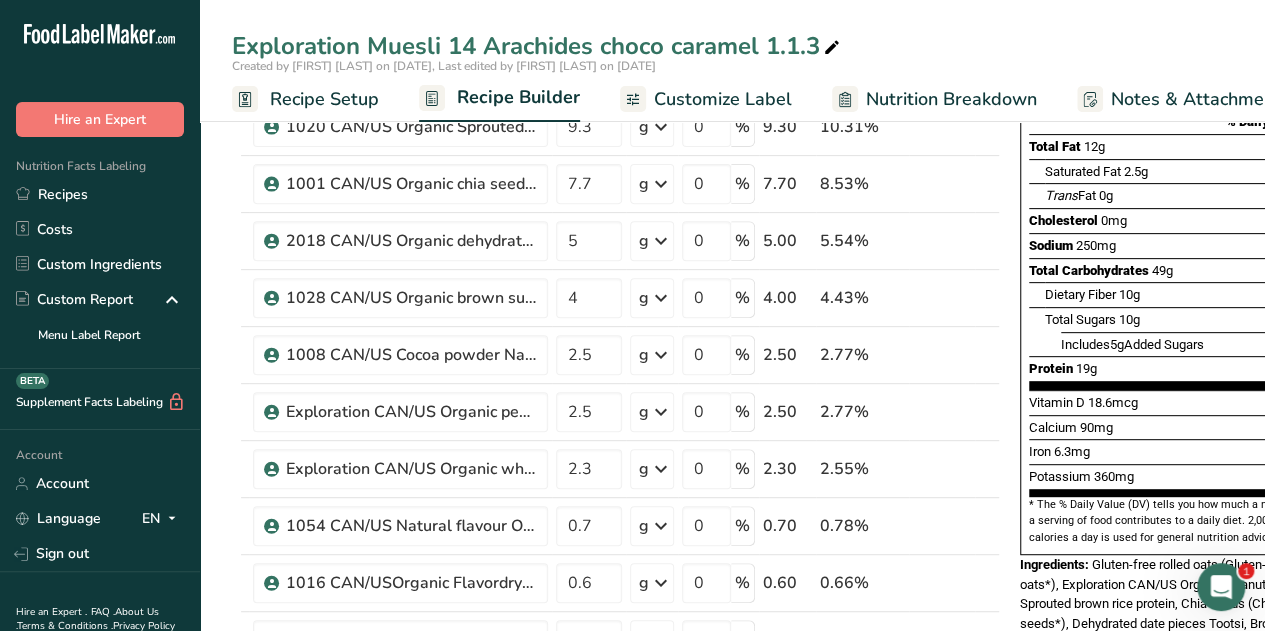 click on "Nutrition Breakdown" at bounding box center [951, 99] 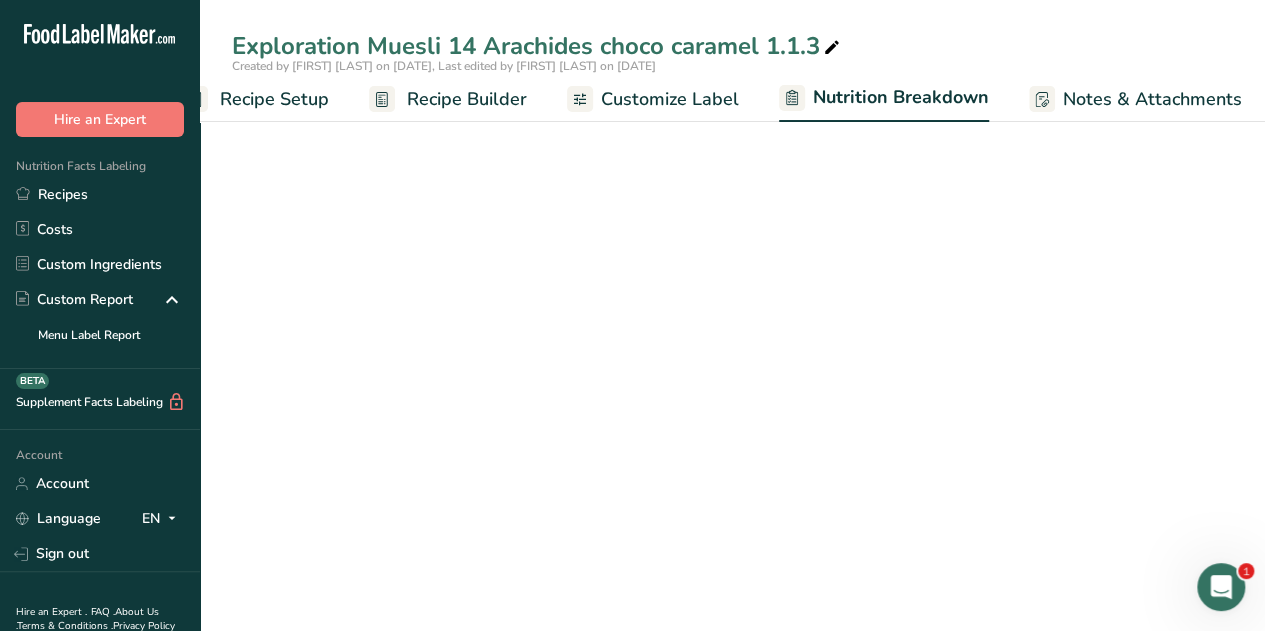 select on "Calories" 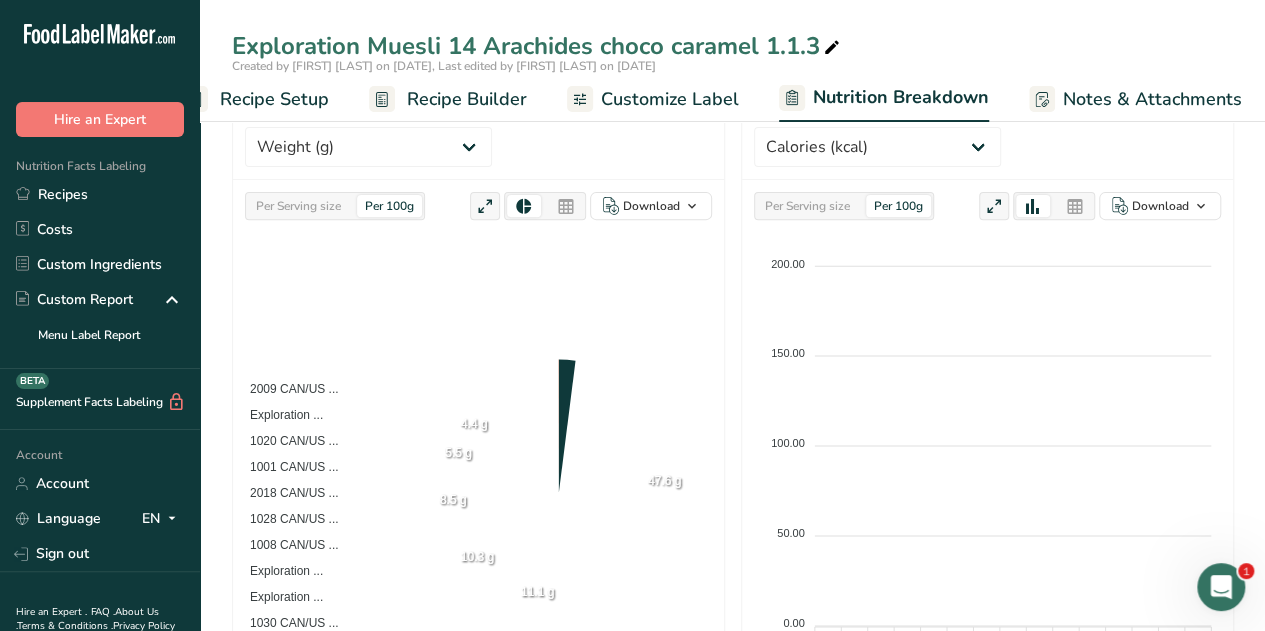 scroll, scrollTop: 0, scrollLeft: 258, axis: horizontal 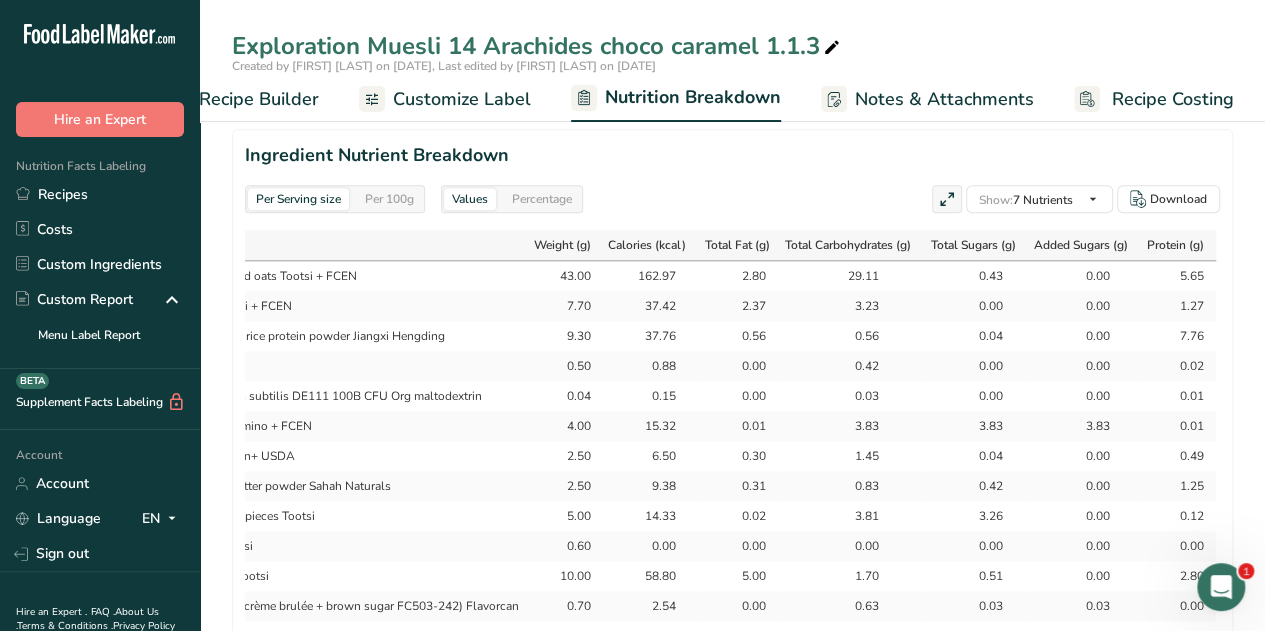 click on "Recipe Builder" at bounding box center (259, 99) 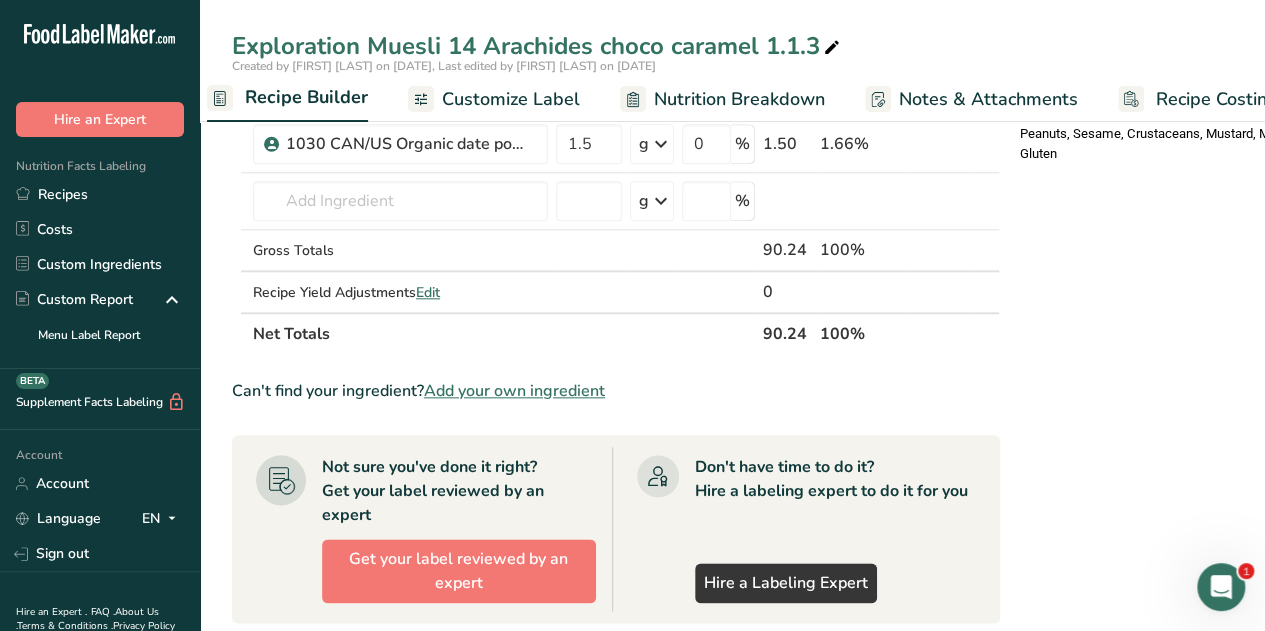 scroll, scrollTop: 0, scrollLeft: 193, axis: horizontal 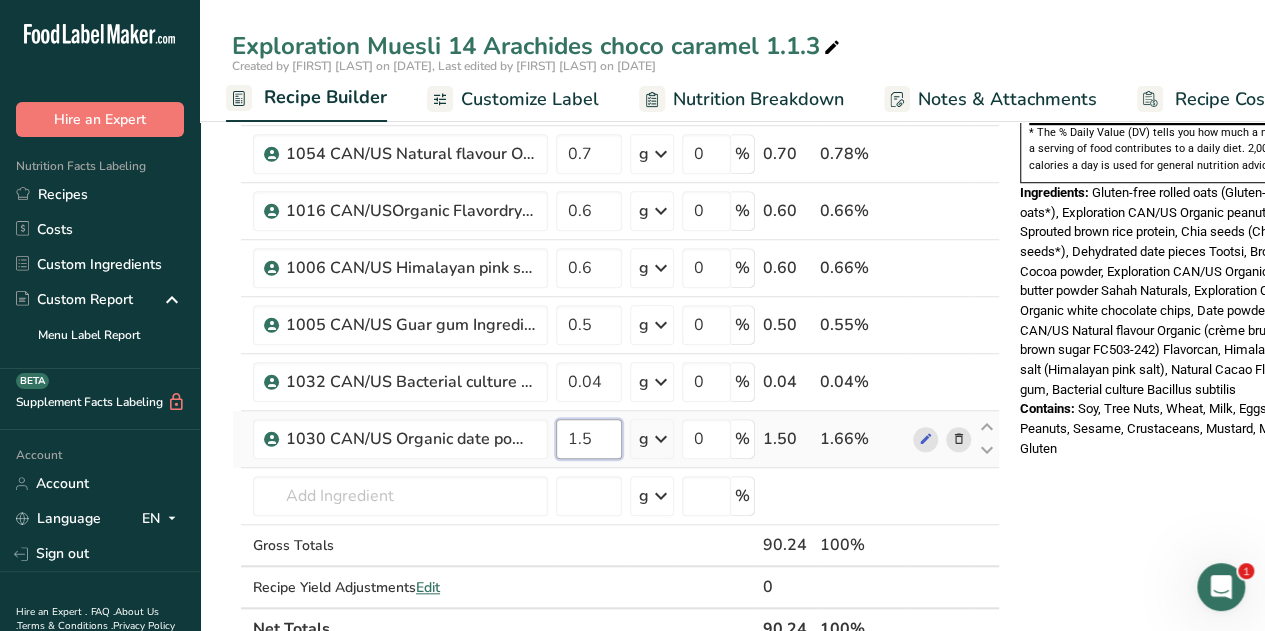 click on "1.5" at bounding box center [589, 439] 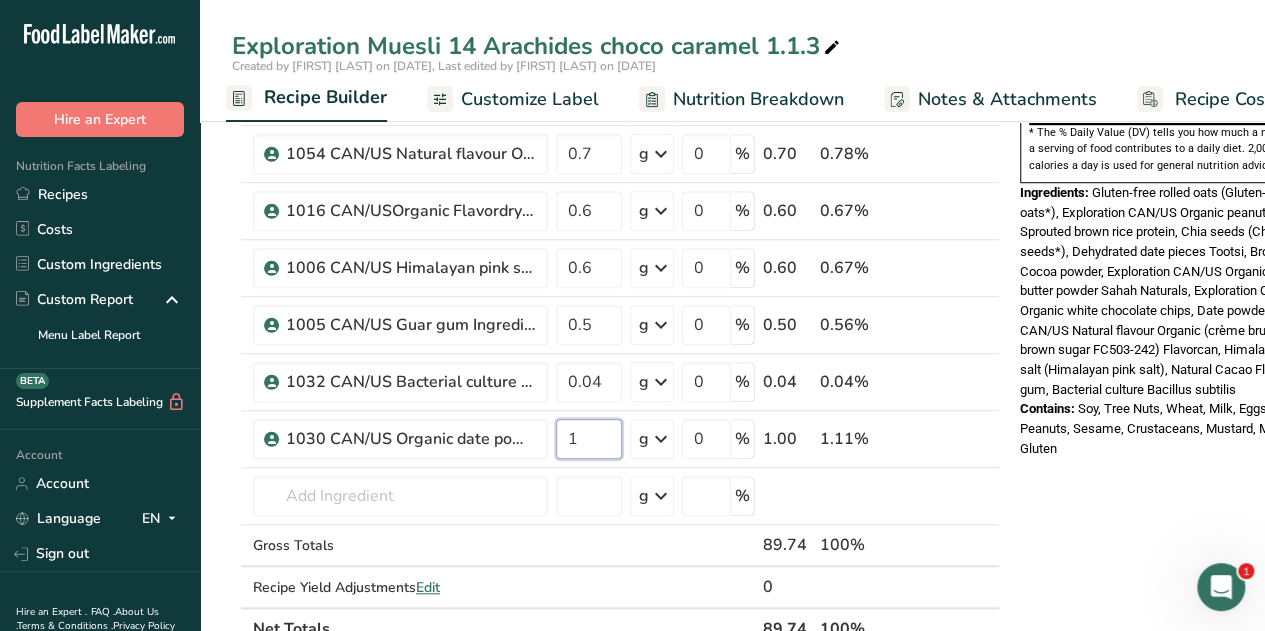 type on "1" 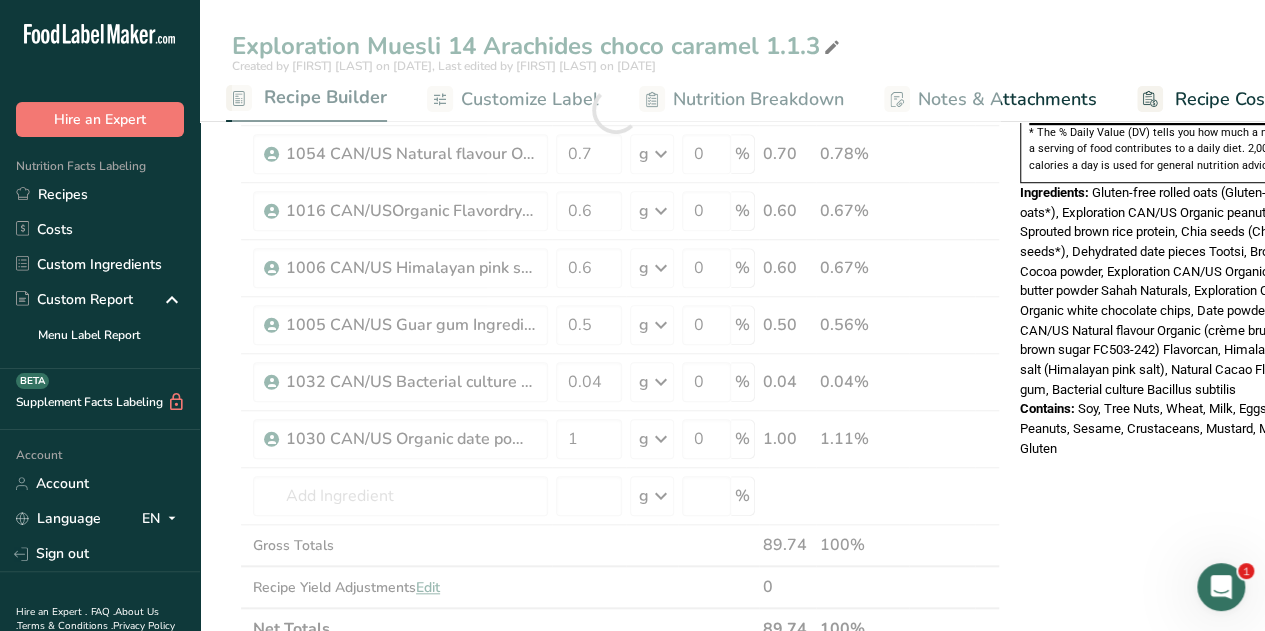 click on "Nutrition Facts
1 Serving Per Container
Serving Size
90g
Amount Per Serving
Calories
370
% Daily Value *
Total Fat
12g
16%
Saturated Fat
2.5g
12%
Trans  Fat
0g
Cholesterol
0mg
0%
Sodium
250mg
11%
Total Carbohydrates
49g
18%
Dietary Fiber
10g
37%" at bounding box center (1172, -16) 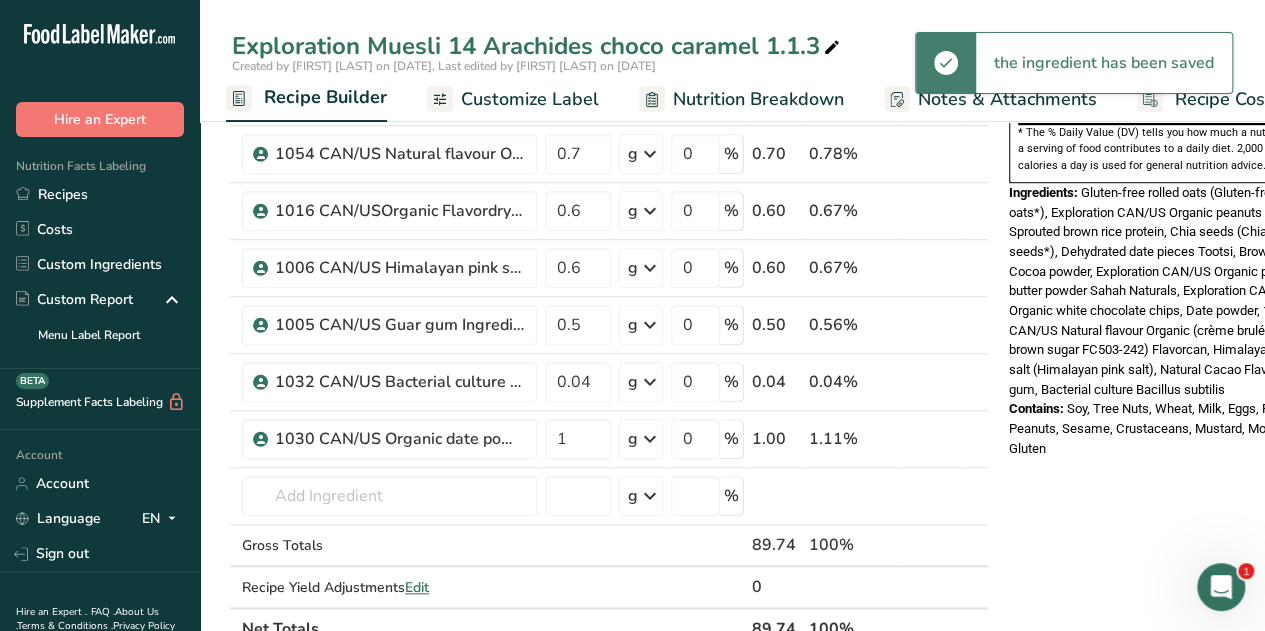 scroll, scrollTop: 0, scrollLeft: 6, axis: horizontal 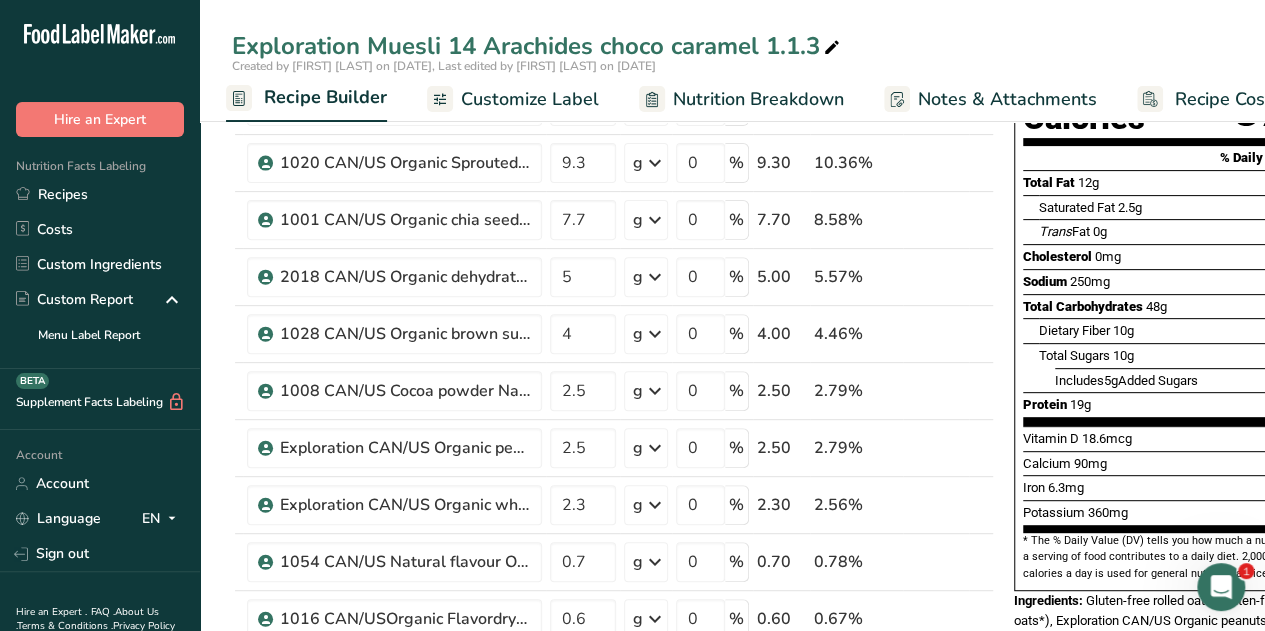 click on "Nutrition Breakdown" at bounding box center [758, 99] 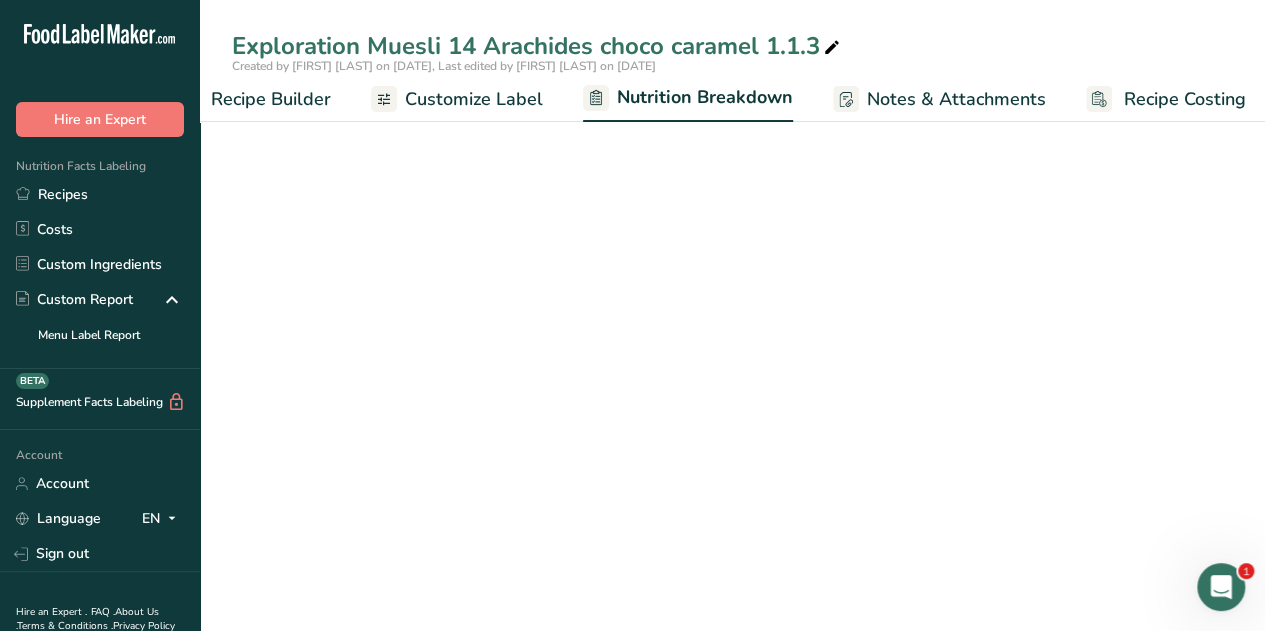 scroll, scrollTop: 0, scrollLeft: 258, axis: horizontal 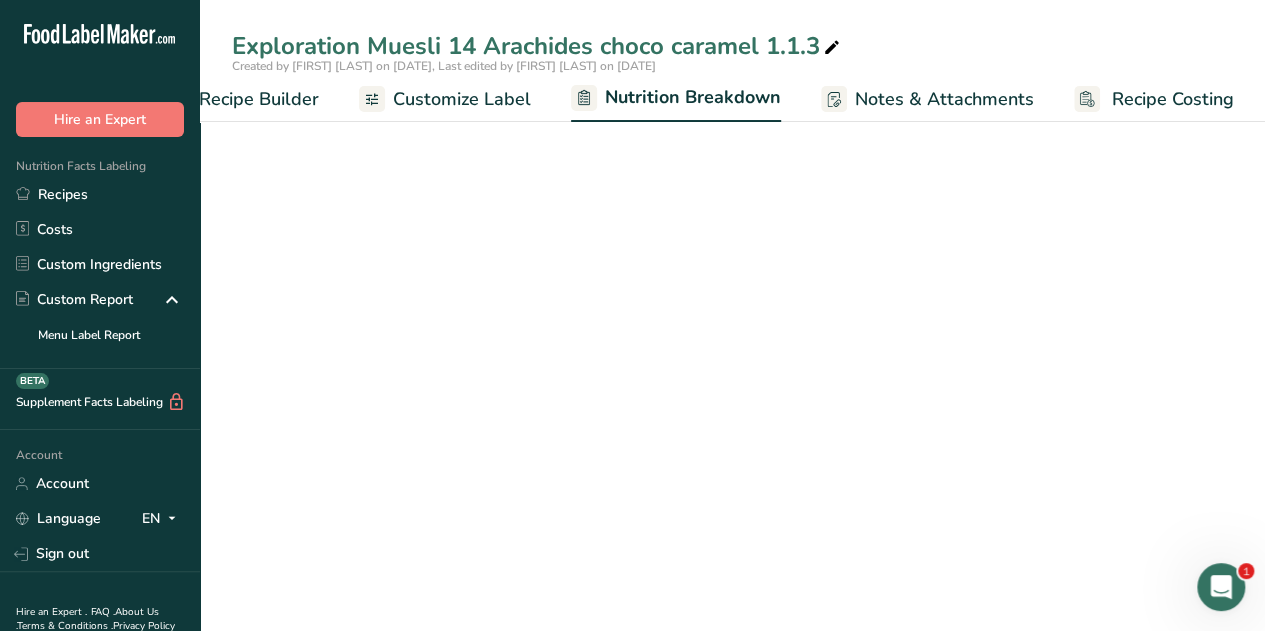 select on "Calories" 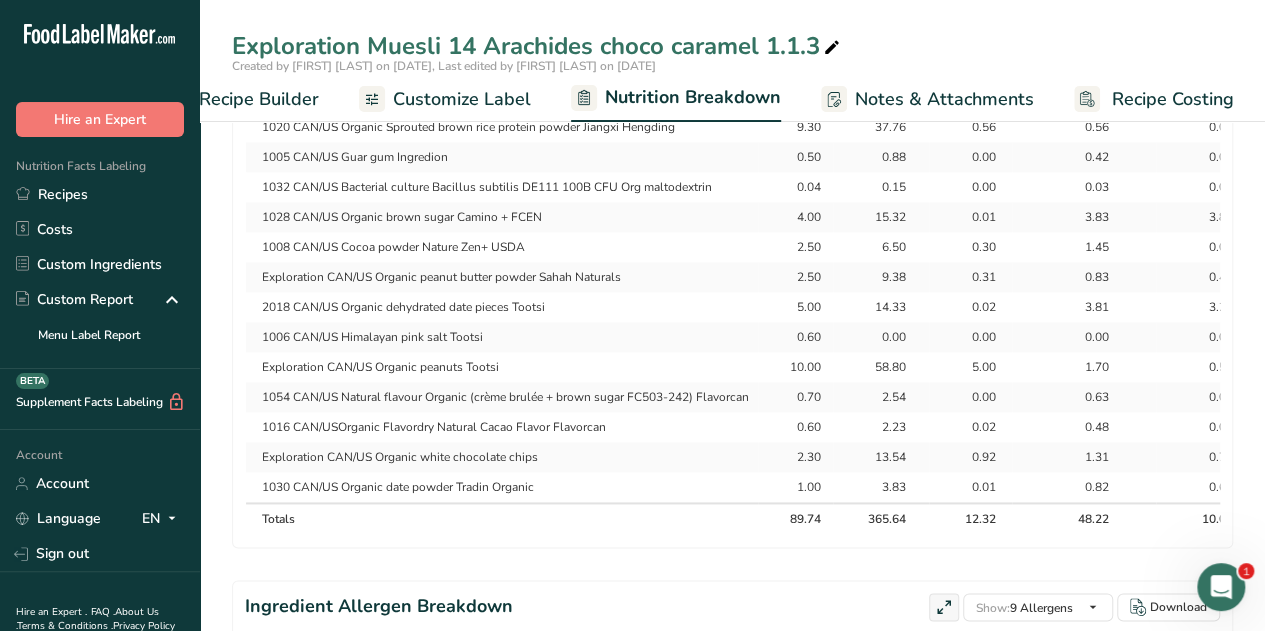 scroll, scrollTop: 1161, scrollLeft: 0, axis: vertical 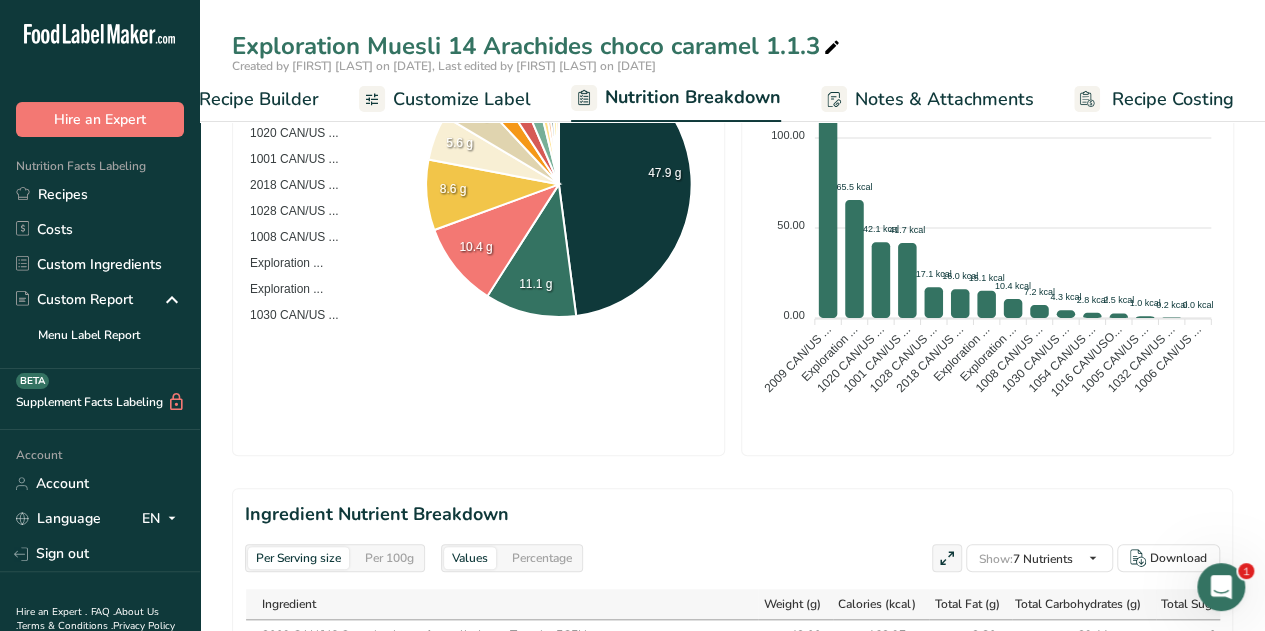 click on "Recipe Builder" at bounding box center [259, 99] 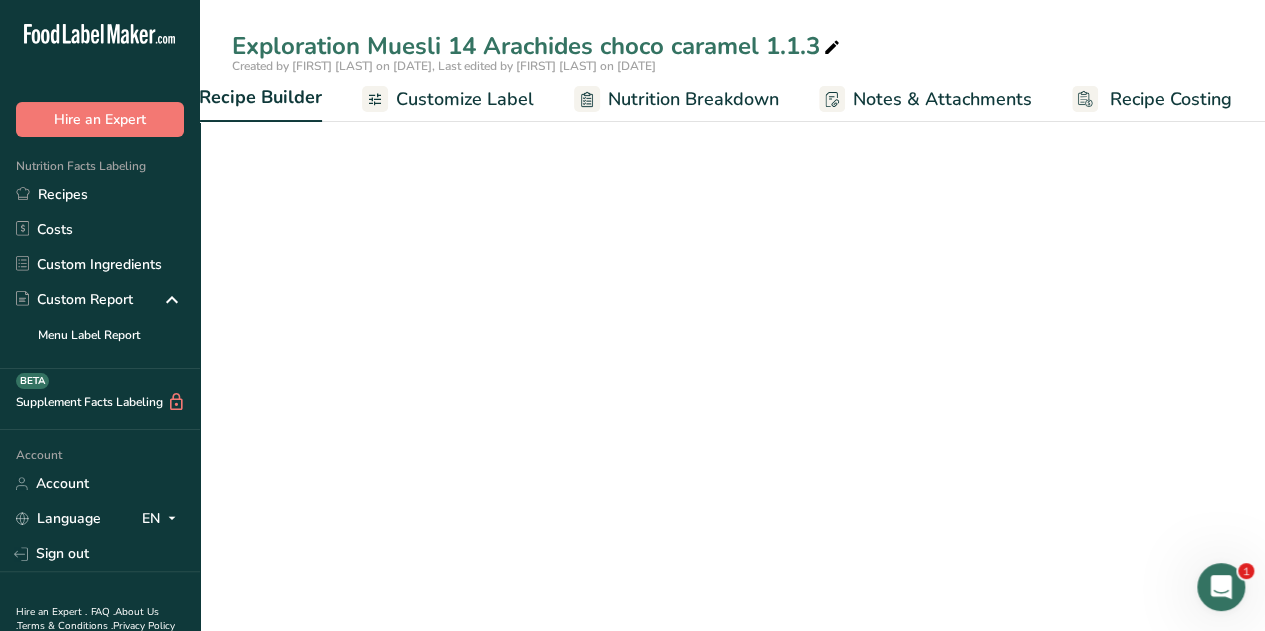 scroll, scrollTop: 0, scrollLeft: 193, axis: horizontal 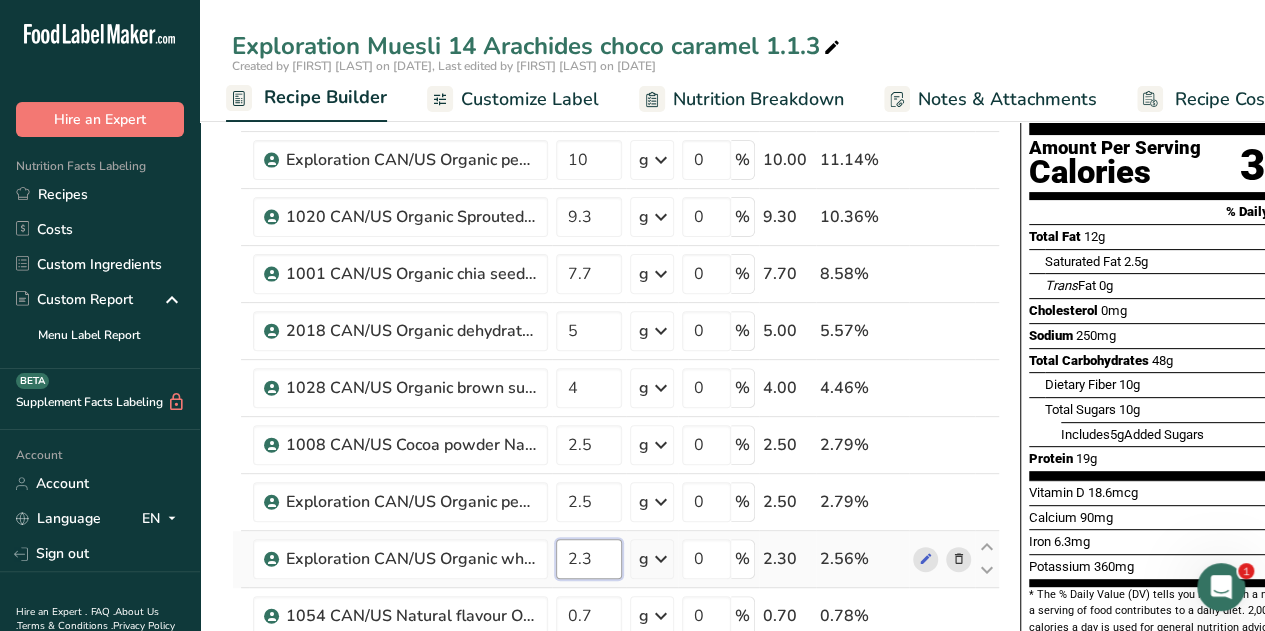 click on "2.3" at bounding box center [589, 559] 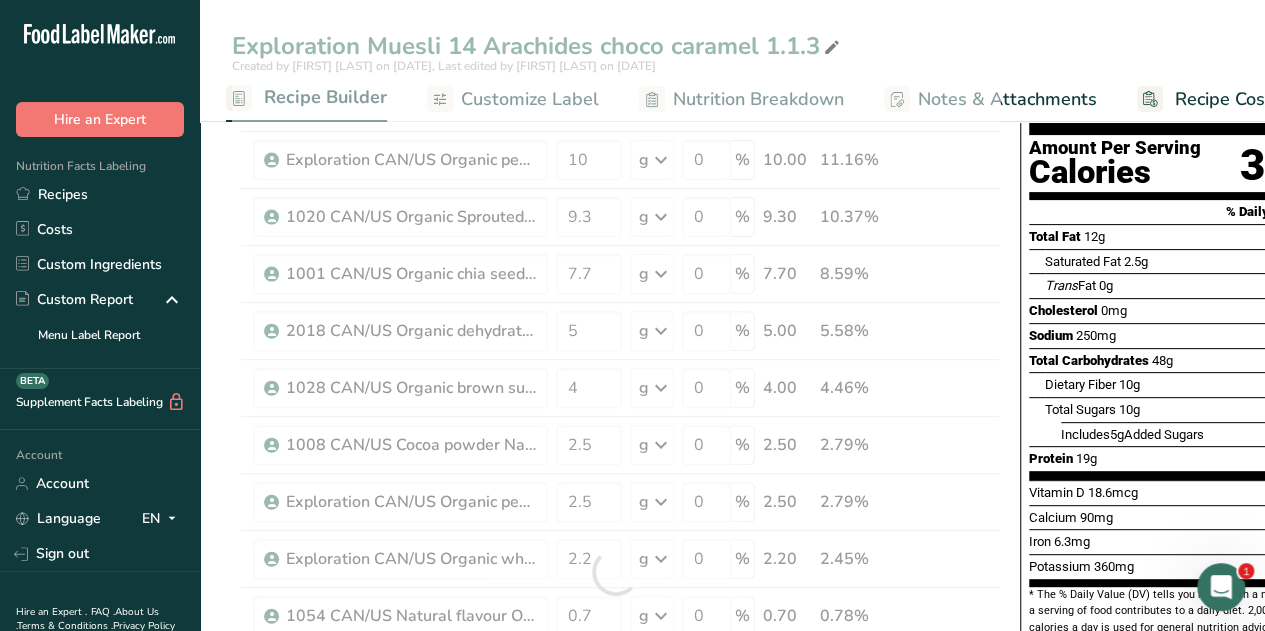 click on "Exploration Muesli 14 Arachides choco caramel 1.1.3
Created by Gabriela Cappelo on 2025-08-06, Last edited by Gabriela Cappelo on 2025-08-06
Recipe Setup                       Recipe Builder   Customize Label               Nutrition Breakdown               Notes & Attachments                 Recipe Costing
Add Ingredients
Manage Recipe         Delete Recipe           Duplicate Recipe             Scale Recipe             Save as Sub-Recipe   .a-a{fill:#347362;}.b-a{fill:#fff;}                               Nutrition Breakdown                 Recipe Card
NEW
Amino Acids Pattern Report           Activity History
Download
Choose your preferred label style
Standard FDA label
Standard FDA label
Tabular FDA label
Linear FDA label" at bounding box center (732, 922) 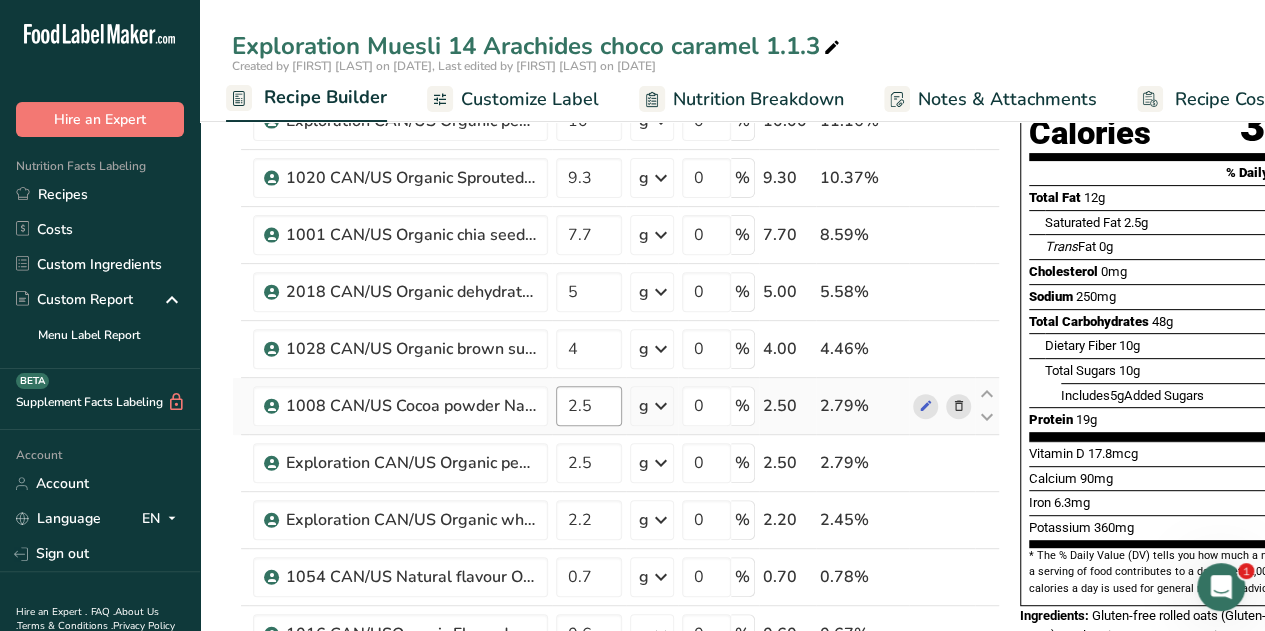 scroll, scrollTop: 222, scrollLeft: 0, axis: vertical 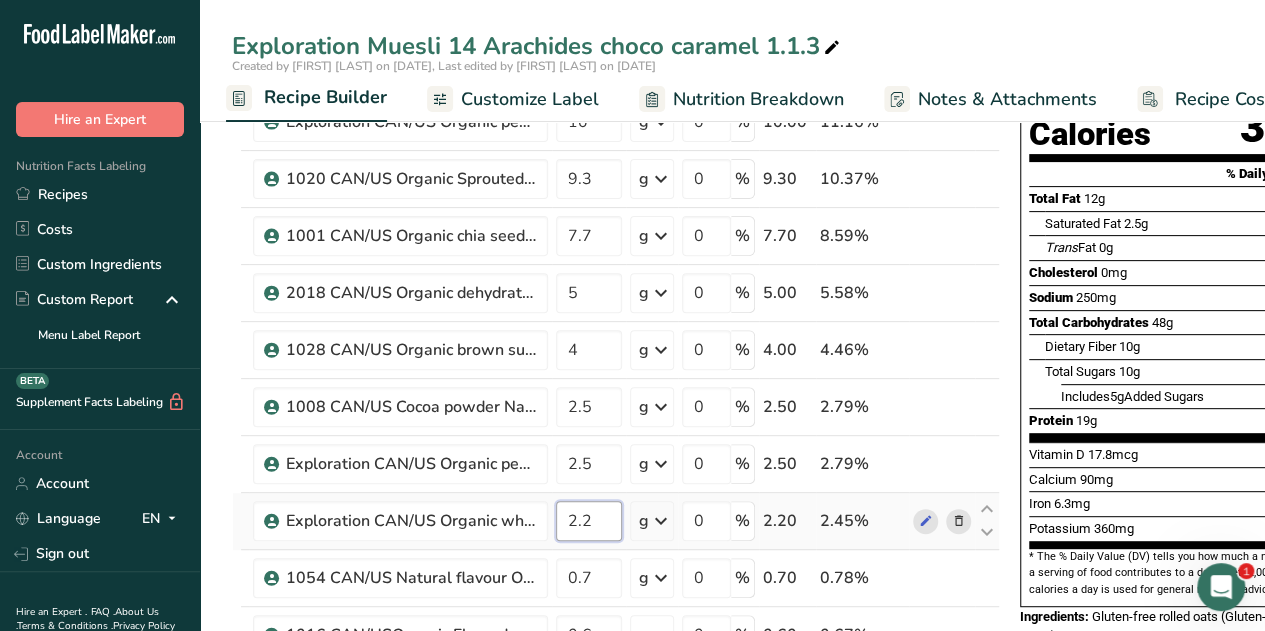 click on "2.2" at bounding box center (589, 521) 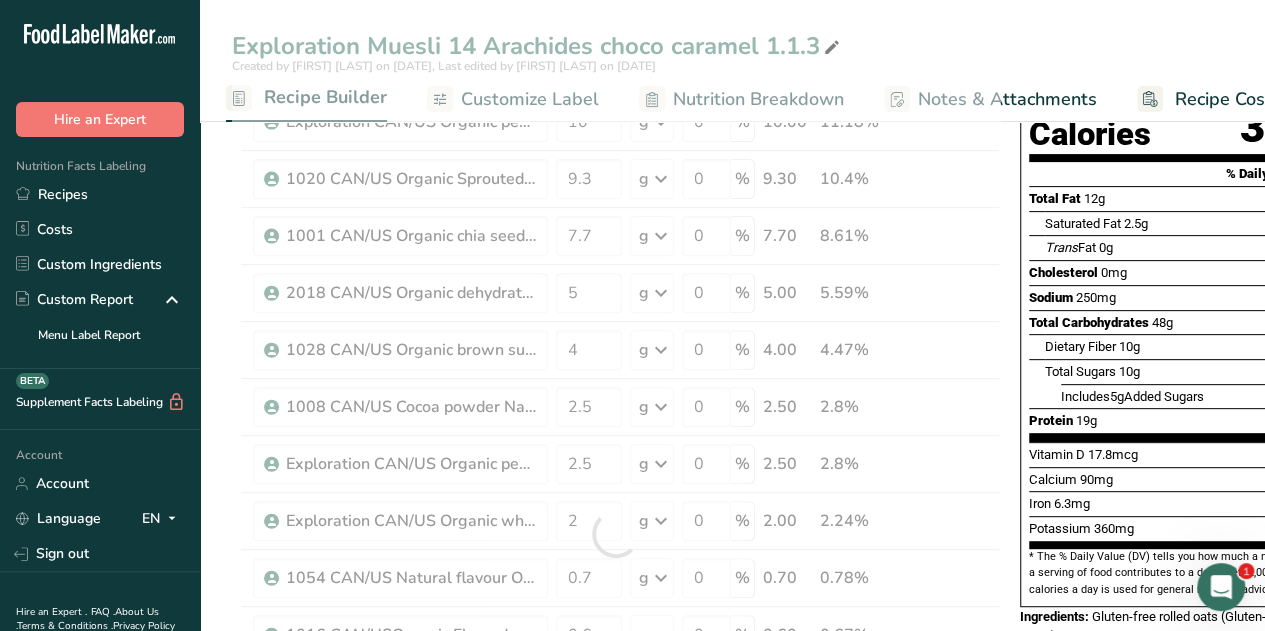 click on "Exploration Muesli 14 Arachides choco caramel 1.1.3
Created by Gabriela Cappelo on 2025-08-06, Last edited by Gabriela Cappelo on 2025-08-06
Recipe Setup                       Recipe Builder   Customize Label               Nutrition Breakdown               Notes & Attachments                 Recipe Costing
Add Ingredients
Manage Recipe         Delete Recipe           Duplicate Recipe             Scale Recipe             Save as Sub-Recipe   .a-a{fill:#347362;}.b-a{fill:#fff;}                               Nutrition Breakdown                 Recipe Card
NEW
Amino Acids Pattern Report           Activity History
Download
Choose your preferred label style
Standard FDA label
Standard FDA label
Tabular FDA label
Linear FDA label" at bounding box center [732, 884] 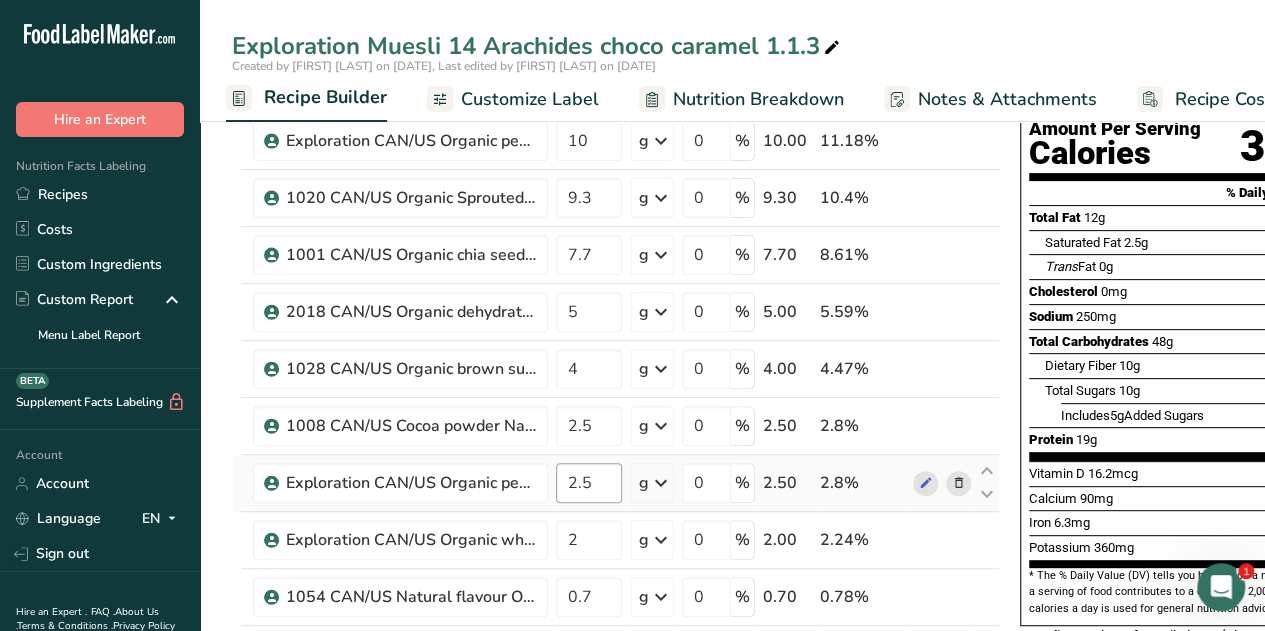 scroll, scrollTop: 260, scrollLeft: 0, axis: vertical 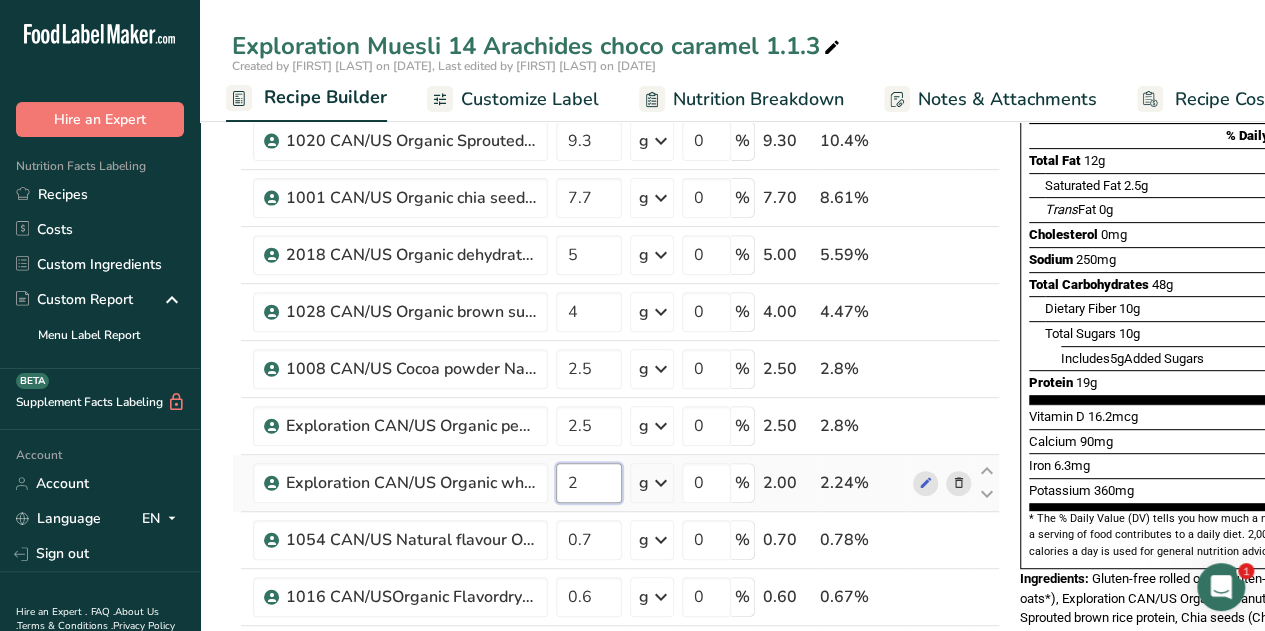 click on "2" at bounding box center [589, 483] 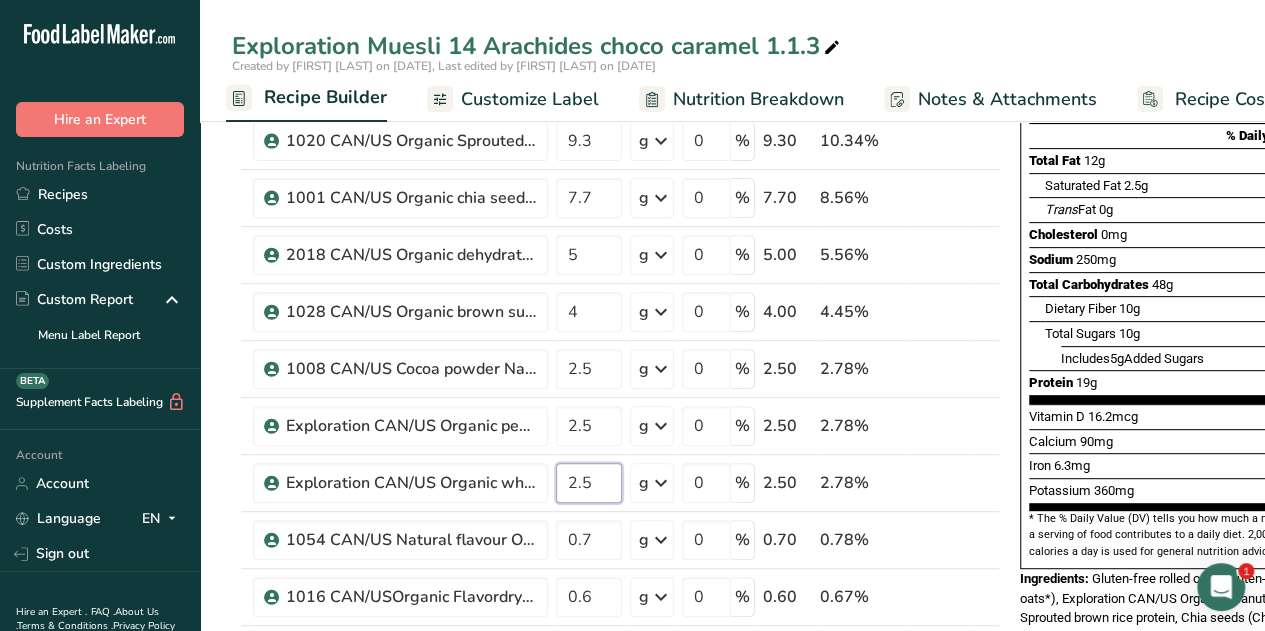 type on "2.5" 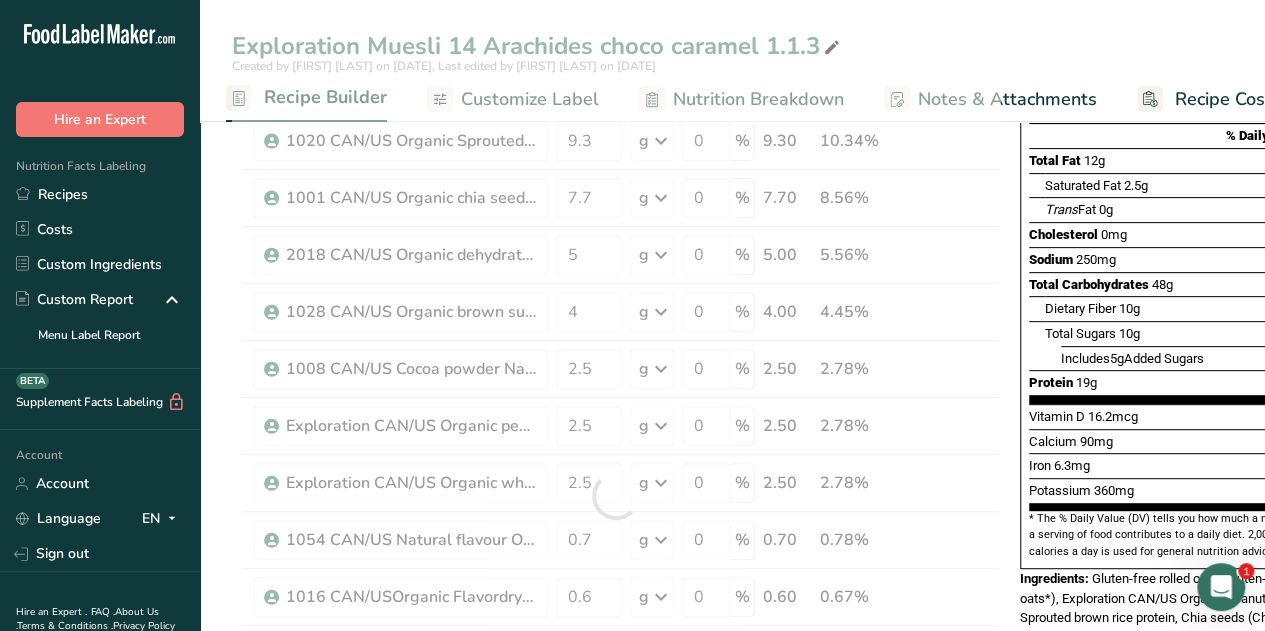 click on "Exploration Muesli 14 Arachides choco caramel 1.1.3
Created by Gabriela Cappelo on 2025-08-06, Last edited by Gabriela Cappelo on 2025-08-06
Recipe Setup                       Recipe Builder   Customize Label               Nutrition Breakdown               Notes & Attachments                 Recipe Costing
Add Ingredients
Manage Recipe         Delete Recipe           Duplicate Recipe             Scale Recipe             Save as Sub-Recipe   .a-a{fill:#347362;}.b-a{fill:#fff;}                               Nutrition Breakdown                 Recipe Card
NEW
Amino Acids Pattern Report           Activity History
Download
Choose your preferred label style
Standard FDA label
Standard FDA label
Tabular FDA label
Linear FDA label" at bounding box center (732, 846) 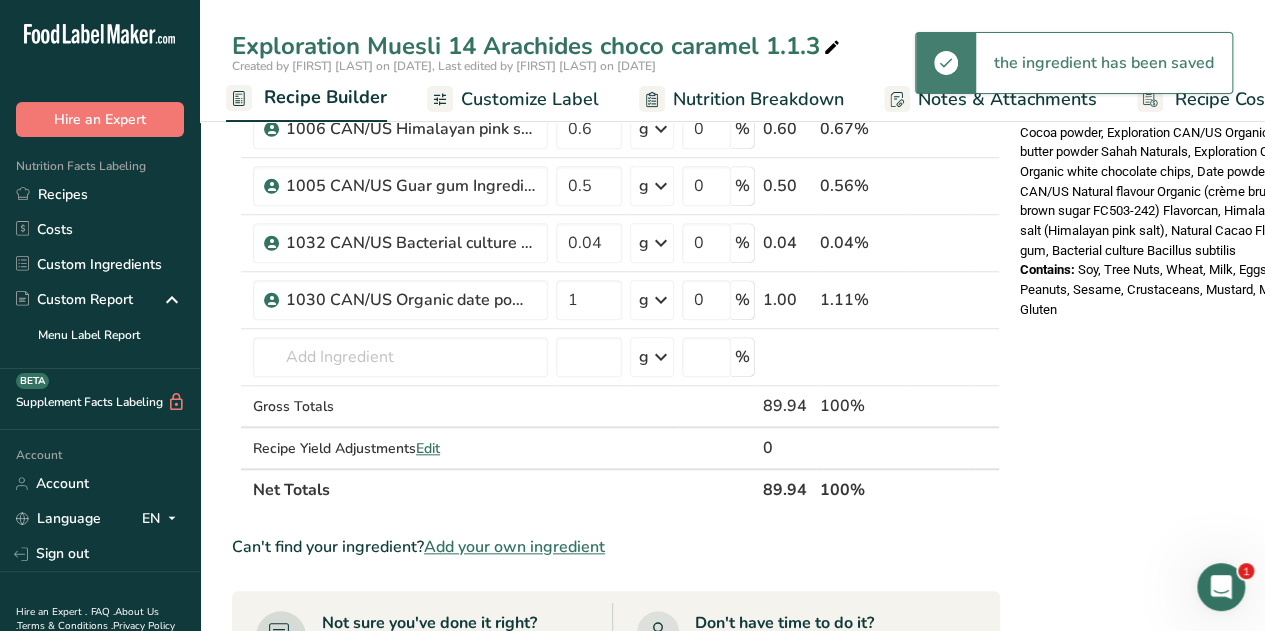 scroll, scrollTop: 750, scrollLeft: 0, axis: vertical 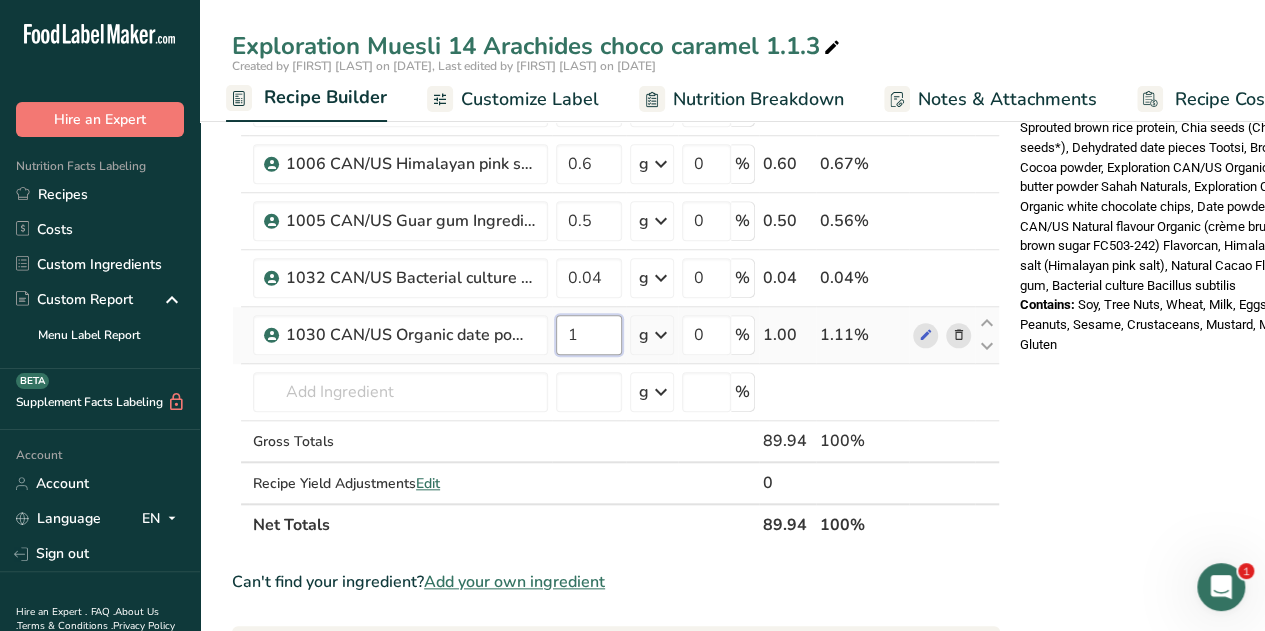 click on "1" at bounding box center [589, 335] 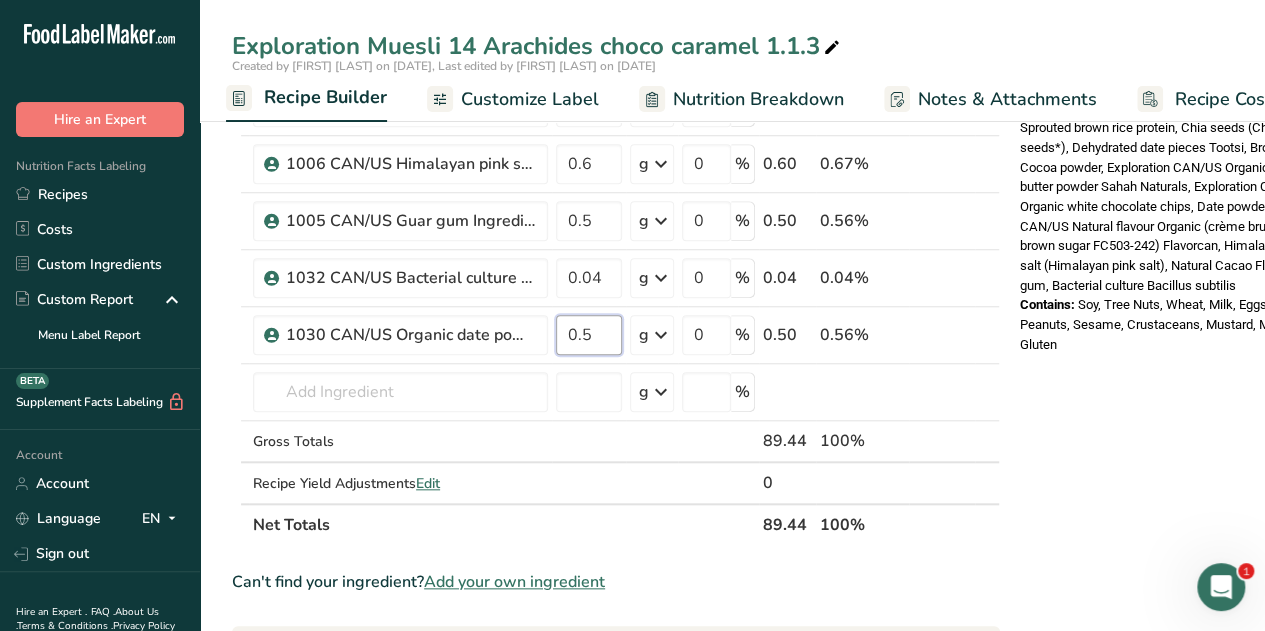 type on "0.5" 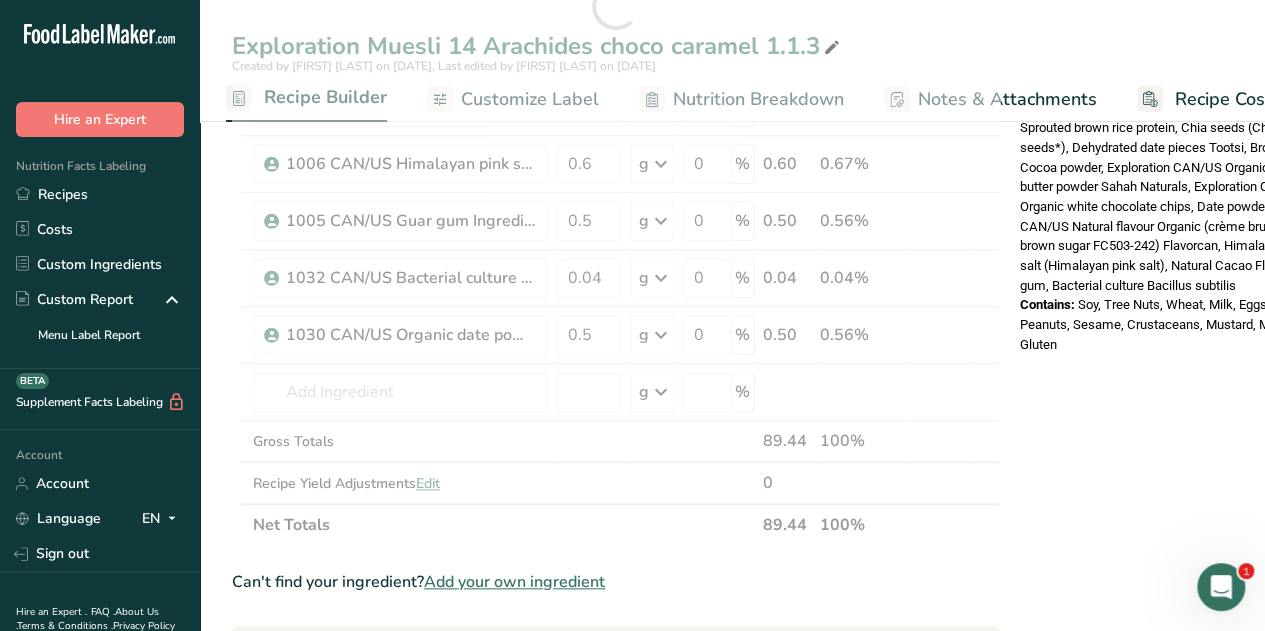 click on "Nutrition Facts
1 Serving Per Container
Serving Size
90g
Amount Per Serving
Calories
370
% Daily Value *
Total Fat
12g
16%
Saturated Fat
2.5g
12%
Trans  Fat
0g
Cholesterol
0mg
0%
Sodium
250mg
11%
Total Carbohydrates
48g
18%
Dietary Fiber
10g
37%" at bounding box center [1172, 356] 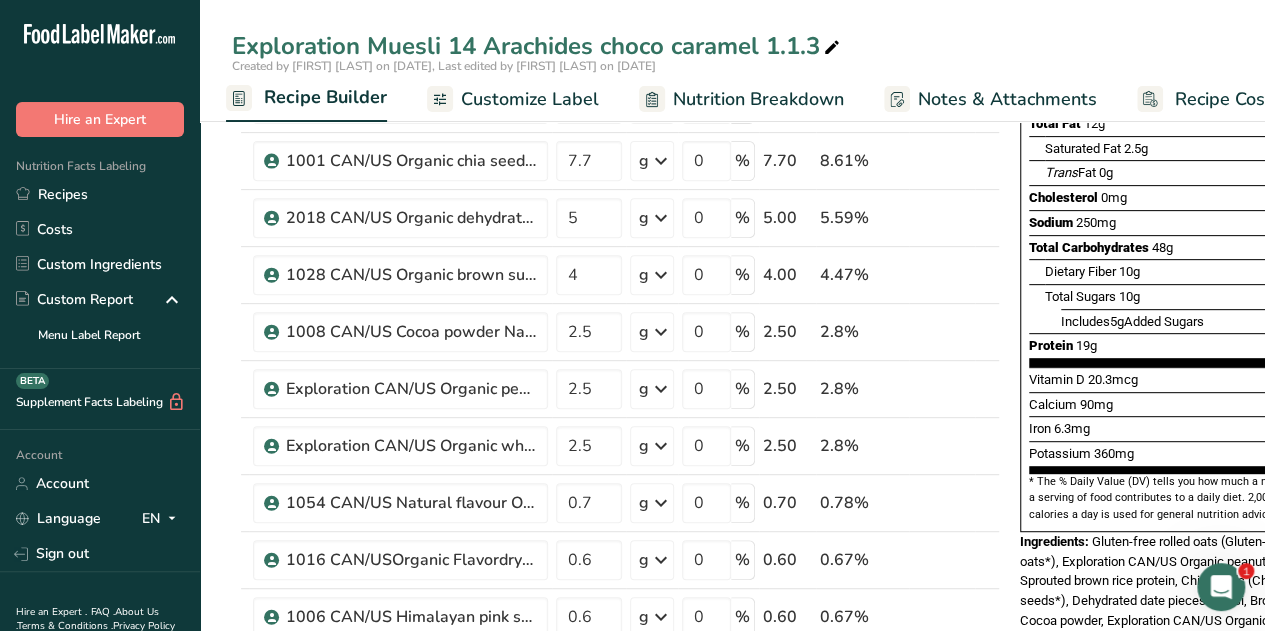 scroll, scrollTop: 39, scrollLeft: 0, axis: vertical 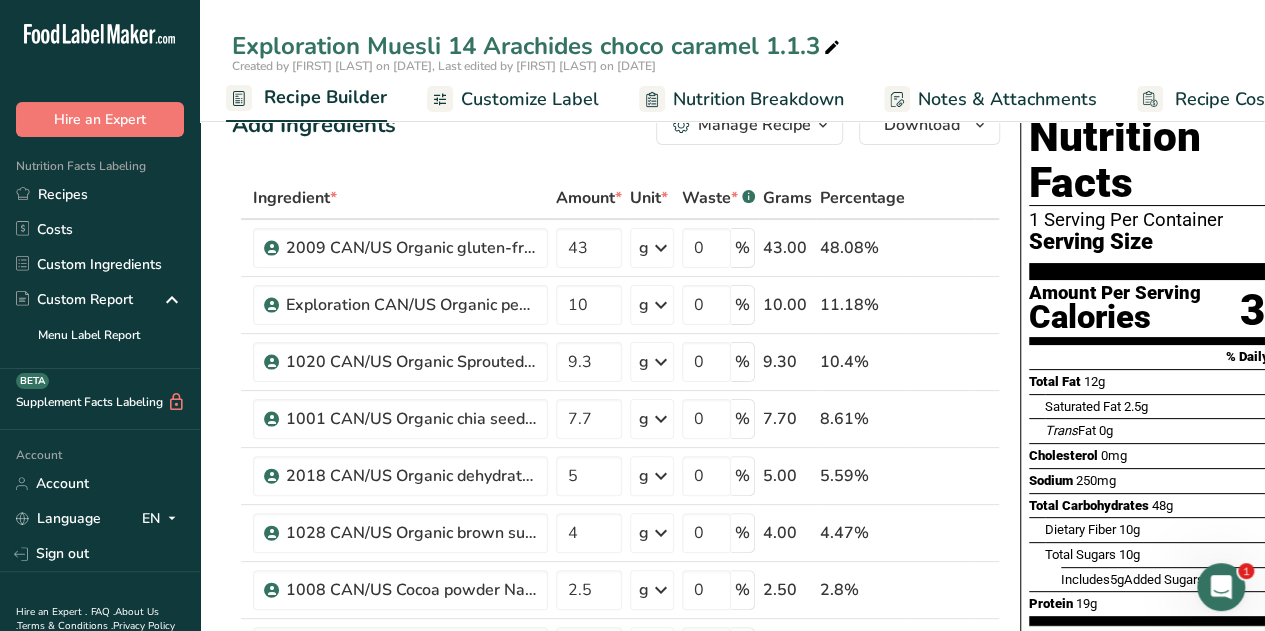 click on "Nutrition Breakdown" at bounding box center (758, 99) 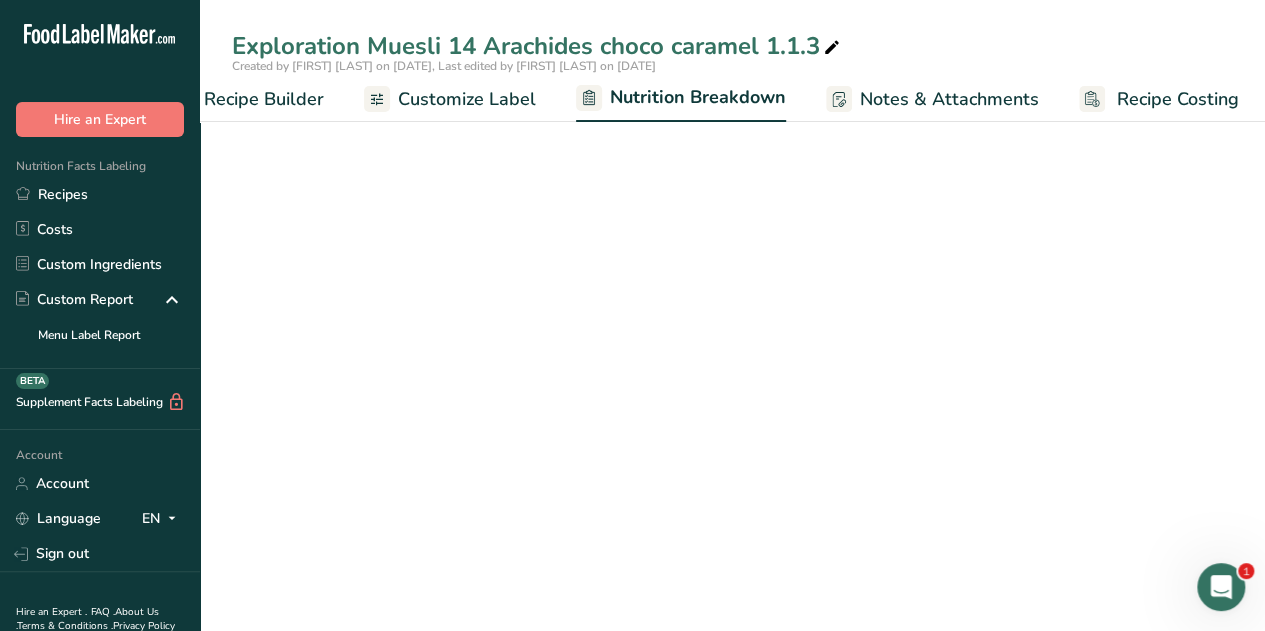 select on "Calories" 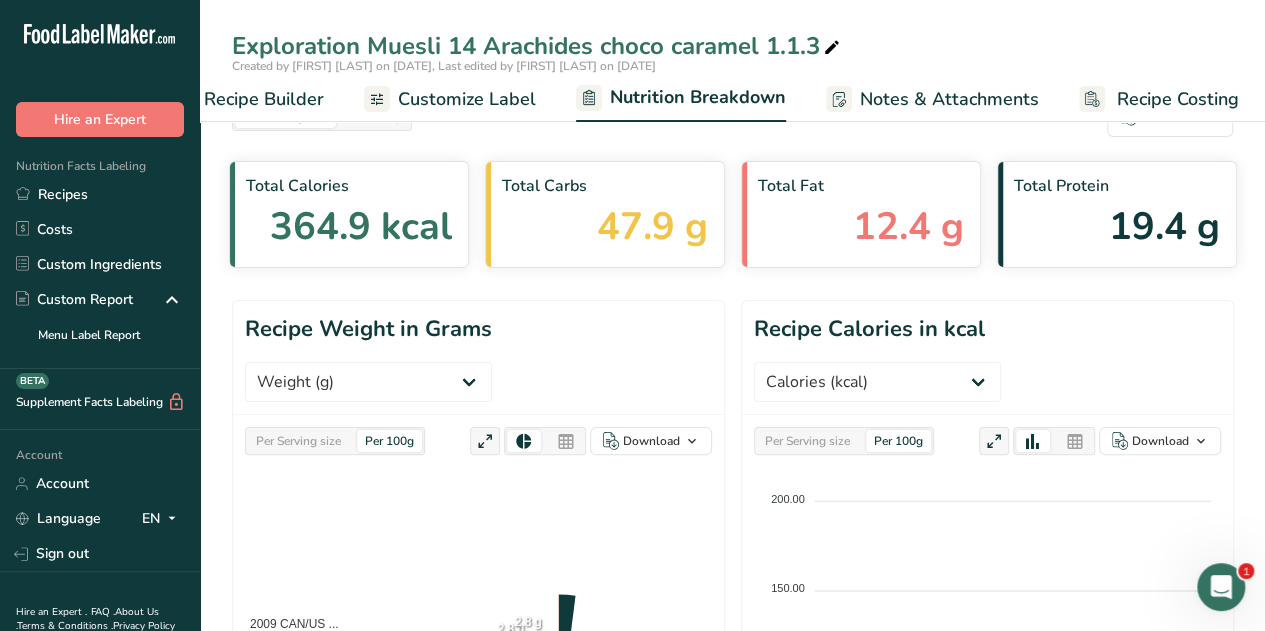 scroll, scrollTop: 0, scrollLeft: 258, axis: horizontal 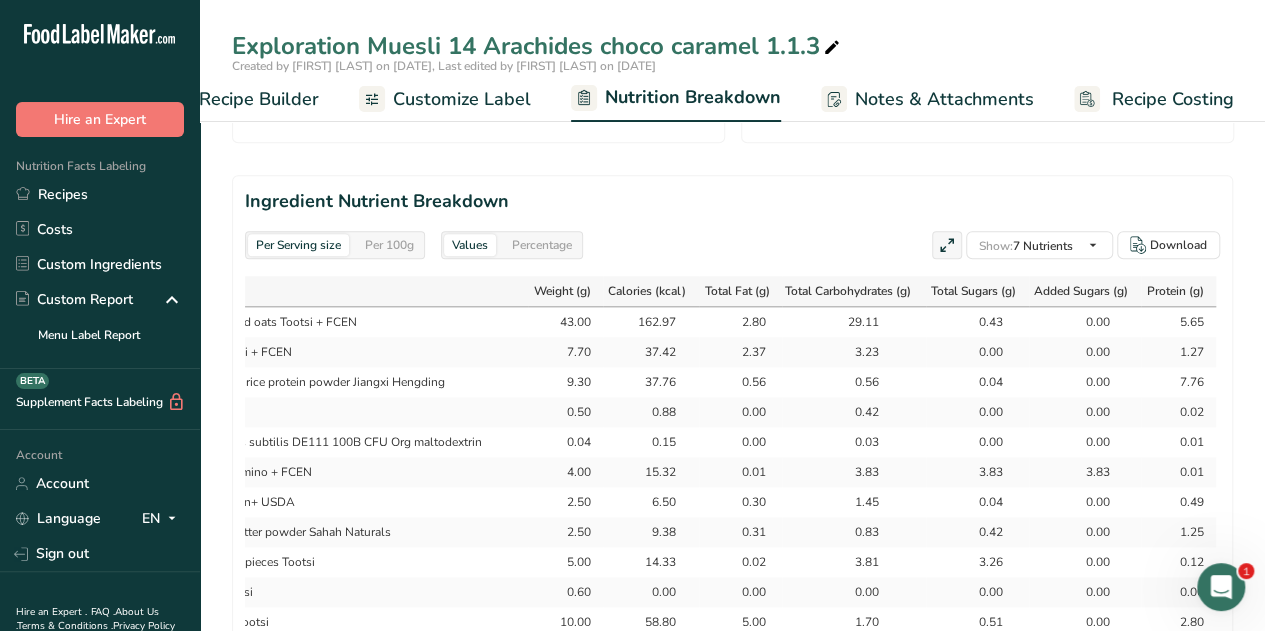 click on "Recipe Builder" at bounding box center [259, 99] 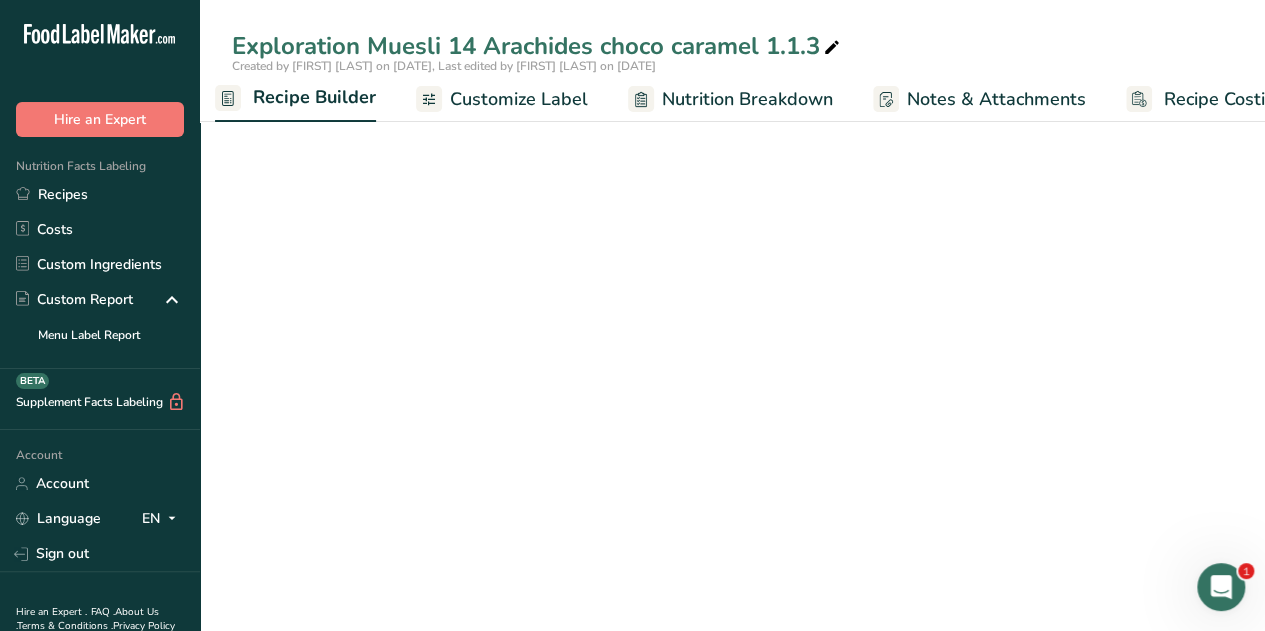 scroll, scrollTop: 0, scrollLeft: 193, axis: horizontal 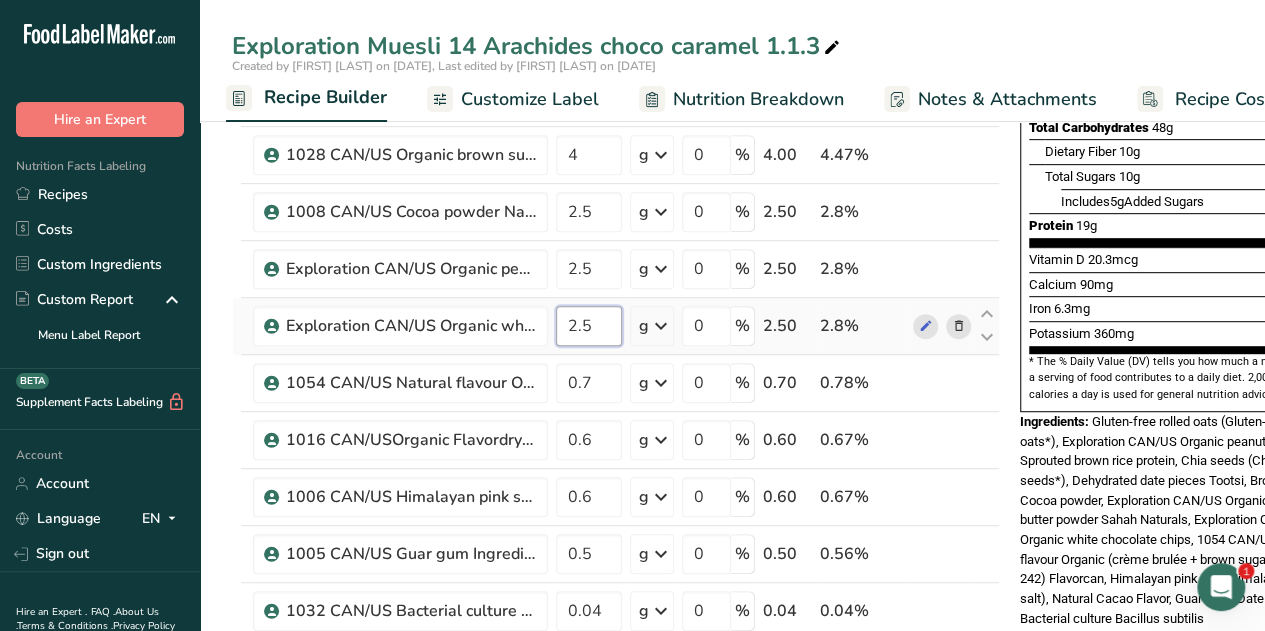 click on "2.5" at bounding box center [589, 326] 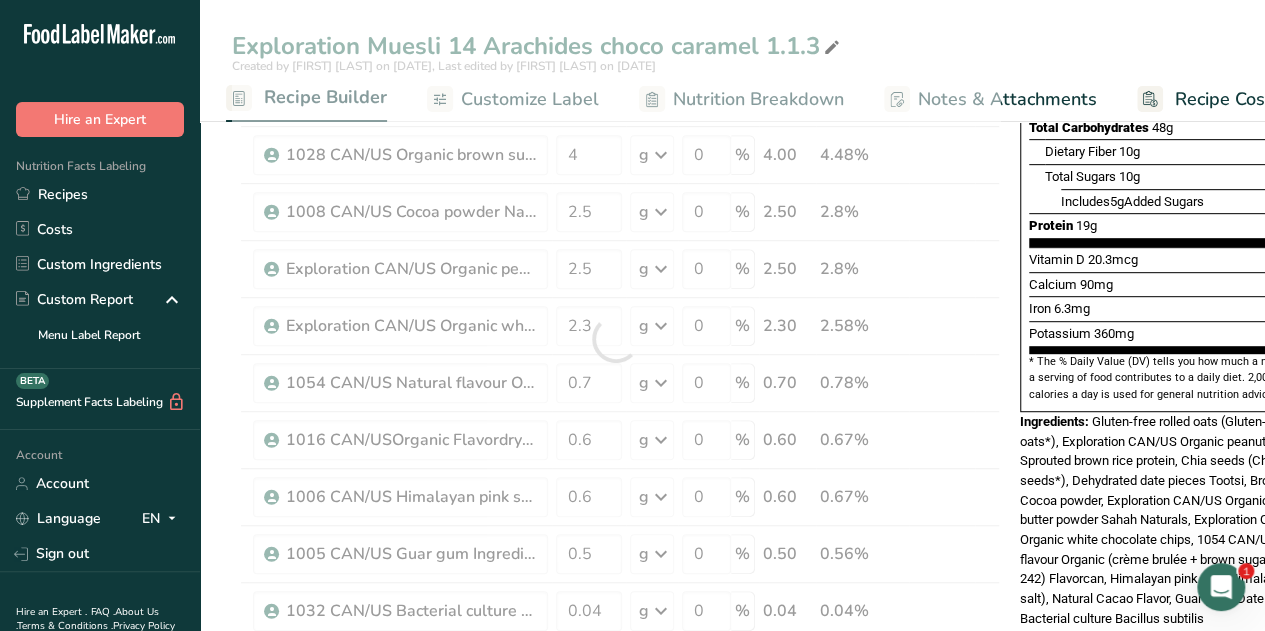 click on "Exploration Muesli 14 Arachides choco caramel 1.1.3
Created by Gabriela Cappelo on 2025-08-06, Last edited by Gabriela Cappelo on 2025-08-06
Recipe Setup                       Recipe Builder   Customize Label               Nutrition Breakdown               Notes & Attachments                 Recipe Costing
Add Ingredients
Manage Recipe         Delete Recipe           Duplicate Recipe             Scale Recipe             Save as Sub-Recipe   .a-a{fill:#347362;}.b-a{fill:#fff;}                               Nutrition Breakdown                 Recipe Card
NEW
Amino Acids Pattern Report           Activity History
Download
Choose your preferred label style
Standard FDA label
Standard FDA label
Tabular FDA label
Linear FDA label" at bounding box center [732, 689] 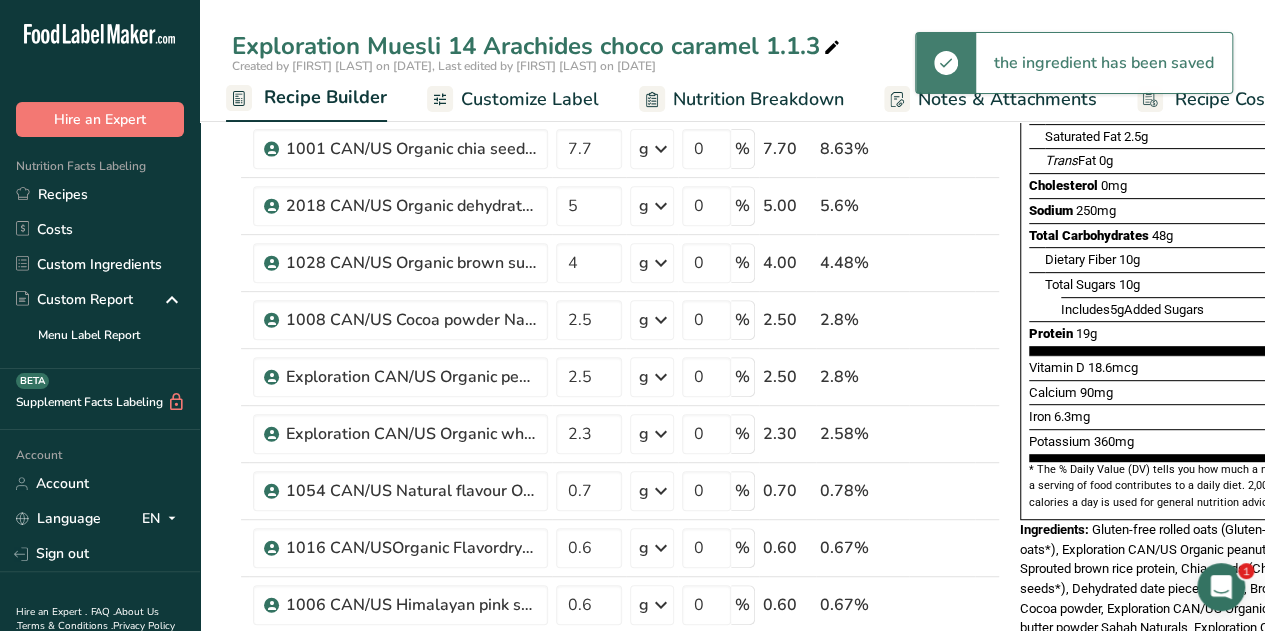 scroll, scrollTop: 302, scrollLeft: 0, axis: vertical 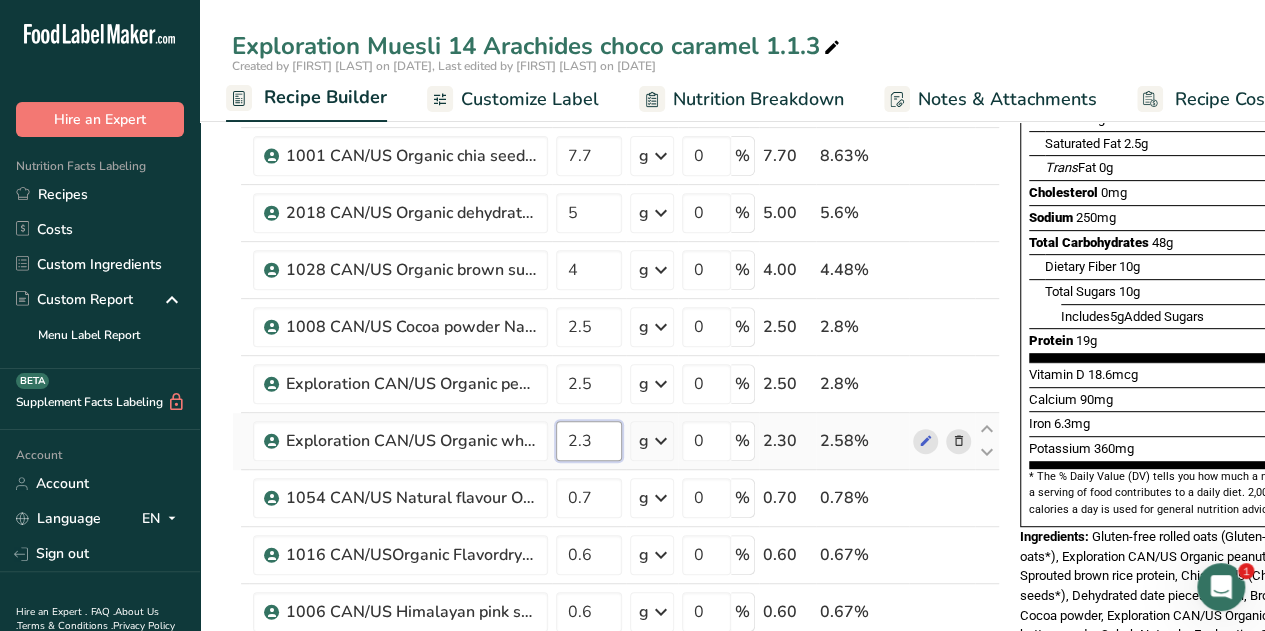 click on "2.3" at bounding box center [589, 441] 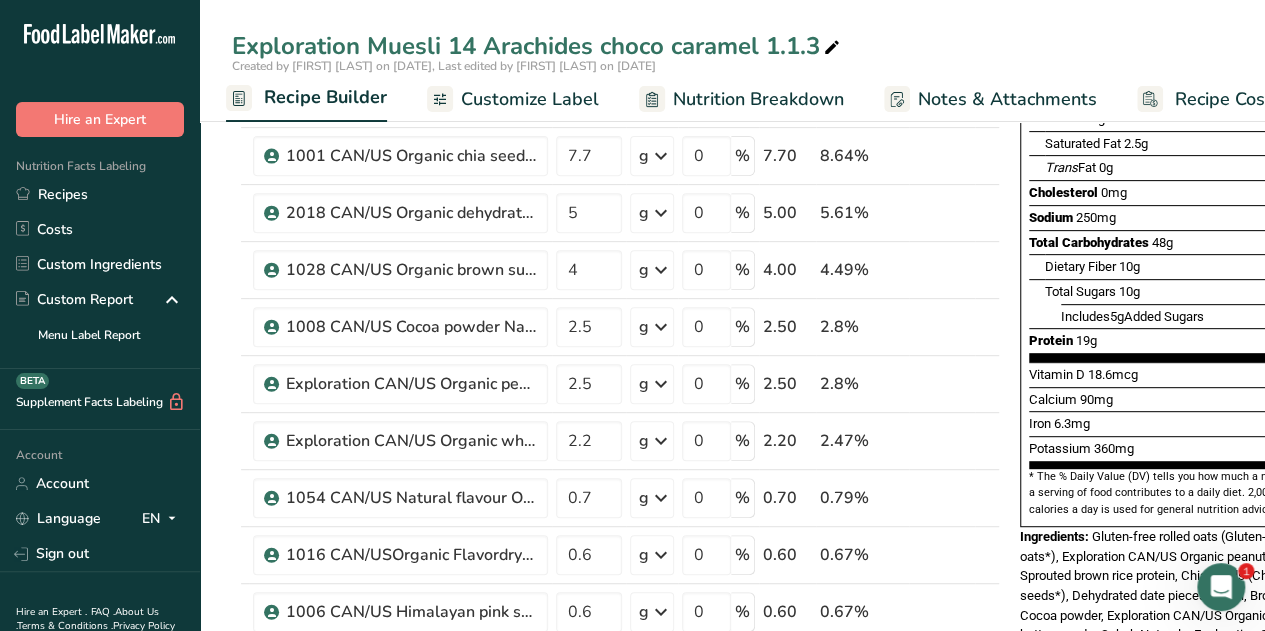 click on "Exploration Muesli 14 Arachides choco caramel 1.1.3
Created by Gabriela Cappelo on 2025-08-06, Last edited by Gabriela Cappelo on 2025-08-06
Recipe Setup                       Recipe Builder   Customize Label               Nutrition Breakdown               Notes & Attachments                 Recipe Costing
Add Ingredients
Manage Recipe         Delete Recipe           Duplicate Recipe             Scale Recipe             Save as Sub-Recipe   .a-a{fill:#347362;}.b-a{fill:#fff;}                               Nutrition Breakdown                 Recipe Card
NEW
Amino Acids Pattern Report           Activity History
Download
Choose your preferred label style
Standard FDA label
Standard FDA label
Tabular FDA label
Linear FDA label" at bounding box center (732, 804) 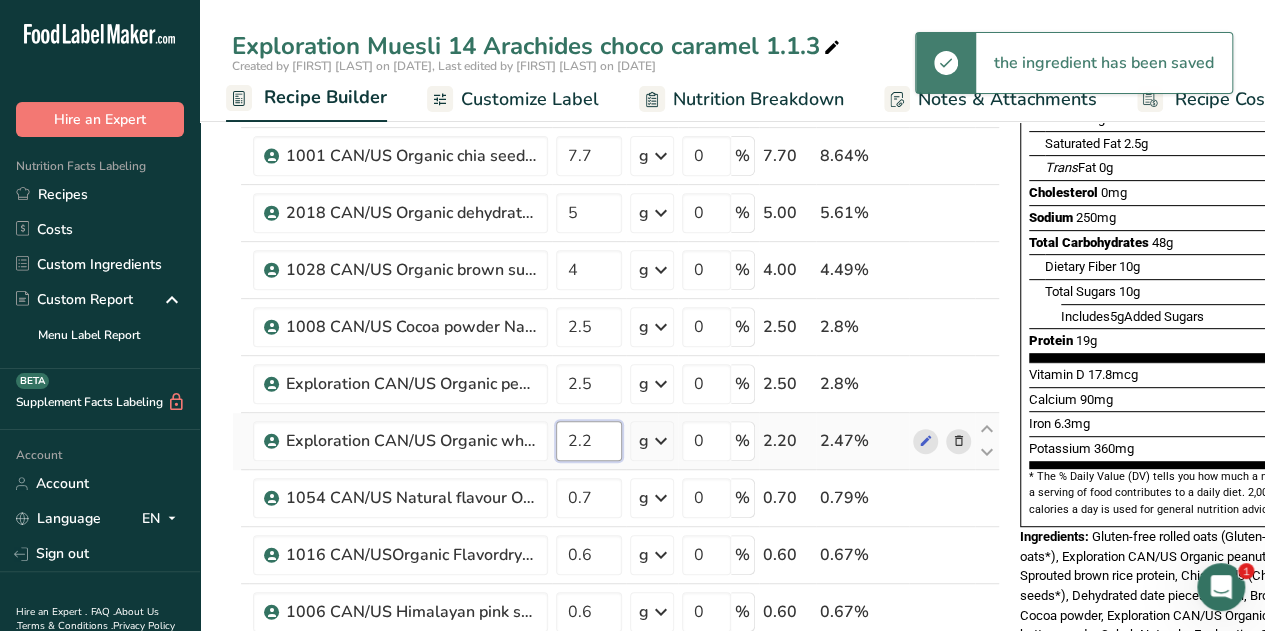 click on "2.2" at bounding box center [589, 441] 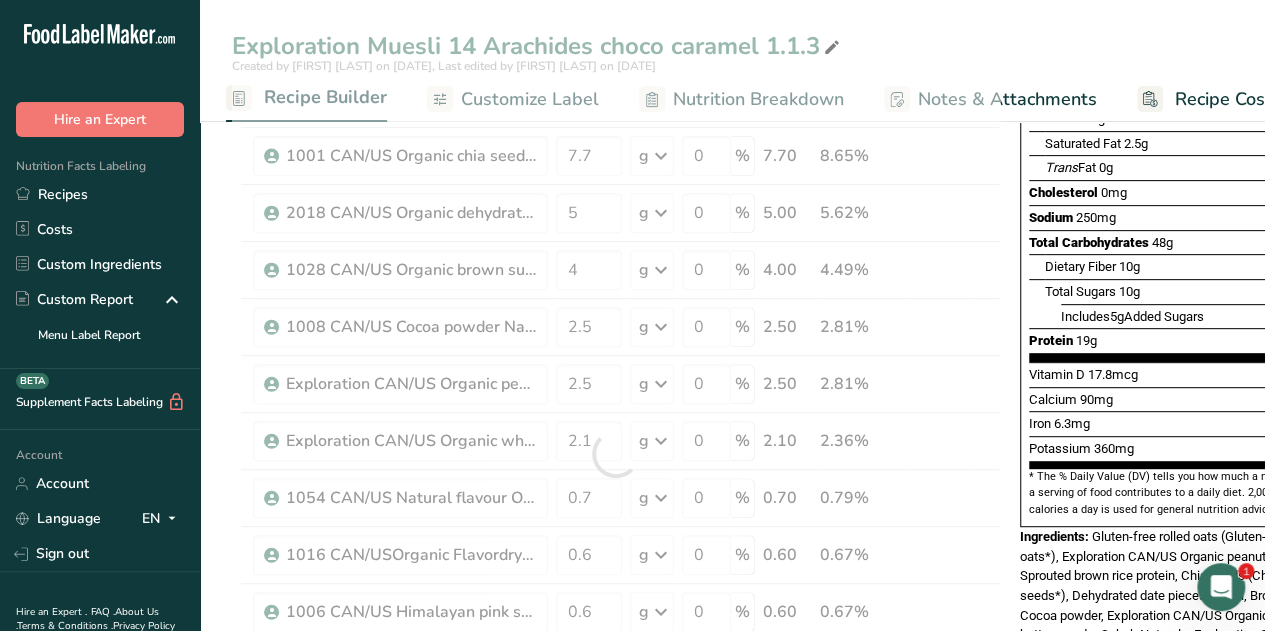 click on "Exploration Muesli 14 Arachides choco caramel 1.1.3
Created by Gabriela Cappelo on 2025-08-06, Last edited by Gabriela Cappelo on 2025-08-06
Recipe Setup                       Recipe Builder   Customize Label               Nutrition Breakdown               Notes & Attachments                 Recipe Costing
Add Ingredients
Manage Recipe         Delete Recipe           Duplicate Recipe             Scale Recipe             Save as Sub-Recipe   .a-a{fill:#347362;}.b-a{fill:#fff;}                               Nutrition Breakdown                 Recipe Card
NEW
Amino Acids Pattern Report           Activity History
Download
Choose your preferred label style
Standard FDA label
Standard FDA label
Tabular FDA label
Linear FDA label" at bounding box center [732, 804] 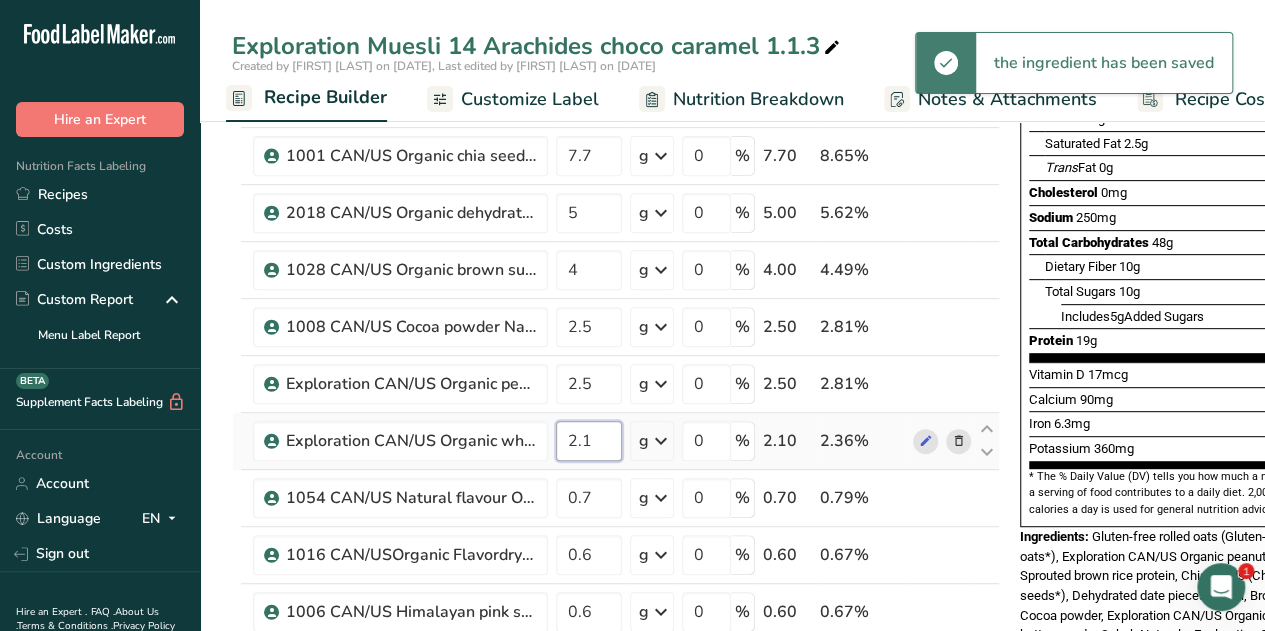 click on "2.1" at bounding box center [589, 441] 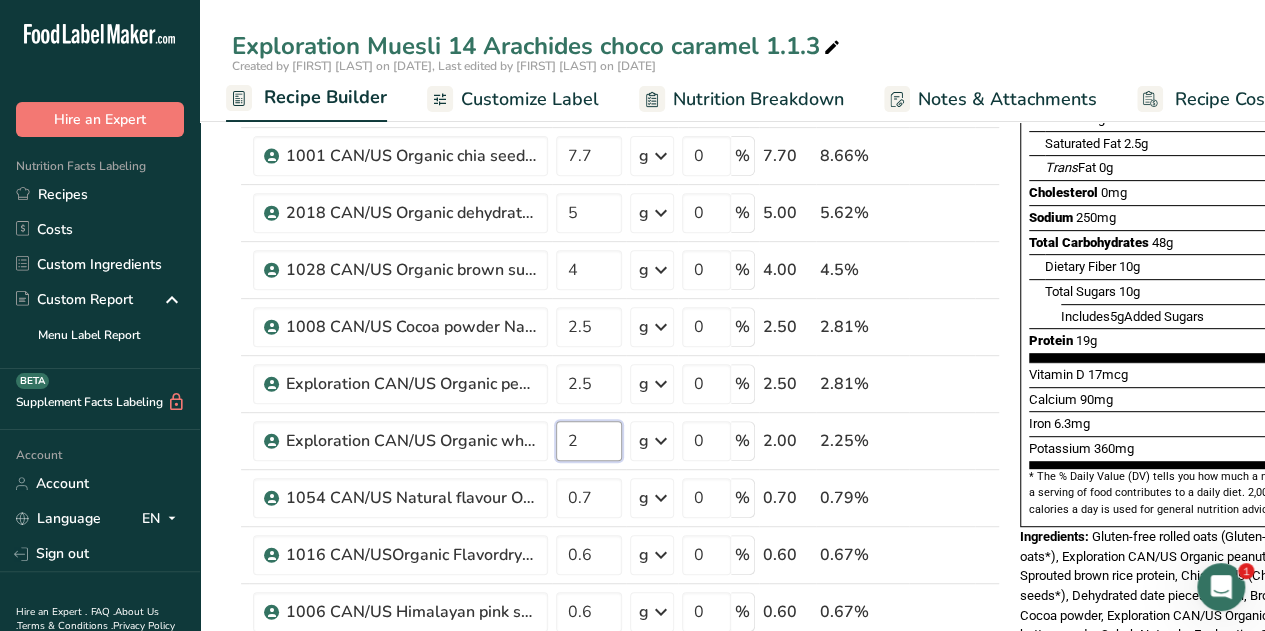 type on "2" 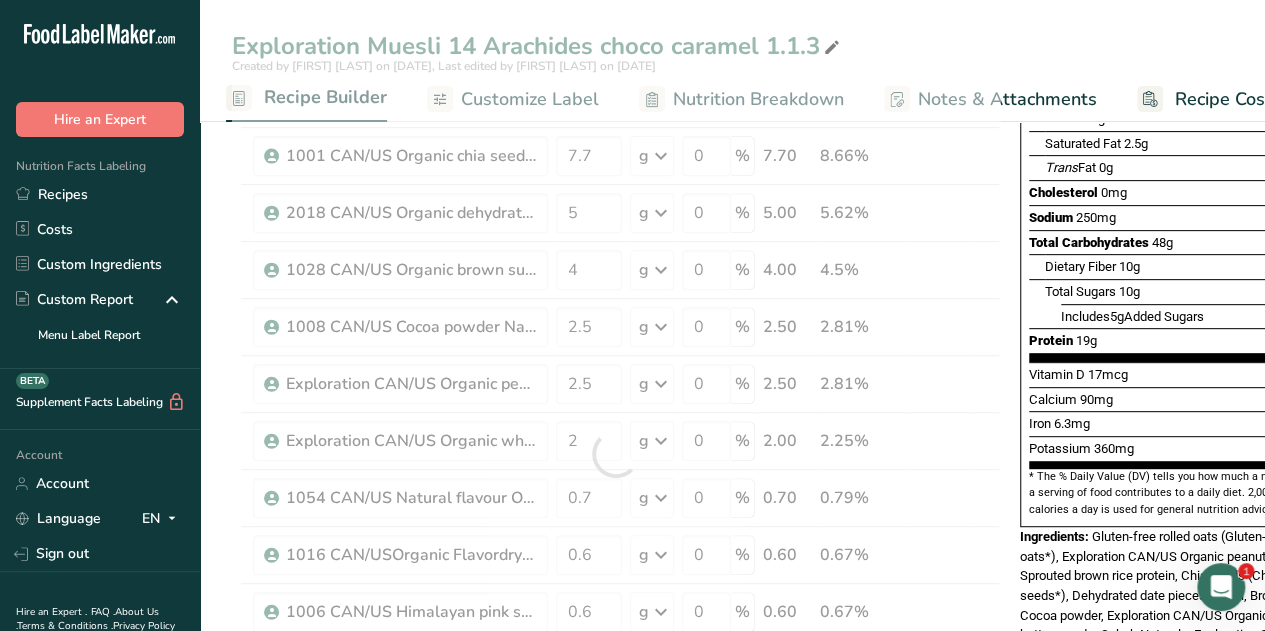 click on "Exploration Muesli 14 Arachides choco caramel 1.1.3
Created by Gabriela Cappelo on 2025-08-06, Last edited by Gabriela Cappelo on 2025-08-06
Recipe Setup                       Recipe Builder   Customize Label               Nutrition Breakdown               Notes & Attachments                 Recipe Costing" at bounding box center (732, 61) 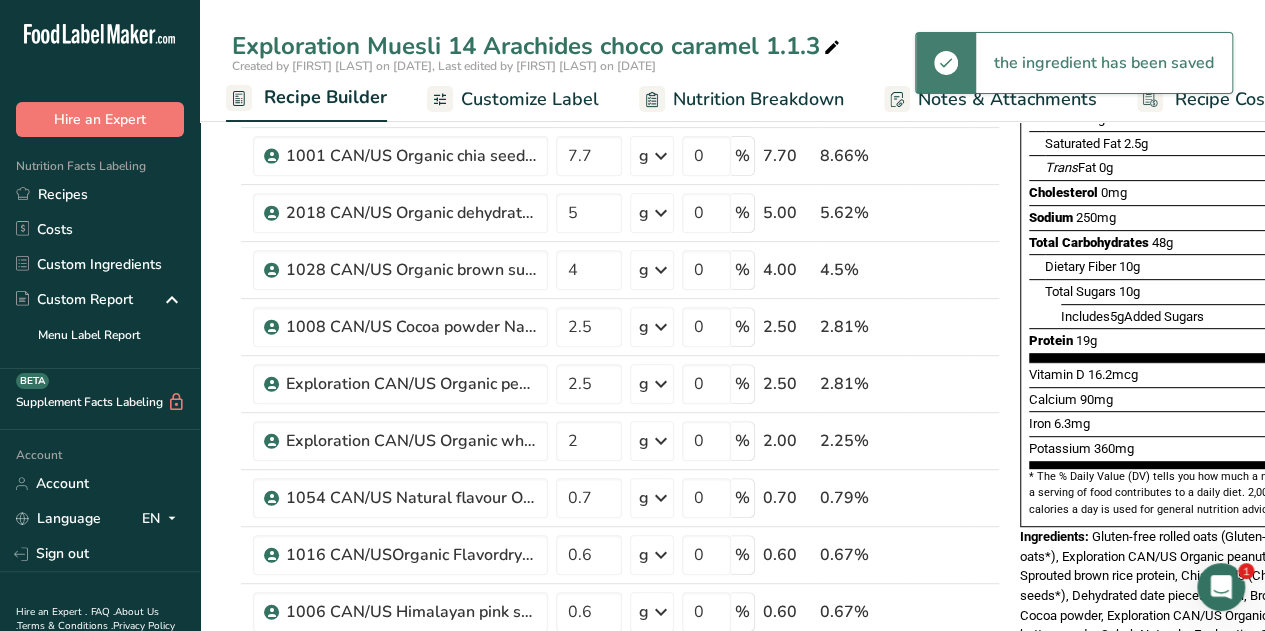 click on "Nutrition Breakdown" at bounding box center [758, 99] 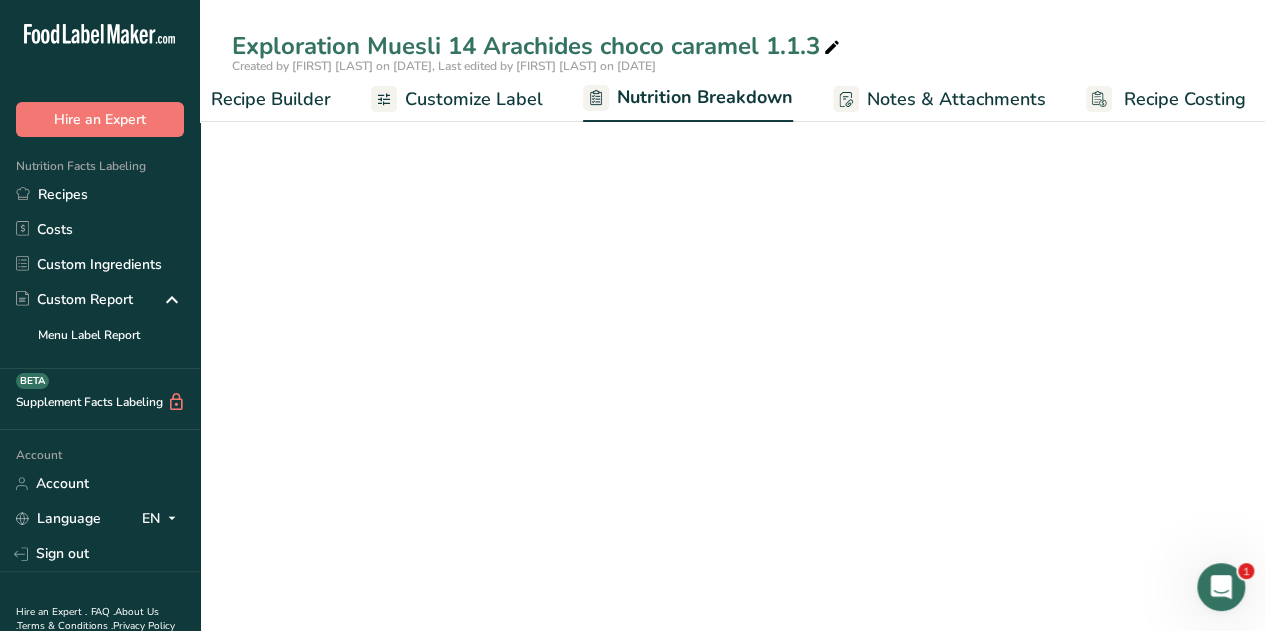 select on "Calories" 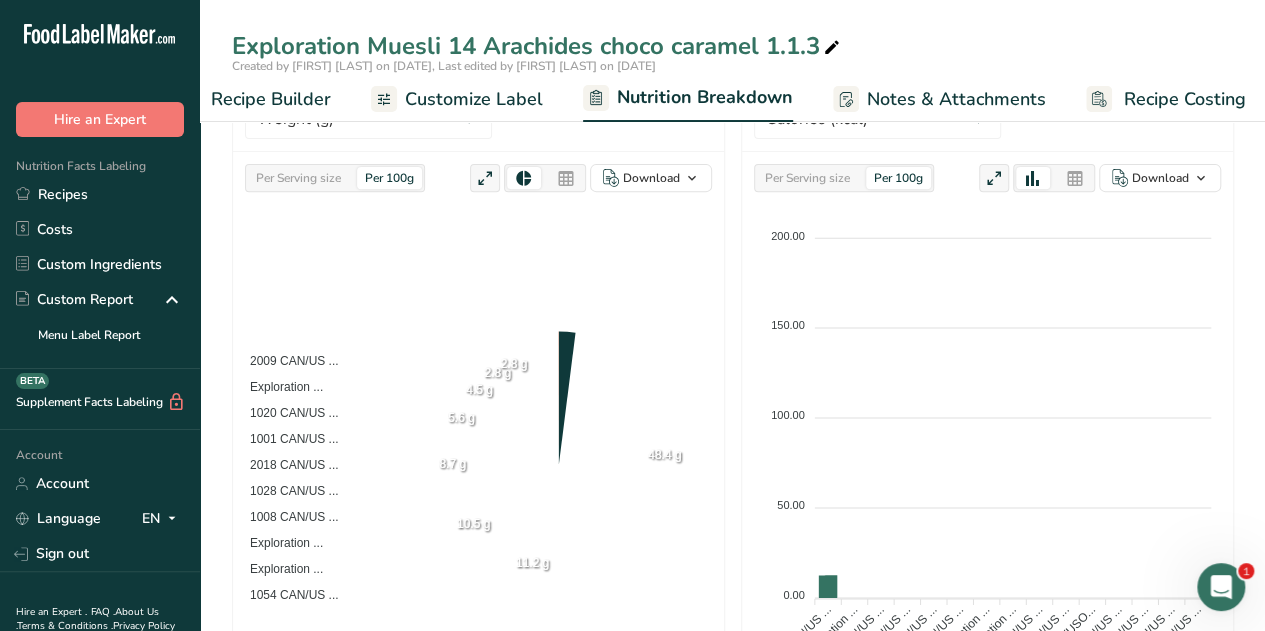 scroll, scrollTop: 0, scrollLeft: 258, axis: horizontal 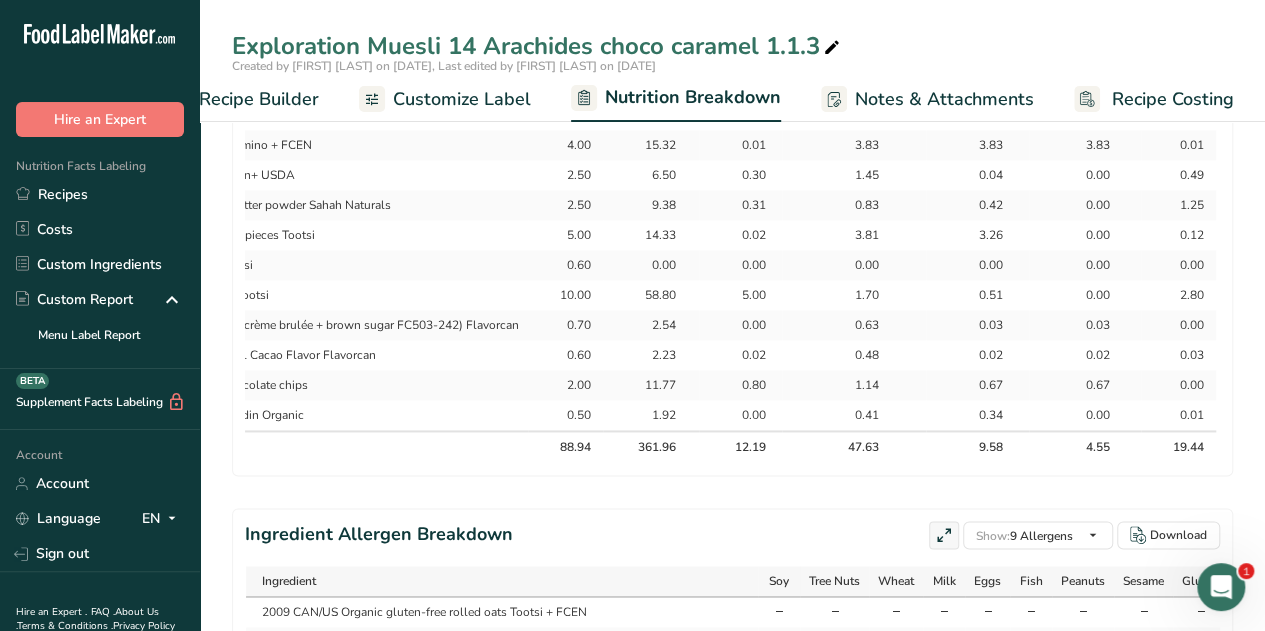 click on "Recipe Builder" at bounding box center [259, 99] 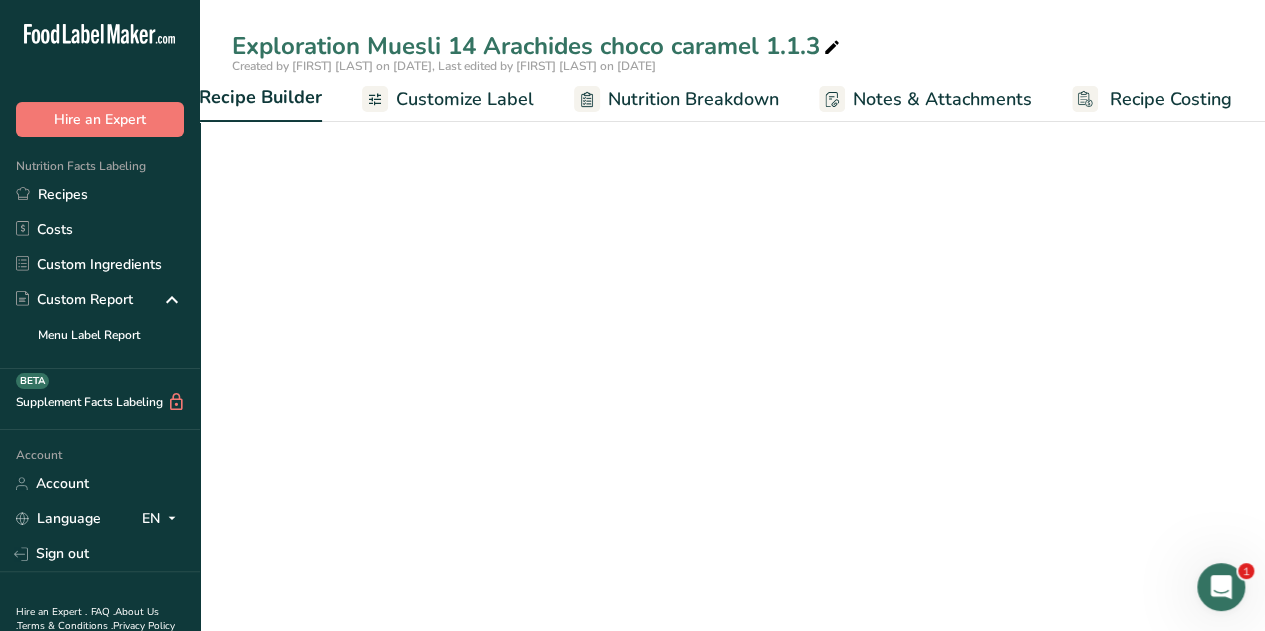 scroll, scrollTop: 707, scrollLeft: 0, axis: vertical 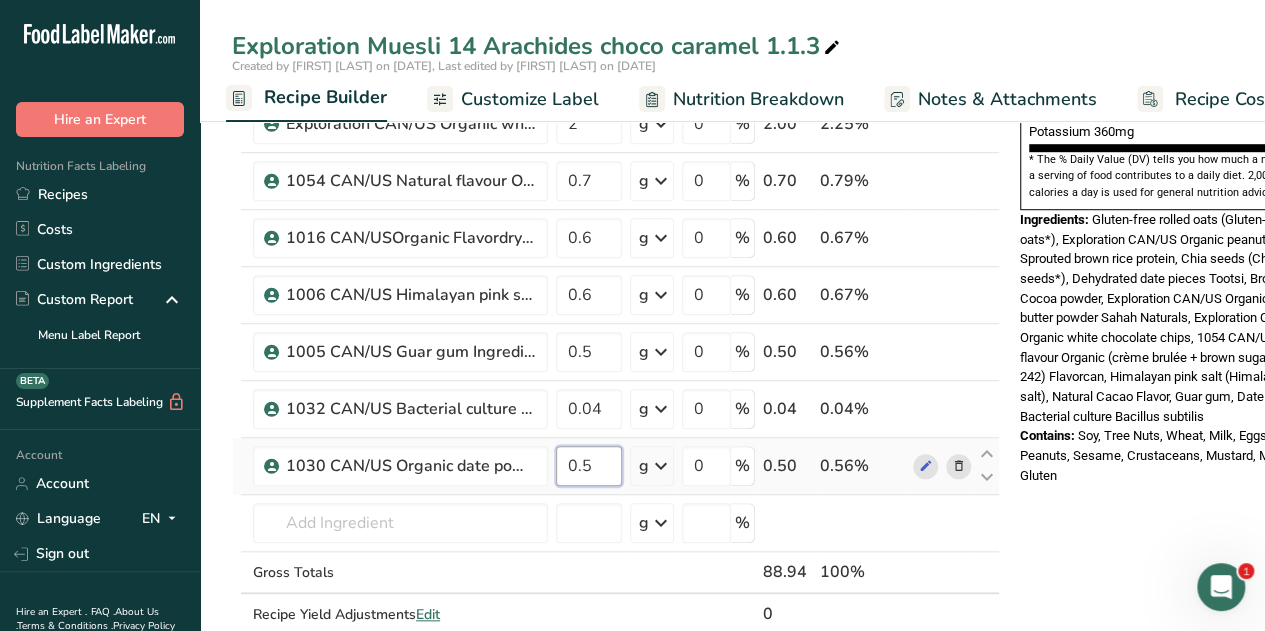 click on "0.5" at bounding box center [589, 466] 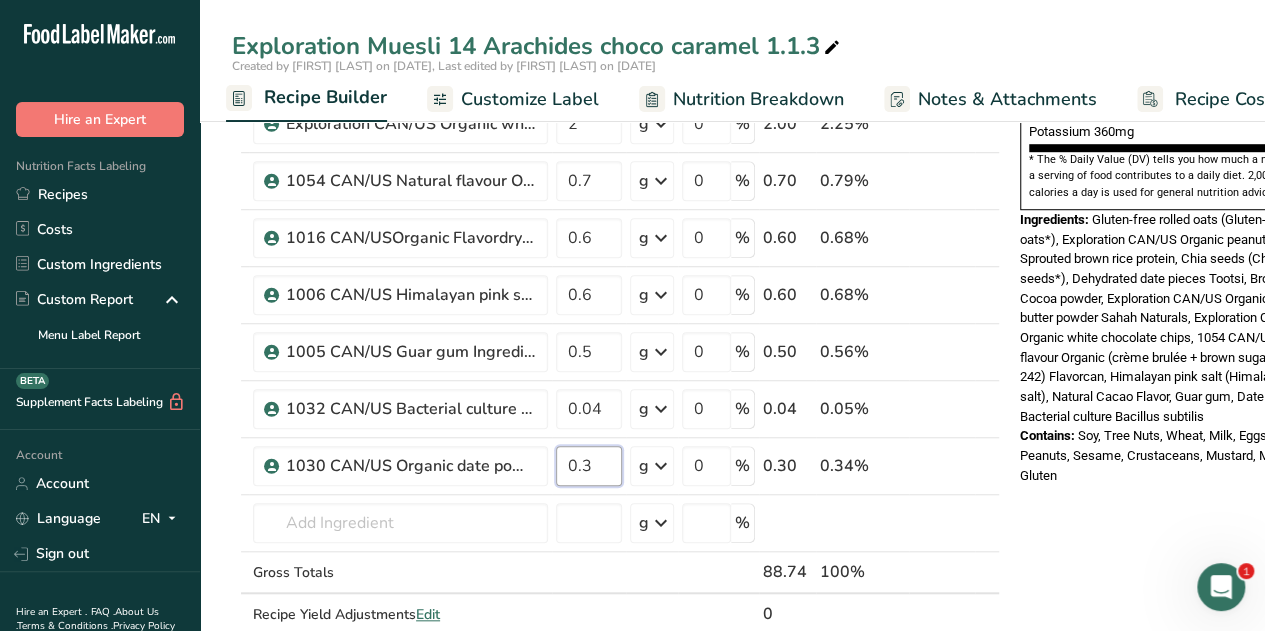 type on "0.3" 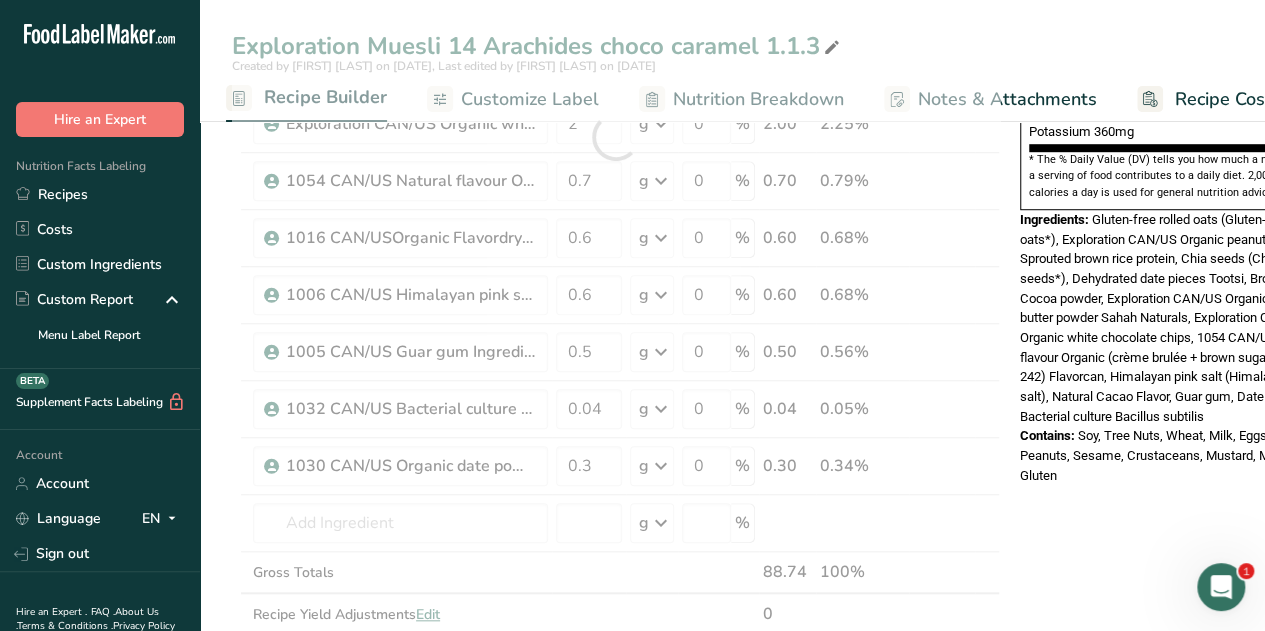 click on "Soy, Tree Nuts, Wheat, Milk, Eggs, Fish, Peanuts, Sesame, Crustaceans, Mustard, Mollusks, Gluten" at bounding box center (1167, 455) 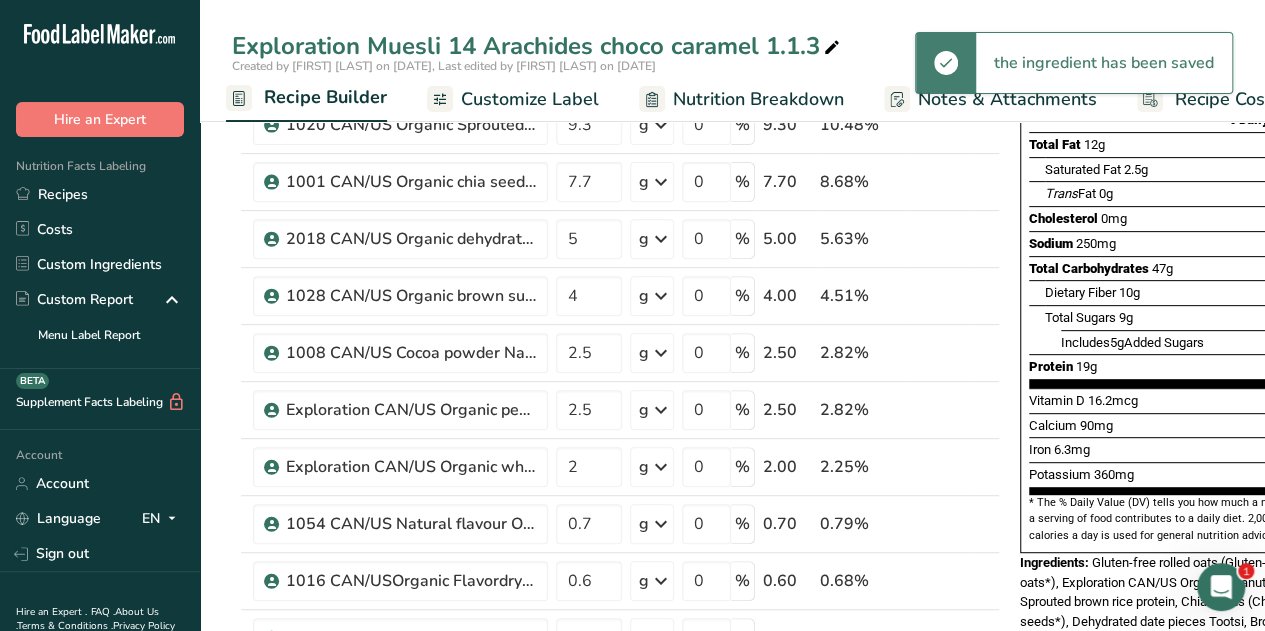 scroll, scrollTop: 257, scrollLeft: 0, axis: vertical 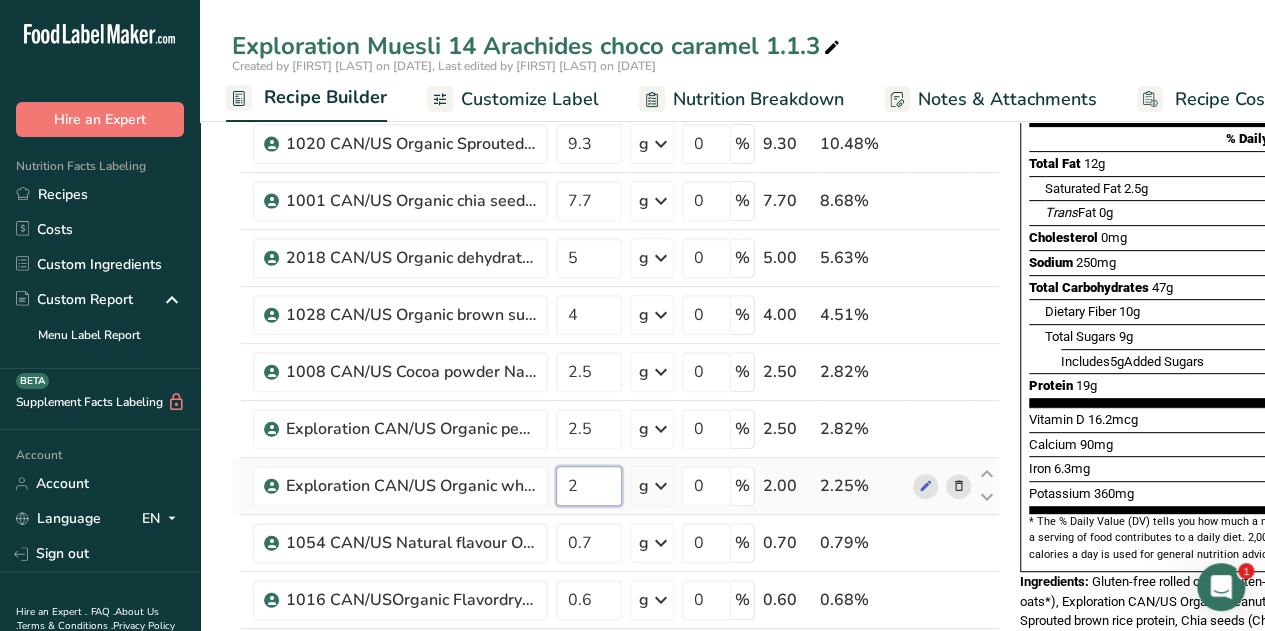 click on "2" at bounding box center (589, 486) 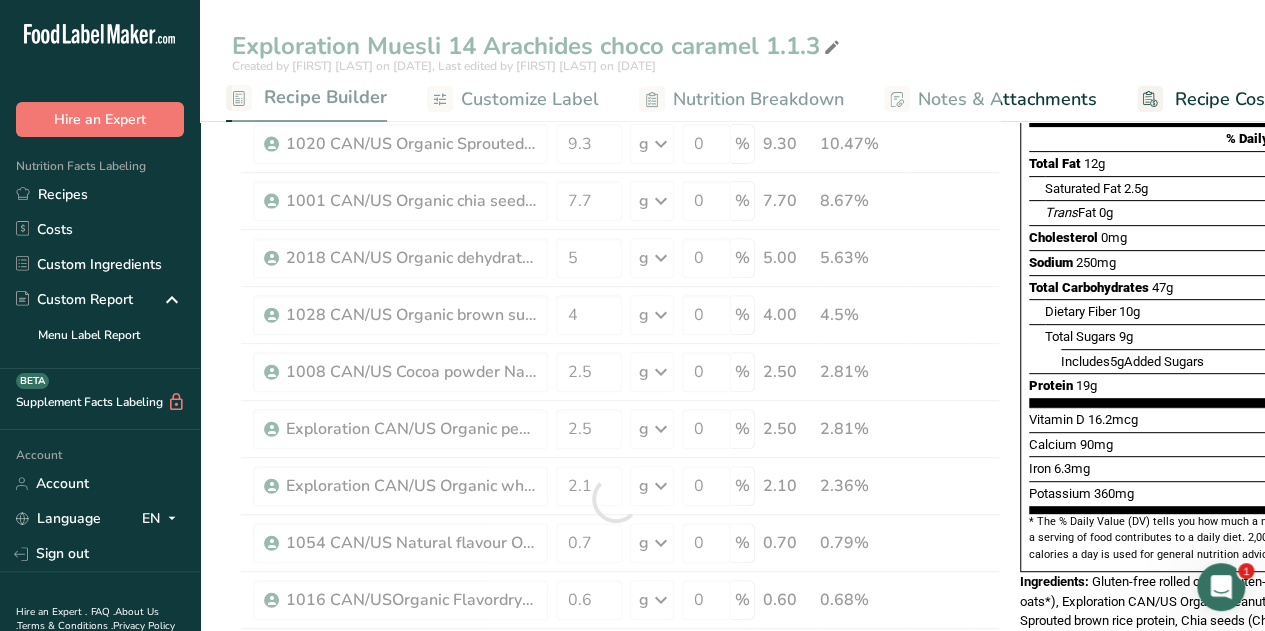 click on "Exploration Muesli 14 Arachides choco caramel 1.1.3" at bounding box center (732, 46) 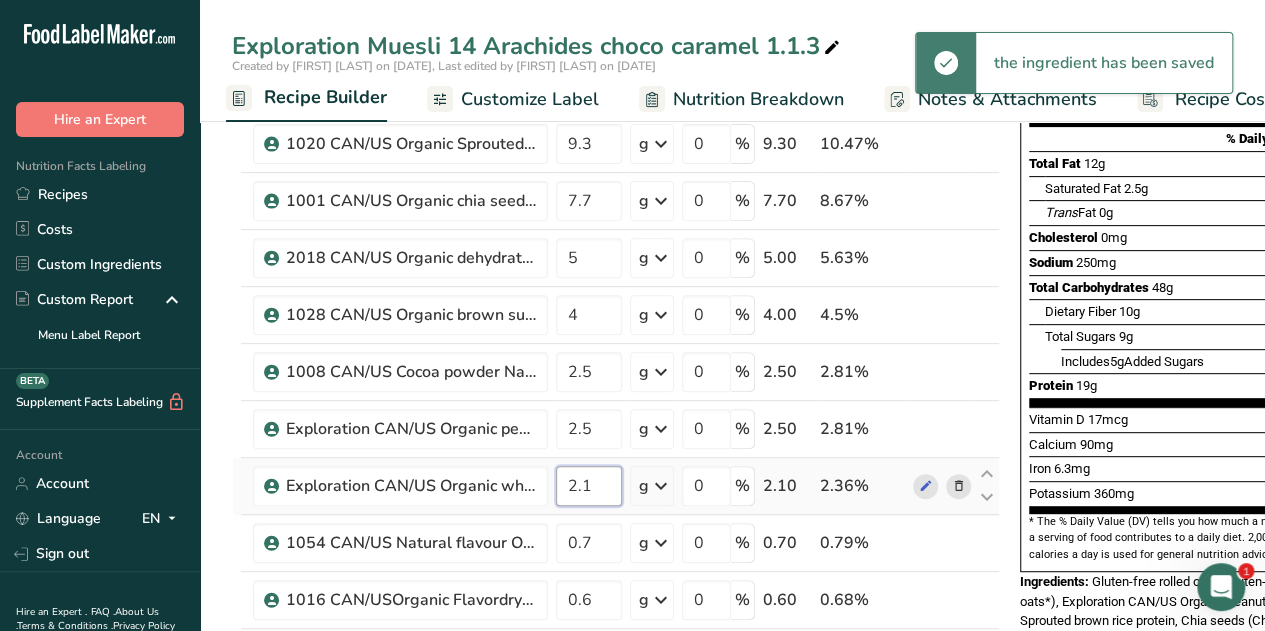 click on "2.1" at bounding box center (589, 486) 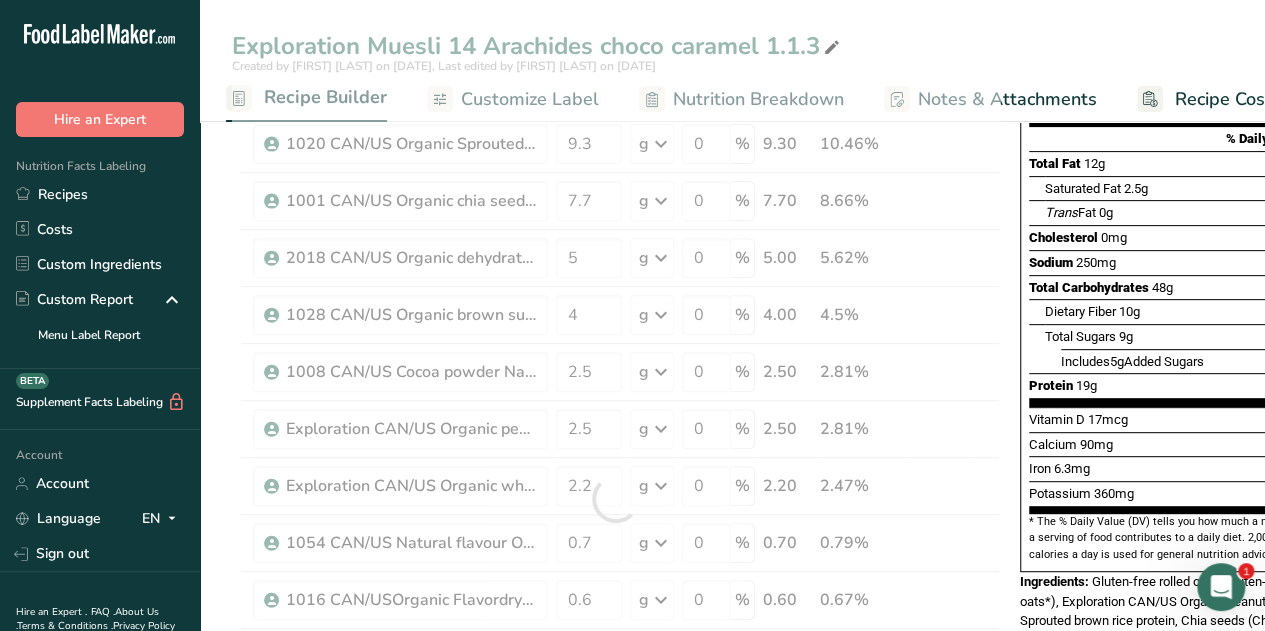 click on "Exploration Muesli 14 Arachides choco caramel 1.1.3" at bounding box center (732, 46) 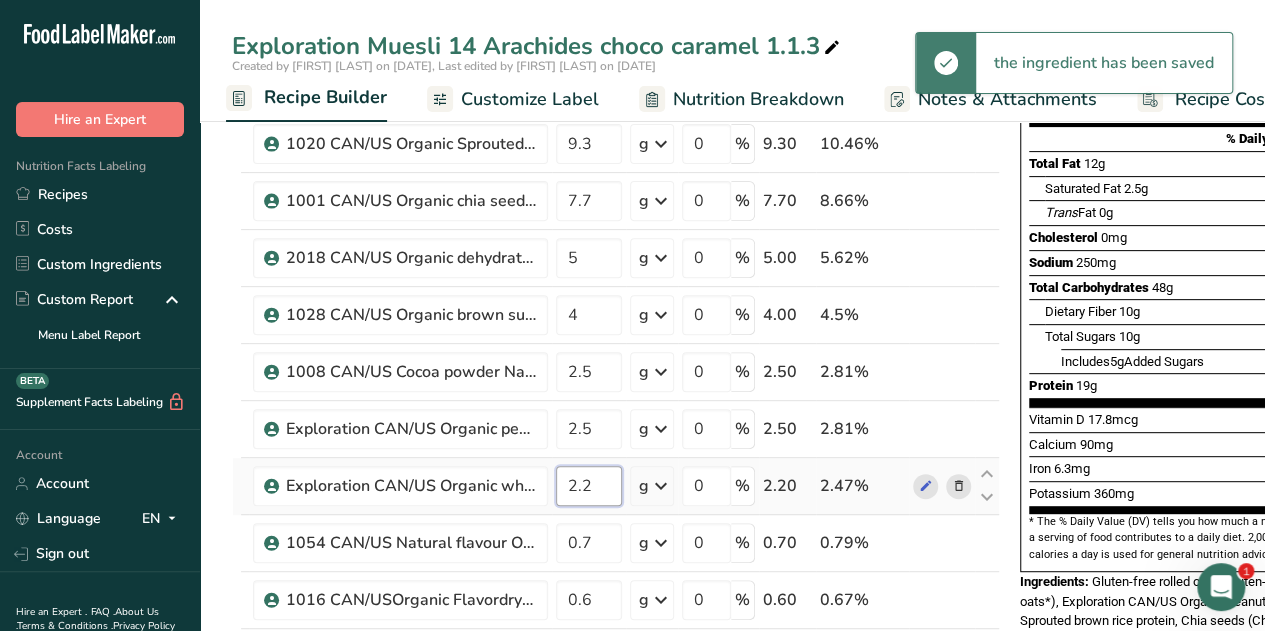 click on "2.2" at bounding box center [589, 486] 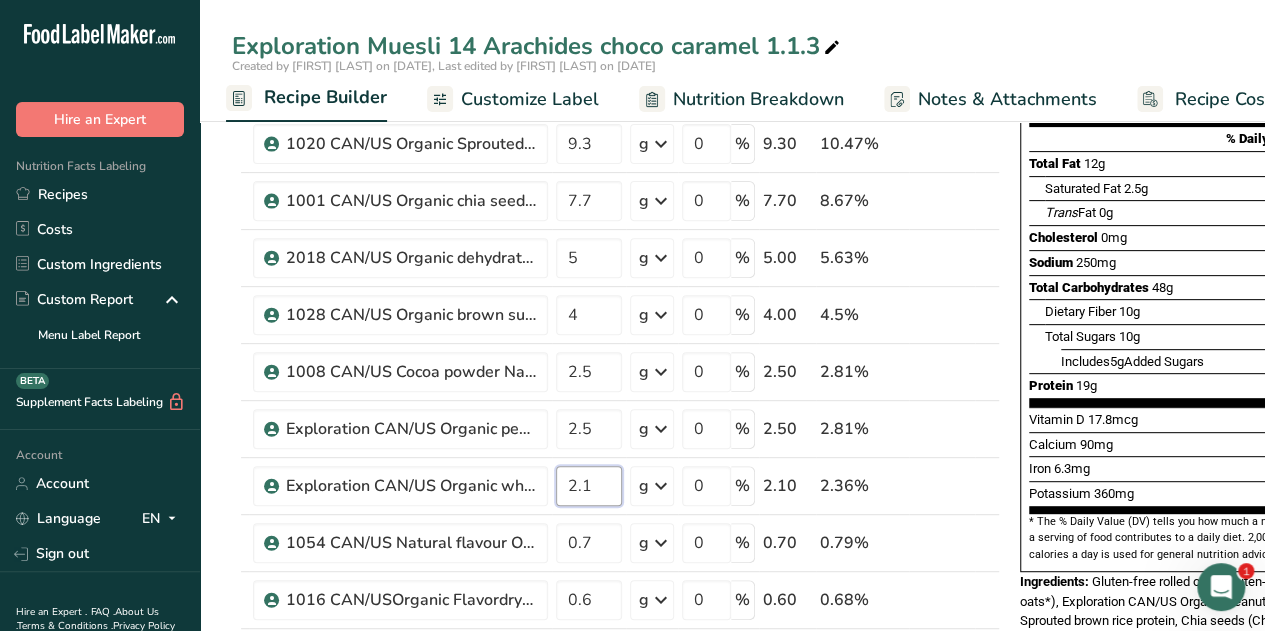 type on "2.1" 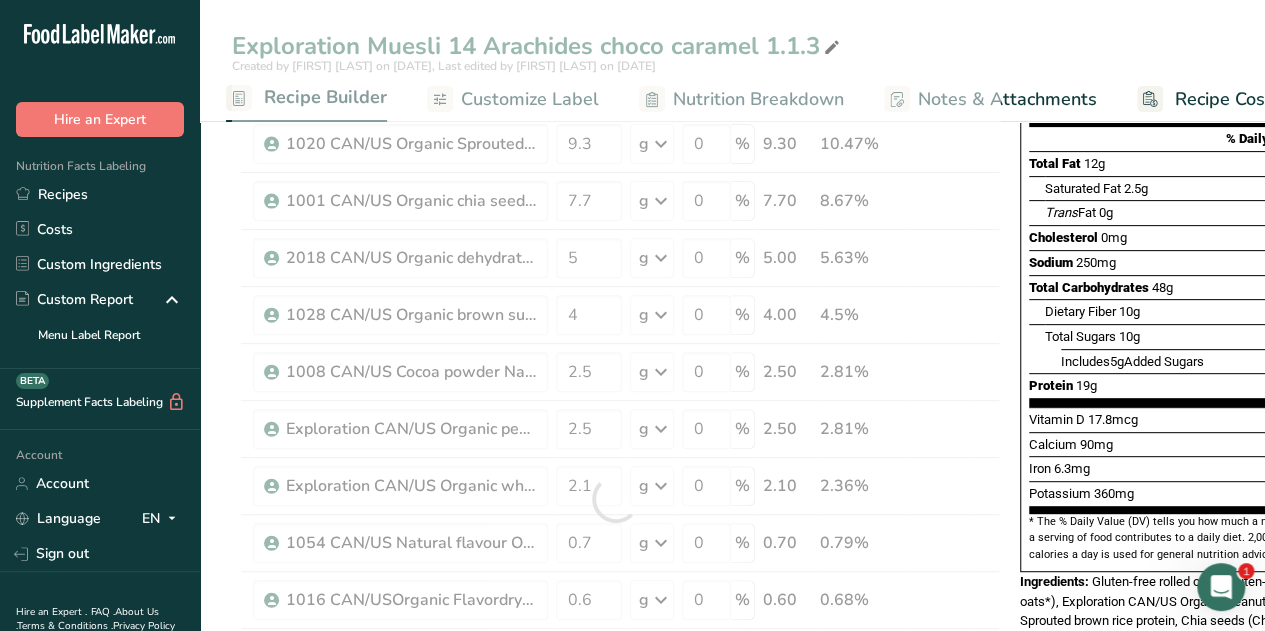 click on "Exploration Muesli 14 Arachides choco caramel 1.1.3
Created by Gabriela Cappelo on 2025-08-06, Last edited by Gabriela Cappelo on 2025-08-06
Recipe Setup                       Recipe Builder   Customize Label               Nutrition Breakdown               Notes & Attachments                 Recipe Costing" at bounding box center [732, 61] 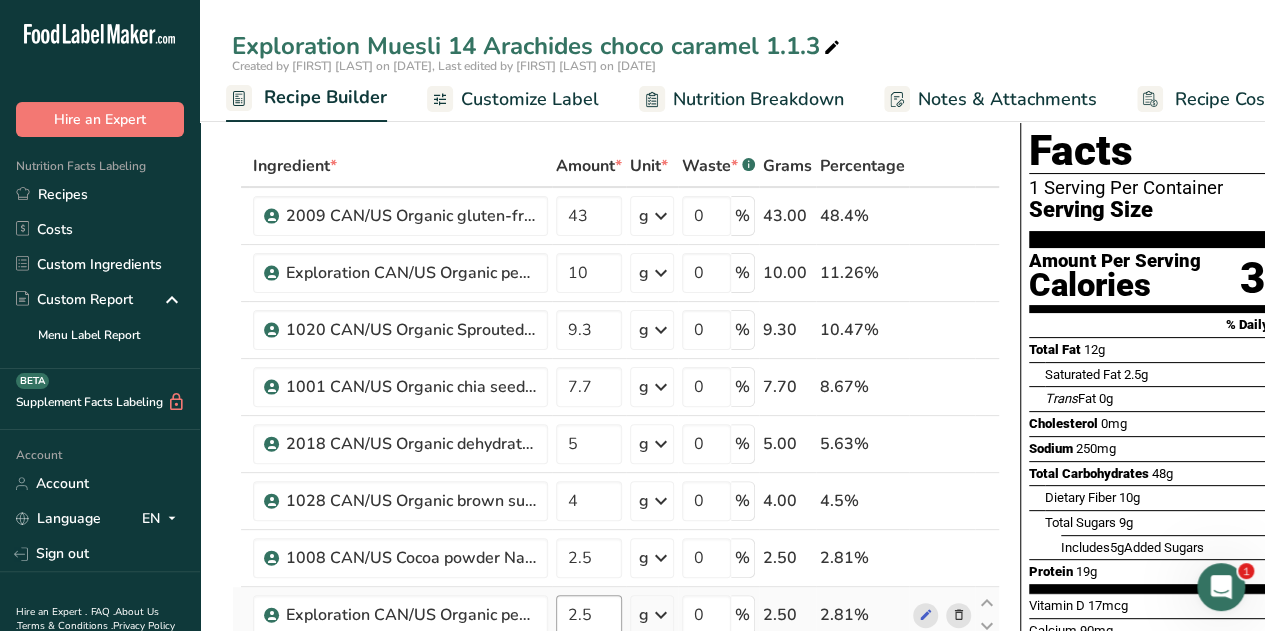 scroll, scrollTop: 0, scrollLeft: 0, axis: both 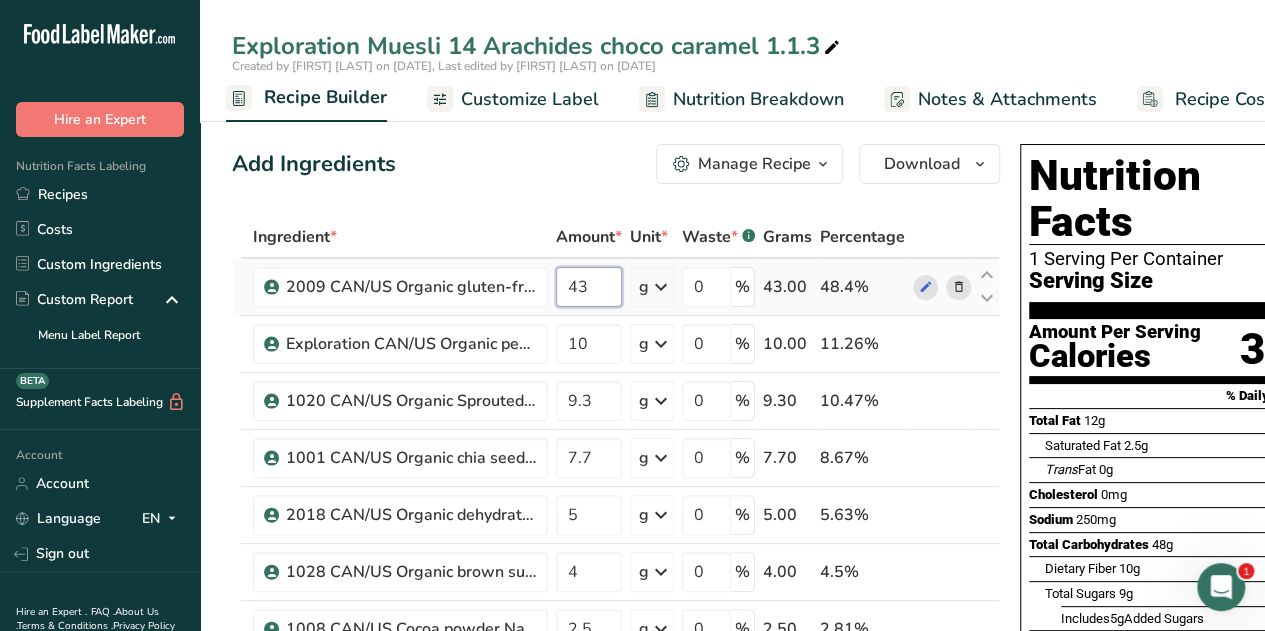 click on "43" at bounding box center [589, 287] 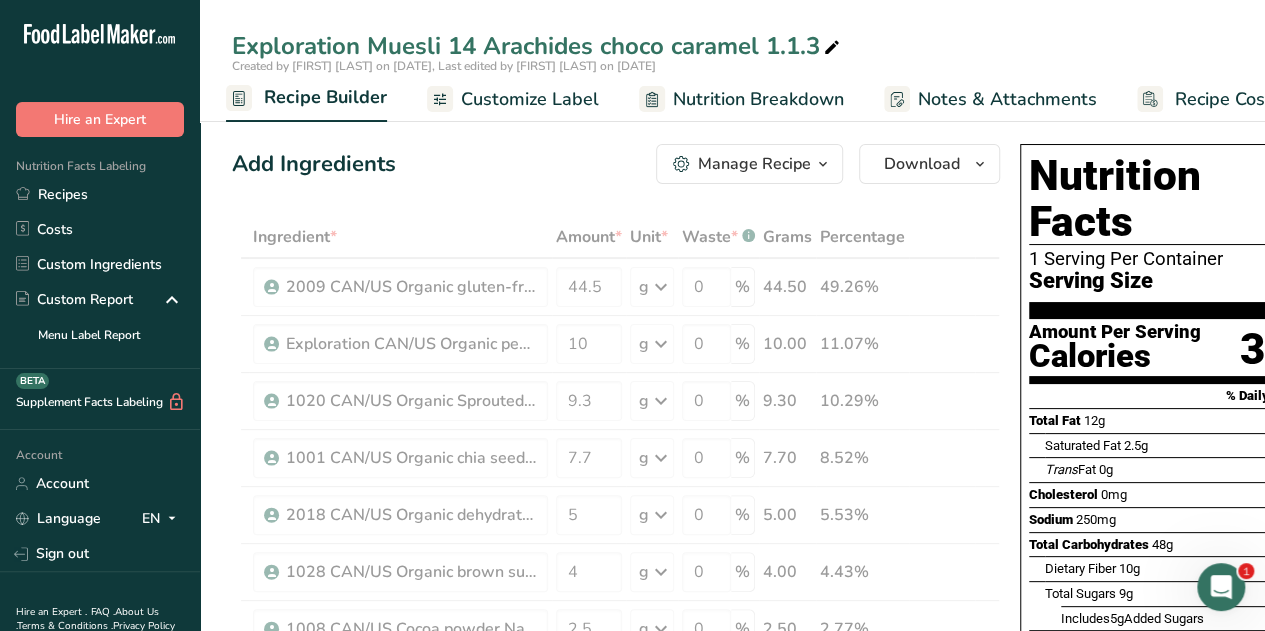 click on "Add Ingredients
Manage Recipe         Delete Recipe           Duplicate Recipe             Scale Recipe             Save as Sub-Recipe   .a-a{fill:#347362;}.b-a{fill:#fff;}                               Nutrition Breakdown                 Recipe Card
NEW
Amino Acids Pattern Report           Activity History
Download
Choose your preferred label style
Standard FDA label
Standard FDA label
The most common format for nutrition facts labels in compliance with the FDA's typeface, style and requirements
Tabular FDA label
A label format compliant with the FDA regulations presented in a tabular (horizontal) display.
Linear FDA label
A simple linear display for small sized packages.
Simplified FDA label" at bounding box center (622, 1106) 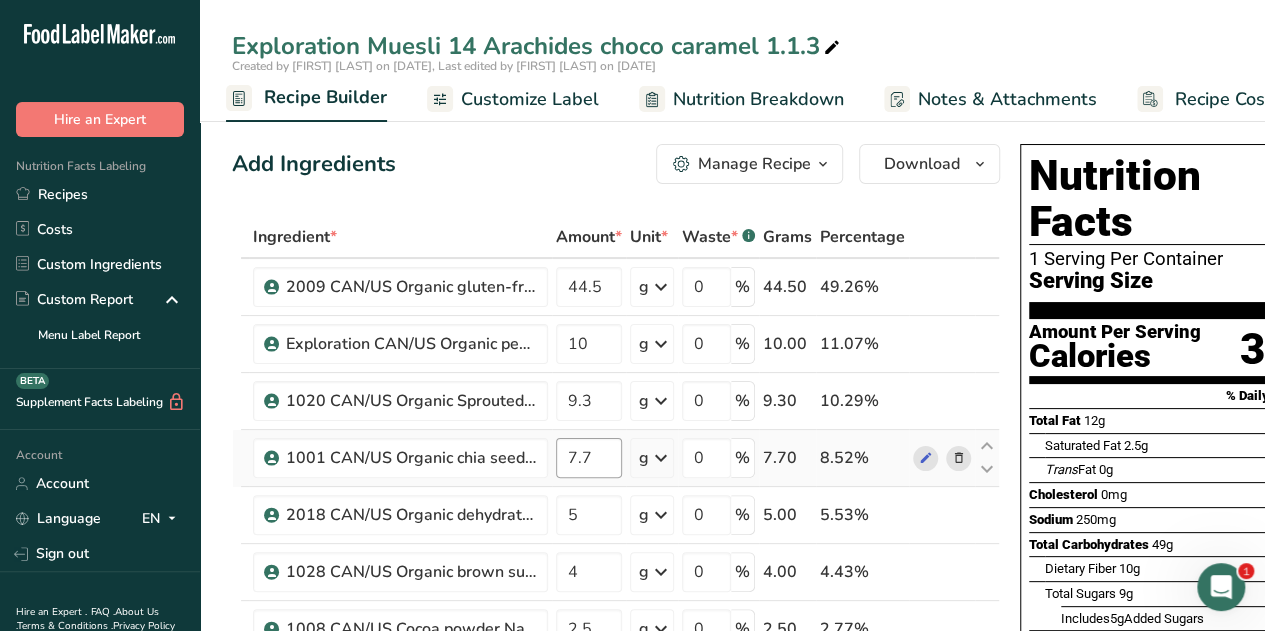 scroll, scrollTop: 76, scrollLeft: 0, axis: vertical 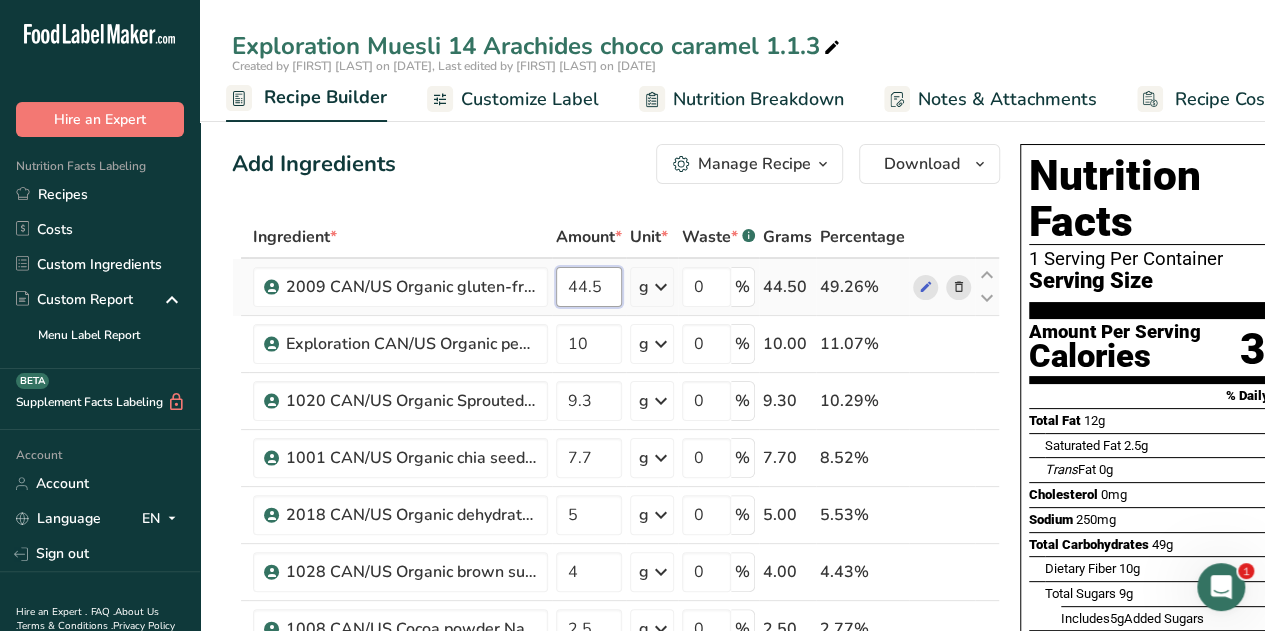 click on "44.5" at bounding box center (589, 287) 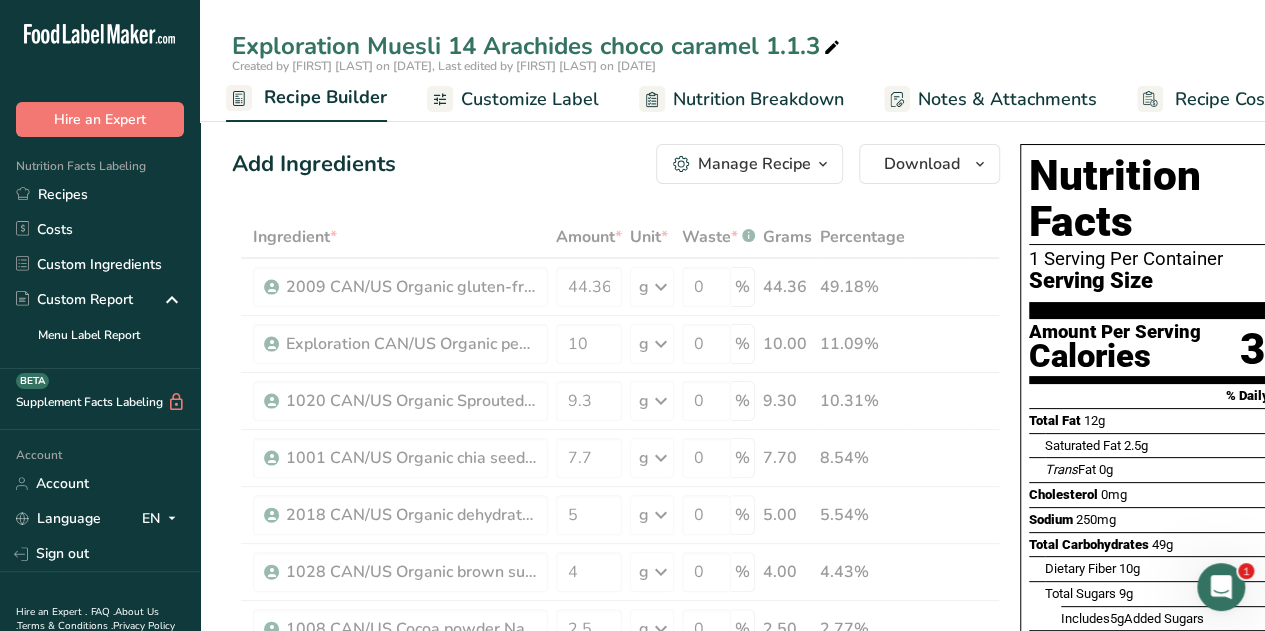 click on "Add Ingredients
Manage Recipe         Delete Recipe           Duplicate Recipe             Scale Recipe             Save as Sub-Recipe   .a-a{fill:#347362;}.b-a{fill:#fff;}                               Nutrition Breakdown                 Recipe Card
NEW
Amino Acids Pattern Report           Activity History
Download
Choose your preferred label style
Standard FDA label
Standard FDA label
The most common format for nutrition facts labels in compliance with the FDA's typeface, style and requirements
Tabular FDA label
A label format compliant with the FDA regulations presented in a tabular (horizontal) display.
Linear FDA label
A simple linear display for small sized packages.
Simplified FDA label" at bounding box center [622, 1106] 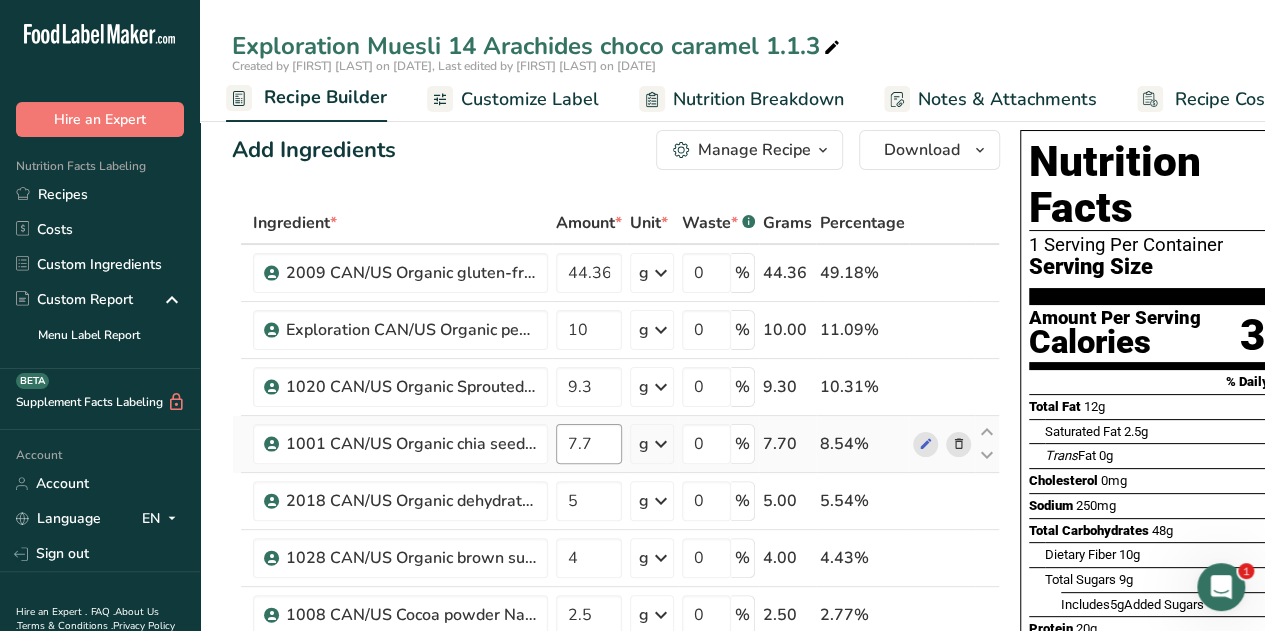 scroll, scrollTop: 0, scrollLeft: 0, axis: both 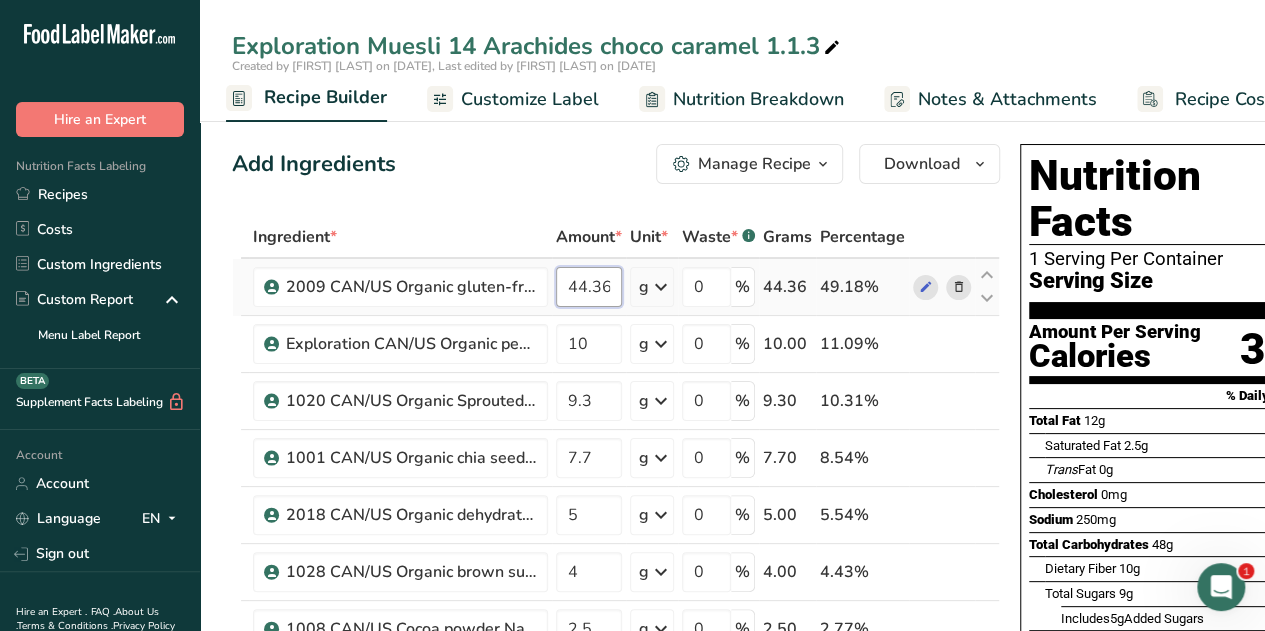 click on "44.36" at bounding box center (589, 287) 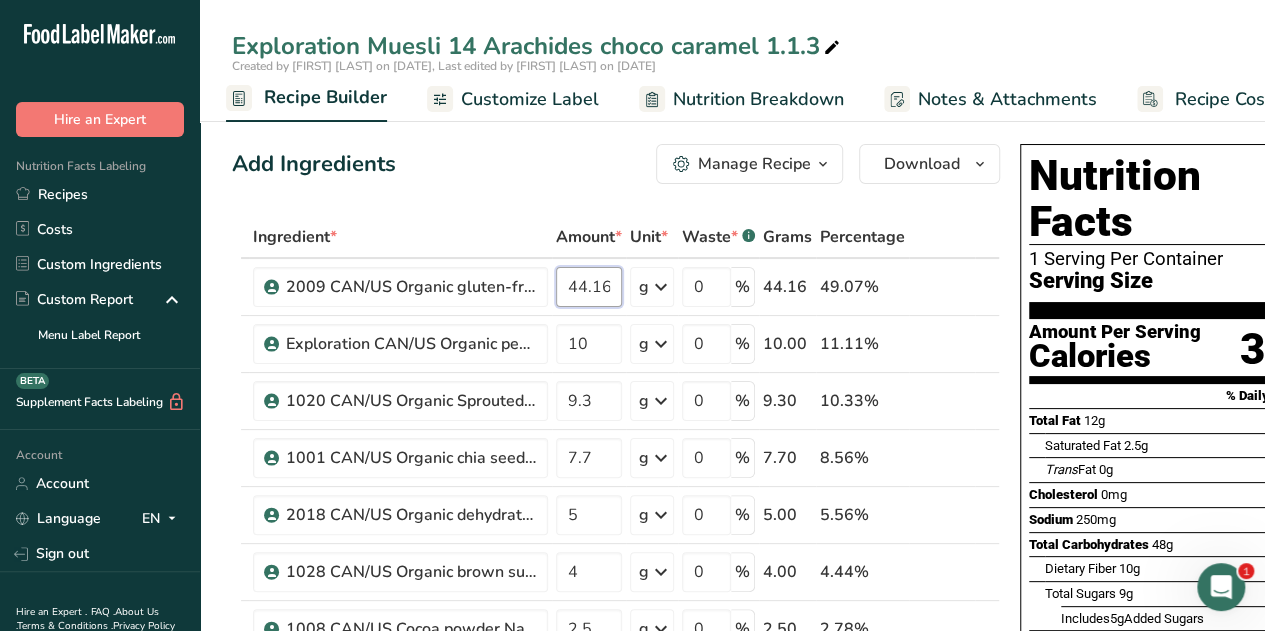 type on "44.16" 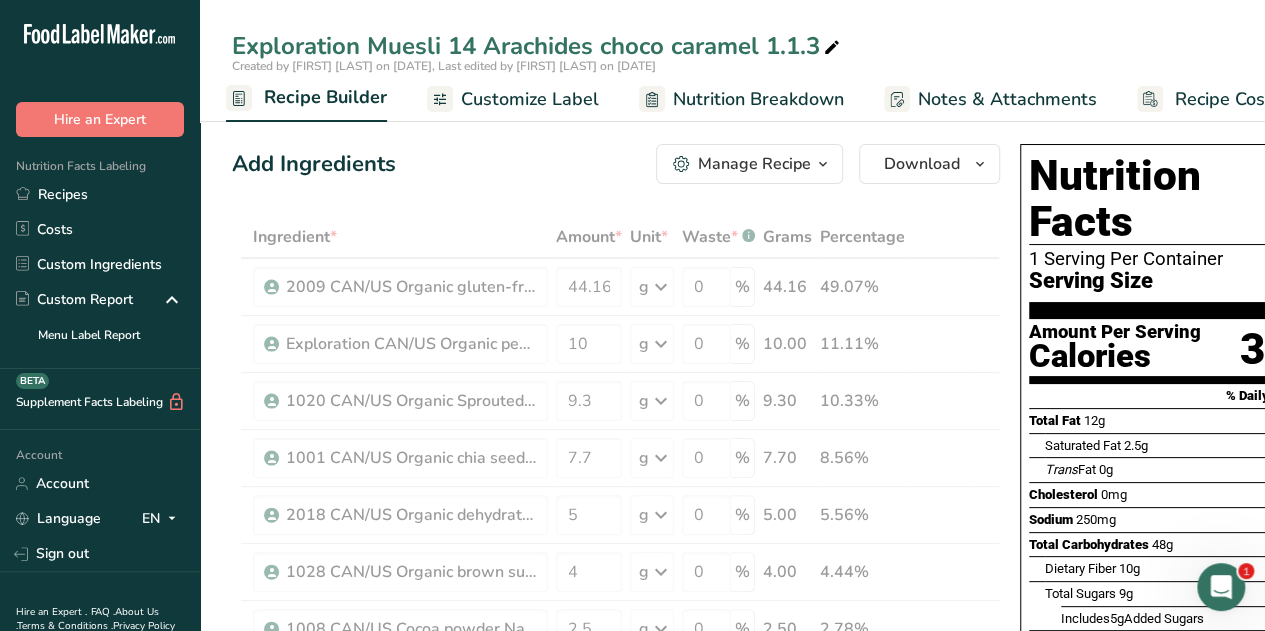 click on "Add Ingredients
Manage Recipe         Delete Recipe           Duplicate Recipe             Scale Recipe             Save as Sub-Recipe   .a-a{fill:#347362;}.b-a{fill:#fff;}                               Nutrition Breakdown                 Recipe Card
NEW
Amino Acids Pattern Report           Activity History
Download
Choose your preferred label style
Standard FDA label
Standard FDA label
The most common format for nutrition facts labels in compliance with the FDA's typeface, style and requirements
Tabular FDA label
A label format compliant with the FDA regulations presented in a tabular (horizontal) display.
Linear FDA label
A simple linear display for small sized packages.
Simplified FDA label" at bounding box center [622, 1106] 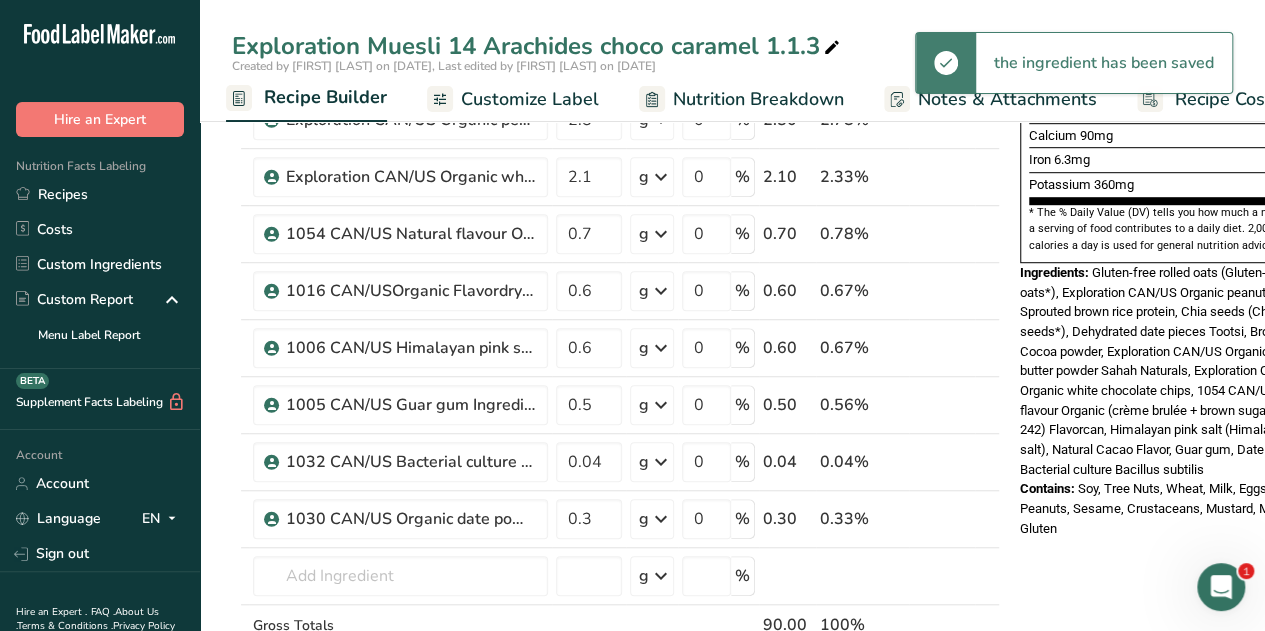 scroll, scrollTop: 565, scrollLeft: 0, axis: vertical 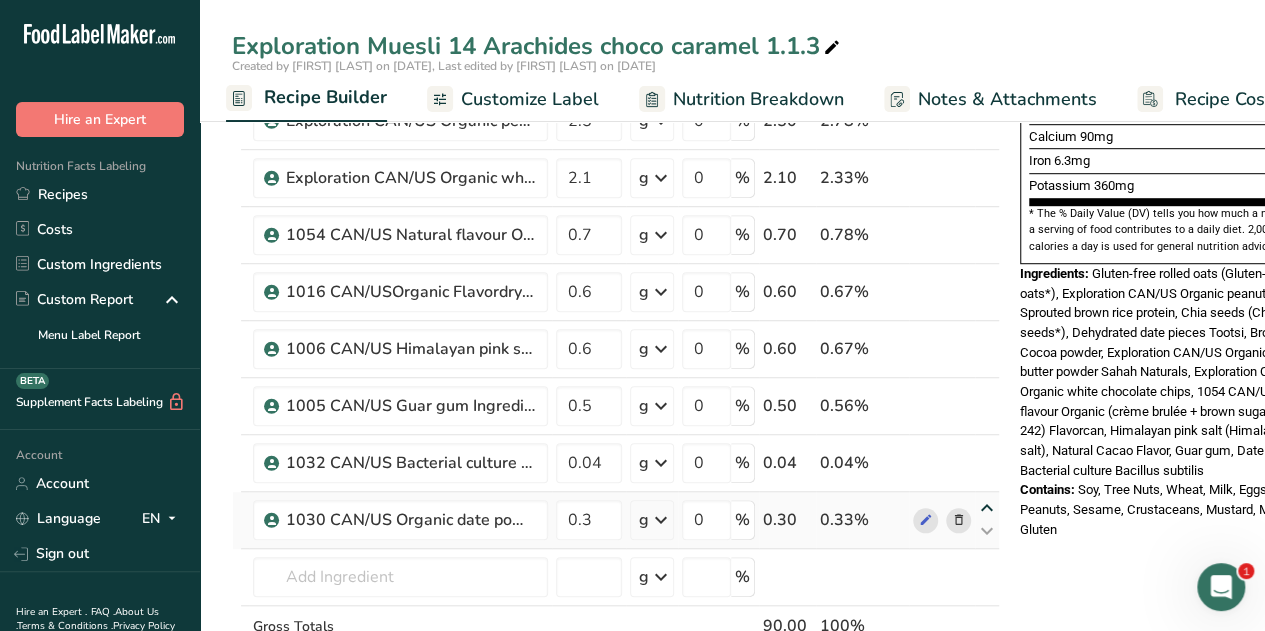 click at bounding box center (987, 508) 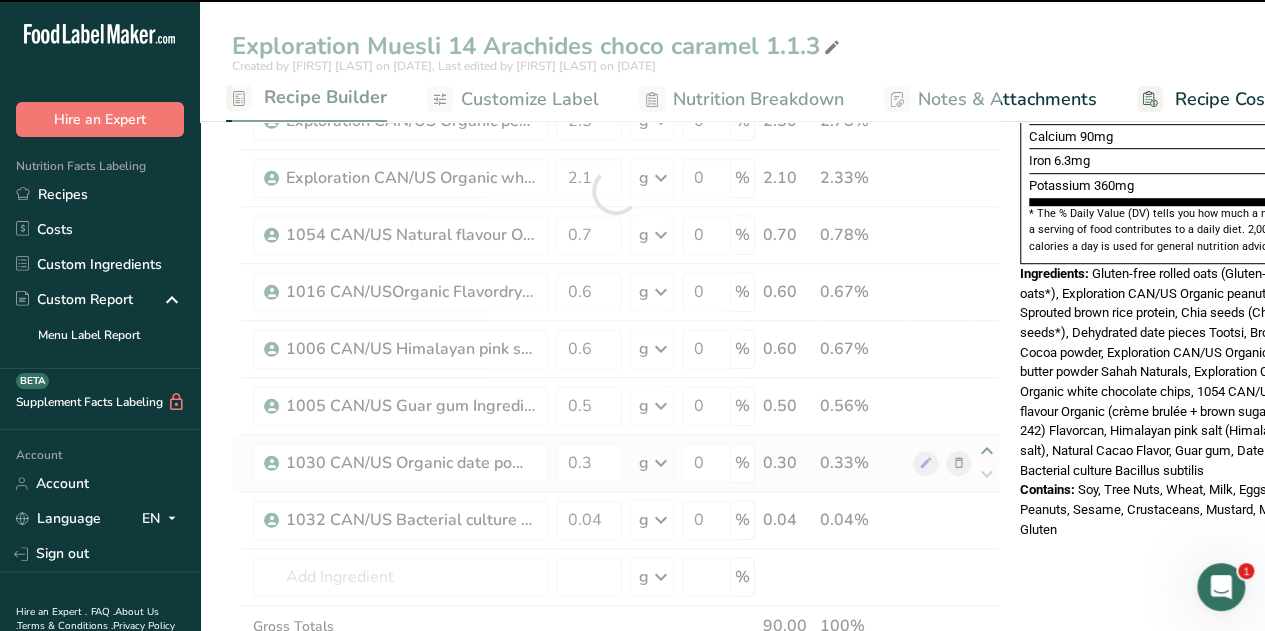 click at bounding box center (616, 191) 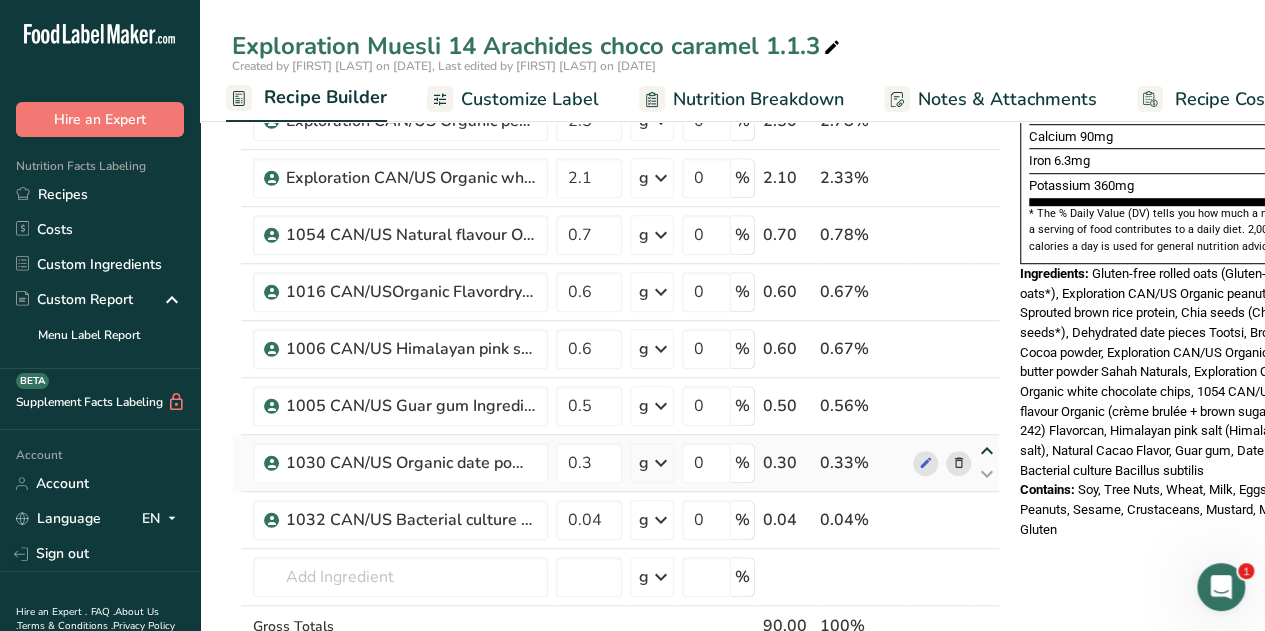 click at bounding box center (987, 451) 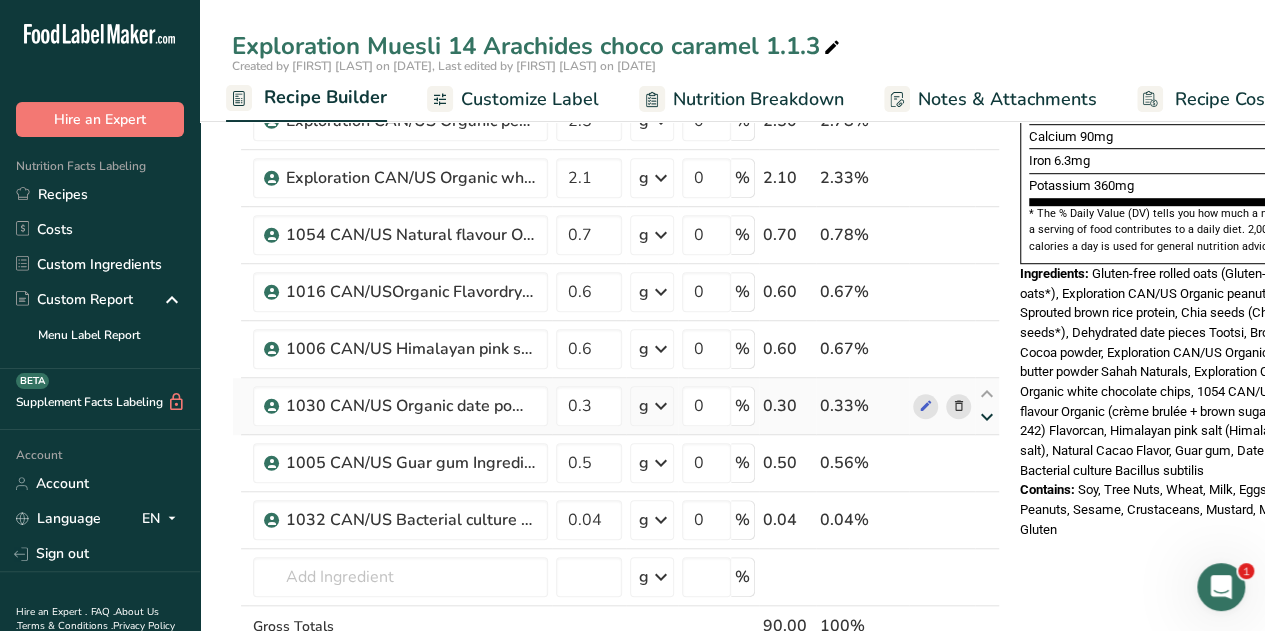 click at bounding box center (987, 417) 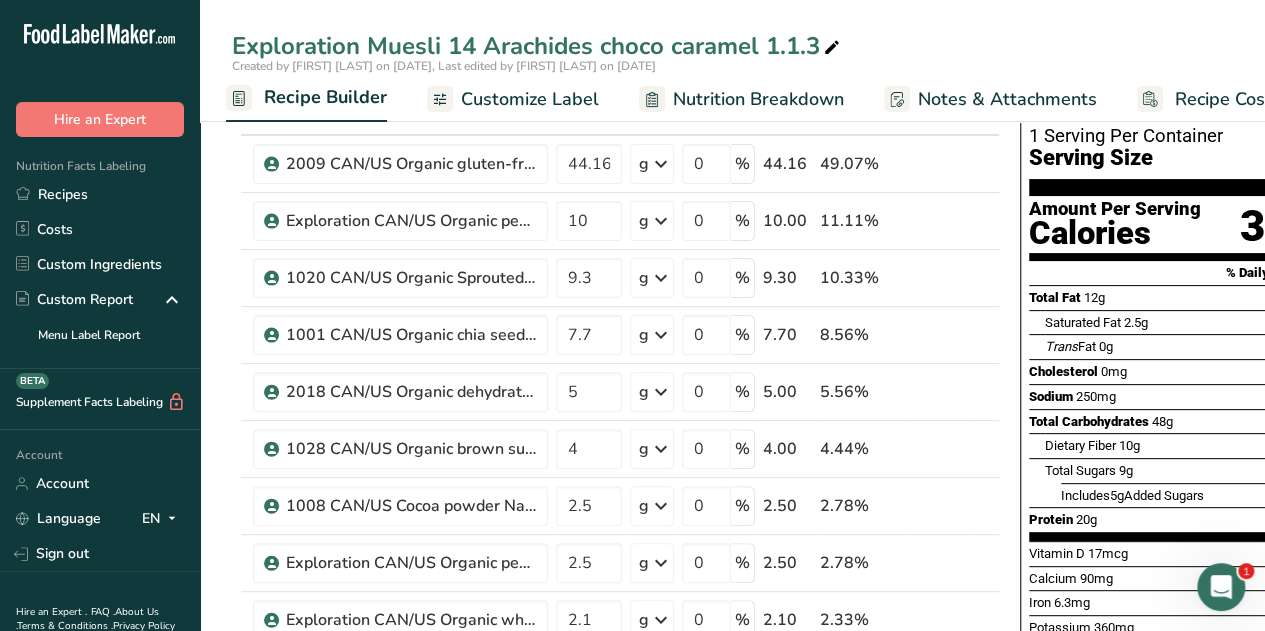 scroll, scrollTop: 117, scrollLeft: 0, axis: vertical 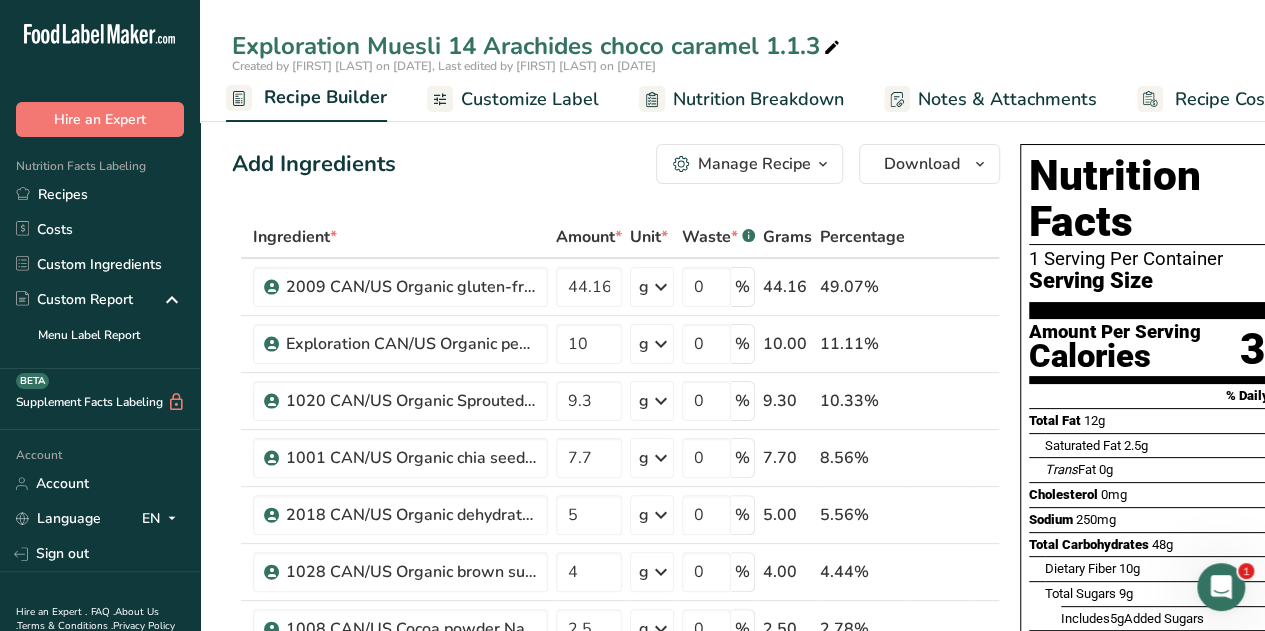 click at bounding box center [823, 164] 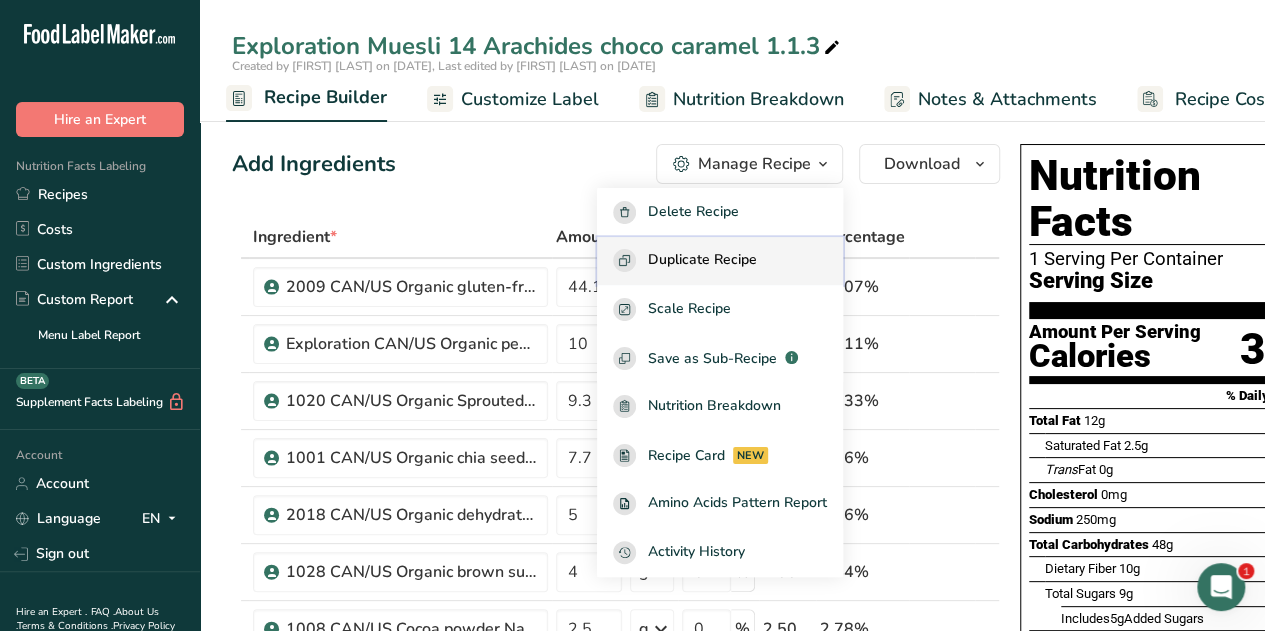 click on "Duplicate Recipe" at bounding box center (702, 260) 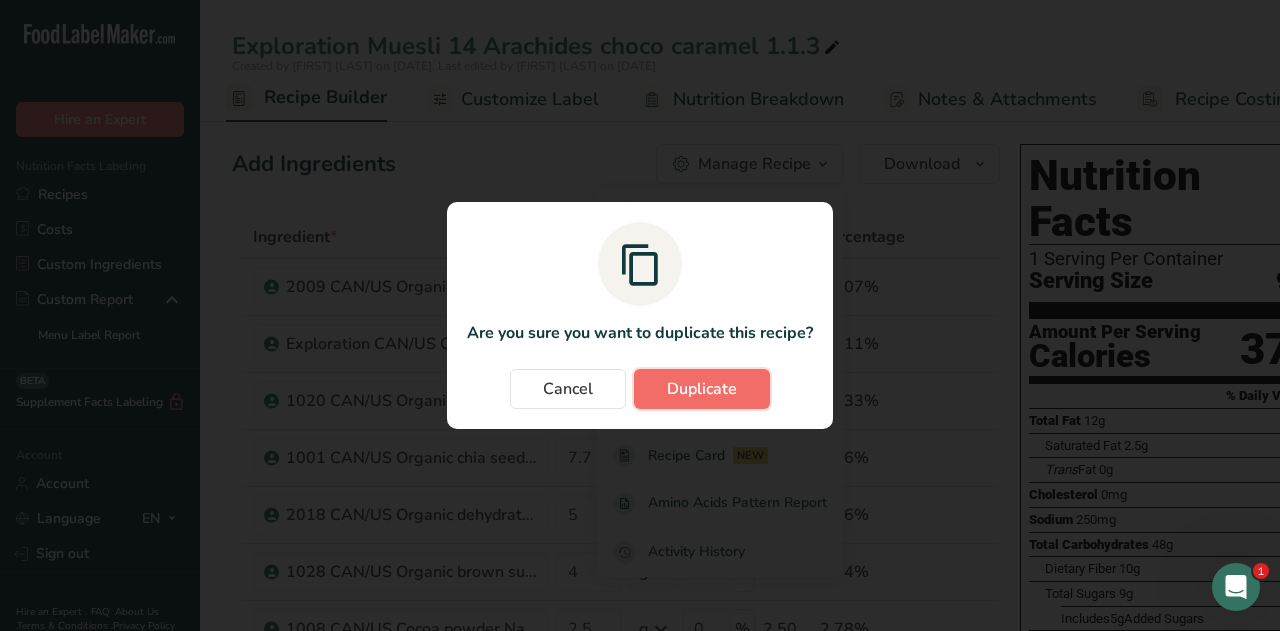 click on "Duplicate" at bounding box center (702, 389) 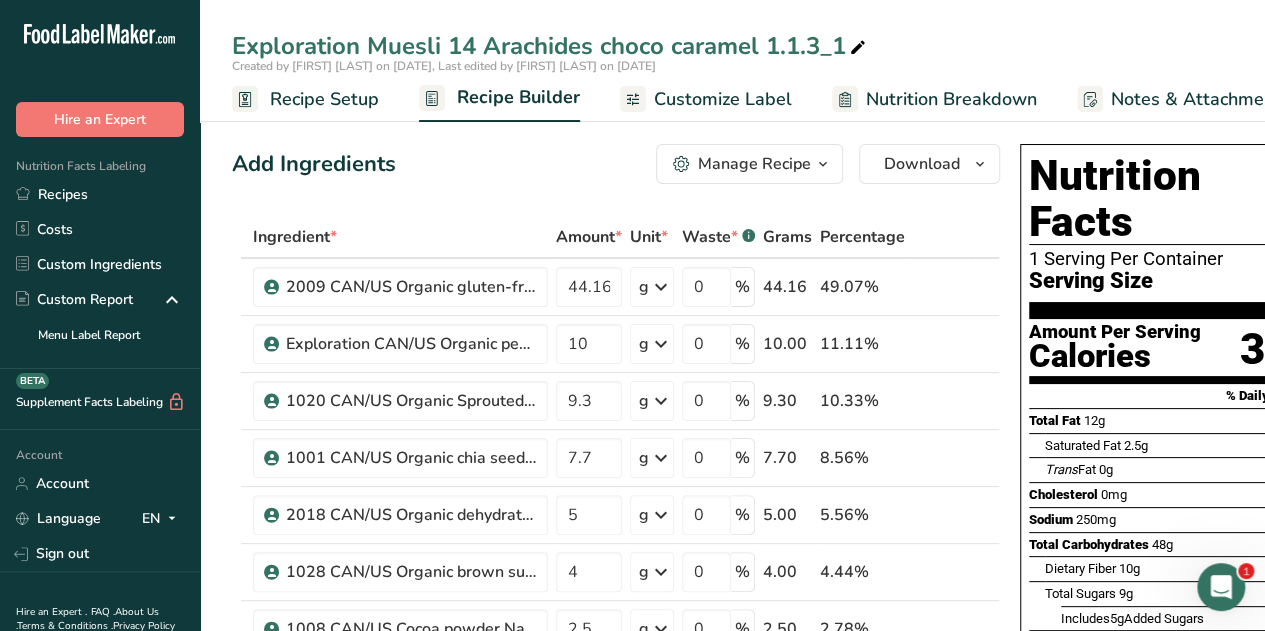 click on "Exploration Muesli 14 Arachides choco caramel 1.1.3_1" at bounding box center (551, 46) 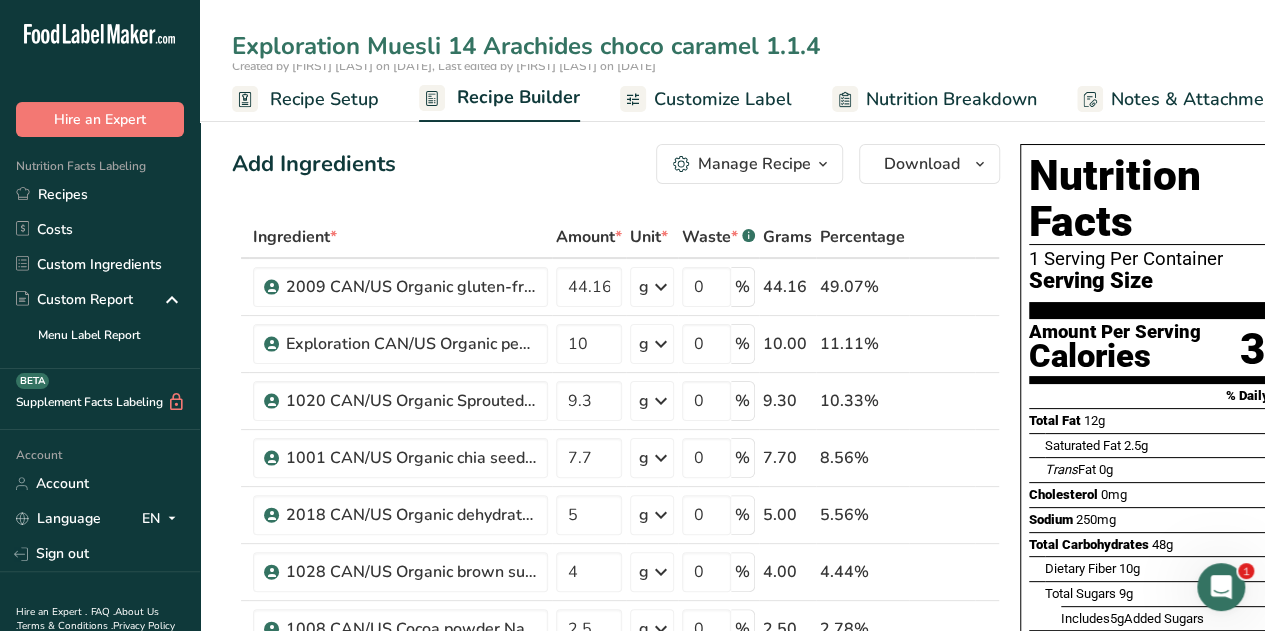 type on "Exploration Muesli 14 Arachides choco caramel 1.1.4" 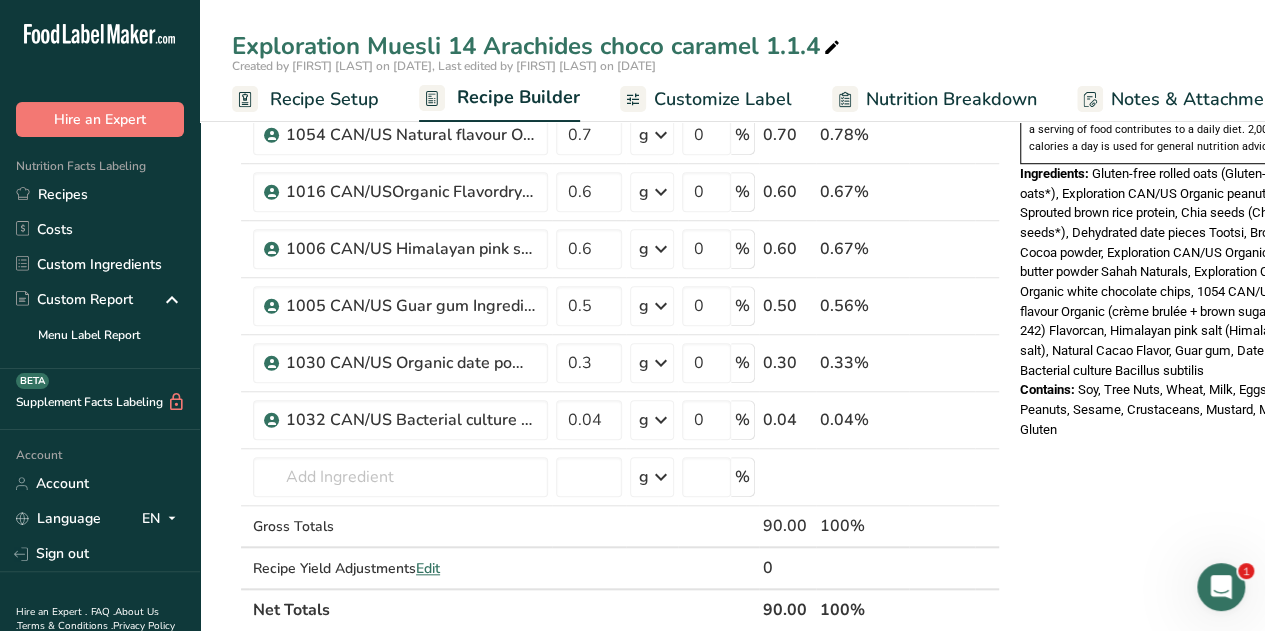 scroll, scrollTop: 669, scrollLeft: 0, axis: vertical 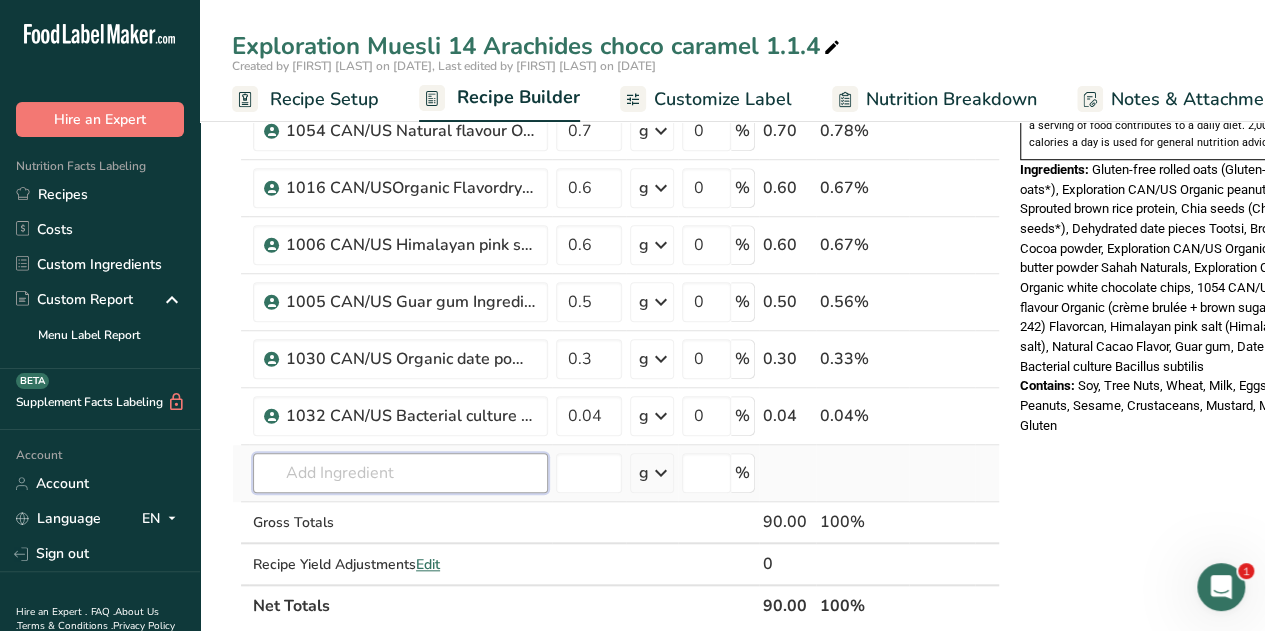 click at bounding box center [400, 473] 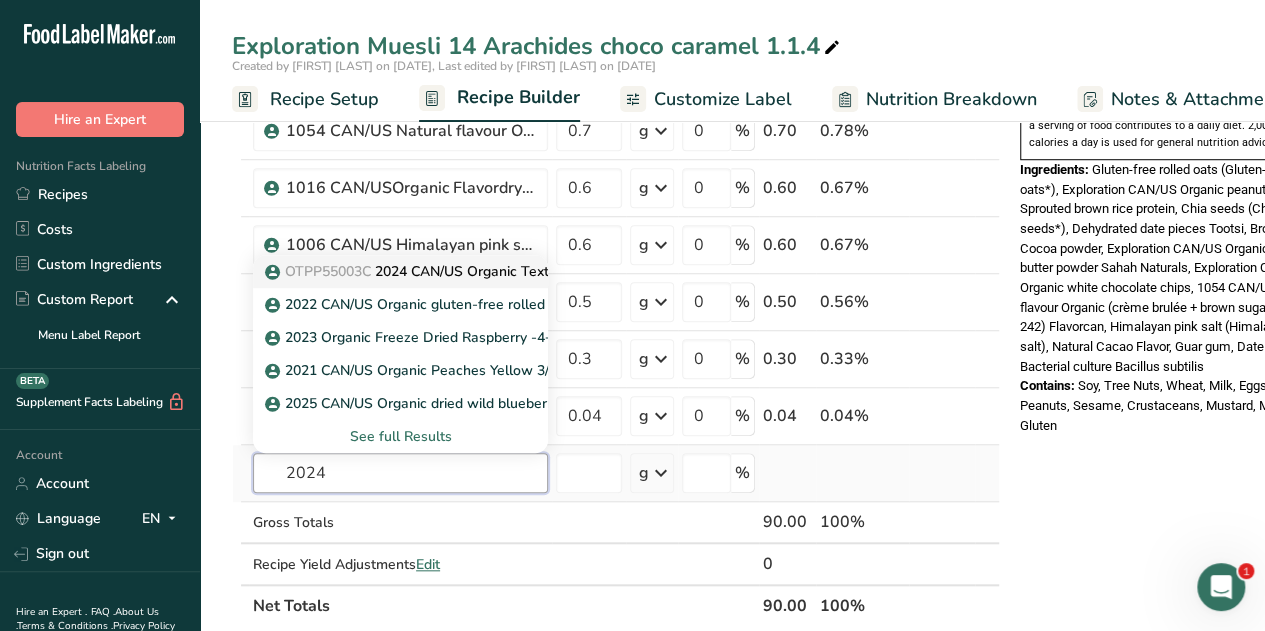 type on "2024" 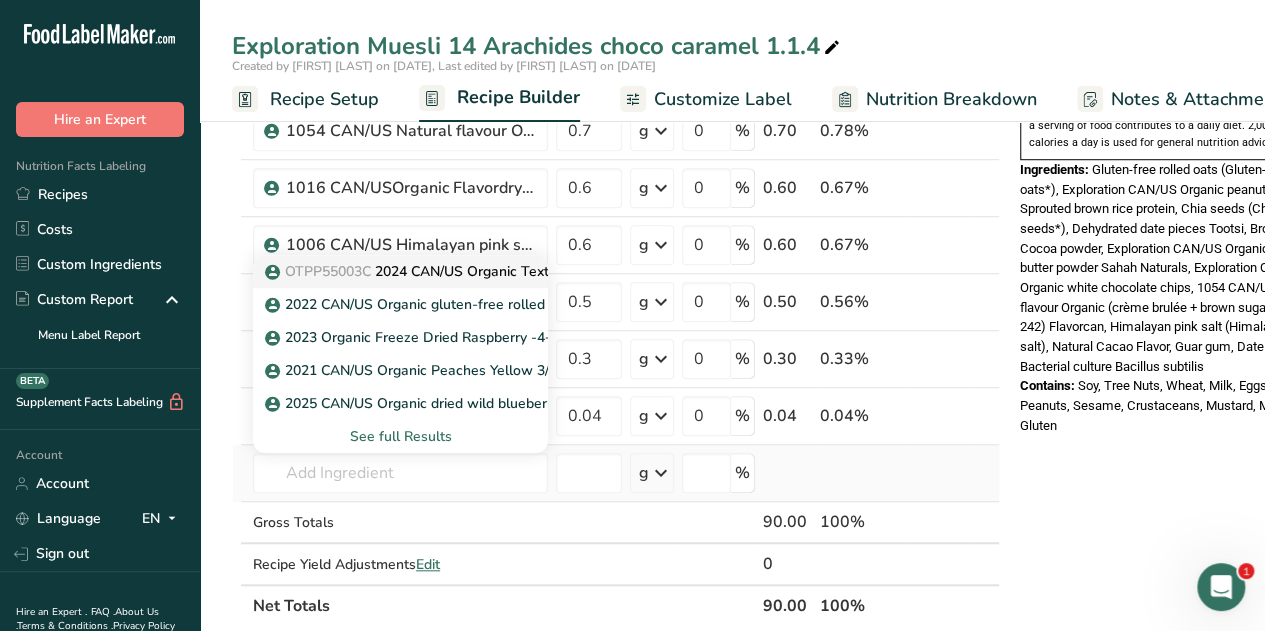 click on "OTPP55003C
2024 CAN/US Organic Textured Pea Protein 55% (Cocoa)" at bounding box center (506, 271) 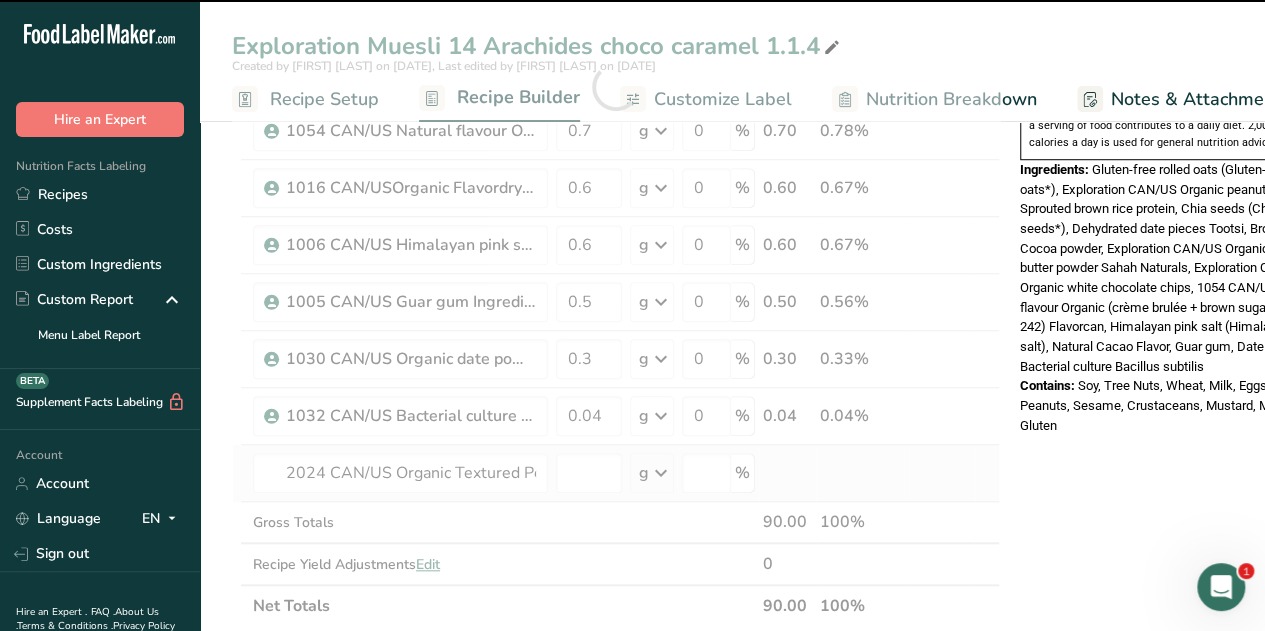 type on "0" 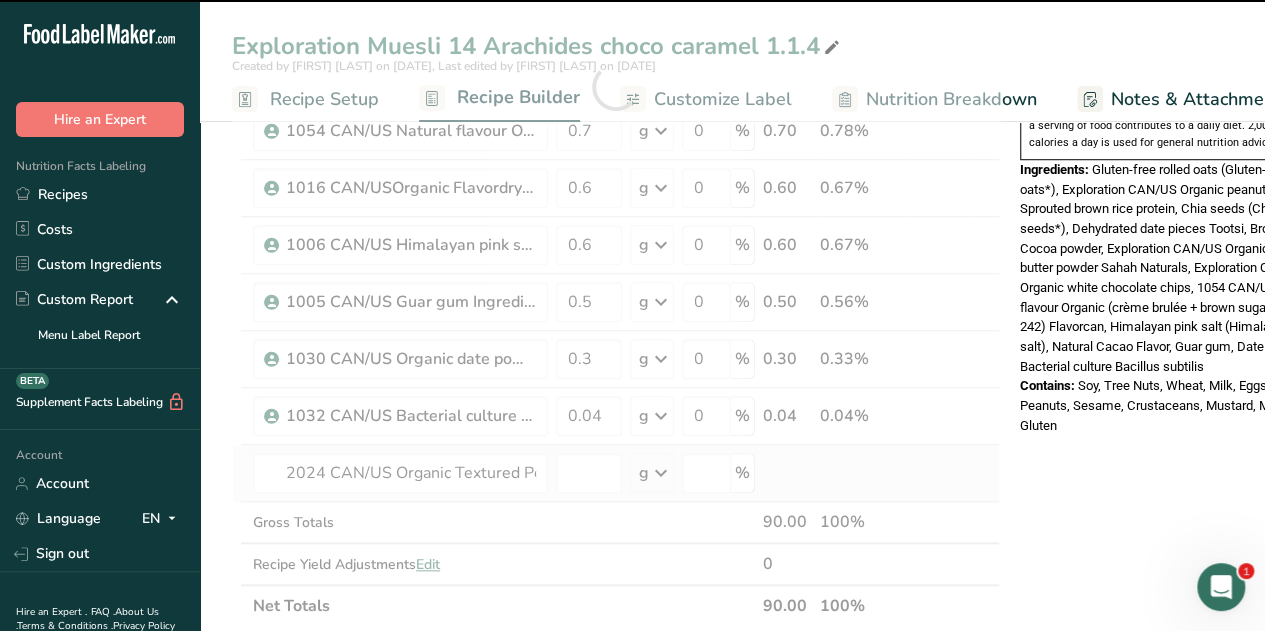 type on "0" 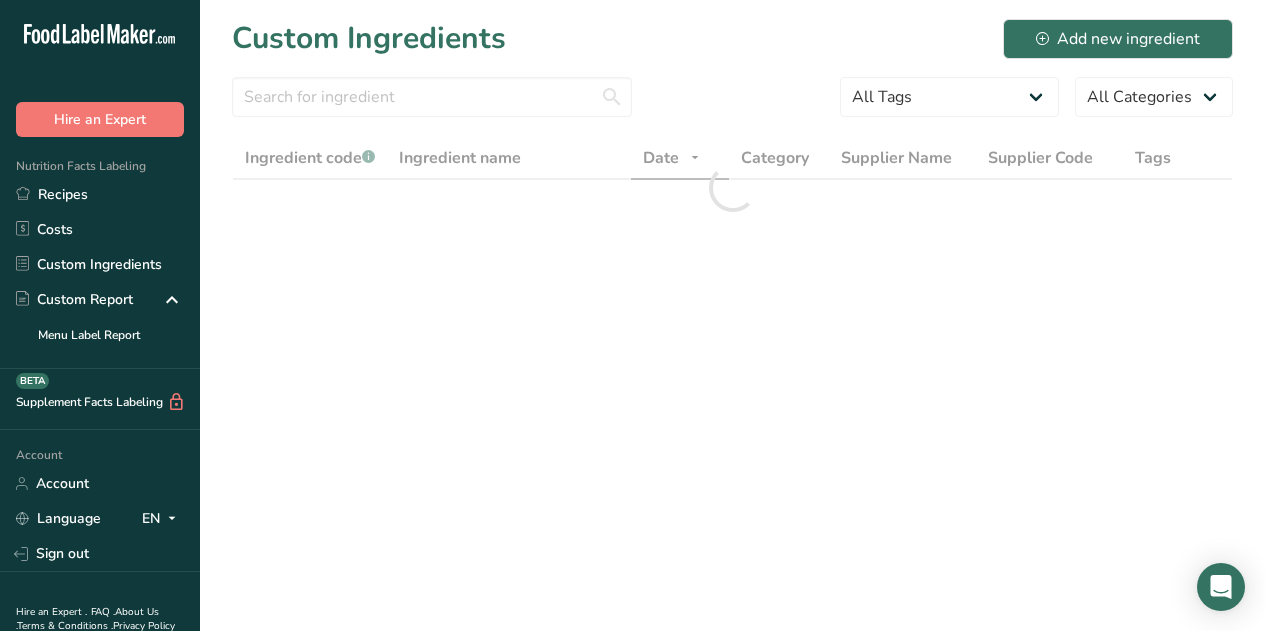 scroll, scrollTop: 0, scrollLeft: 0, axis: both 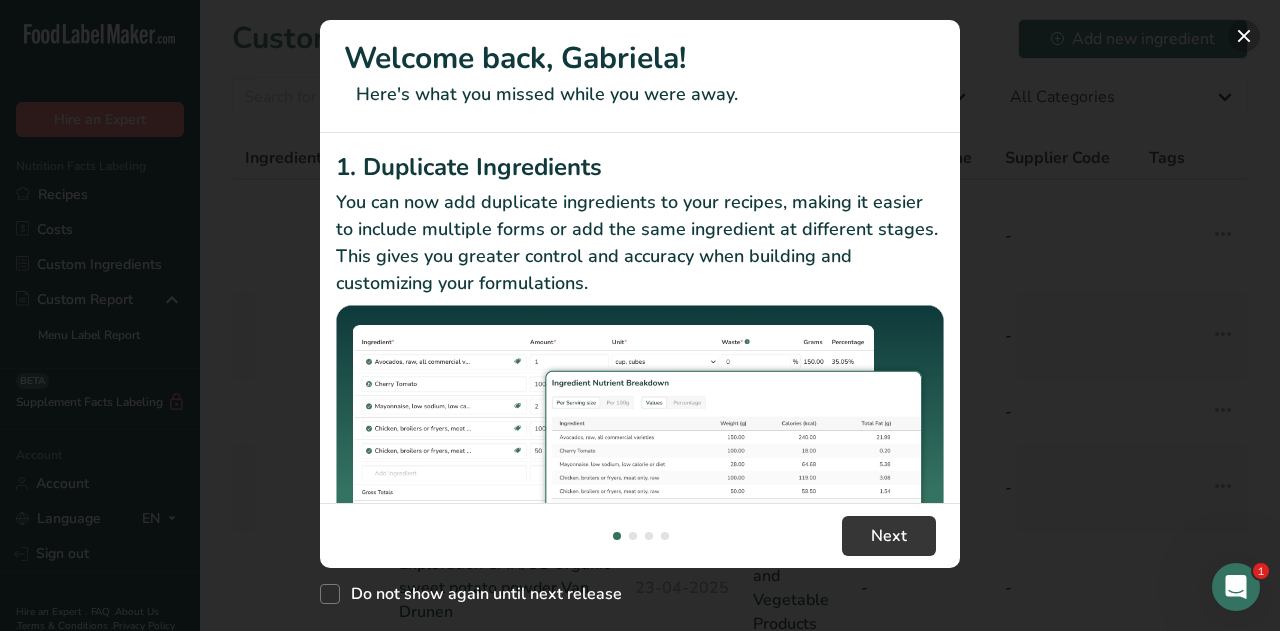 click at bounding box center (1244, 36) 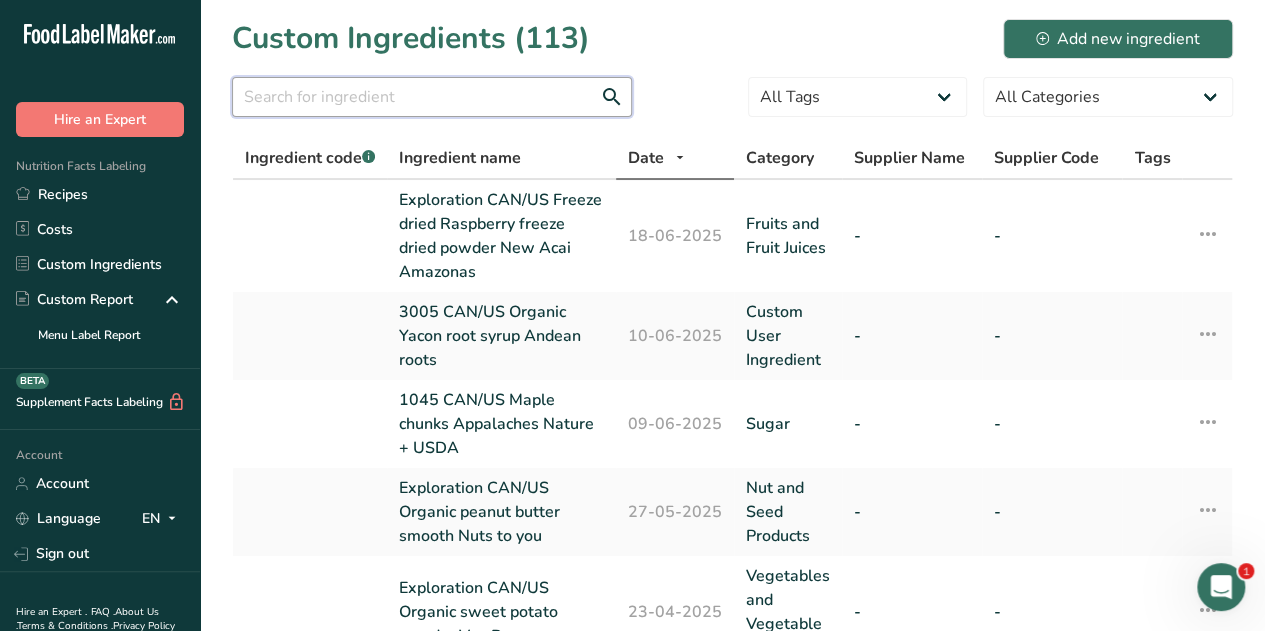click at bounding box center [432, 97] 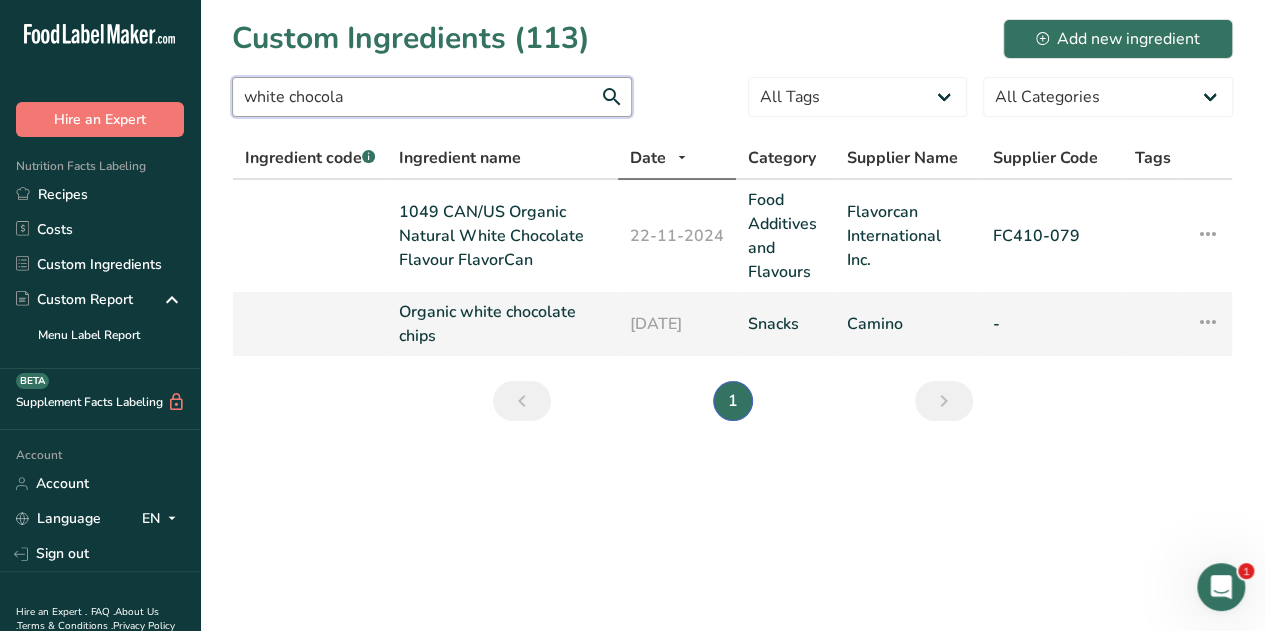type on "white chocola" 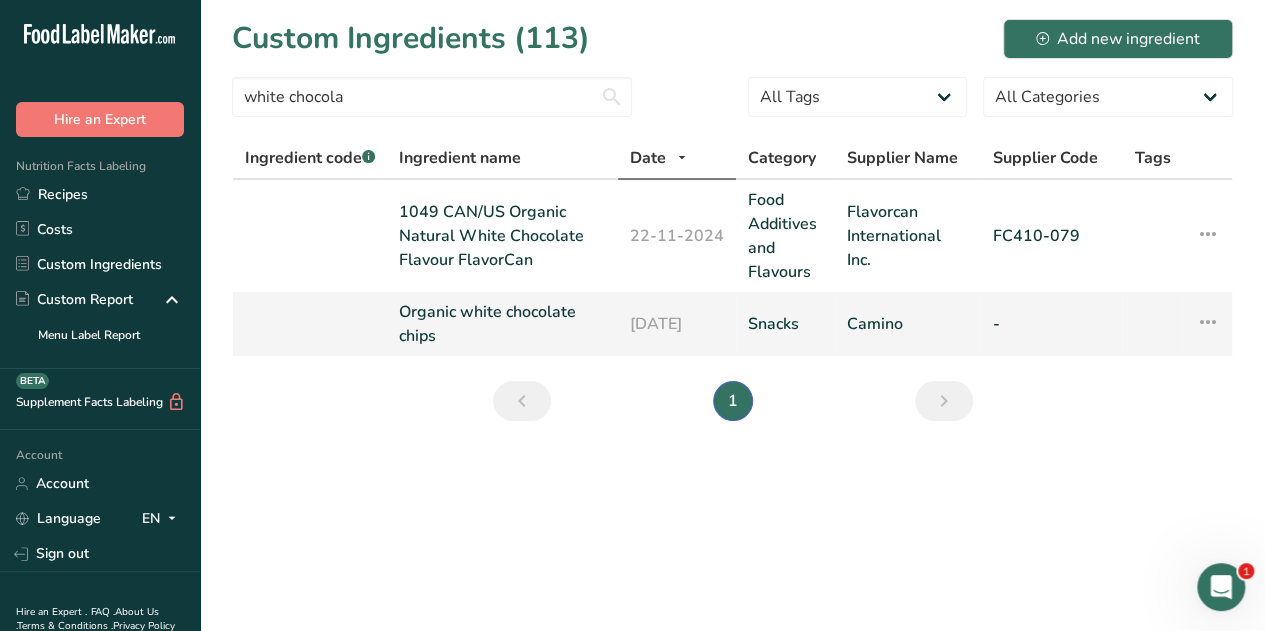 click on "Organic white chocolate chips" at bounding box center [502, 324] 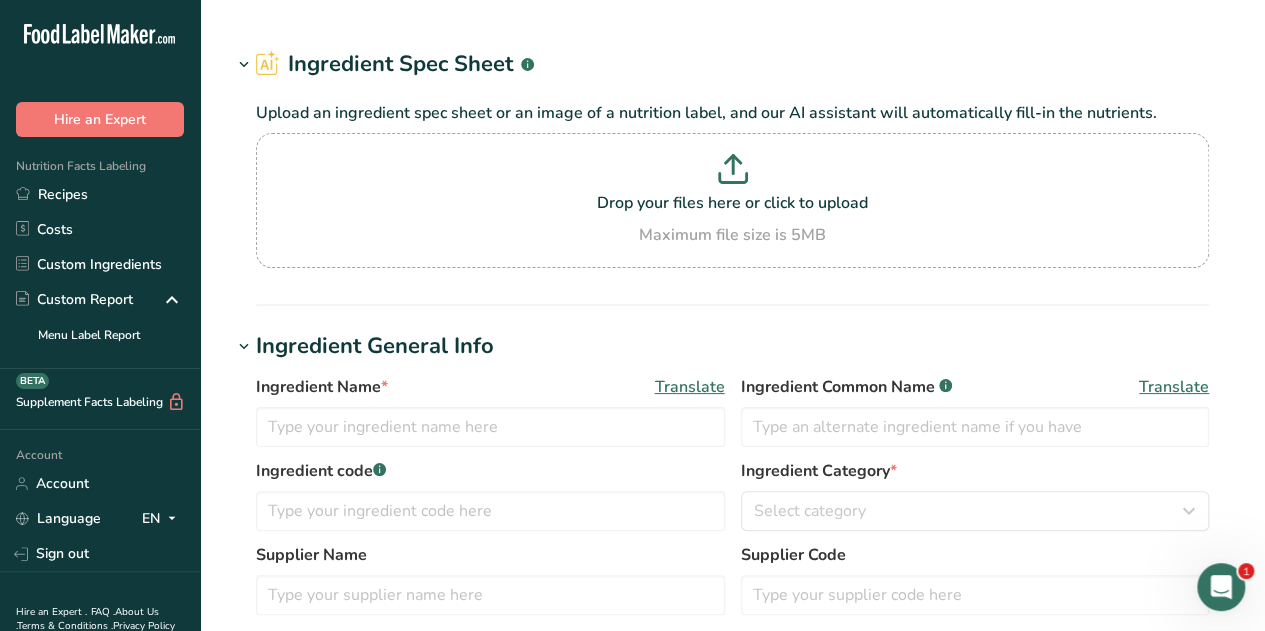 type on "Organic white chocolate chips" 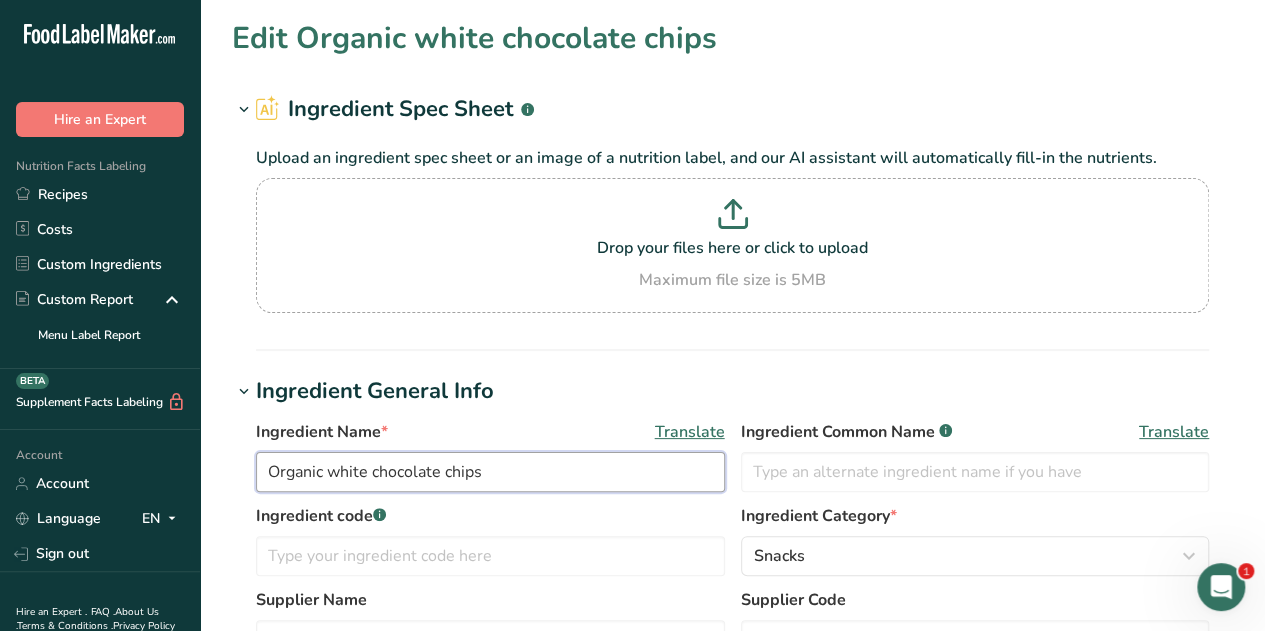 click on "Organic white chocolate chips" at bounding box center [490, 472] 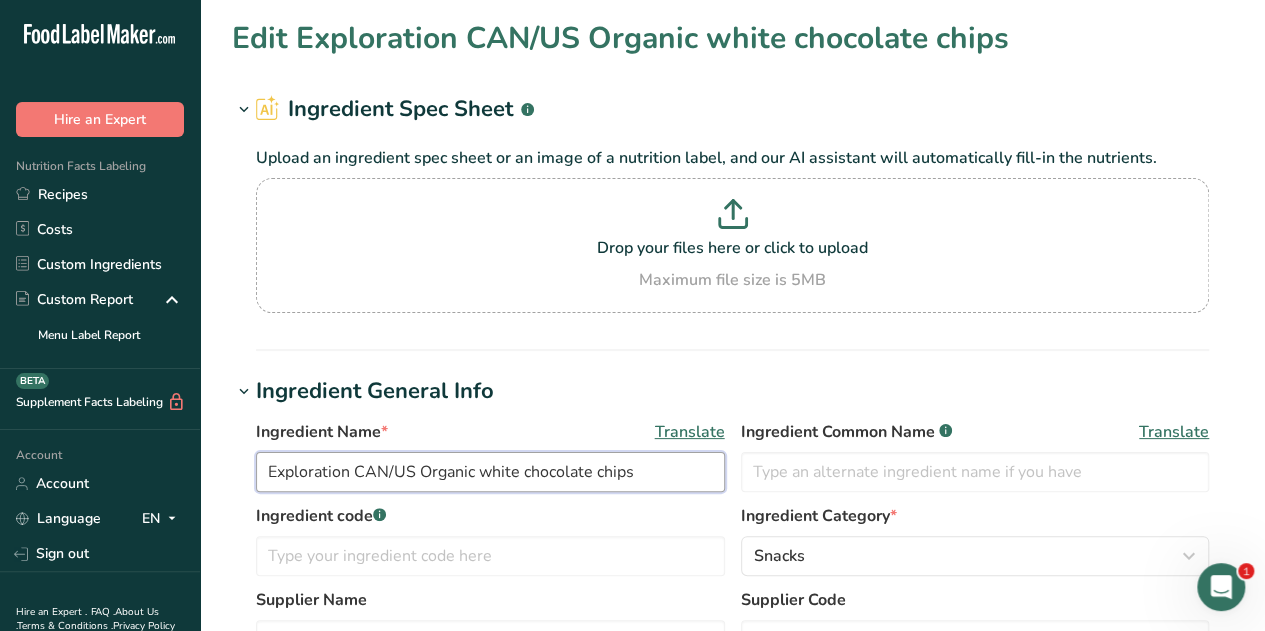 type on "Exploration CAN/US Organic white chocolate chips" 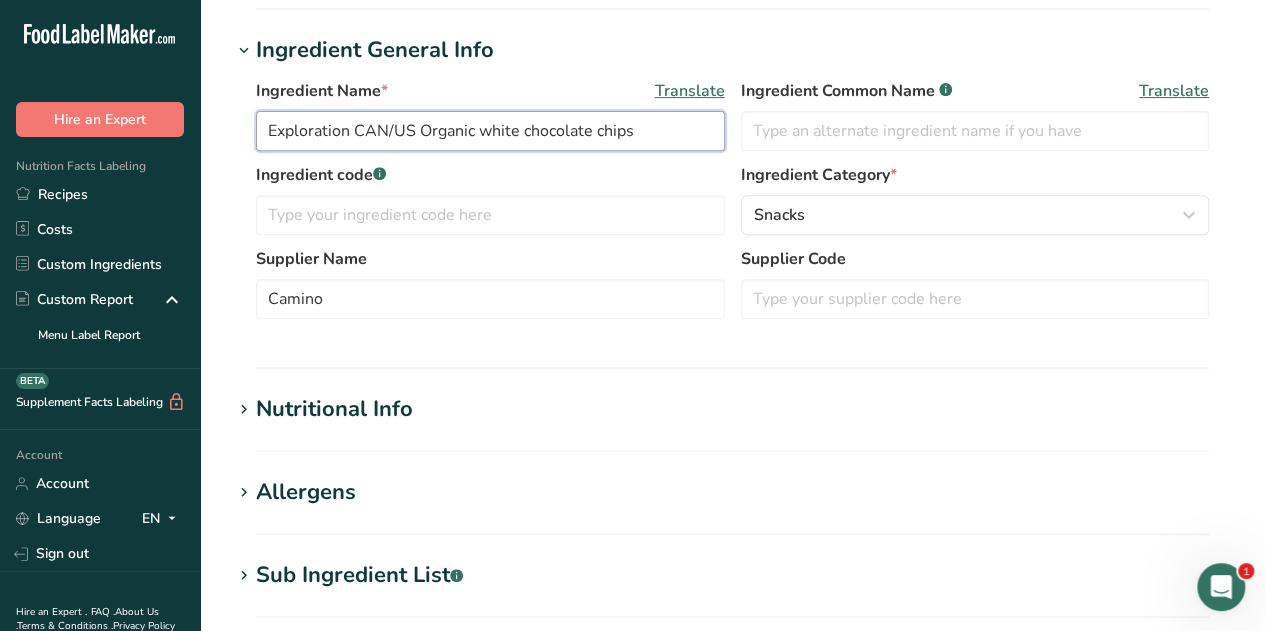 scroll, scrollTop: 354, scrollLeft: 0, axis: vertical 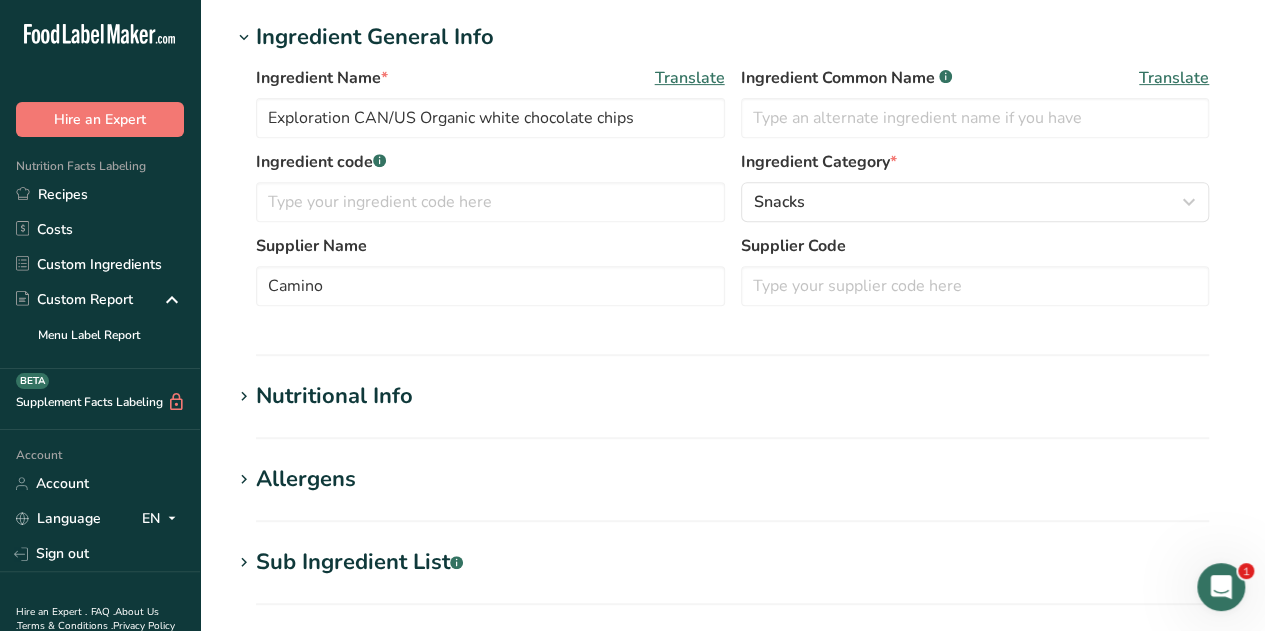 click at bounding box center (244, 397) 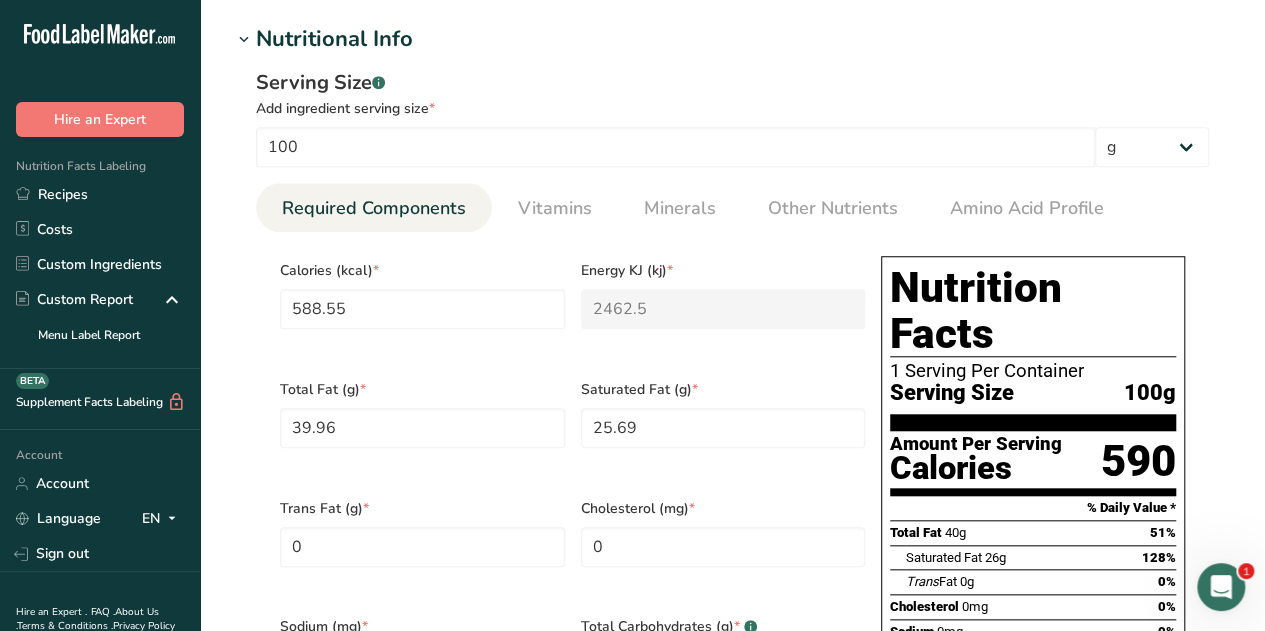 scroll, scrollTop: 709, scrollLeft: 0, axis: vertical 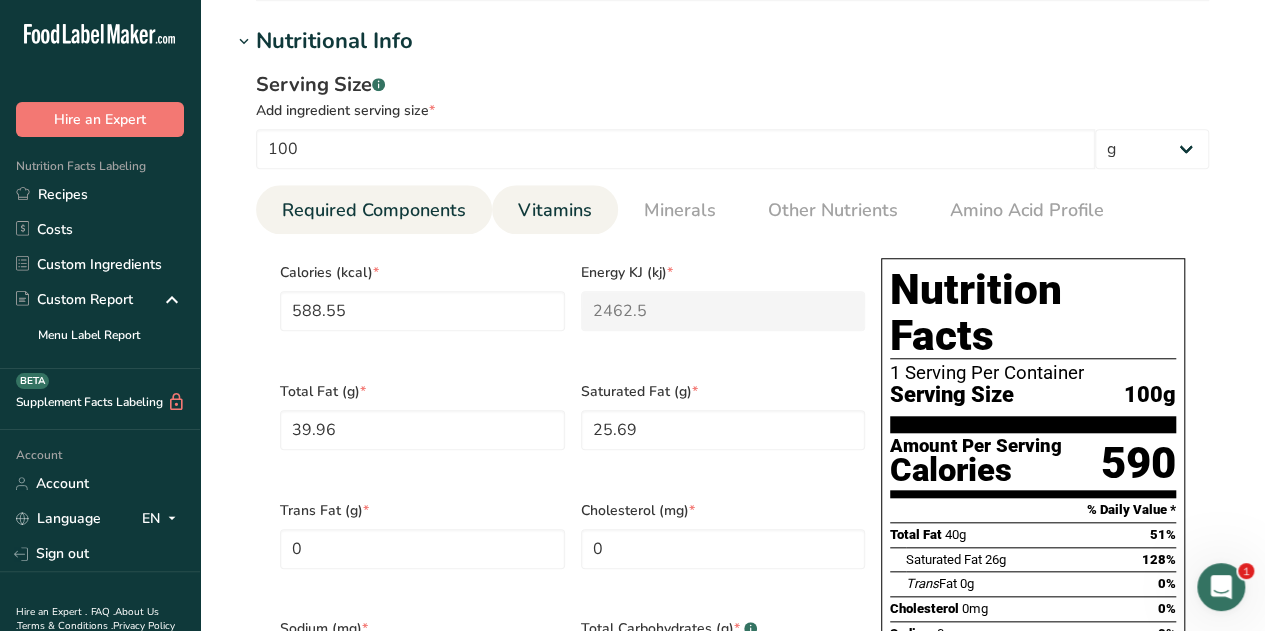 click on "Vitamins" at bounding box center (555, 210) 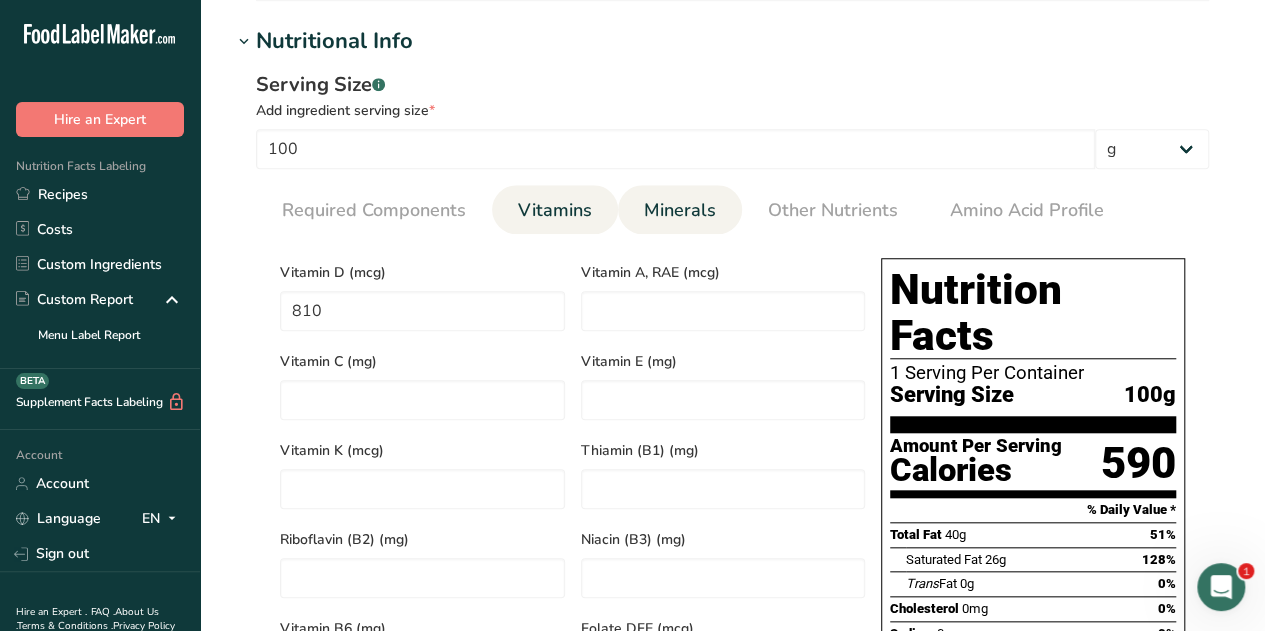 click on "Minerals" at bounding box center (680, 210) 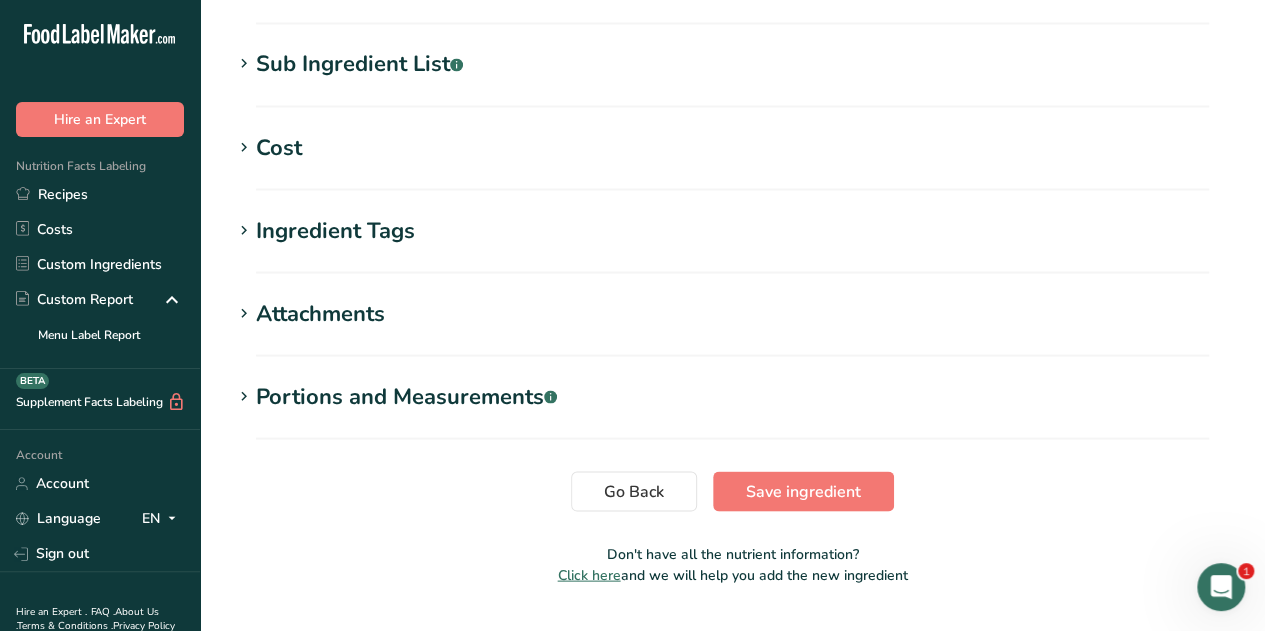 scroll, scrollTop: 1792, scrollLeft: 0, axis: vertical 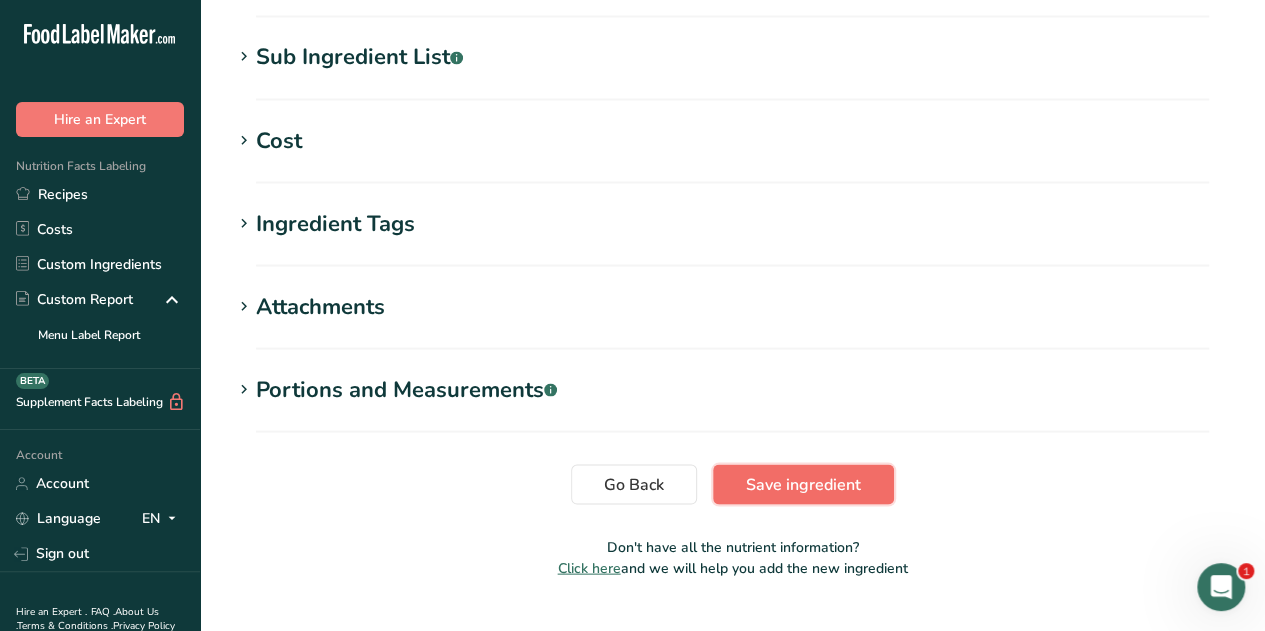 click on "Save ingredient" at bounding box center [803, 484] 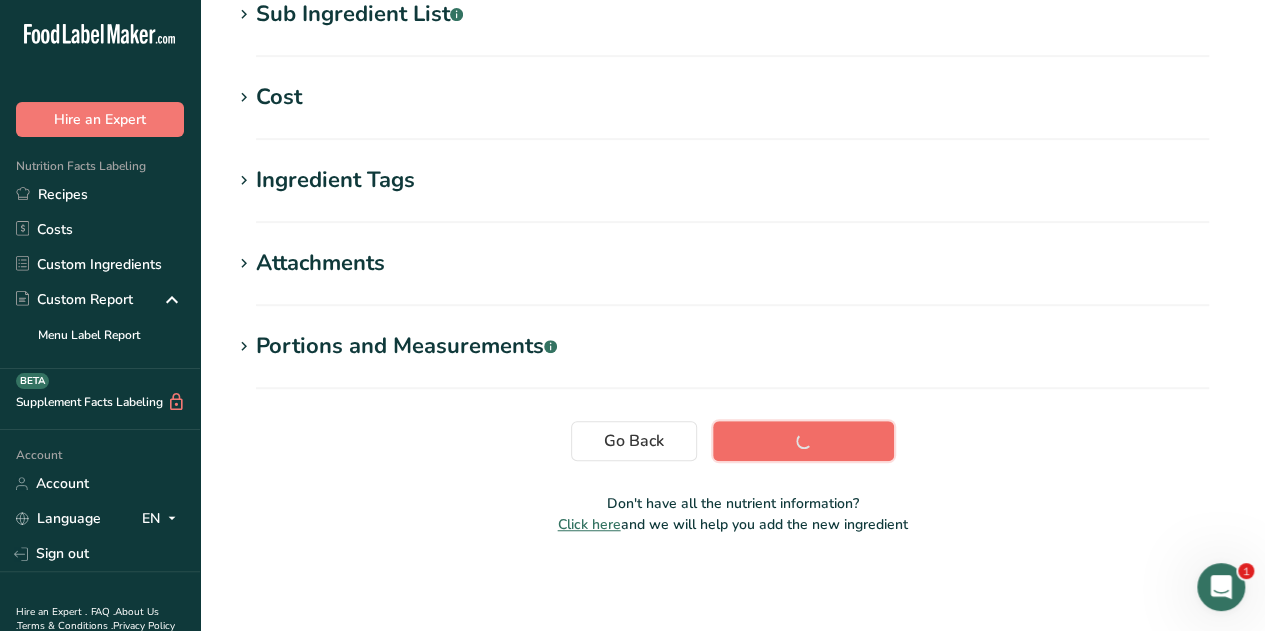 scroll, scrollTop: 426, scrollLeft: 0, axis: vertical 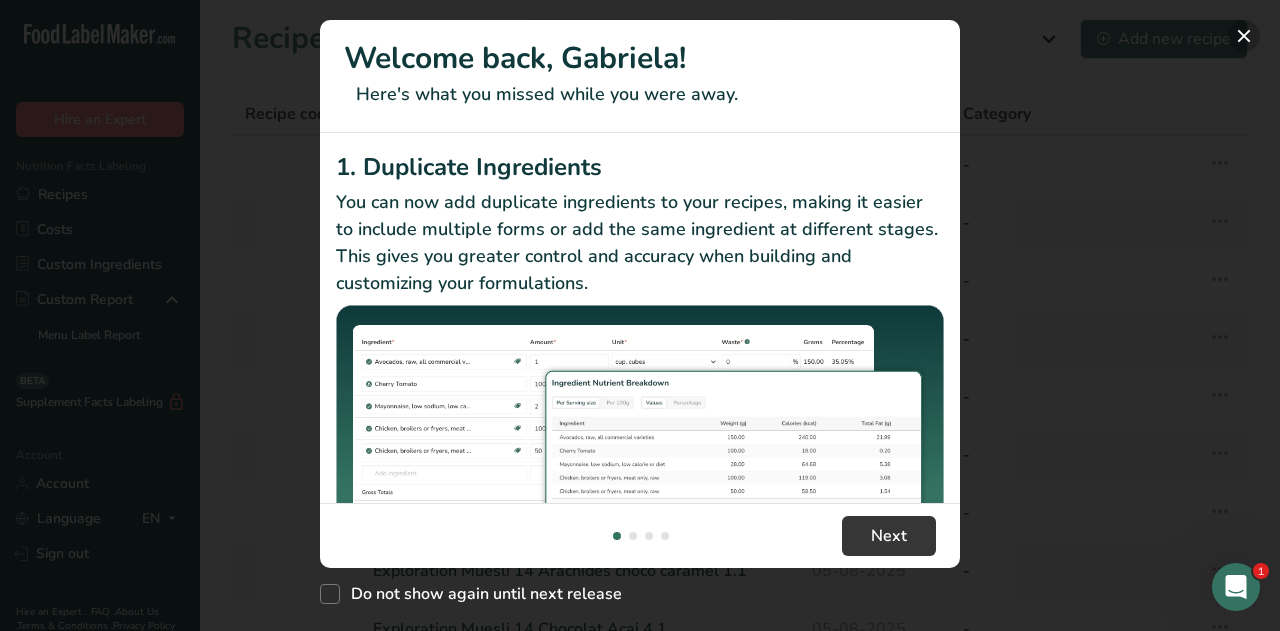 click at bounding box center [1244, 36] 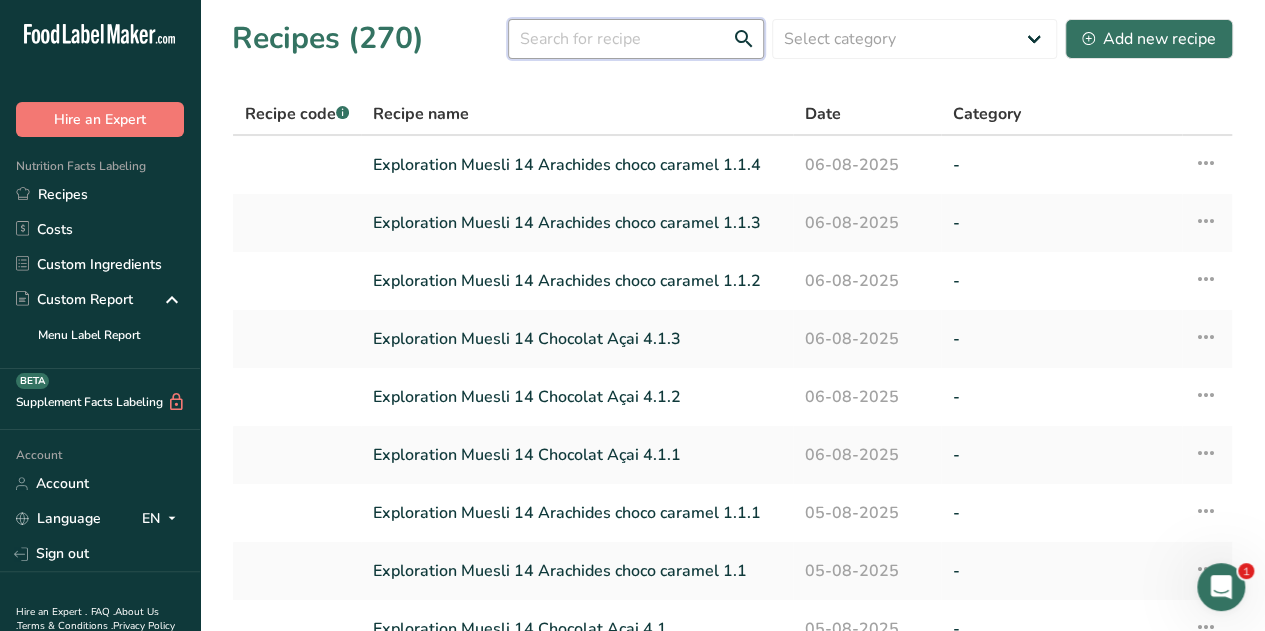 click at bounding box center (636, 39) 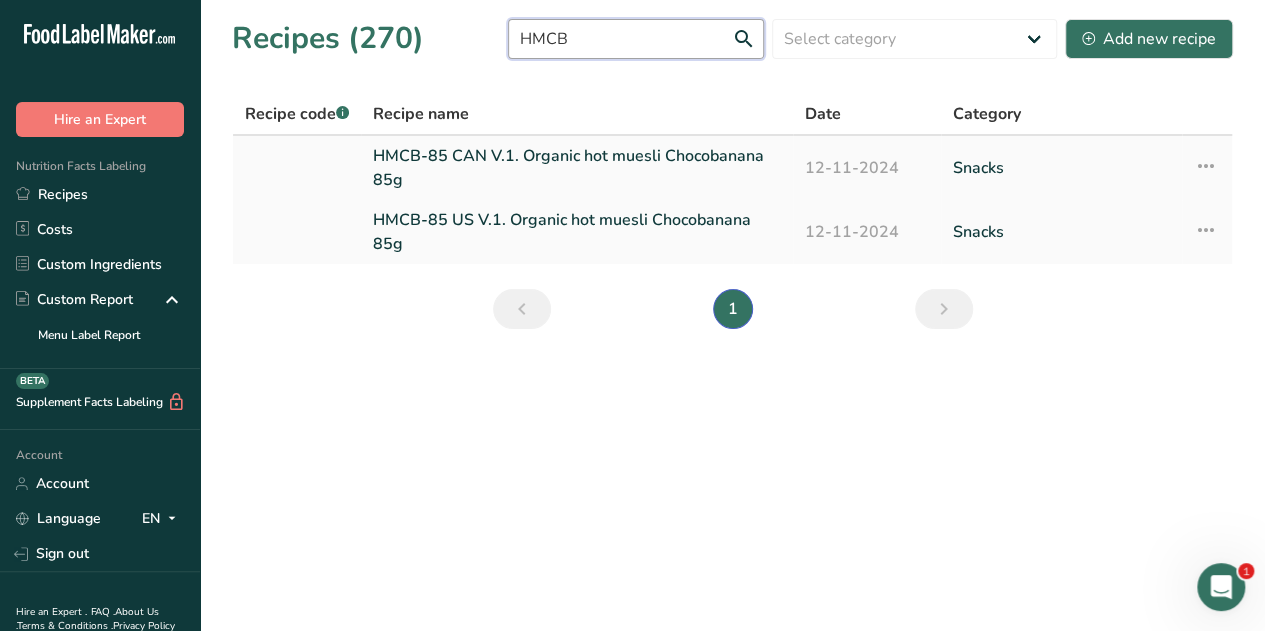 type on "HMCB" 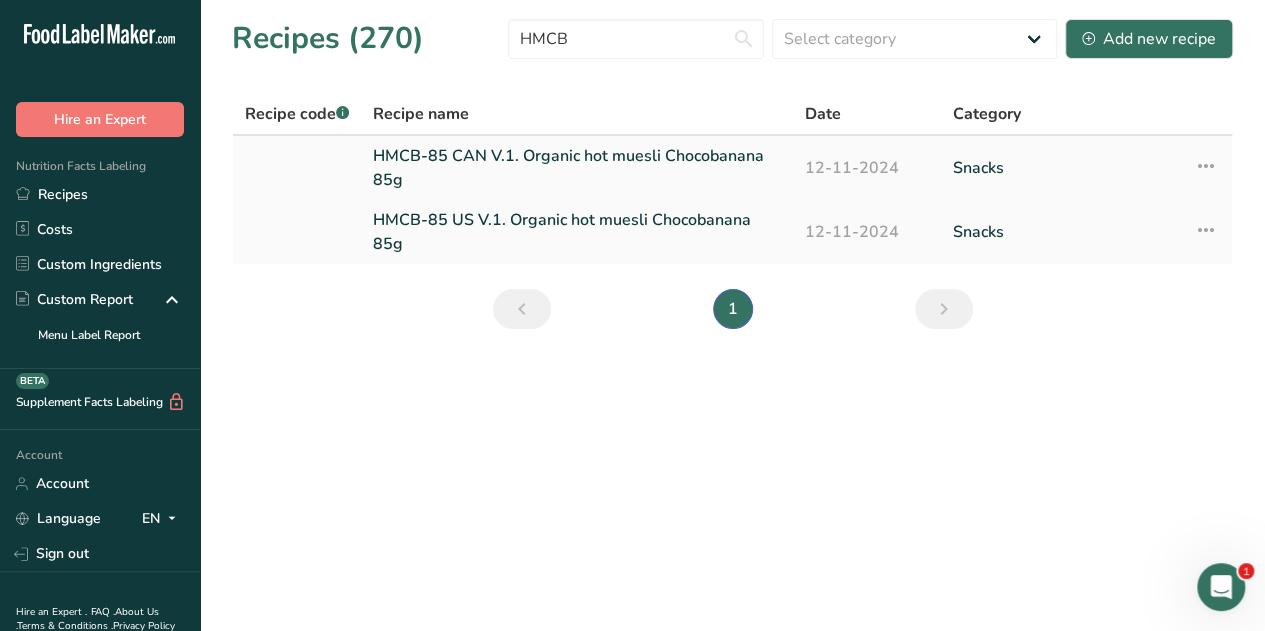 click on "HMCB-85 CAN V.1. Organic hot muesli Chocobanana 85g" at bounding box center (577, 168) 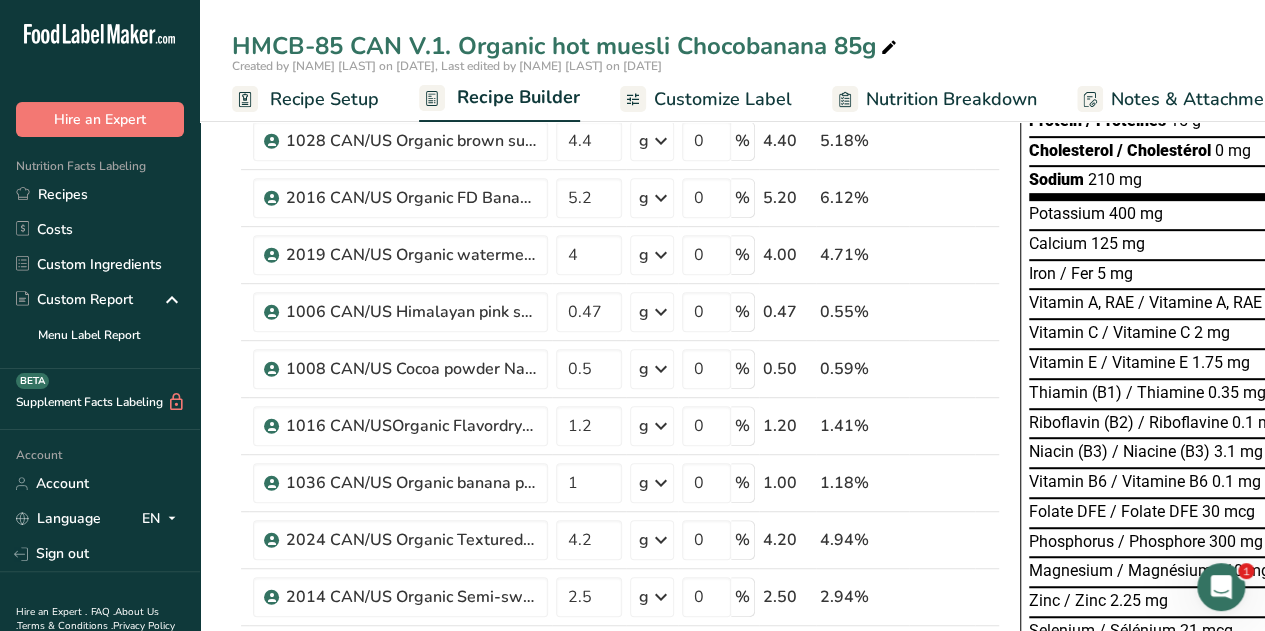 scroll, scrollTop: 424, scrollLeft: 0, axis: vertical 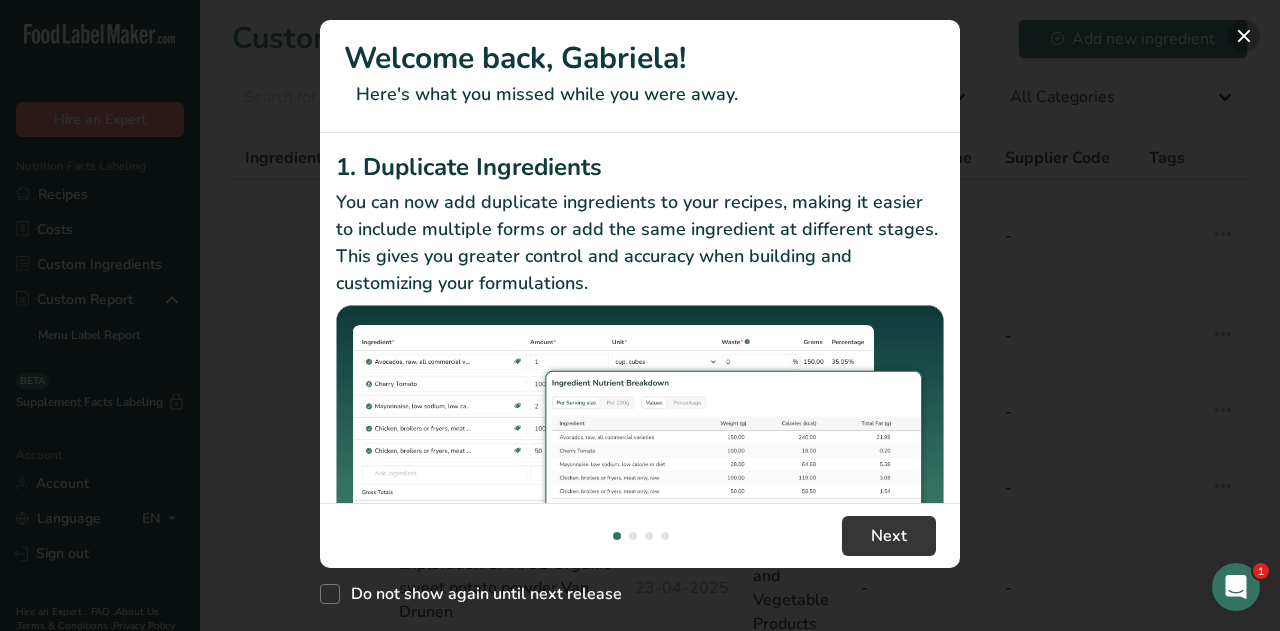 click at bounding box center (1244, 36) 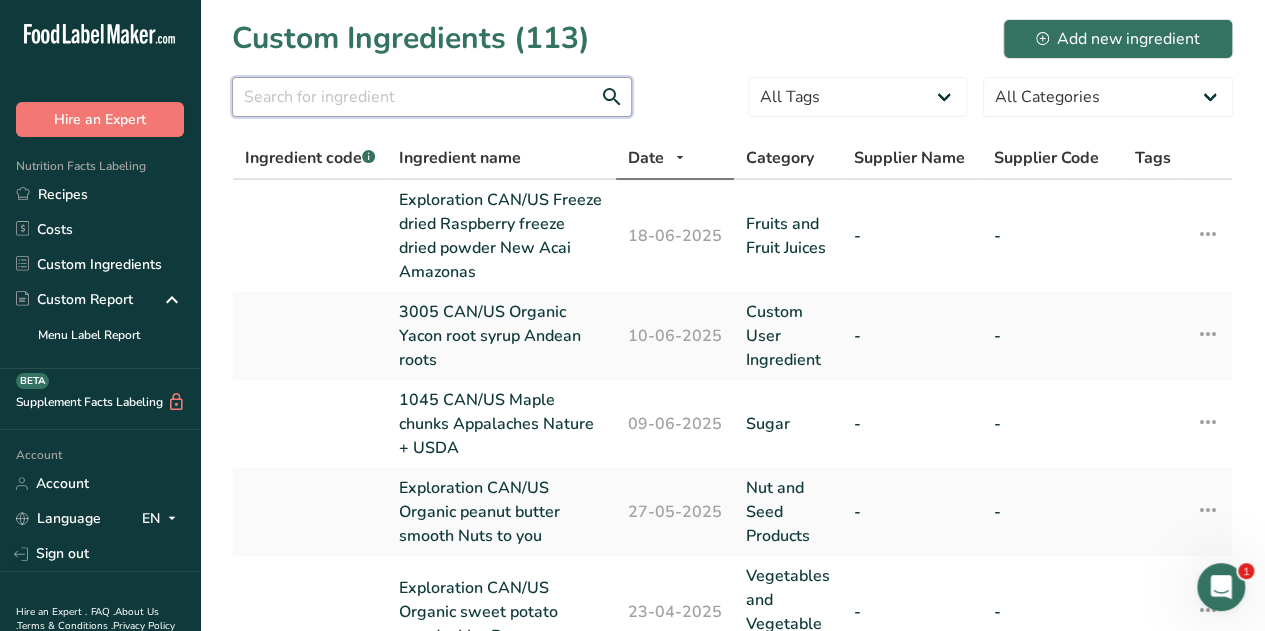 click at bounding box center [432, 97] 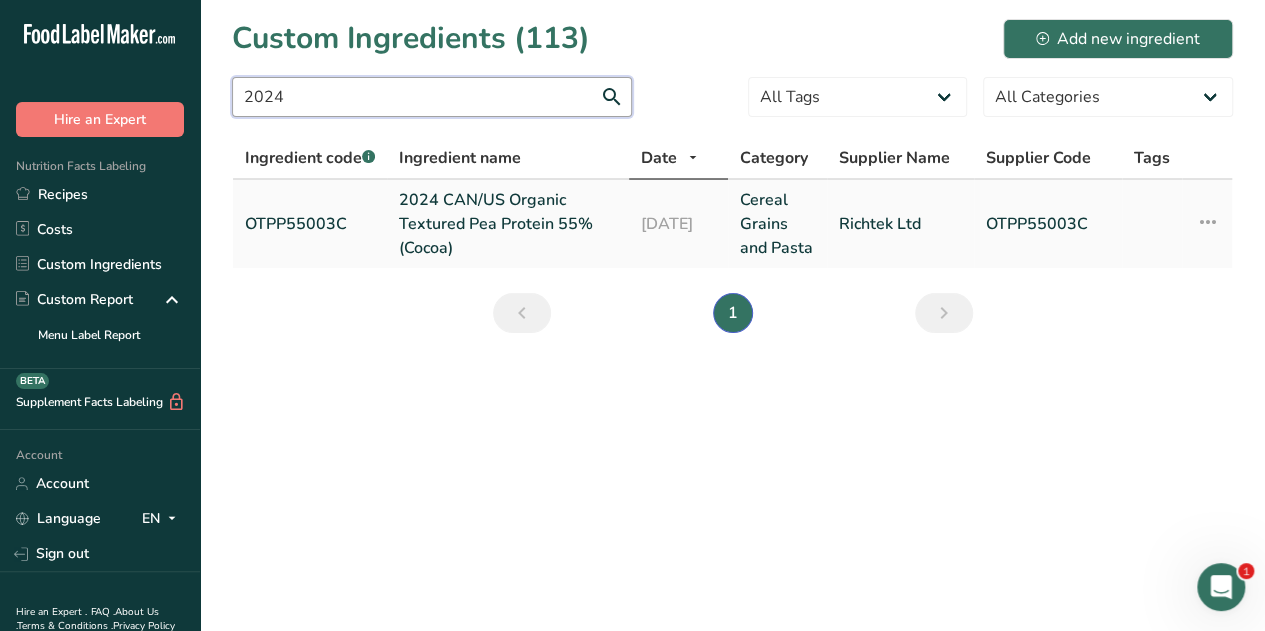 type on "2024" 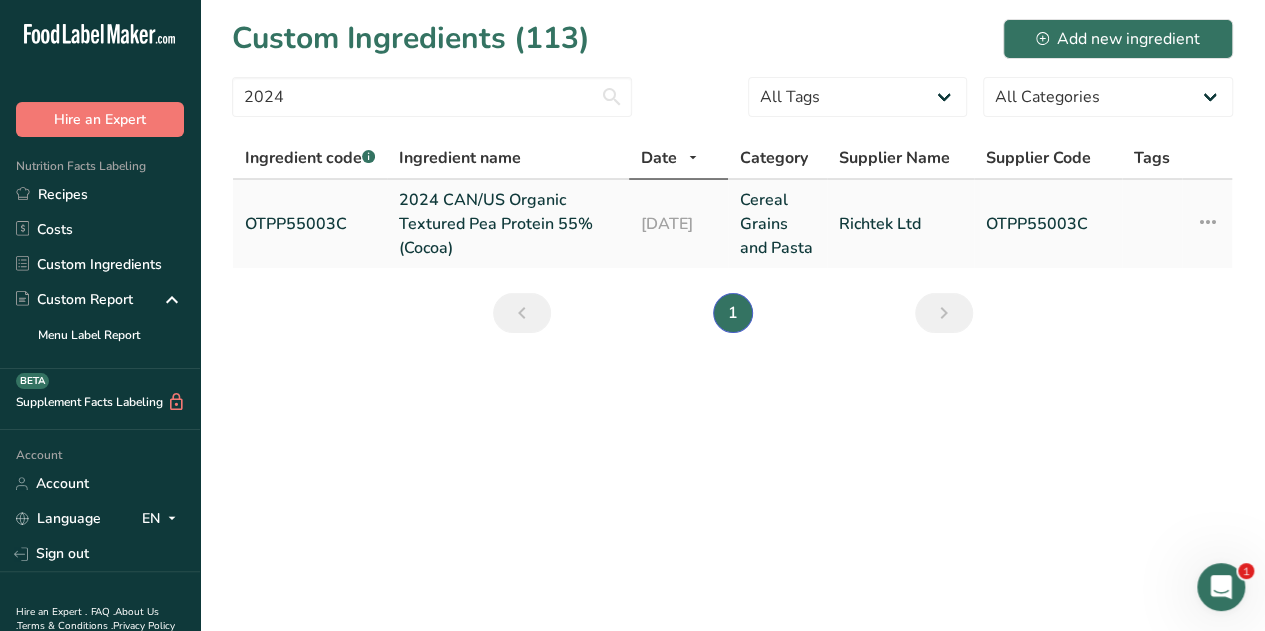 click on "2024 CAN/US Organic Textured Pea Protein 55% (Cocoa)" at bounding box center [508, 224] 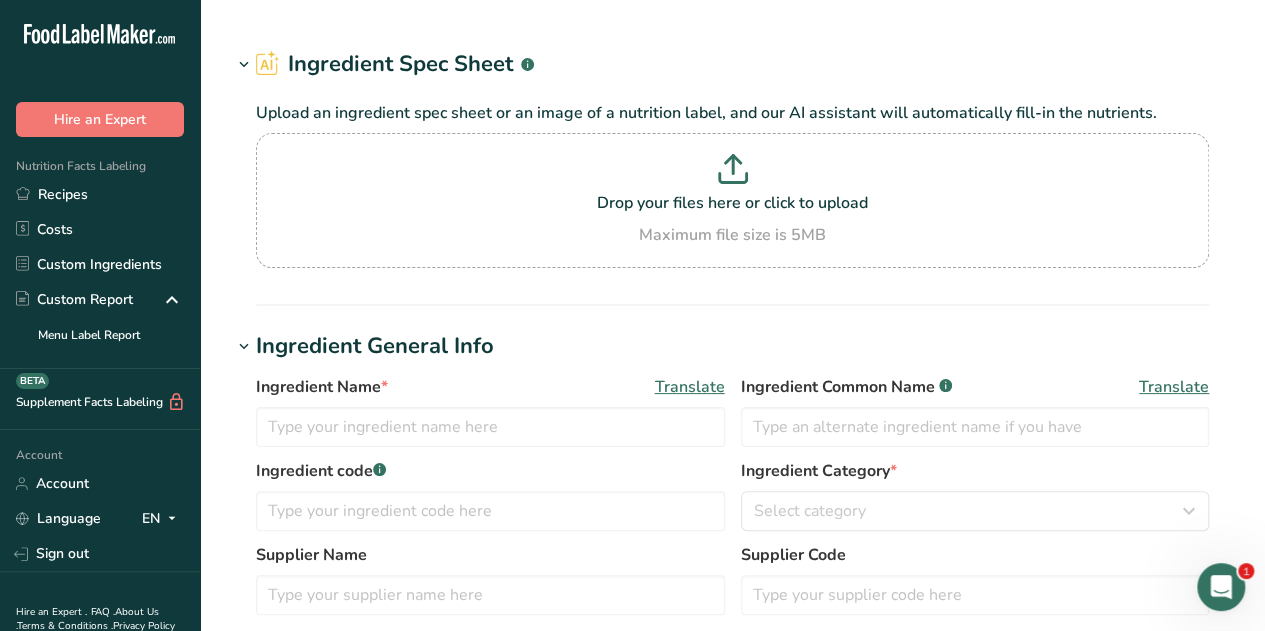type on "2024 CAN/US Organic Textured Pea Protein 55% (Cocoa)" 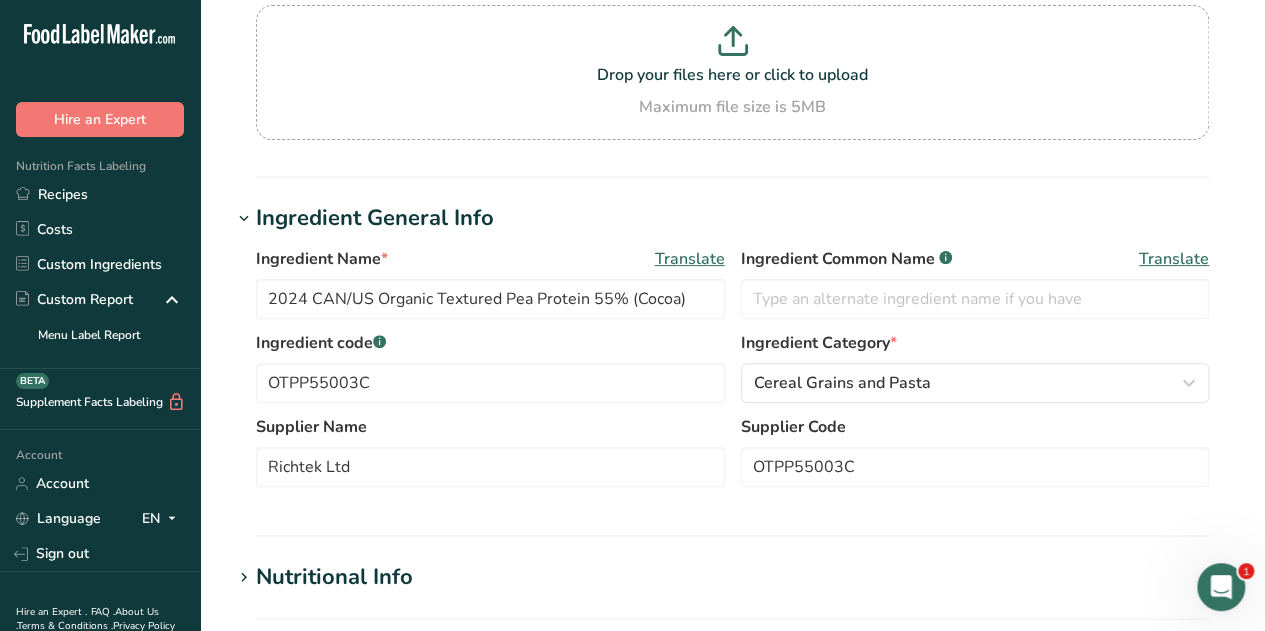 scroll, scrollTop: 195, scrollLeft: 0, axis: vertical 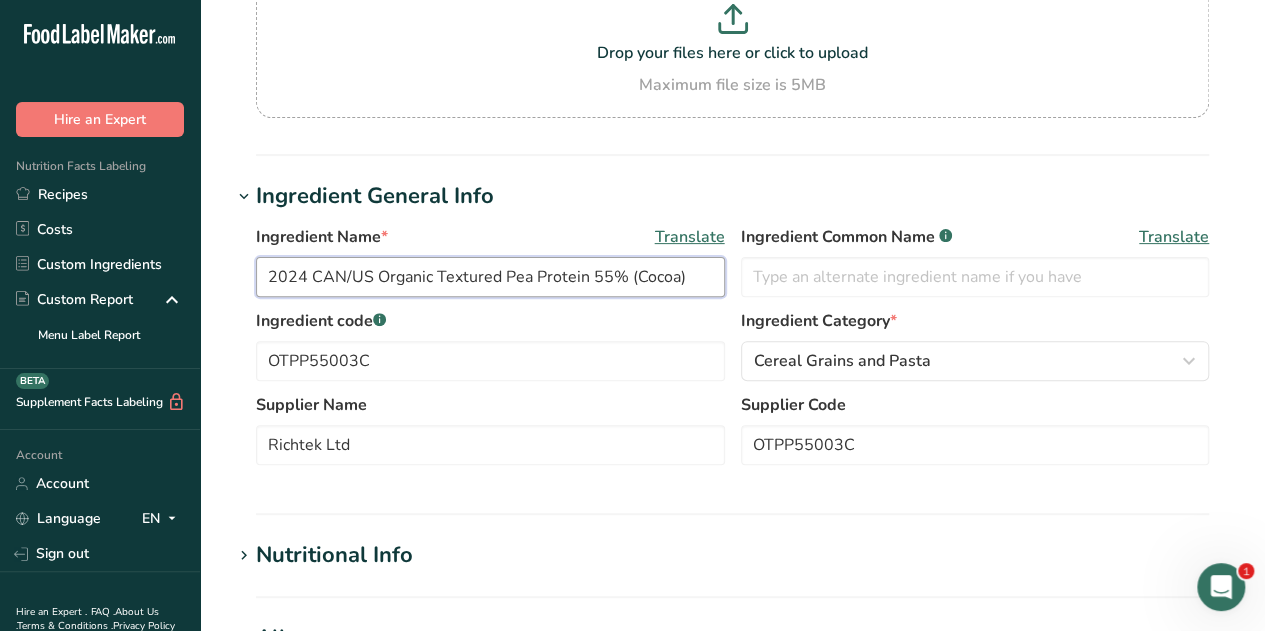 click on "2024 CAN/US Organic Textured Pea Protein 55% (Cocoa)" at bounding box center (490, 277) 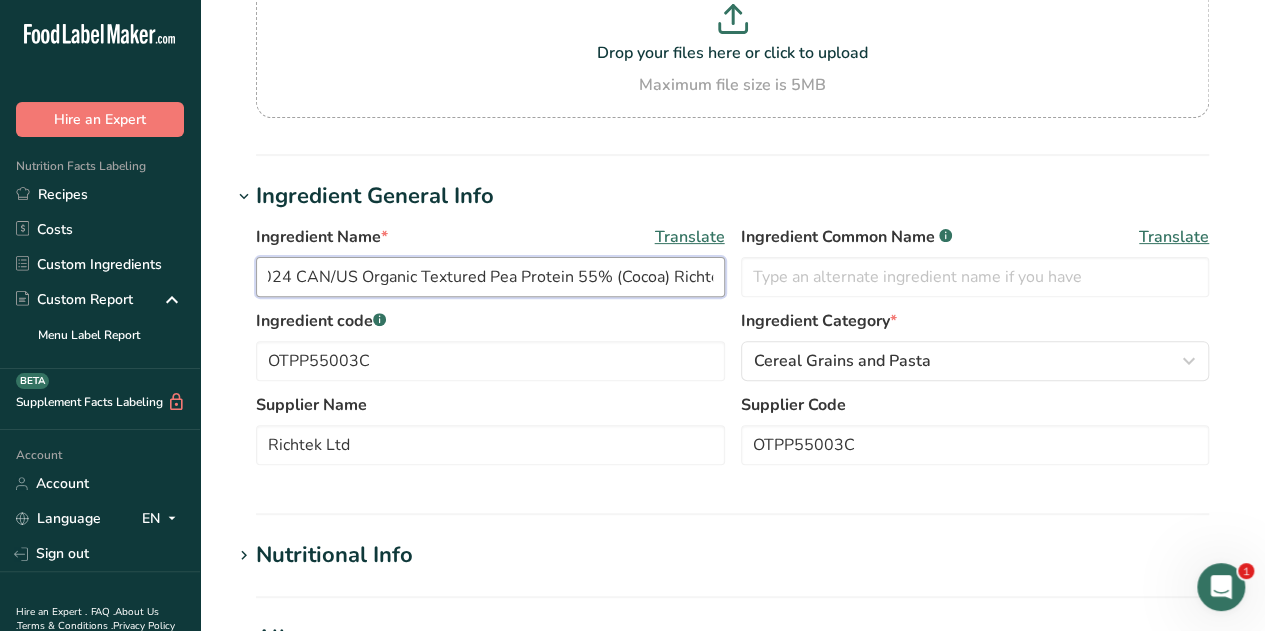 scroll, scrollTop: 0, scrollLeft: 24, axis: horizontal 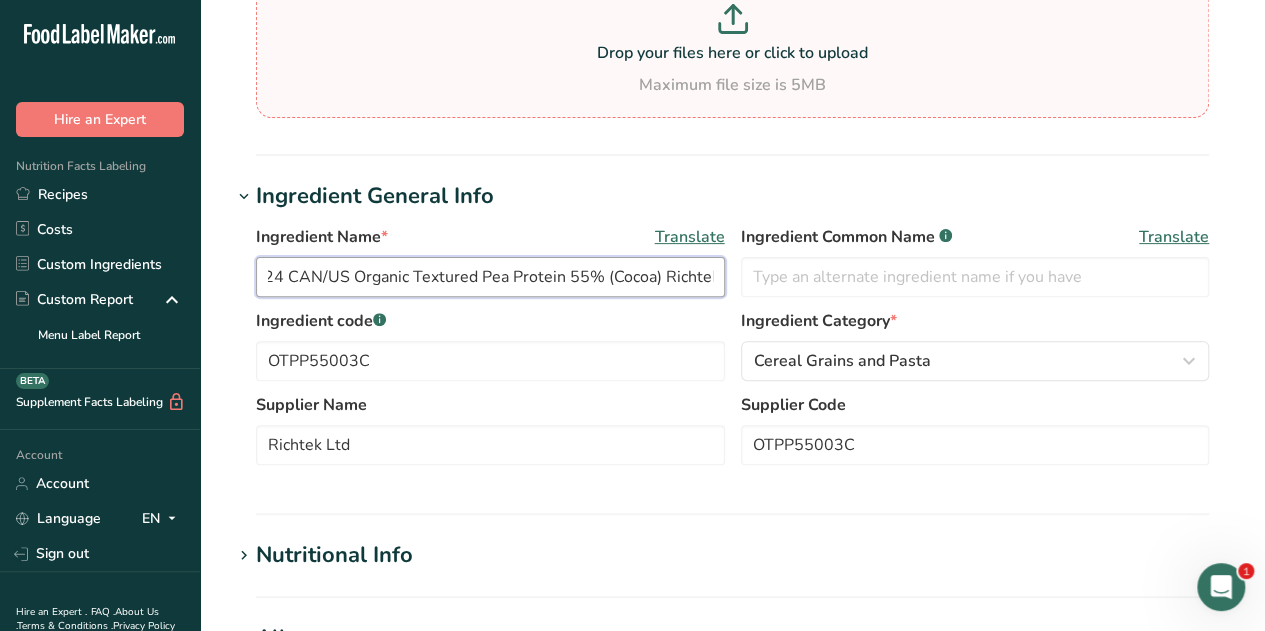 type on "2024 CAN/US Organic Textured Pea Protein 55% (Cocoa) Richtek" 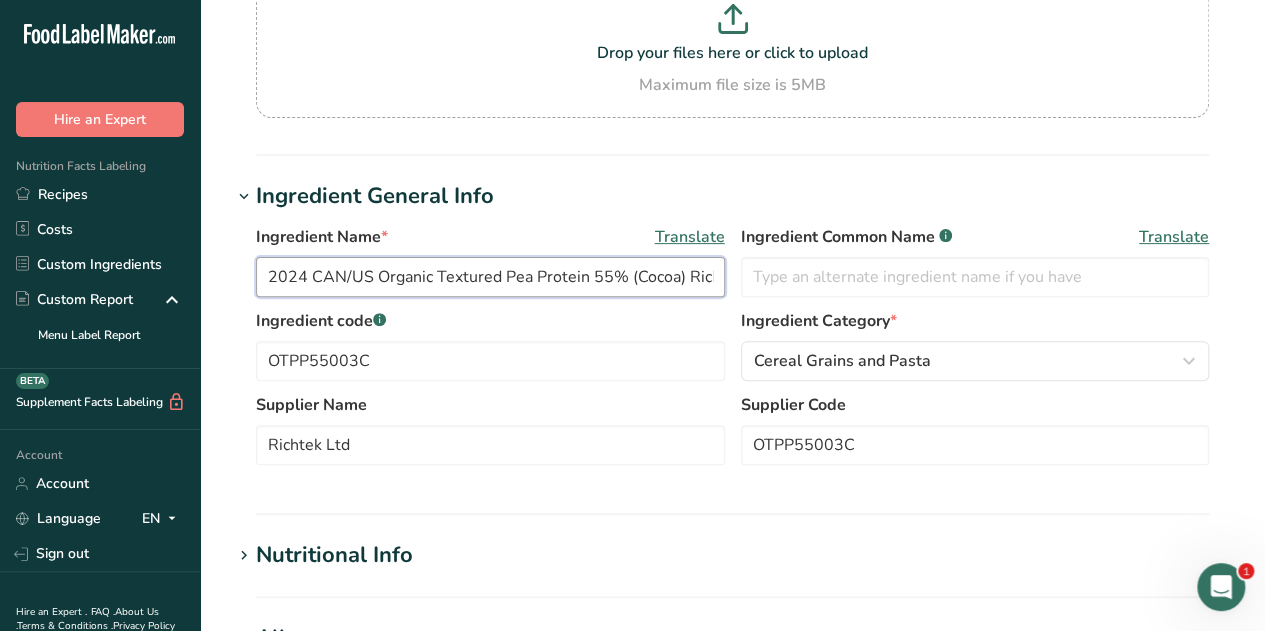 scroll, scrollTop: 0, scrollLeft: 24, axis: horizontal 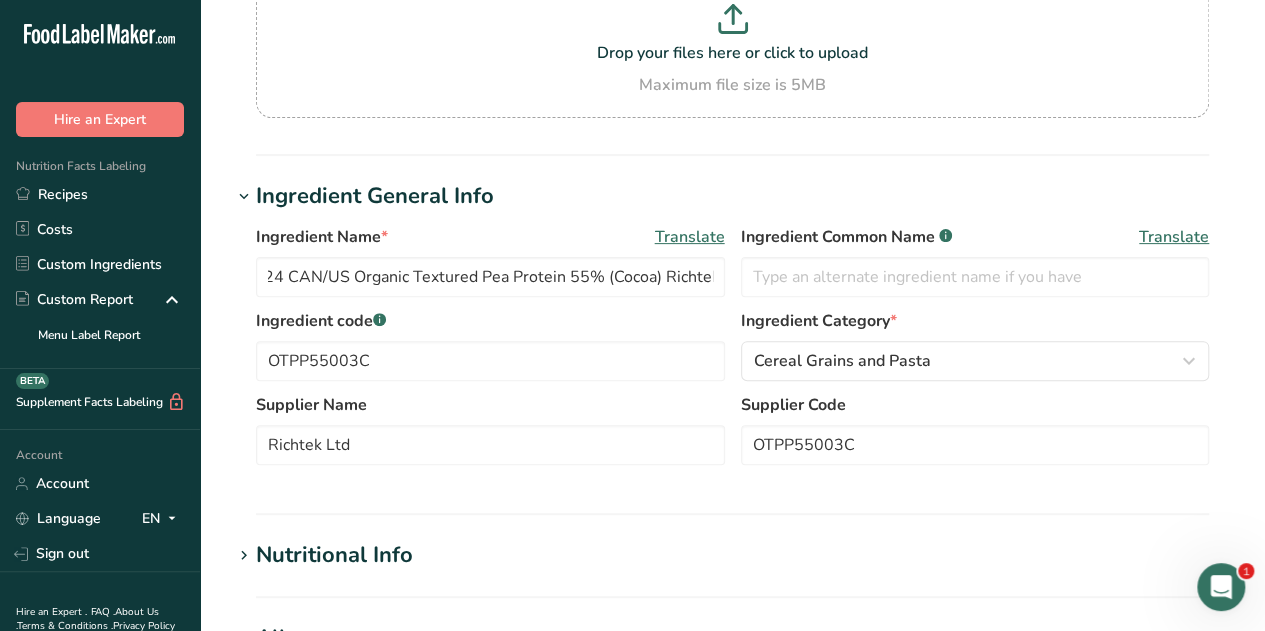click at bounding box center (244, 556) 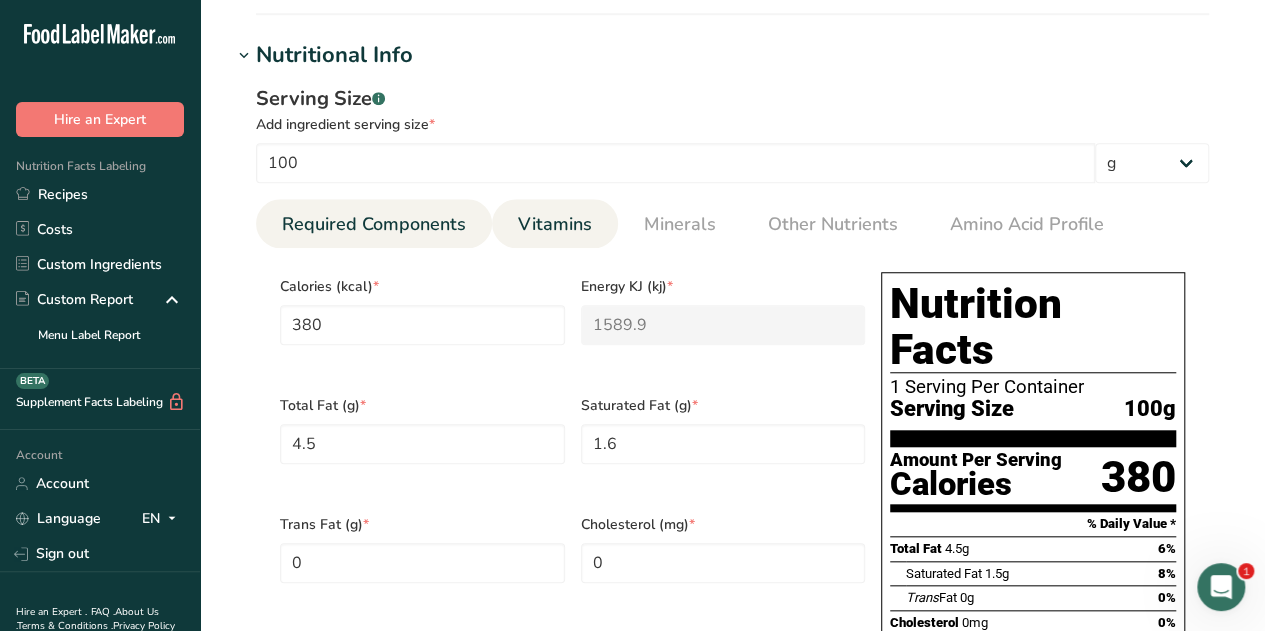 scroll, scrollTop: 694, scrollLeft: 0, axis: vertical 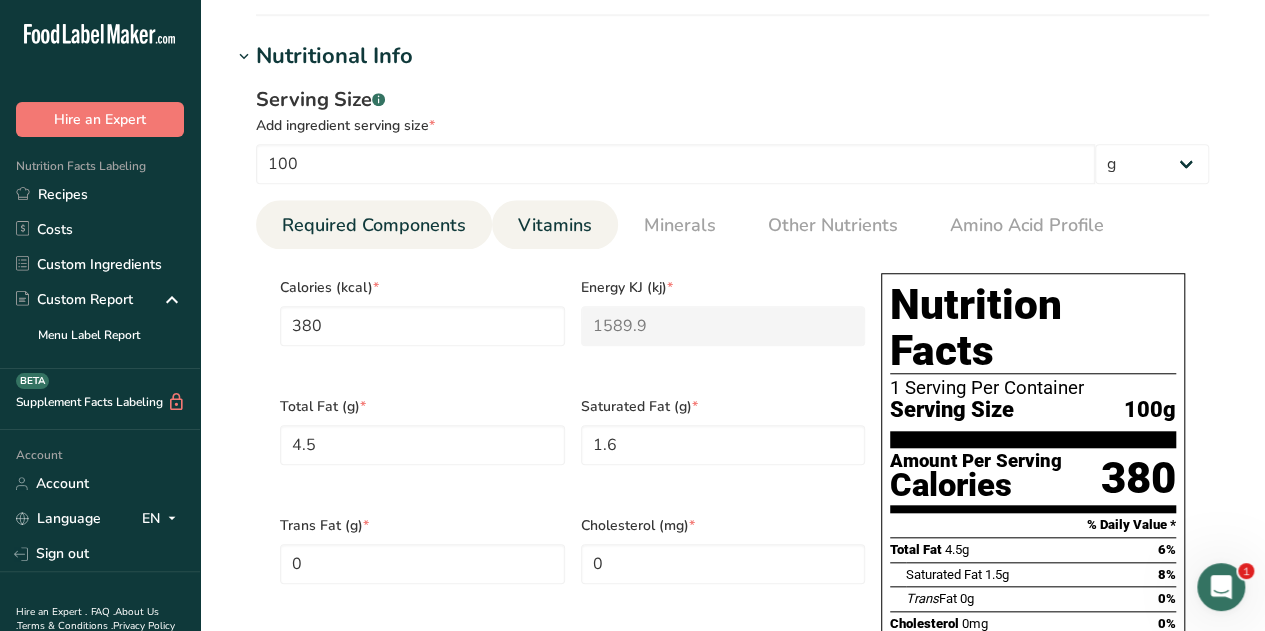 click on "Vitamins" at bounding box center [555, 225] 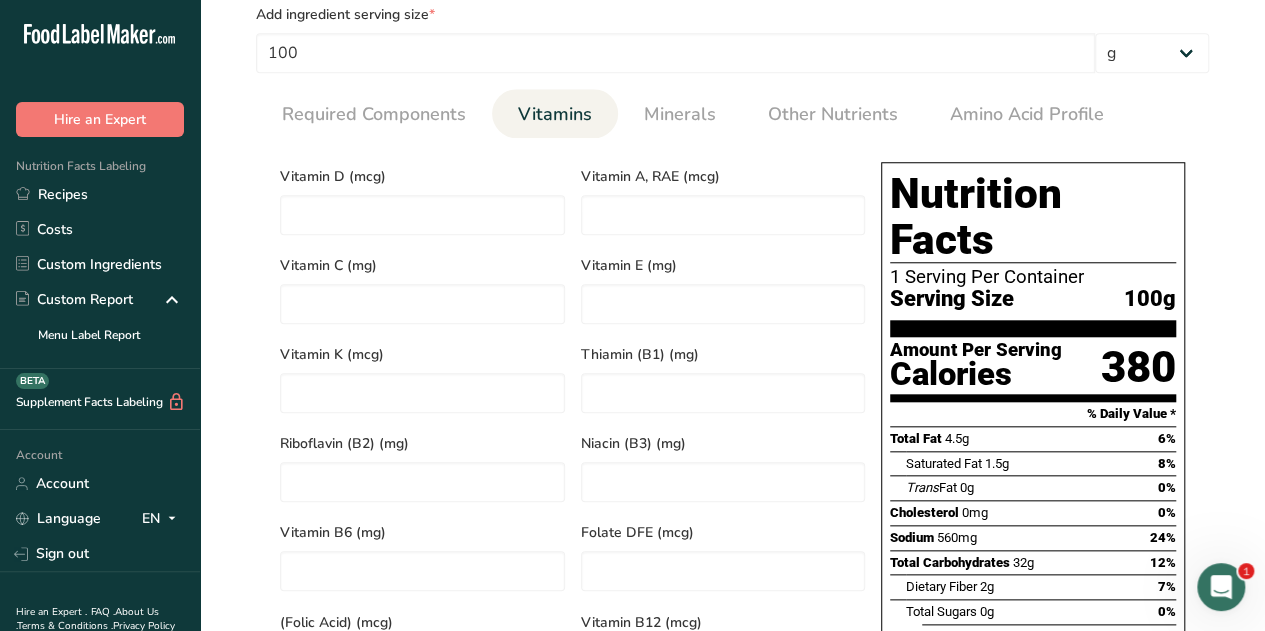 scroll, scrollTop: 804, scrollLeft: 0, axis: vertical 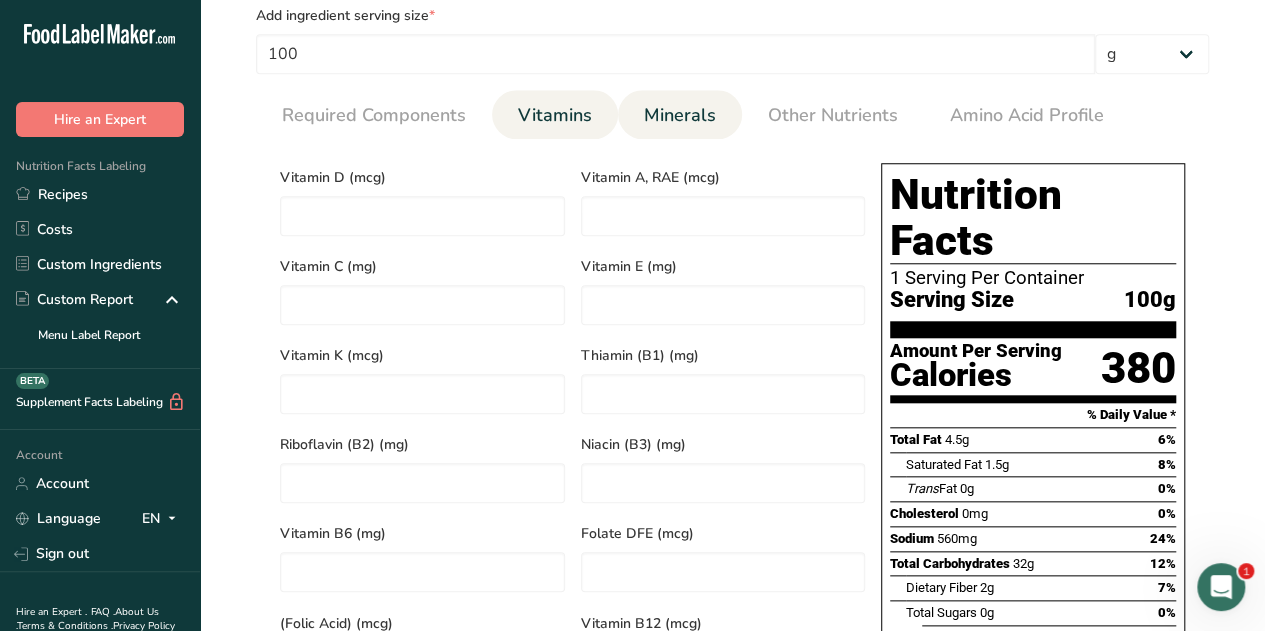click on "Minerals" at bounding box center [680, 115] 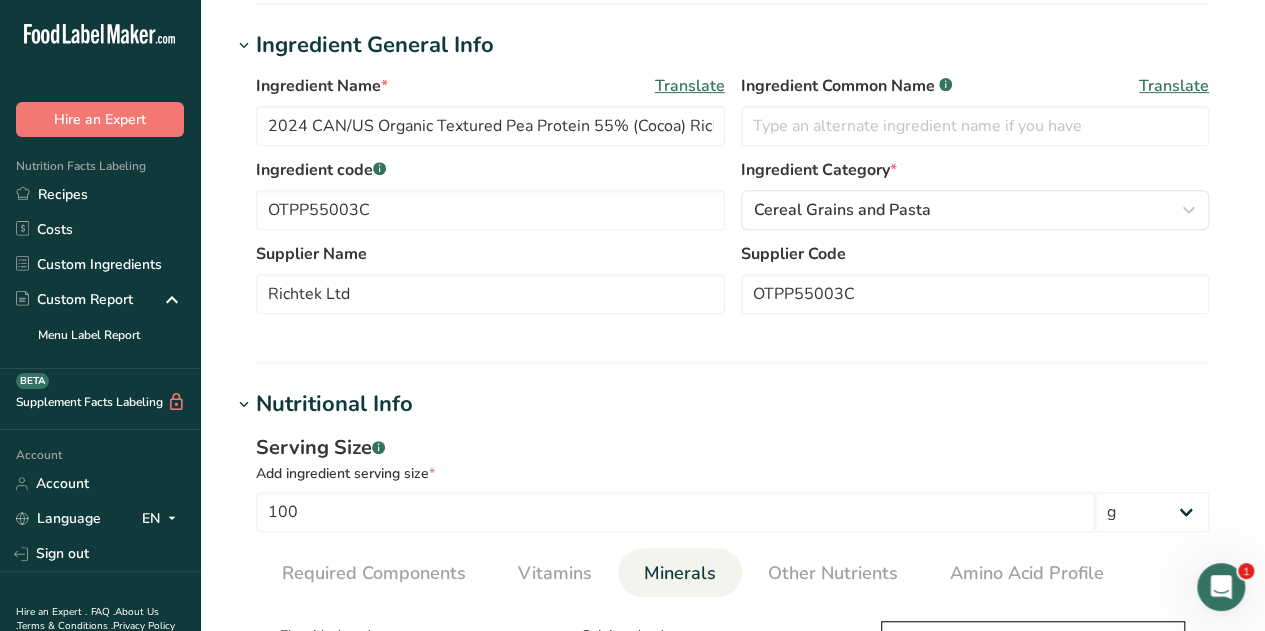 scroll, scrollTop: 306, scrollLeft: 0, axis: vertical 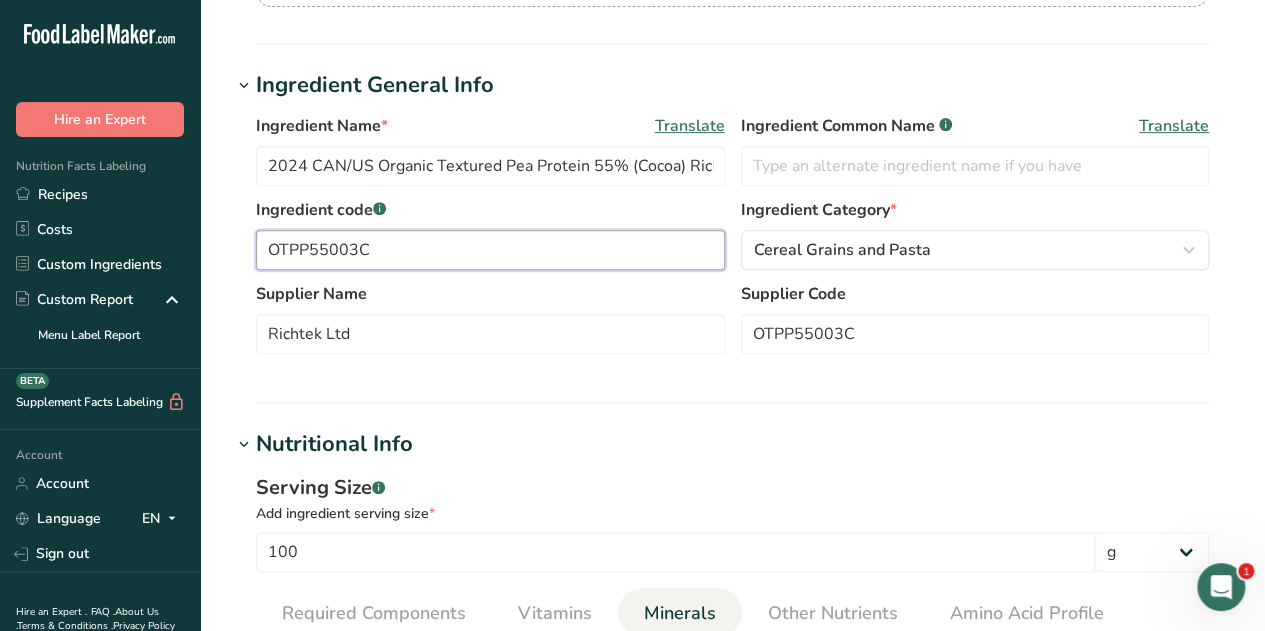 click on "OTPP55003C" at bounding box center (490, 250) 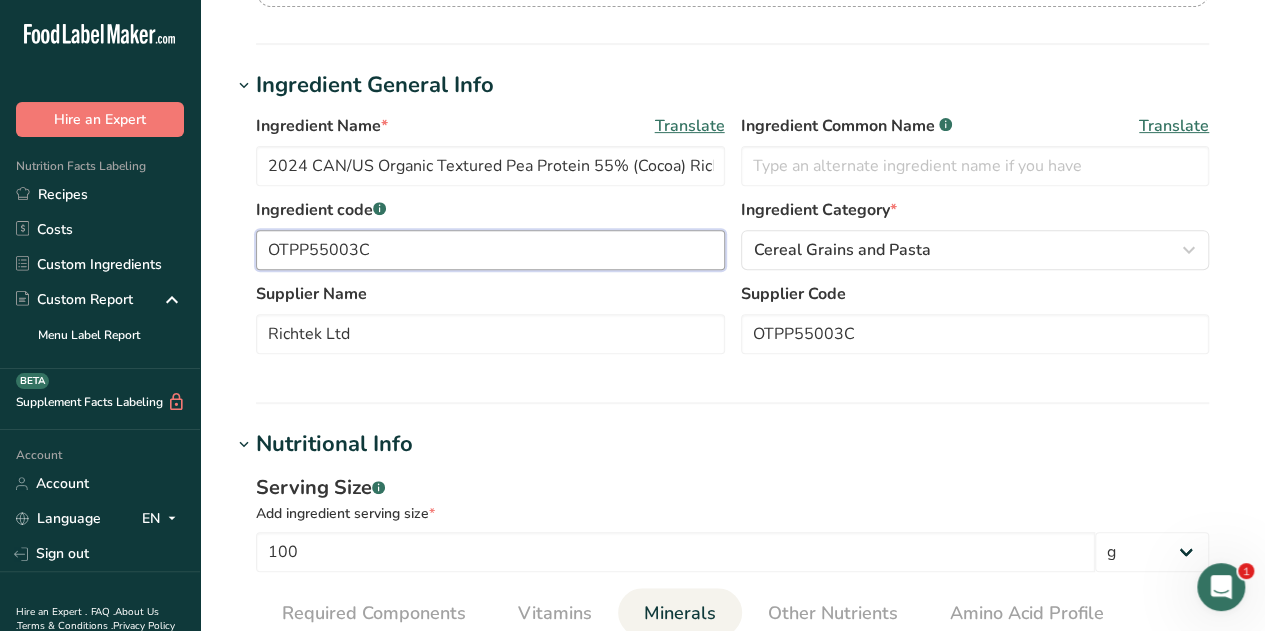 drag, startPoint x: 372, startPoint y: 251, endPoint x: 261, endPoint y: 255, distance: 111.07205 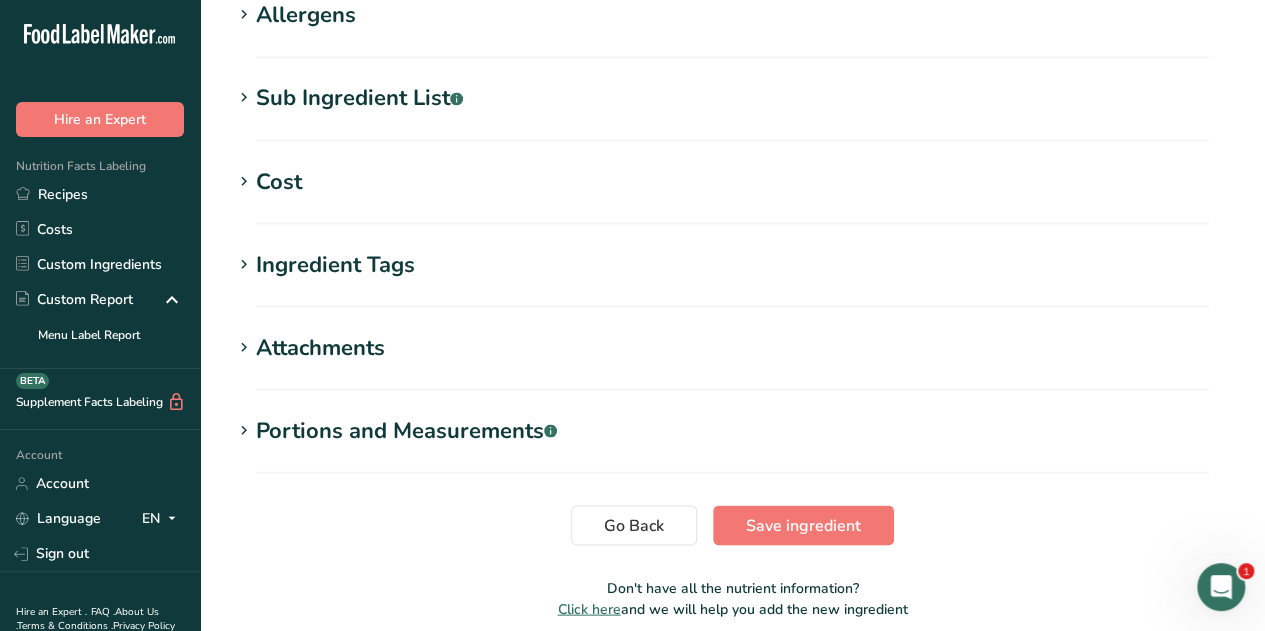 scroll, scrollTop: 1792, scrollLeft: 0, axis: vertical 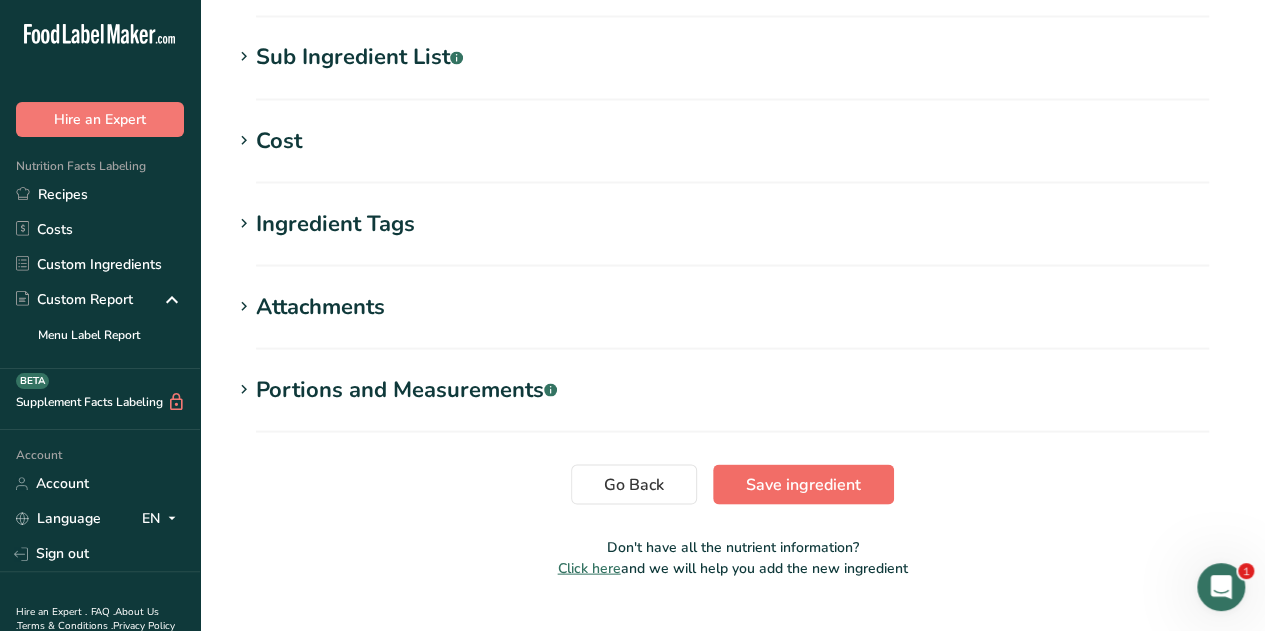 type 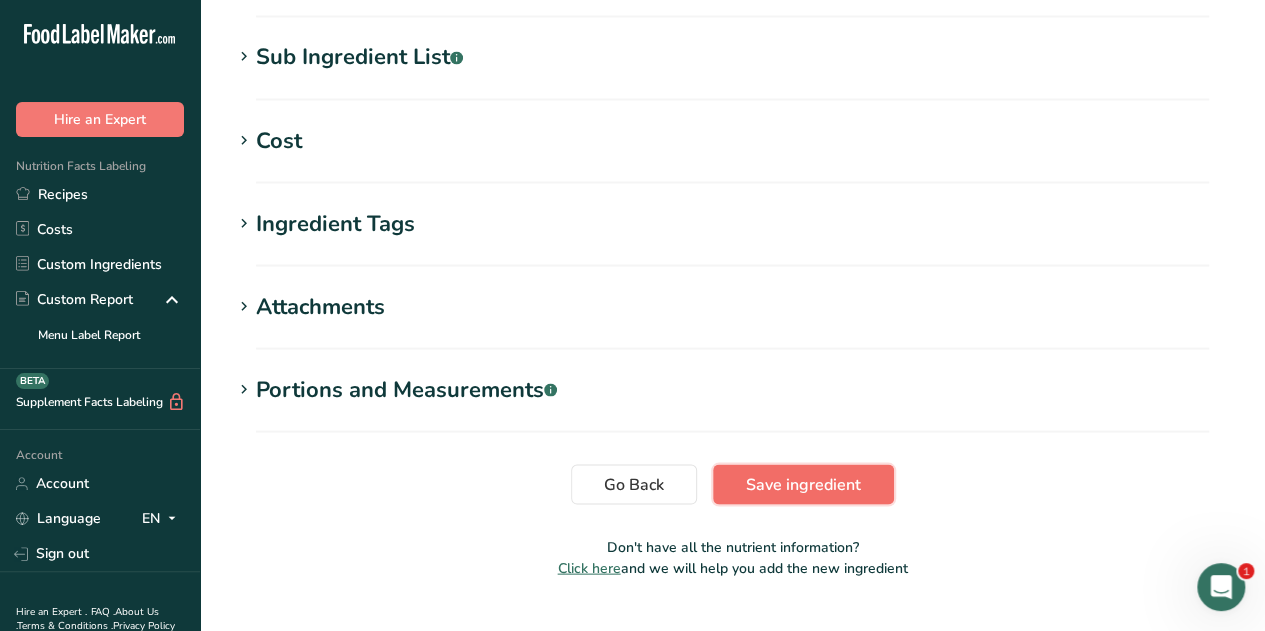 click on "Save ingredient" at bounding box center [803, 484] 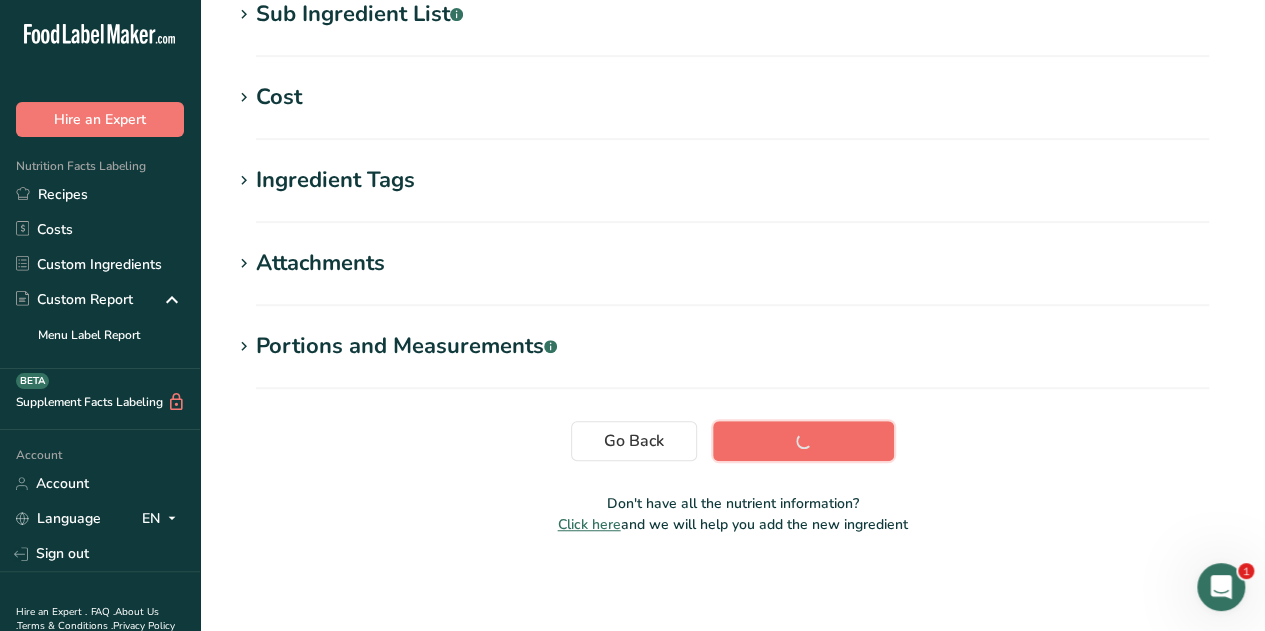 scroll, scrollTop: 426, scrollLeft: 0, axis: vertical 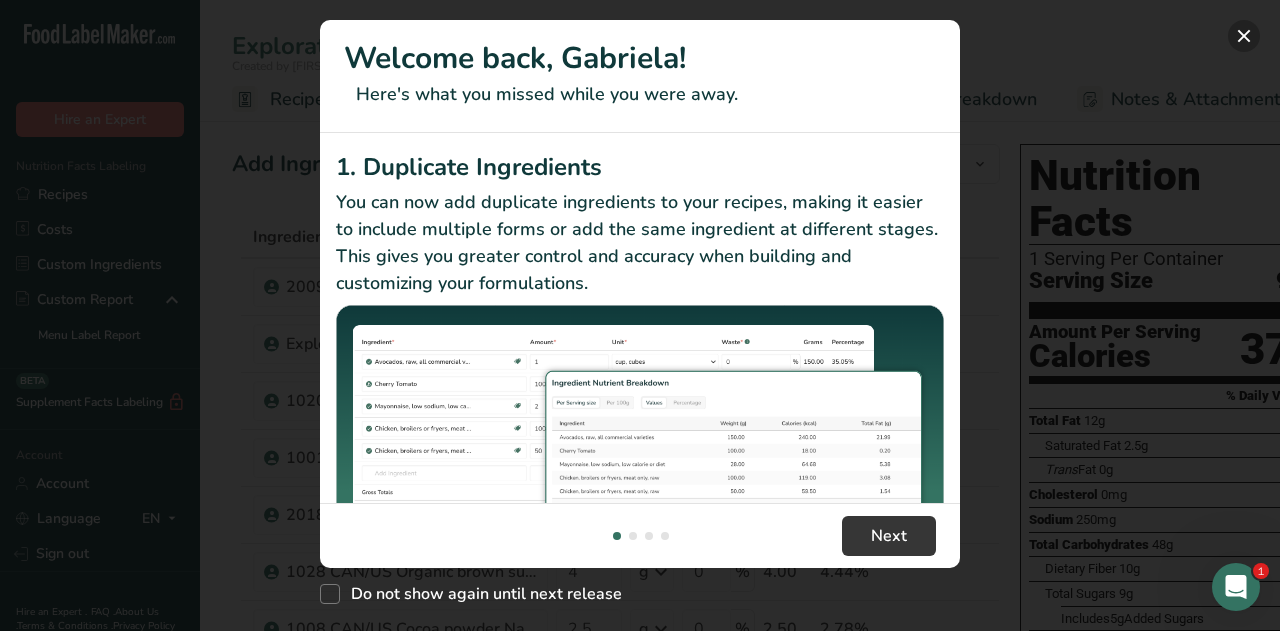 click at bounding box center (1244, 36) 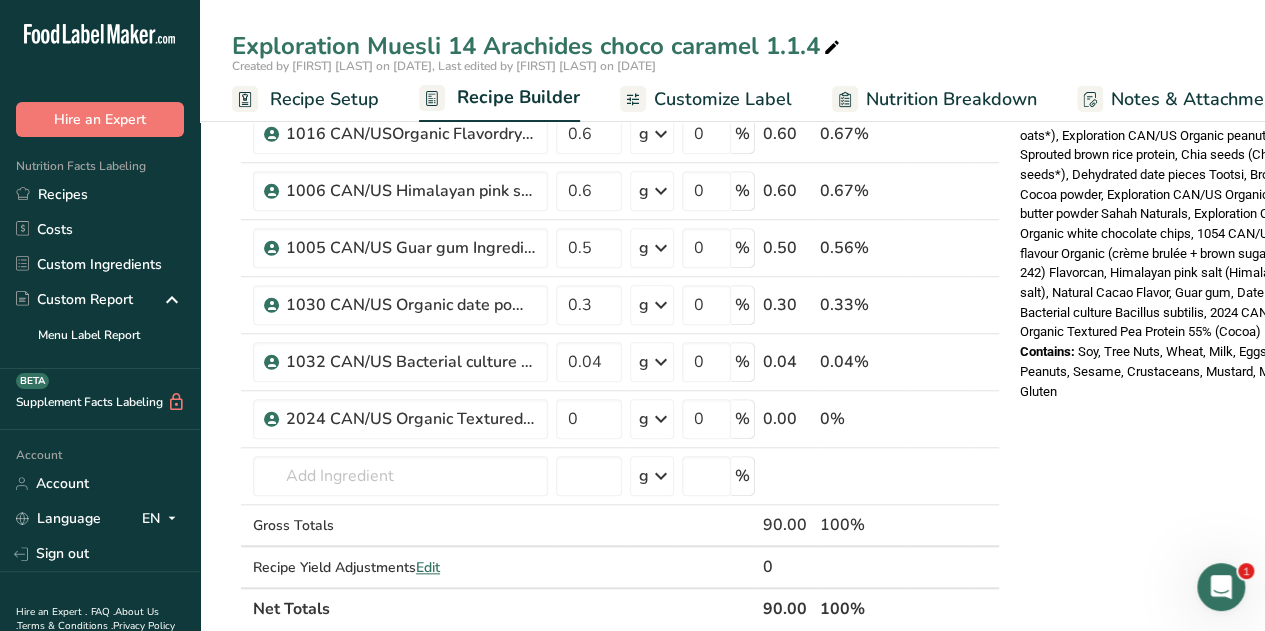 scroll, scrollTop: 729, scrollLeft: 0, axis: vertical 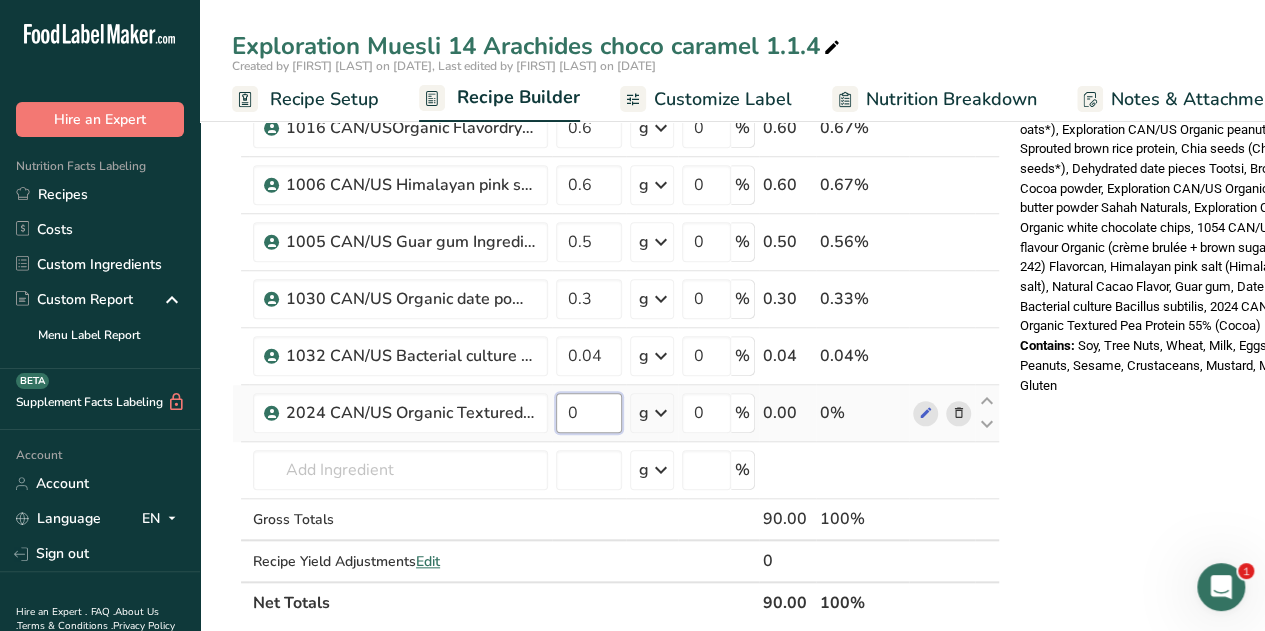 click on "0" at bounding box center [589, 413] 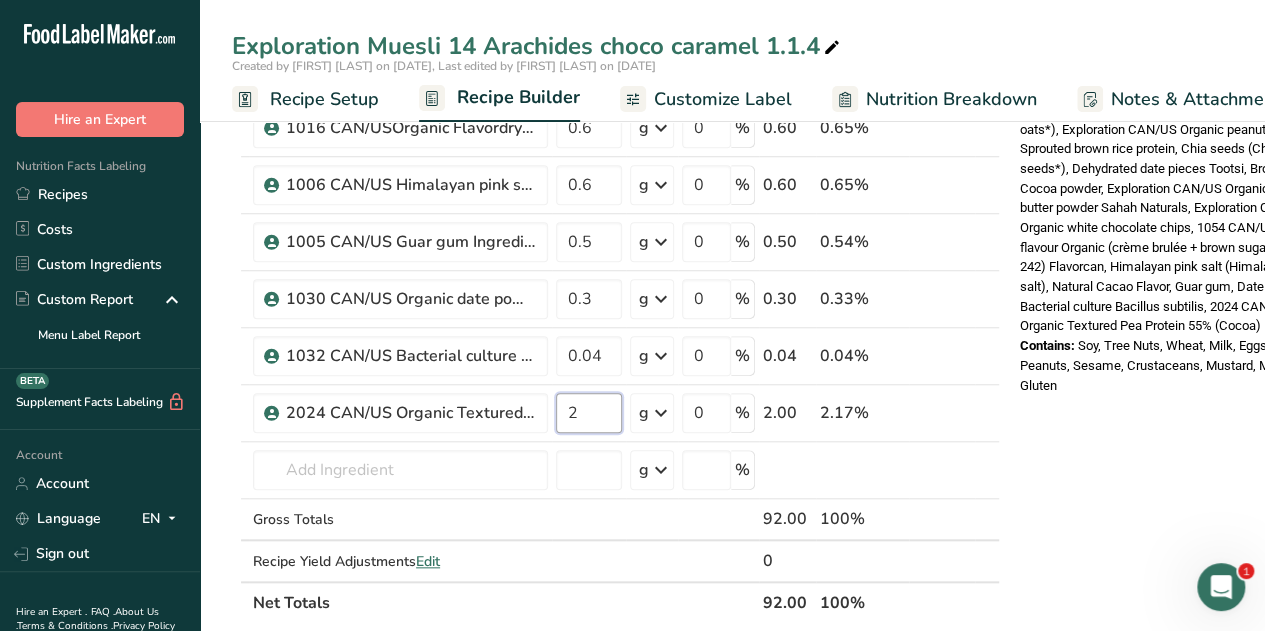 type on "2" 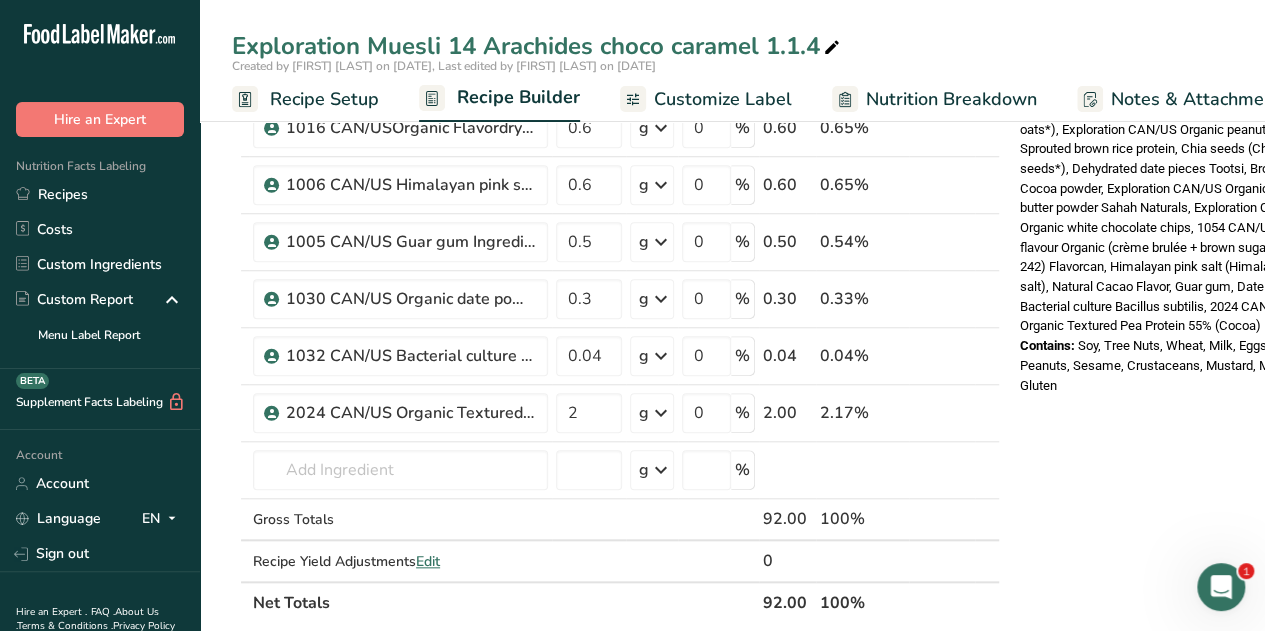 click on "Nutrition Facts
1 Serving Per Container
Serving Size
90g
Amount Per Serving
Calories
370
% Daily Value *
Total Fat
12g
16%
Saturated Fat
2.5g
12%
Trans  Fat
0g
Cholesterol
0mg
0%
Sodium
250mg
11%
Total Carbohydrates
48g
18%
Dietary Fiber
10g
37%" at bounding box center (1172, 405) 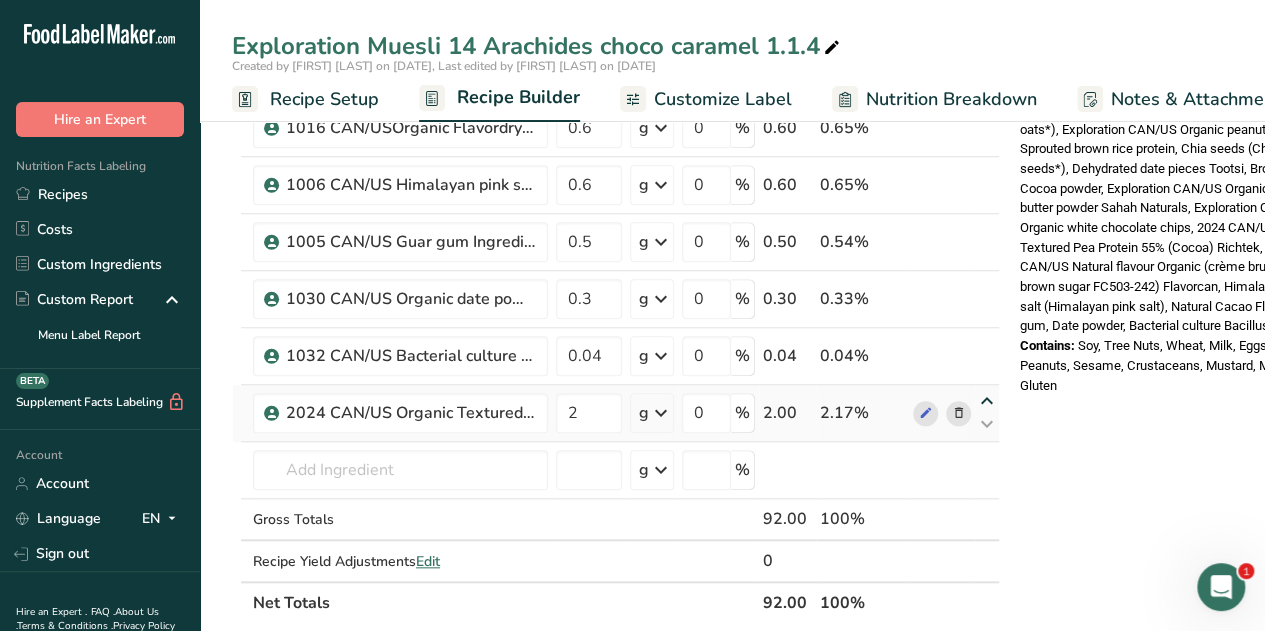click at bounding box center (987, 401) 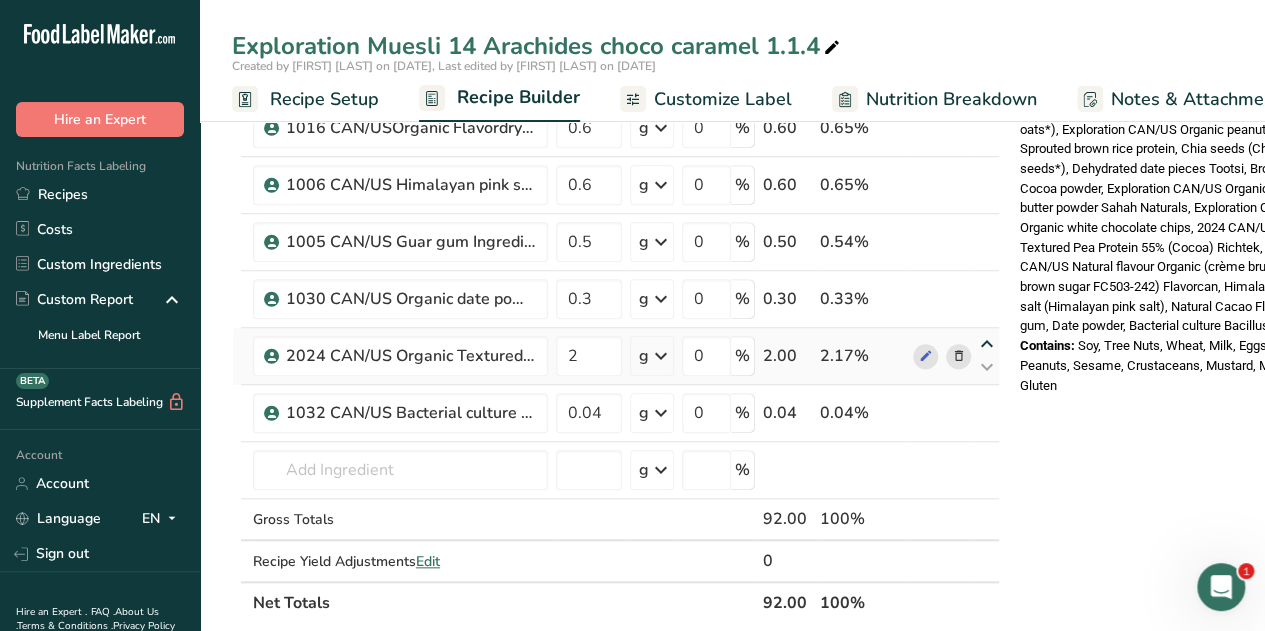 click at bounding box center (987, 344) 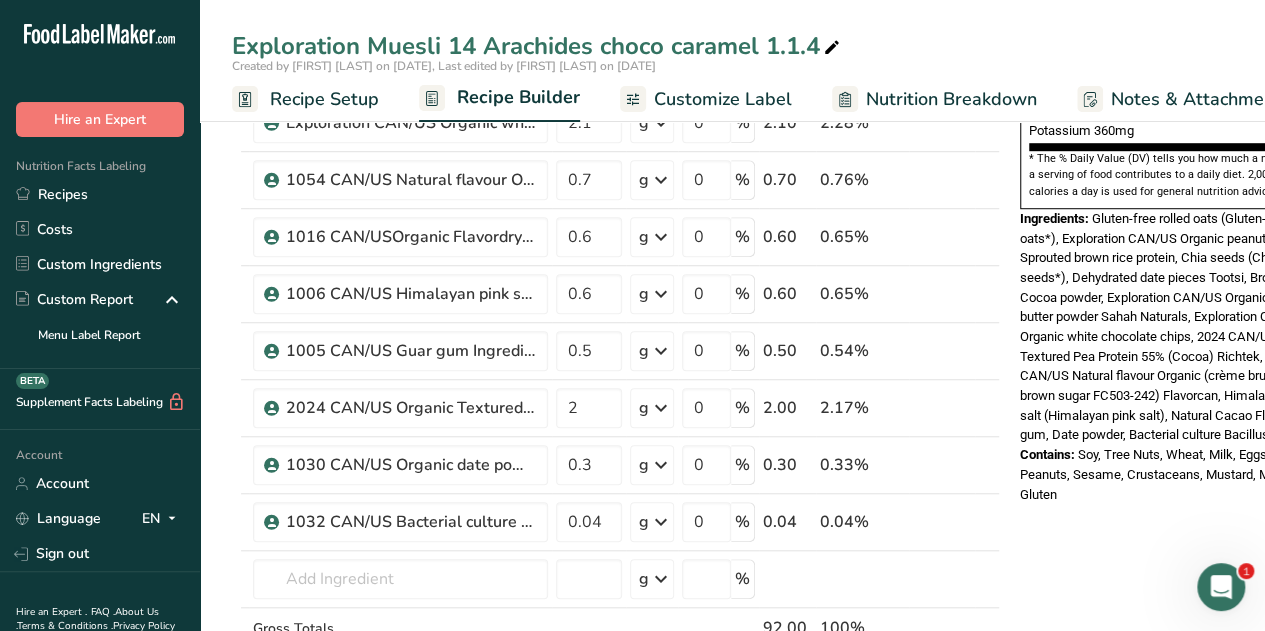 scroll, scrollTop: 584, scrollLeft: 0, axis: vertical 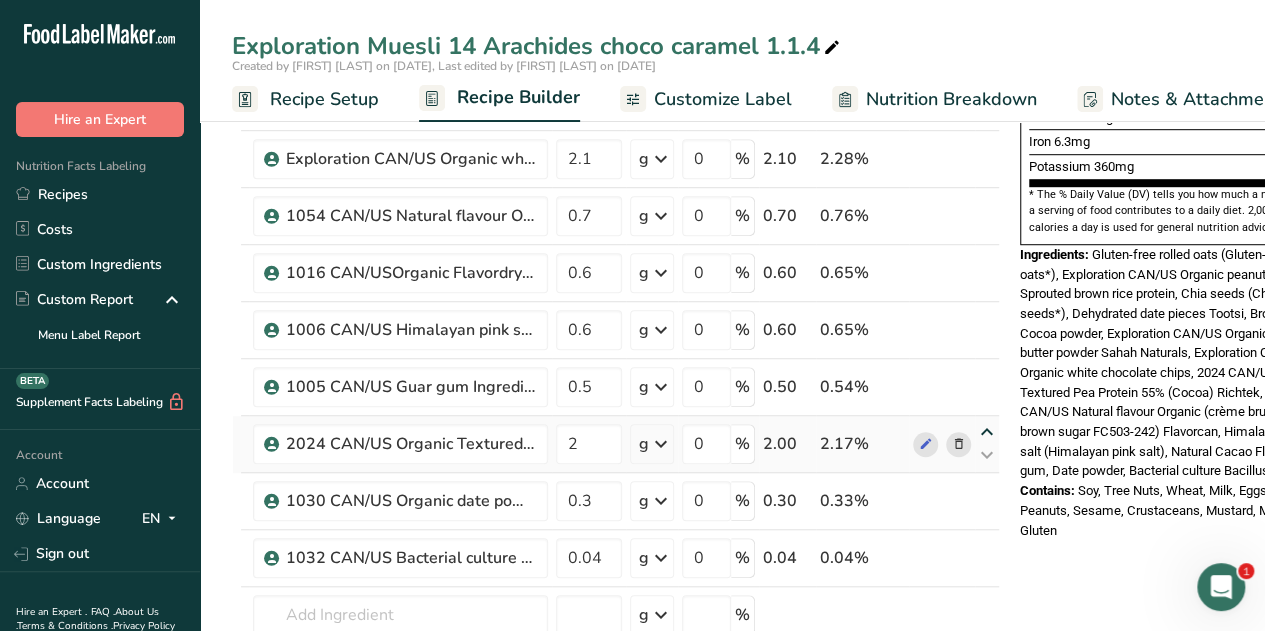 click at bounding box center [987, 432] 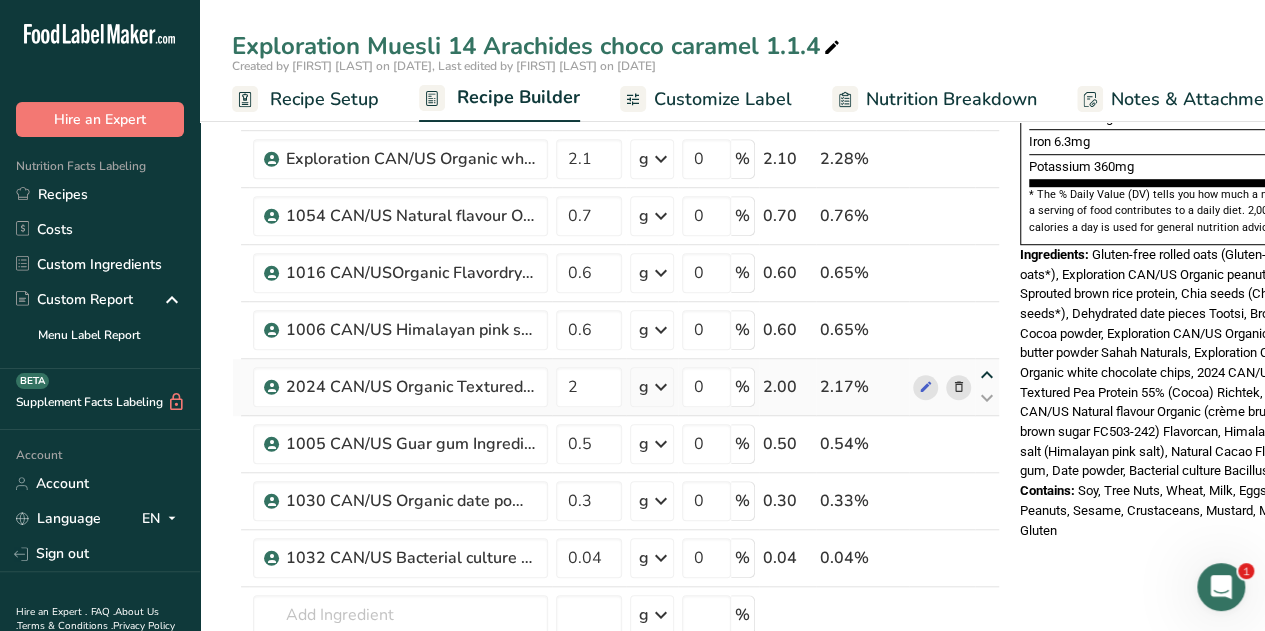 click at bounding box center [987, 375] 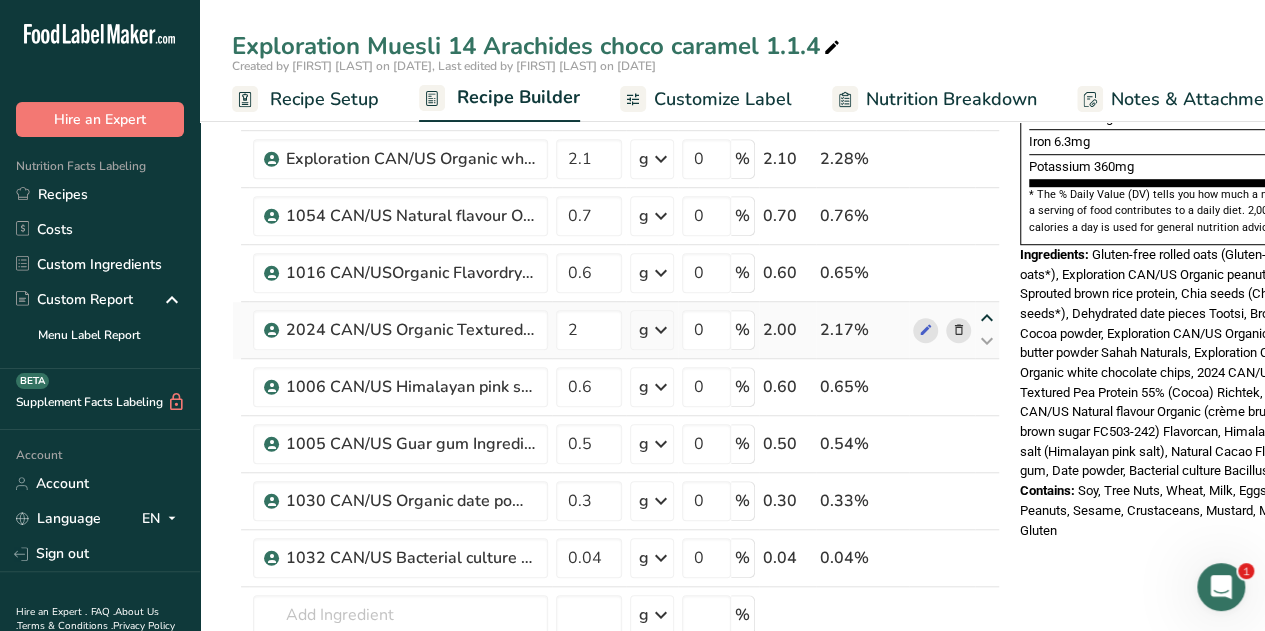 click at bounding box center (987, 318) 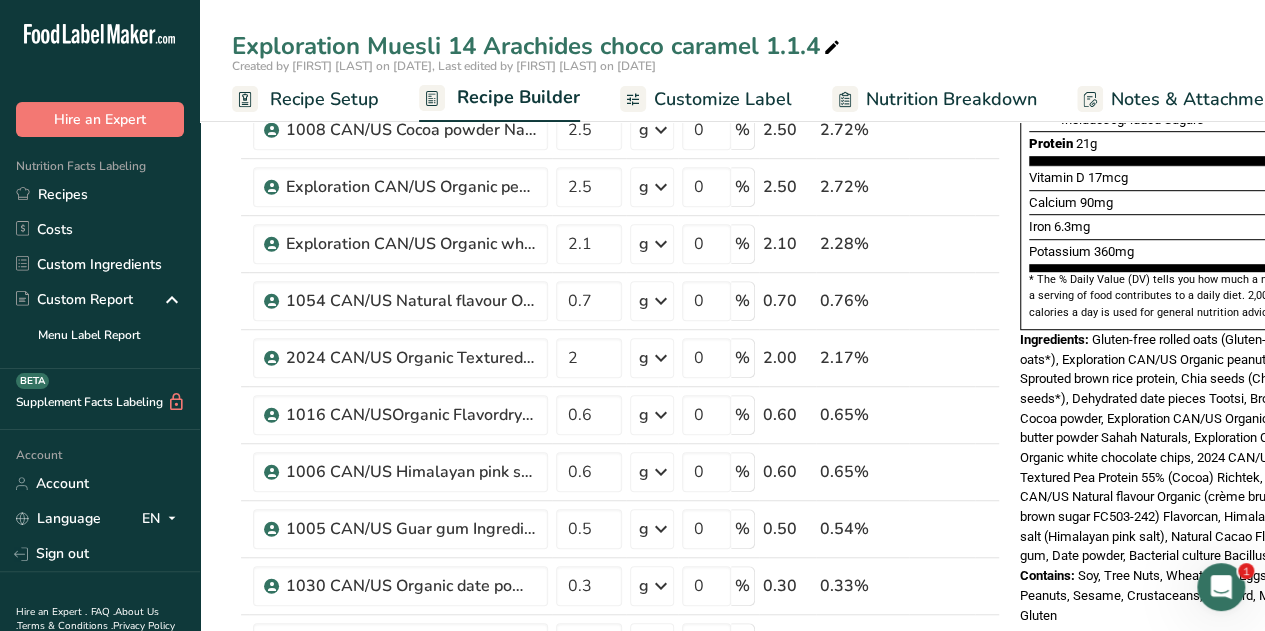 scroll, scrollTop: 498, scrollLeft: 0, axis: vertical 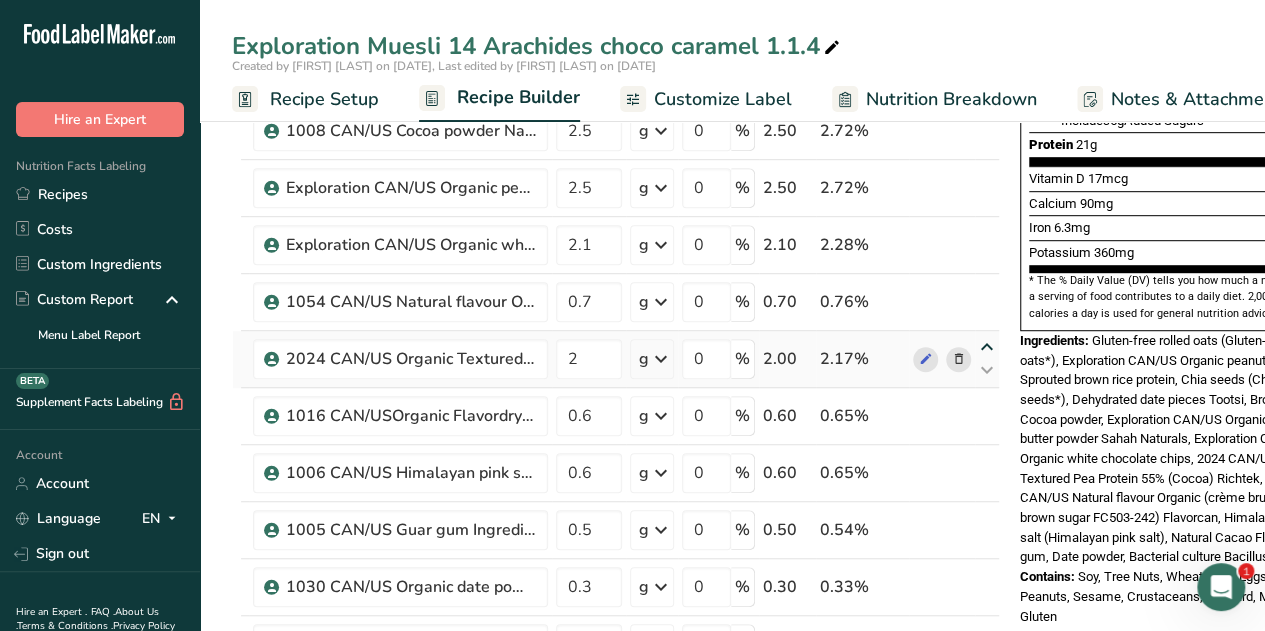 click at bounding box center (987, 347) 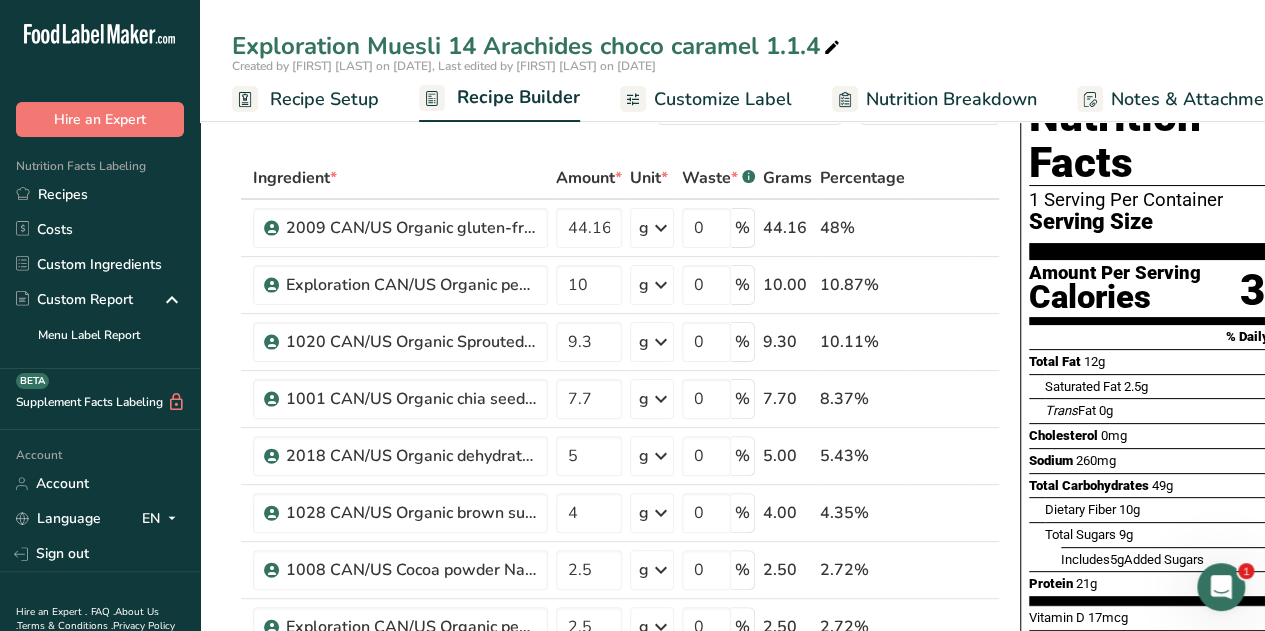 scroll, scrollTop: 56, scrollLeft: 0, axis: vertical 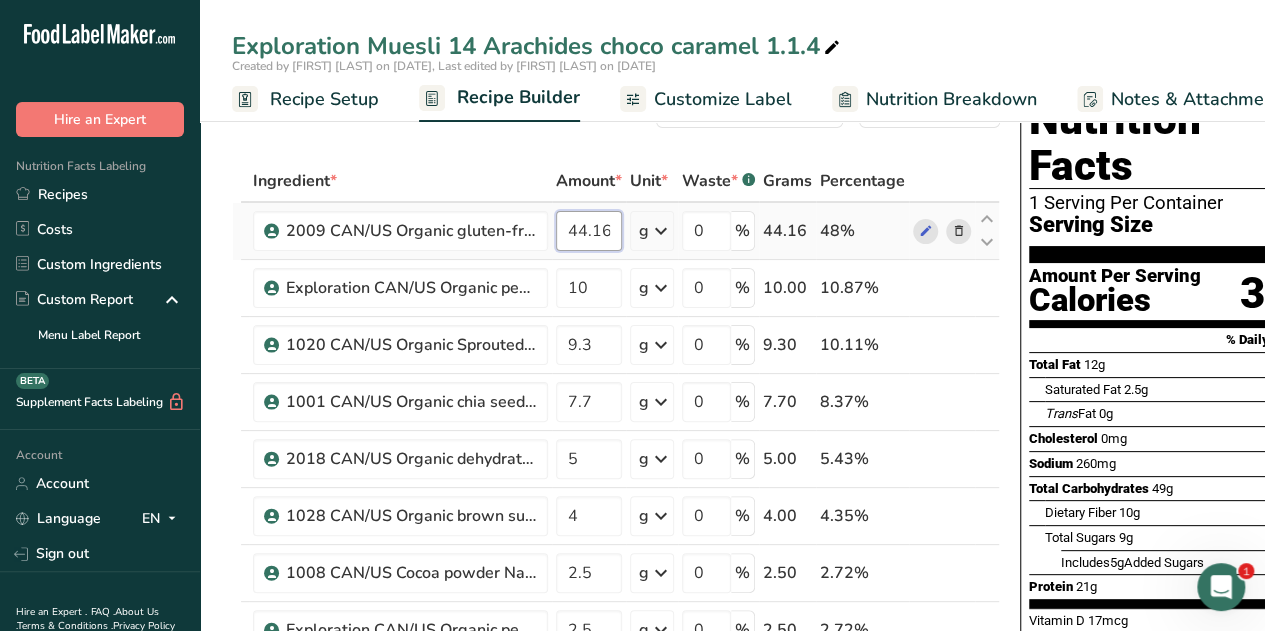 click on "44.16" at bounding box center (589, 231) 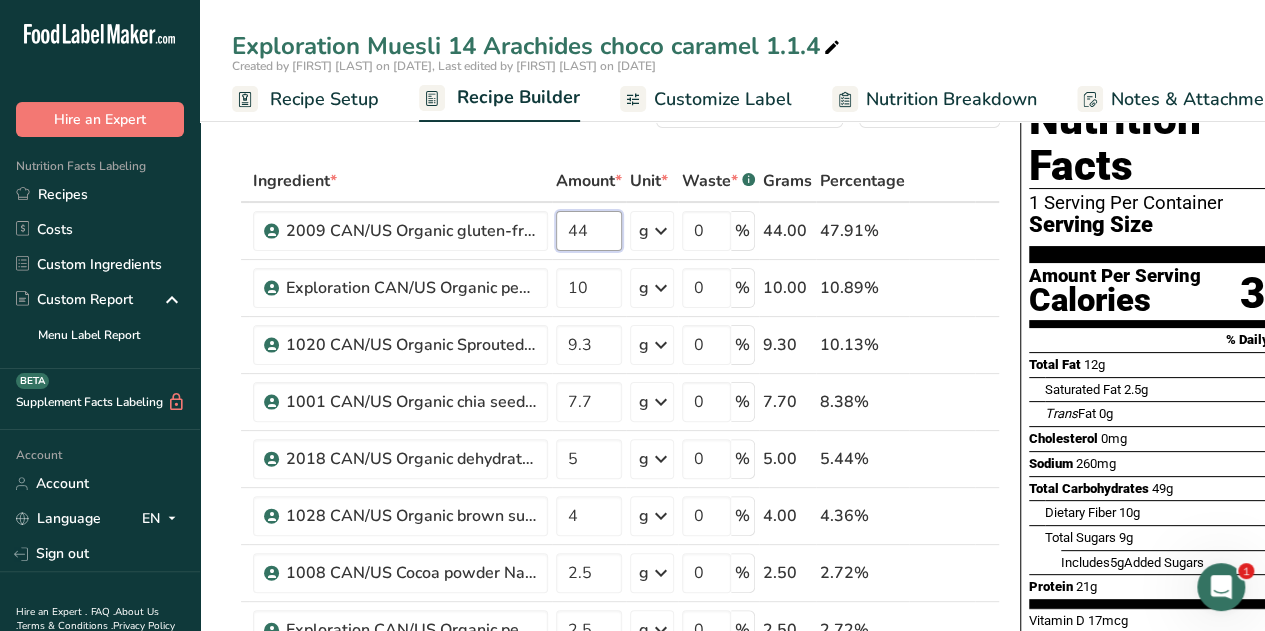 type on "44" 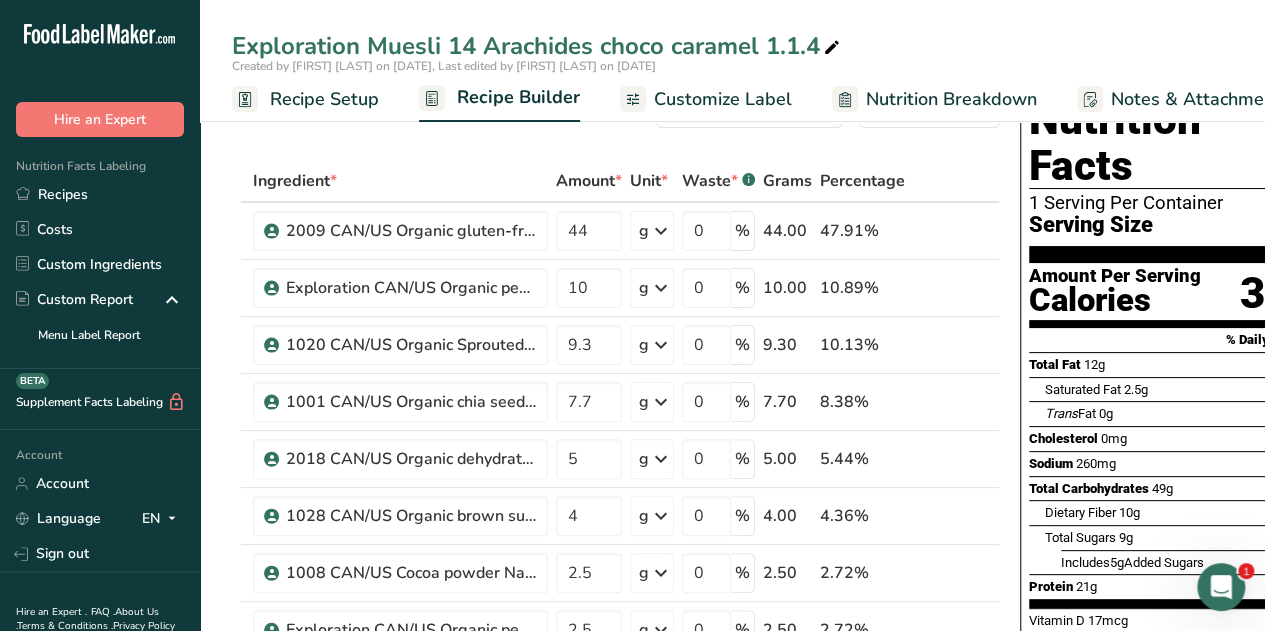 click on "Ingredient *
Amount *
Unit *
Waste *   .a-a{fill:#347362;}.b-a{fill:#fff;}          Grams
Percentage
2009 CAN/US Organic gluten-free rolled oats Tootsi + FCEN
44
g
Weight Units
g
kg
mg
See more
Volume Units
l
mL
fl oz
See more
0
%
44.00
47.91%
Exploration CAN/US Organic peanuts Tootsi
10
g
Weight Units
g
kg
mg
See more
Volume Units
l
mL
fl oz
See more
0
%
10.00
10.89%
9.3" at bounding box center (616, 728) 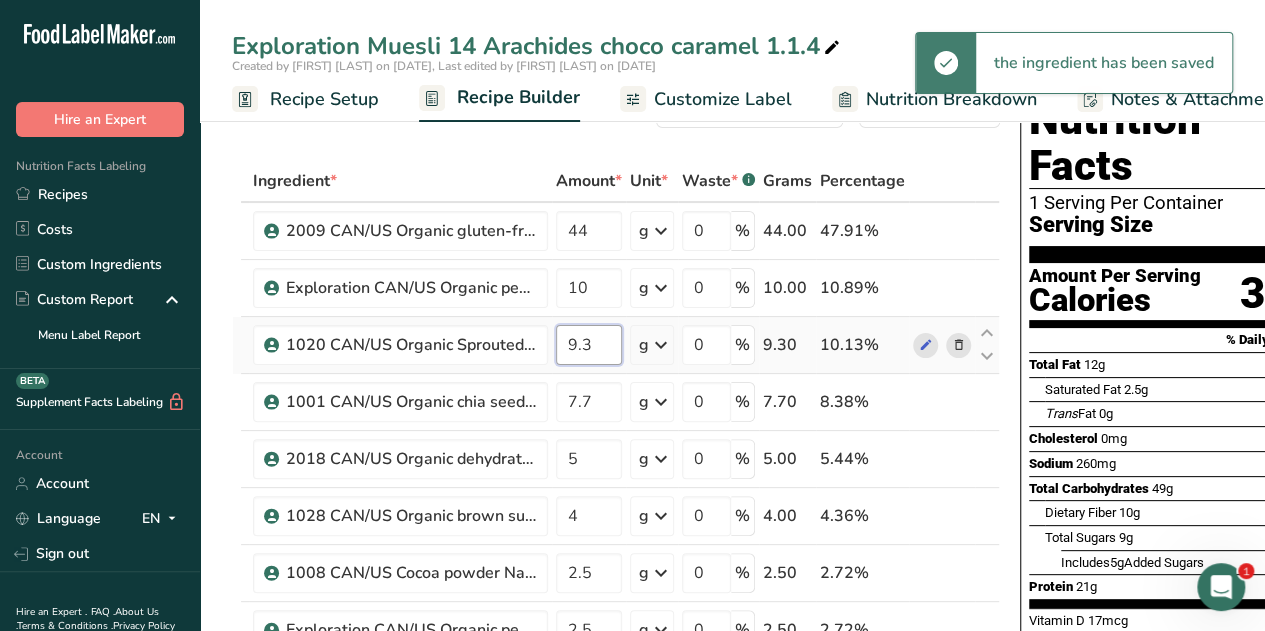 click on "9.3" at bounding box center [589, 345] 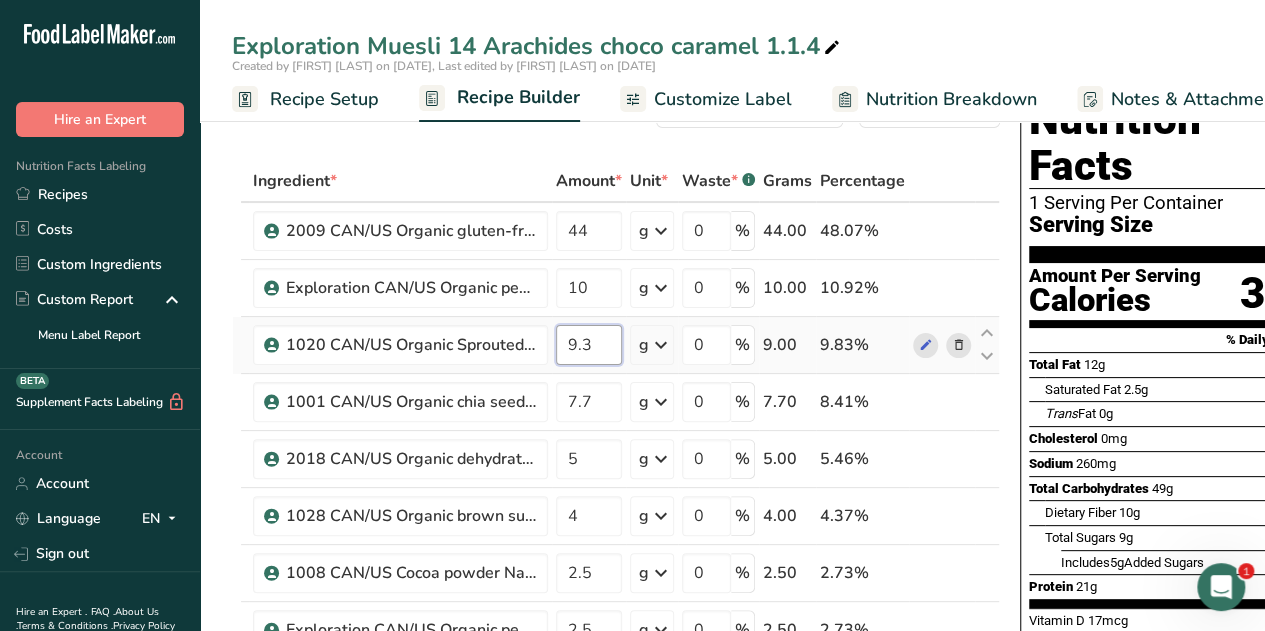 type on "9" 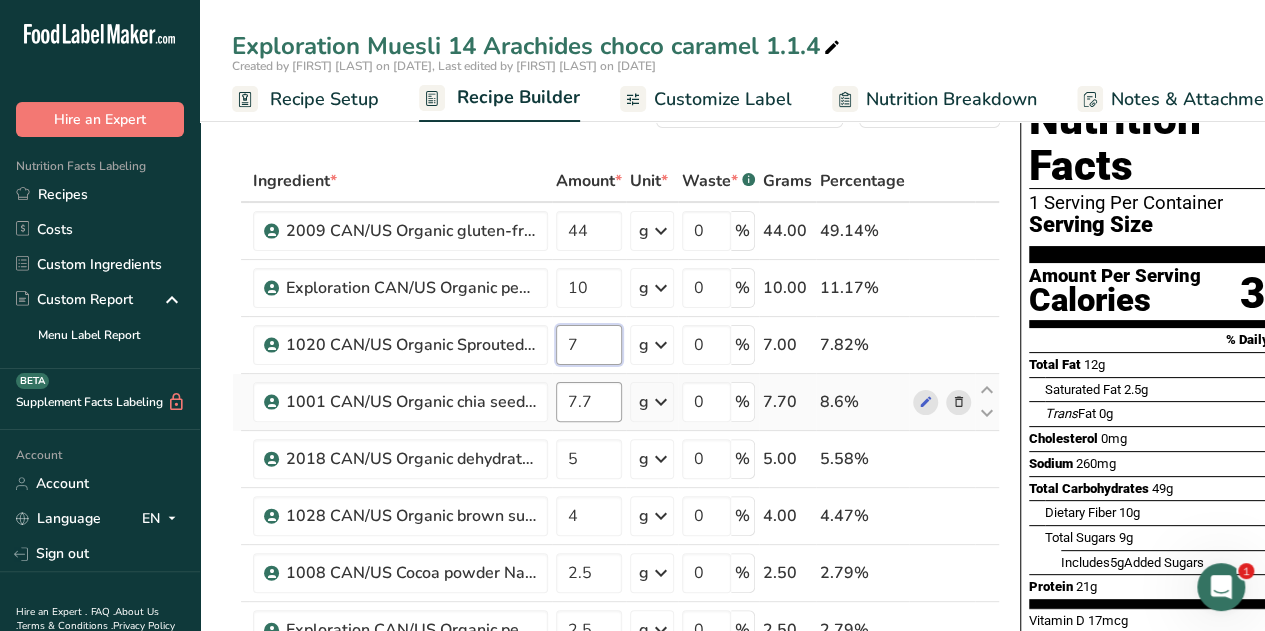 type on "7" 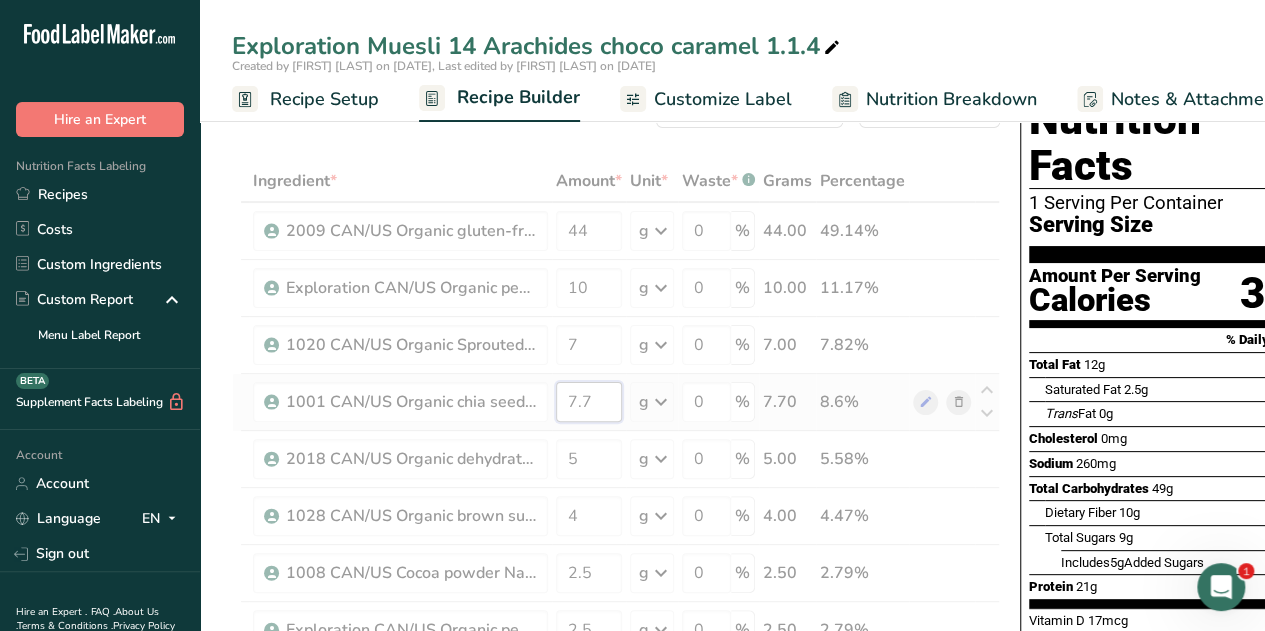 click on "Ingredient *
Amount *
Unit *
Waste *   .a-a{fill:#347362;}.b-a{fill:#fff;}          Grams
Percentage
2009 CAN/US Organic gluten-free rolled oats Tootsi + FCEN
44
g
Weight Units
g
kg
mg
See more
Volume Units
l
mL
fl oz
See more
0
%
44.00
49.14%
Exploration CAN/US Organic peanuts Tootsi
10
g
Weight Units
g
kg
mg
See more
Volume Units
l
mL
fl oz
See more
0
%
10.00
11.17%
7" at bounding box center [616, 728] 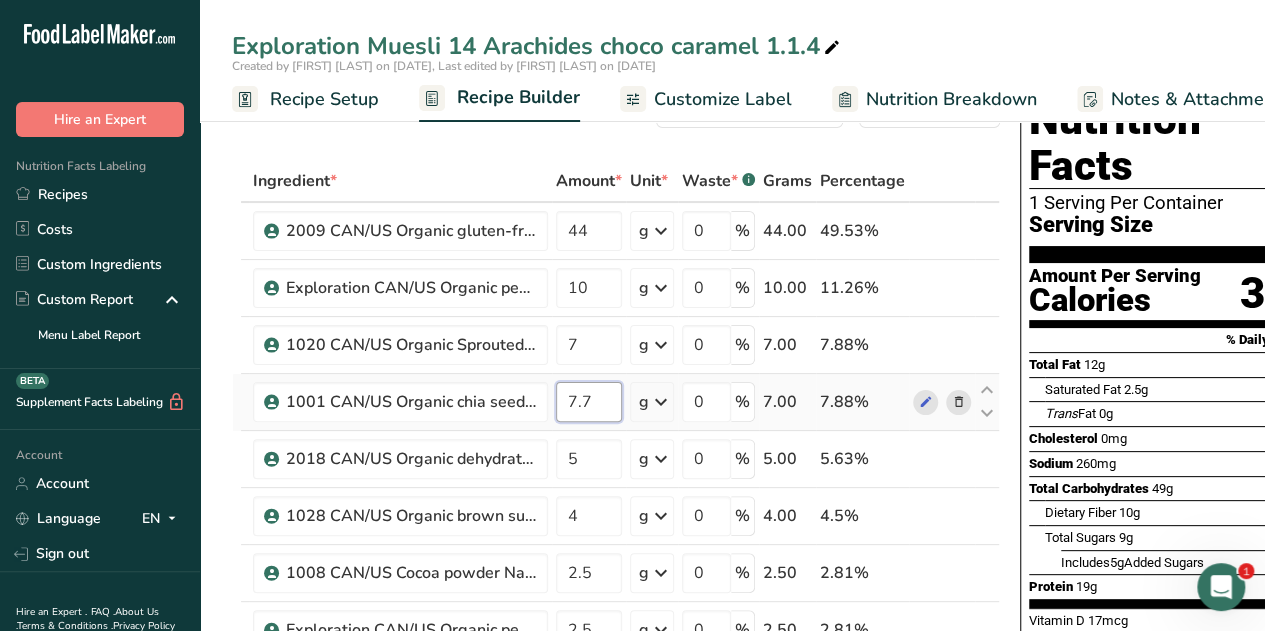 type on "7" 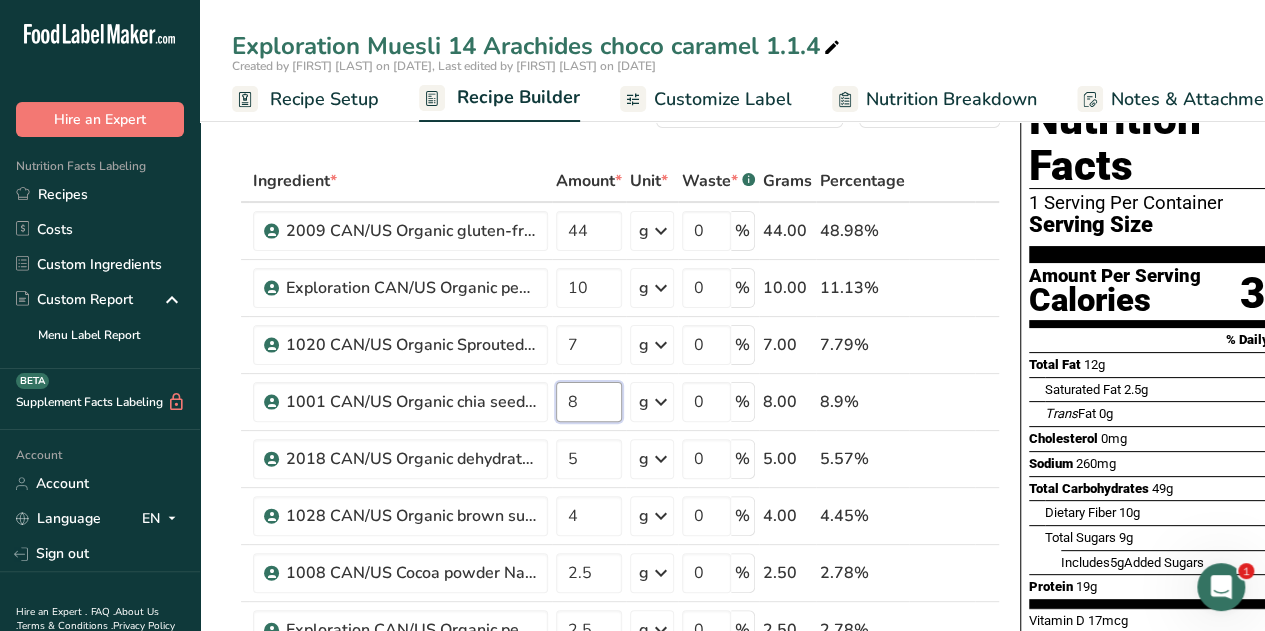 type on "8" 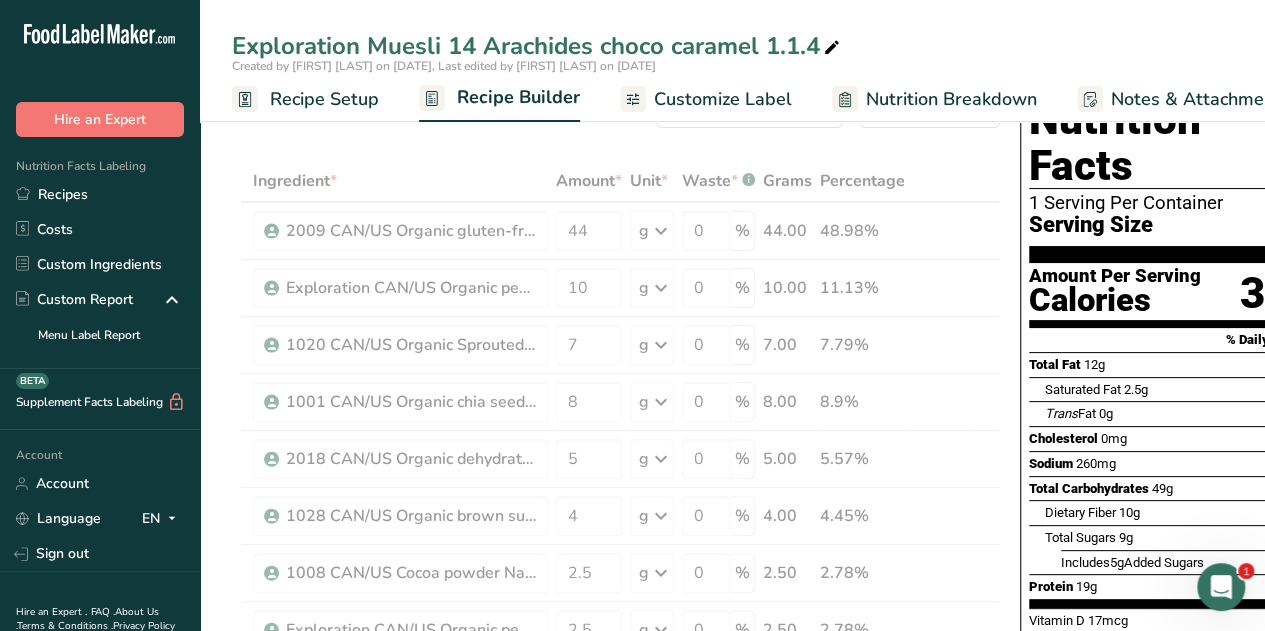 click on "Add Ingredients
Manage Recipe         Delete Recipe           Duplicate Recipe             Scale Recipe             Save as Sub-Recipe   .a-a{fill:#347362;}.b-a{fill:#fff;}                               Nutrition Breakdown                 Recipe Card
NEW
Amino Acids Pattern Report           Activity History
Download
Choose your preferred label style
Standard FDA label
Standard FDA label
The most common format for nutrition facts labels in compliance with the FDA's typeface, style and requirements
Tabular FDA label
A label format compliant with the FDA regulations presented in a tabular (horizontal) display.
Linear FDA label
A simple linear display for small sized packages.
Simplified FDA label" at bounding box center (622, 1078) 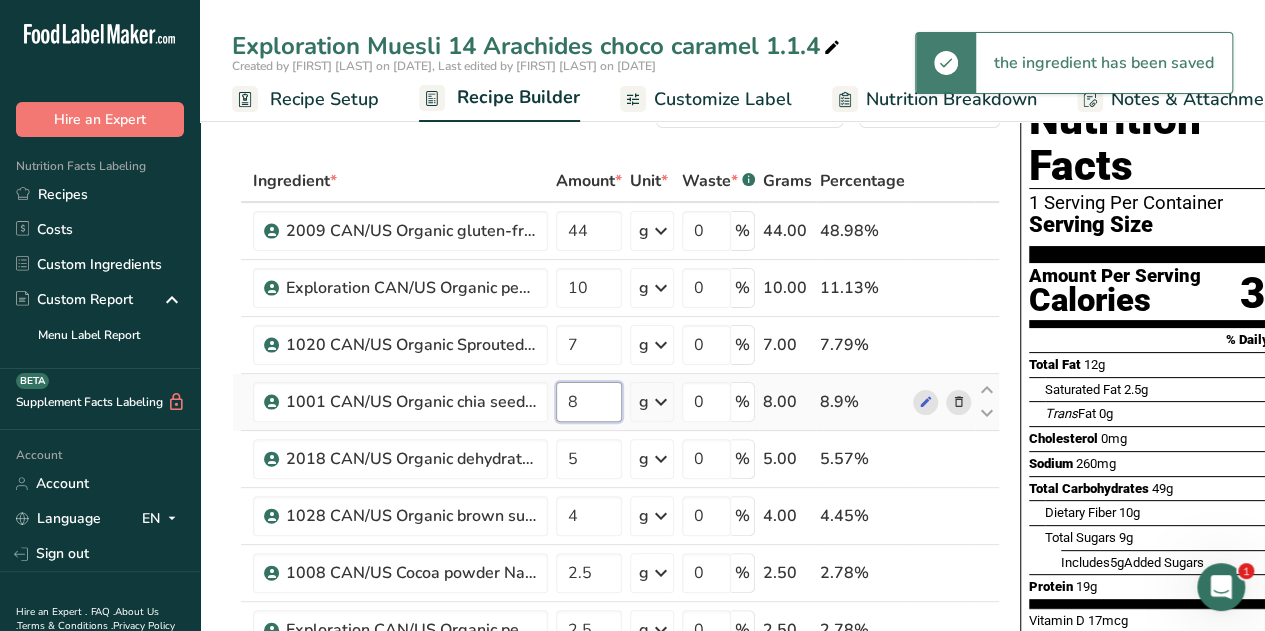 click on "8" at bounding box center [589, 402] 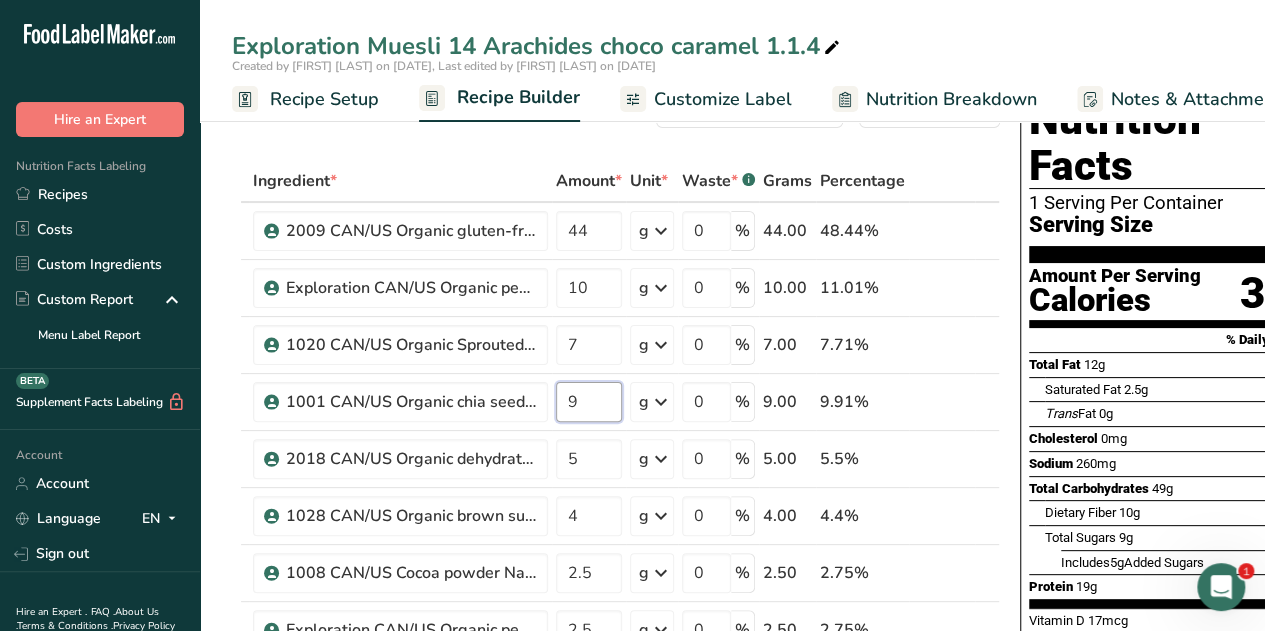 type on "9" 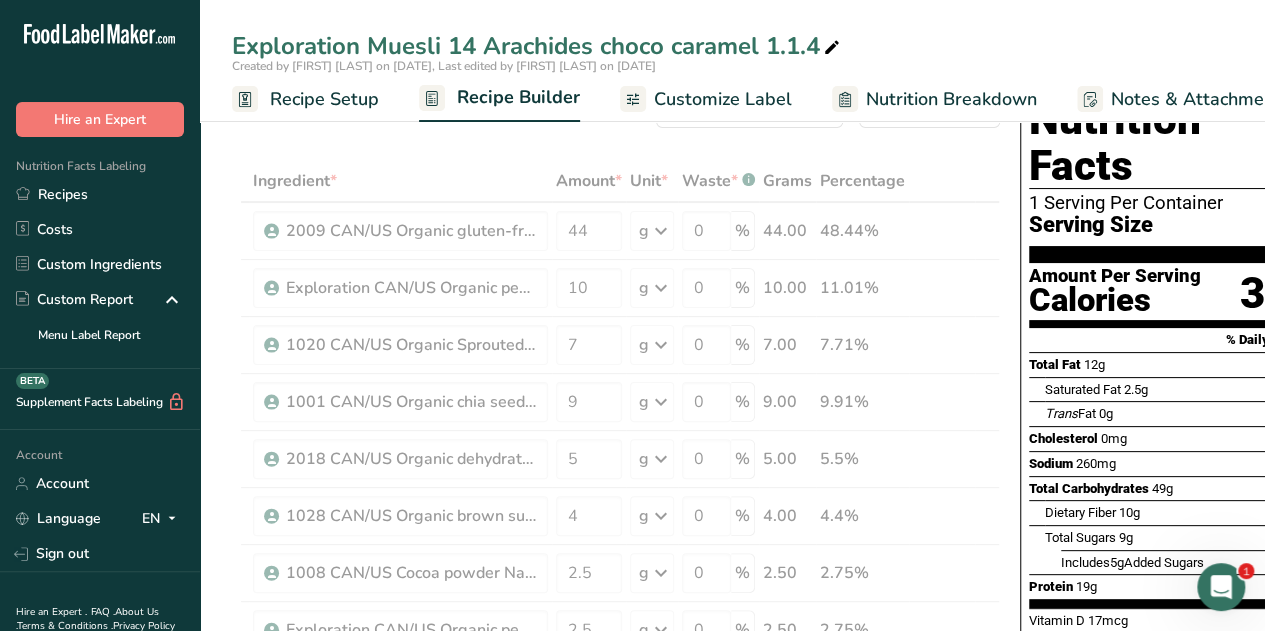 click on "Ingredient *
Amount *
Unit *
Waste *   .a-a{fill:#347362;}.b-a{fill:#fff;}          Grams
Percentage
2009 CAN/US Organic gluten-free rolled oats Tootsi + FCEN
44
g
Weight Units
g
kg
mg
See more
Volume Units
l
mL
fl oz
See more
0
%
44.00
48.44%
Exploration CAN/US Organic peanuts Tootsi
10
g
Weight Units
g
kg
mg
See more
Volume Units
l
mL
fl oz
See more
0
%
10.00
11.01%
7" at bounding box center (616, 728) 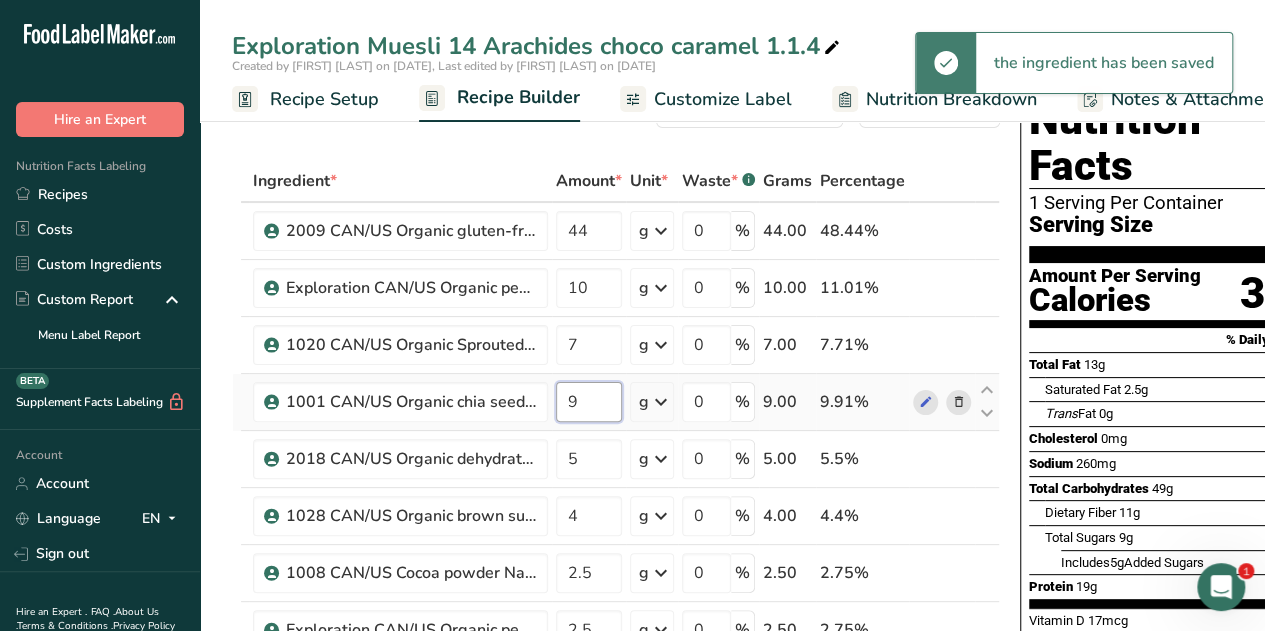 click on "9" at bounding box center (589, 402) 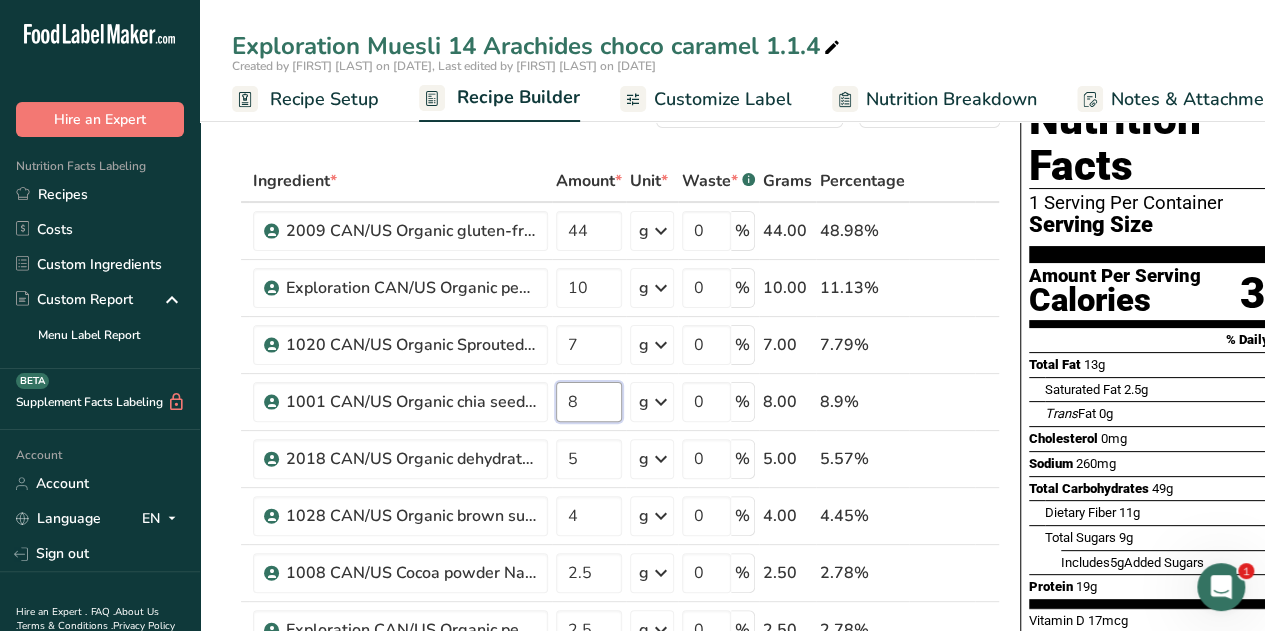 type on "8" 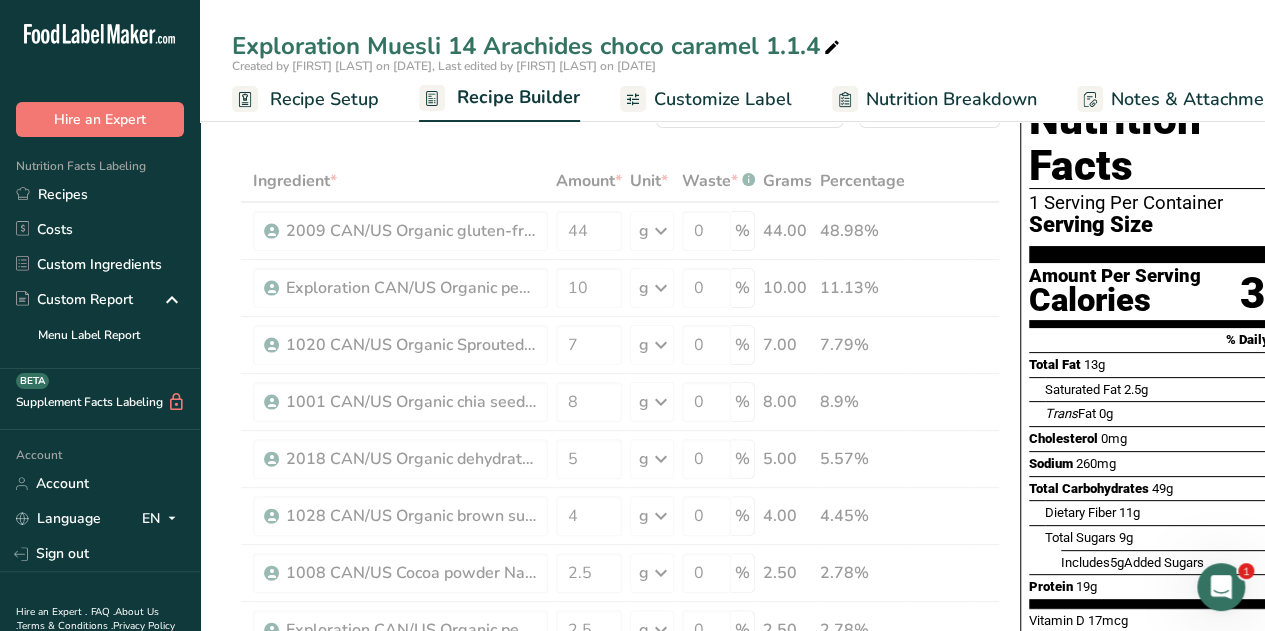 click on "Add Ingredients
Manage Recipe         Delete Recipe           Duplicate Recipe             Scale Recipe             Save as Sub-Recipe   .a-a{fill:#347362;}.b-a{fill:#fff;}                               Nutrition Breakdown                 Recipe Card
NEW
Amino Acids Pattern Report           Activity History
Download
Choose your preferred label style
Standard FDA label
Standard FDA label
The most common format for nutrition facts labels in compliance with the FDA's typeface, style and requirements
Tabular FDA label
A label format compliant with the FDA regulations presented in a tabular (horizontal) display.
Linear FDA label
A simple linear display for small sized packages.
Simplified FDA label" at bounding box center (622, 1078) 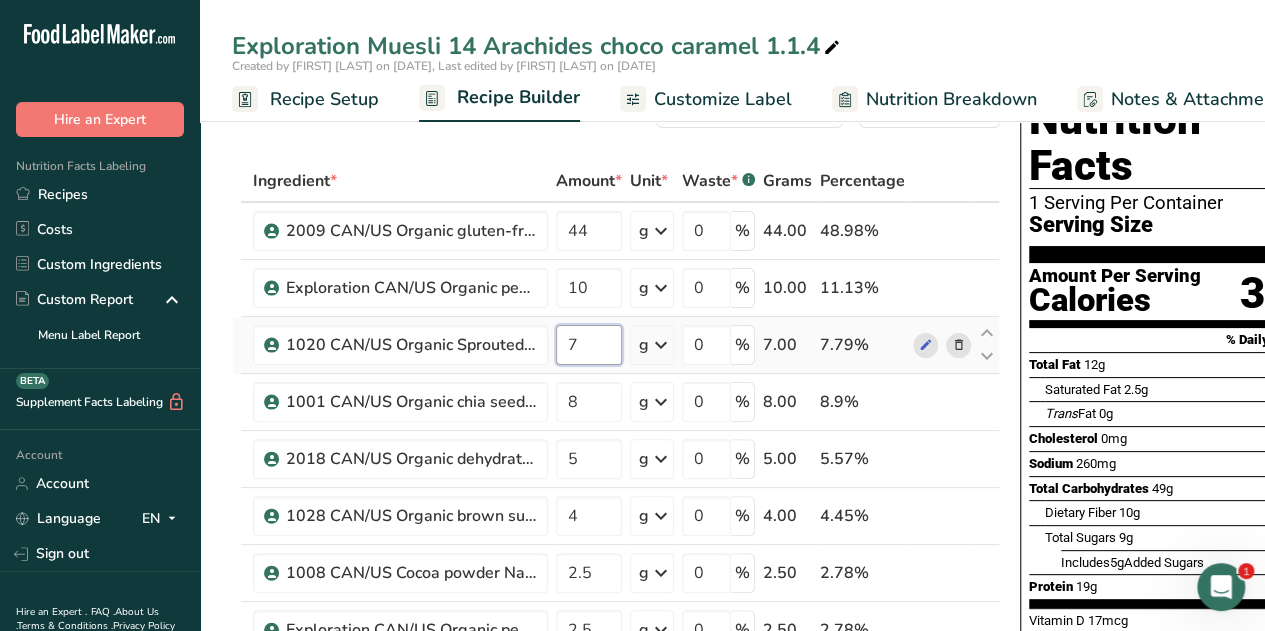 click on "7" at bounding box center [589, 345] 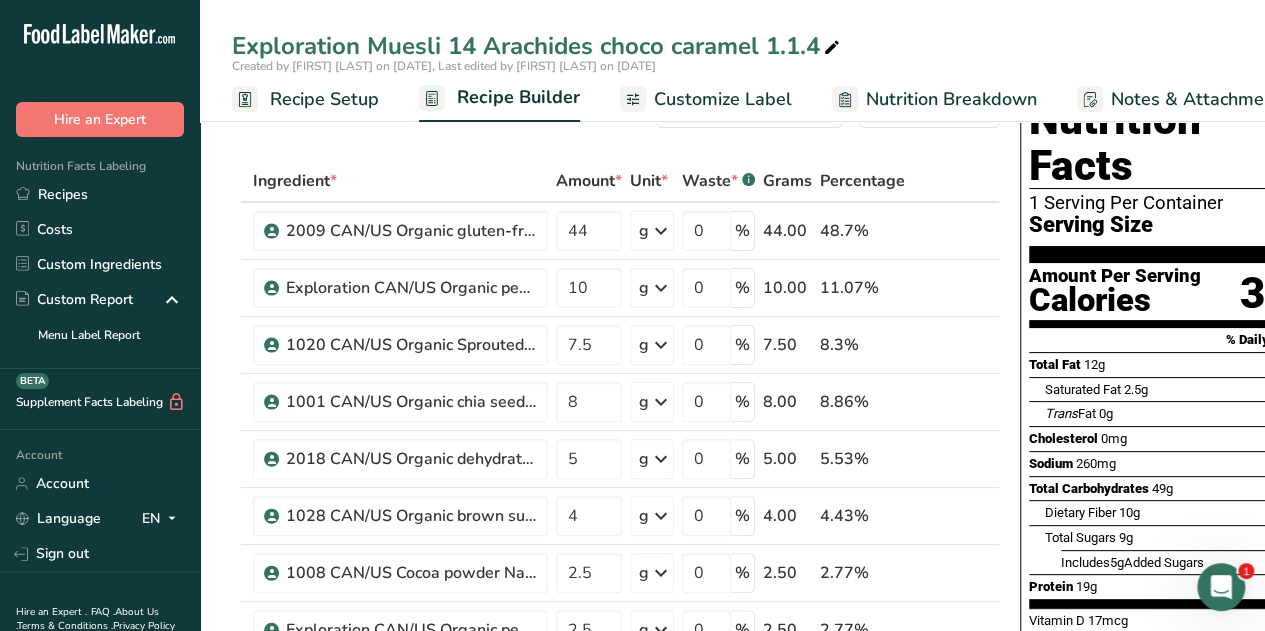 click on "Add Ingredients
Manage Recipe         Delete Recipe           Duplicate Recipe             Scale Recipe             Save as Sub-Recipe   .a-a{fill:#347362;}.b-a{fill:#fff;}                               Nutrition Breakdown                 Recipe Card
NEW
Amino Acids Pattern Report           Activity History
Download
Choose your preferred label style
Standard FDA label
Standard FDA label
The most common format for nutrition facts labels in compliance with the FDA's typeface, style and requirements
Tabular FDA label
A label format compliant with the FDA regulations presented in a tabular (horizontal) display.
Linear FDA label
A simple linear display for small sized packages.
Simplified FDA label" at bounding box center [622, 1078] 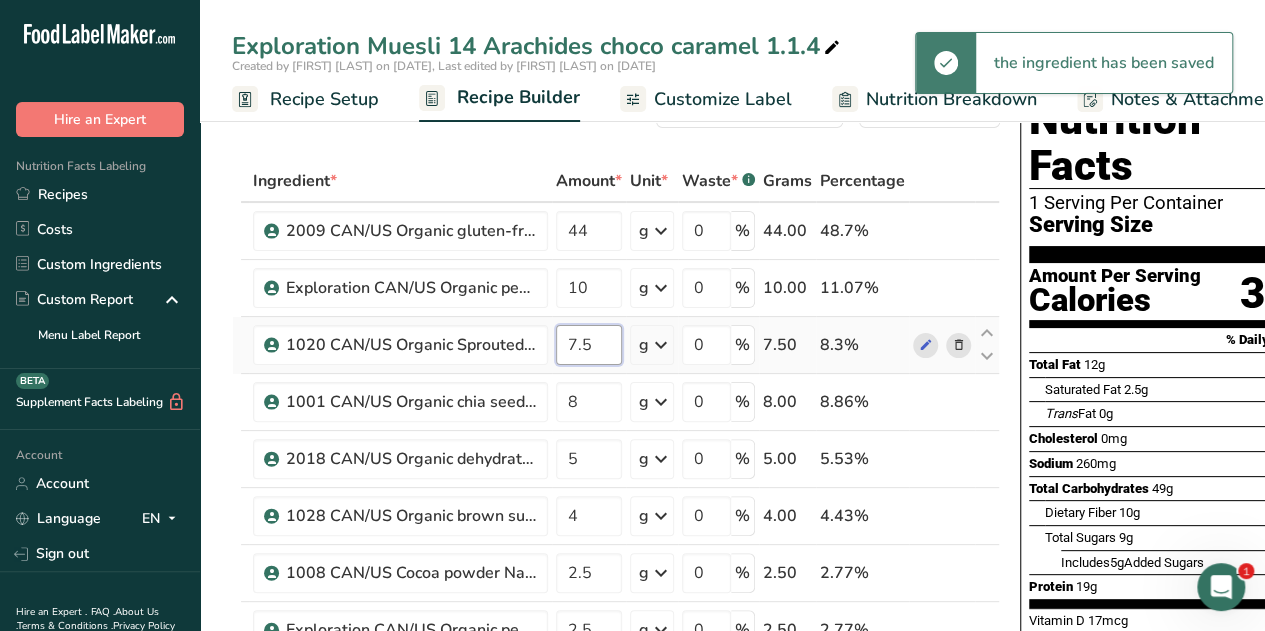 click on "7.5" at bounding box center [589, 345] 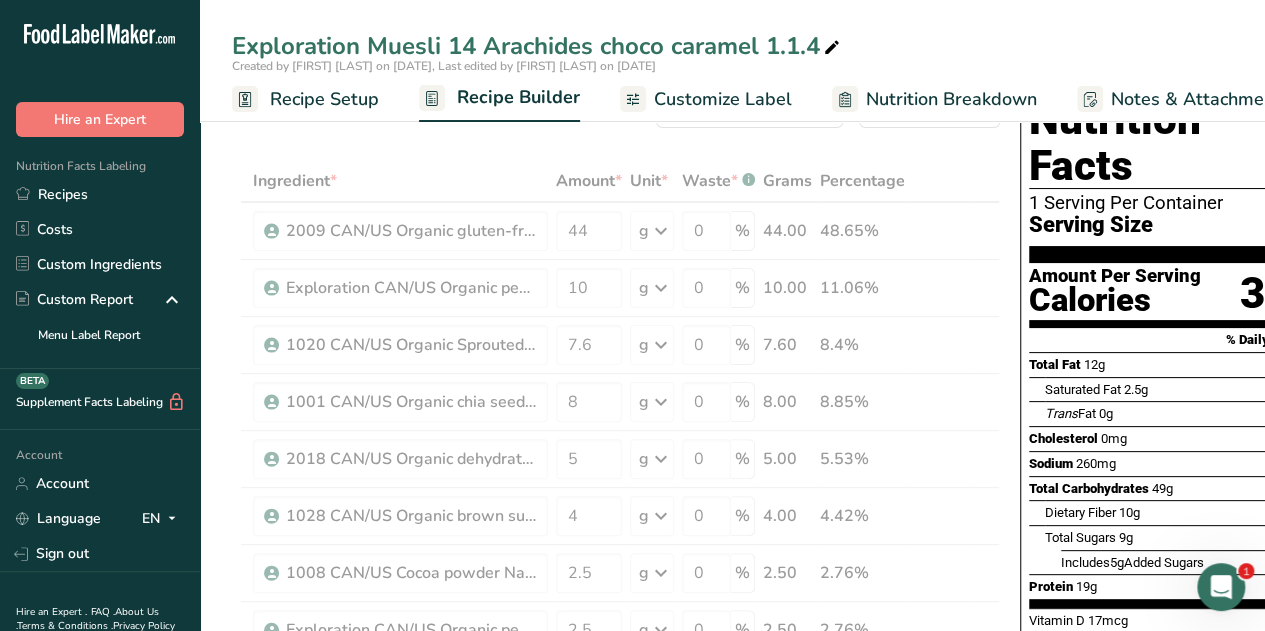 click on "Ingredient *
Amount *
Unit *
Waste *   .a-a{fill:#347362;}.b-a{fill:#fff;}          Grams
Percentage
2009 CAN/US Organic gluten-free rolled oats Tootsi + FCEN
44
g
Weight Units
g
kg
mg
See more
Volume Units
l
mL
fl oz
See more
0
%
44.00
48.65%
Exploration CAN/US Organic peanuts Tootsi
10
g
Weight Units
g
kg
mg
See more
Volume Units
l
mL
fl oz
See more
0
%
10.00
11.06%
7.6" at bounding box center (616, 728) 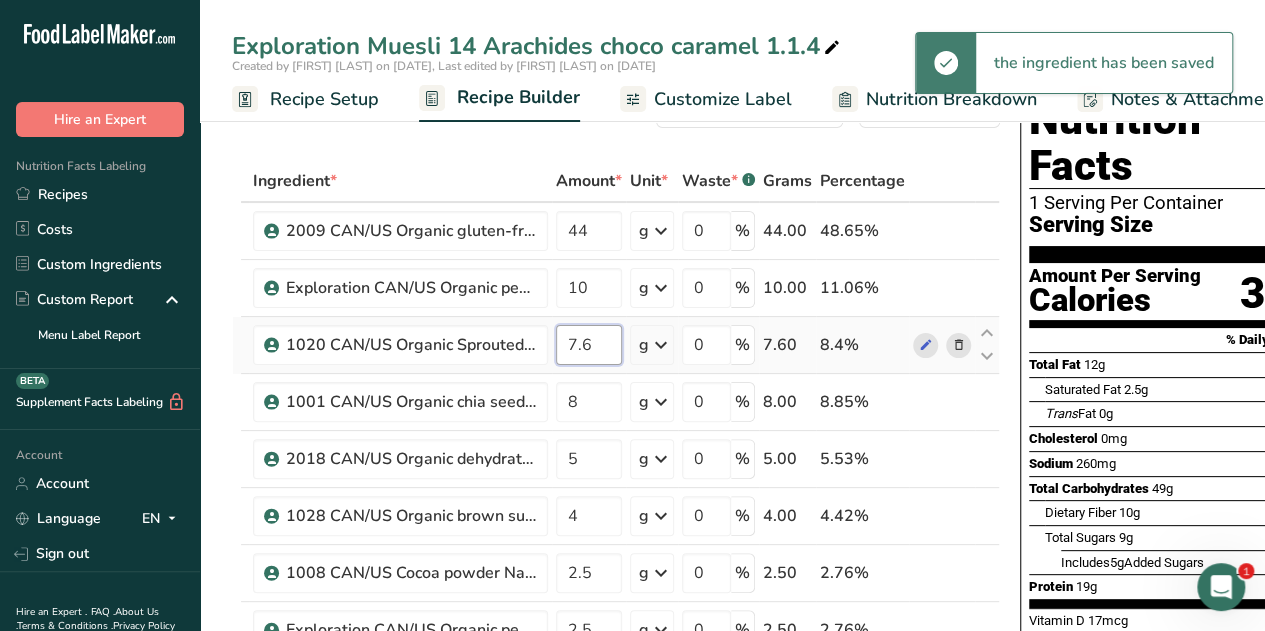 click on "7.6" at bounding box center (589, 345) 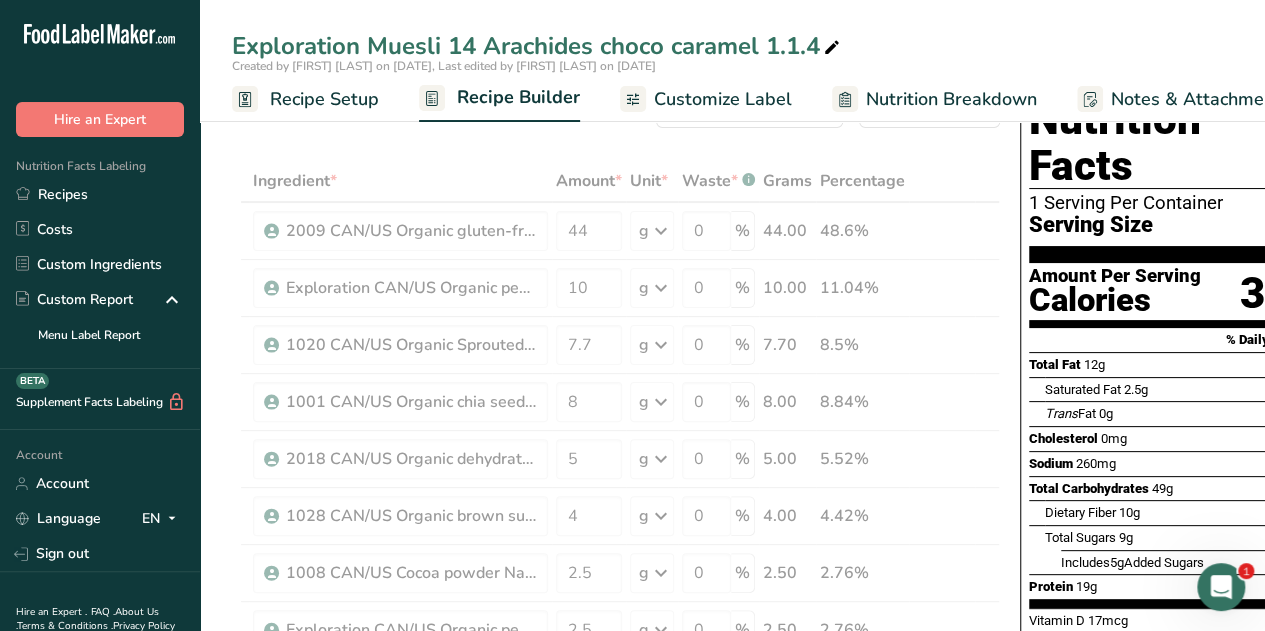 click on "Ingredient *
Amount *
Unit *
Waste *   .a-a{fill:#347362;}.b-a{fill:#fff;}          Grams
Percentage
2009 CAN/US Organic gluten-free rolled oats Tootsi + FCEN
44
g
Weight Units
g
kg
mg
See more
Volume Units
l
mL
fl oz
See more
0
%
44.00
48.6%
Exploration CAN/US Organic peanuts Tootsi
10
g
Weight Units
g
kg
mg
See more
Volume Units
l
mL
fl oz
See more
0
%
10.00
11.04%
7.7" at bounding box center (616, 728) 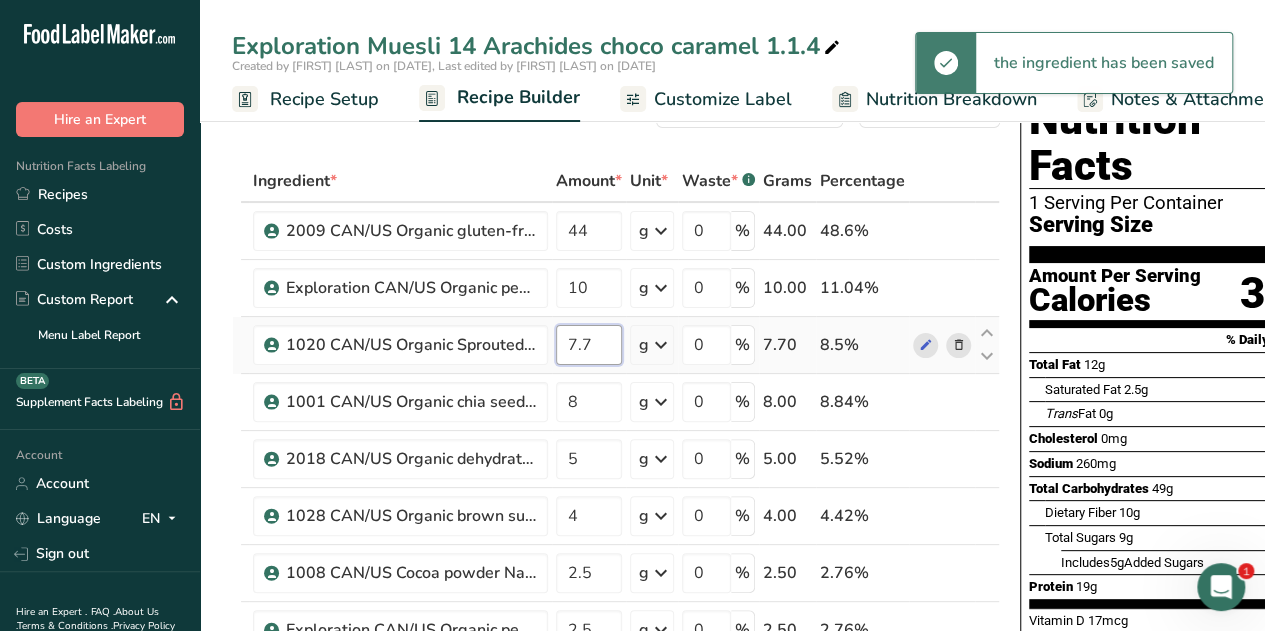 click on "7.7" at bounding box center (589, 345) 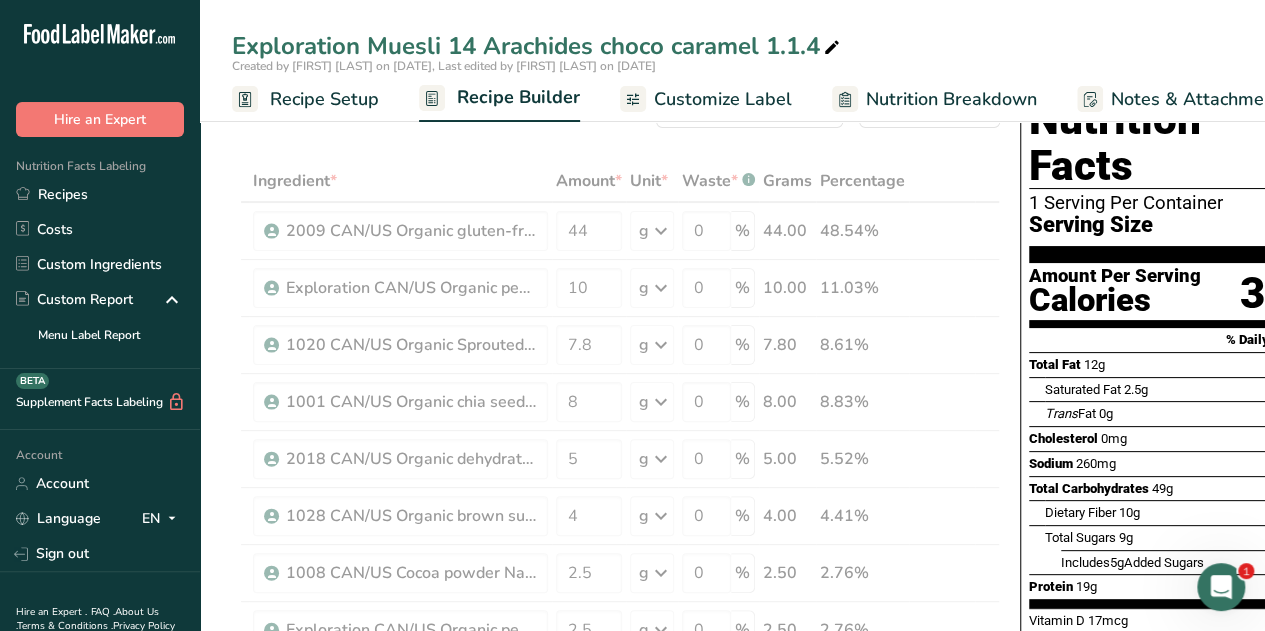 click on "Add Ingredients
Manage Recipe         Delete Recipe           Duplicate Recipe             Scale Recipe             Save as Sub-Recipe   .a-a{fill:#347362;}.b-a{fill:#fff;}                               Nutrition Breakdown                 Recipe Card
NEW
Amino Acids Pattern Report           Activity History
Download
Choose your preferred label style
Standard FDA label
Standard FDA label
The most common format for nutrition facts labels in compliance with the FDA's typeface, style and requirements
Tabular FDA label
A label format compliant with the FDA regulations presented in a tabular (horizontal) display.
Linear FDA label
A simple linear display for small sized packages.
Simplified FDA label" at bounding box center [622, 1078] 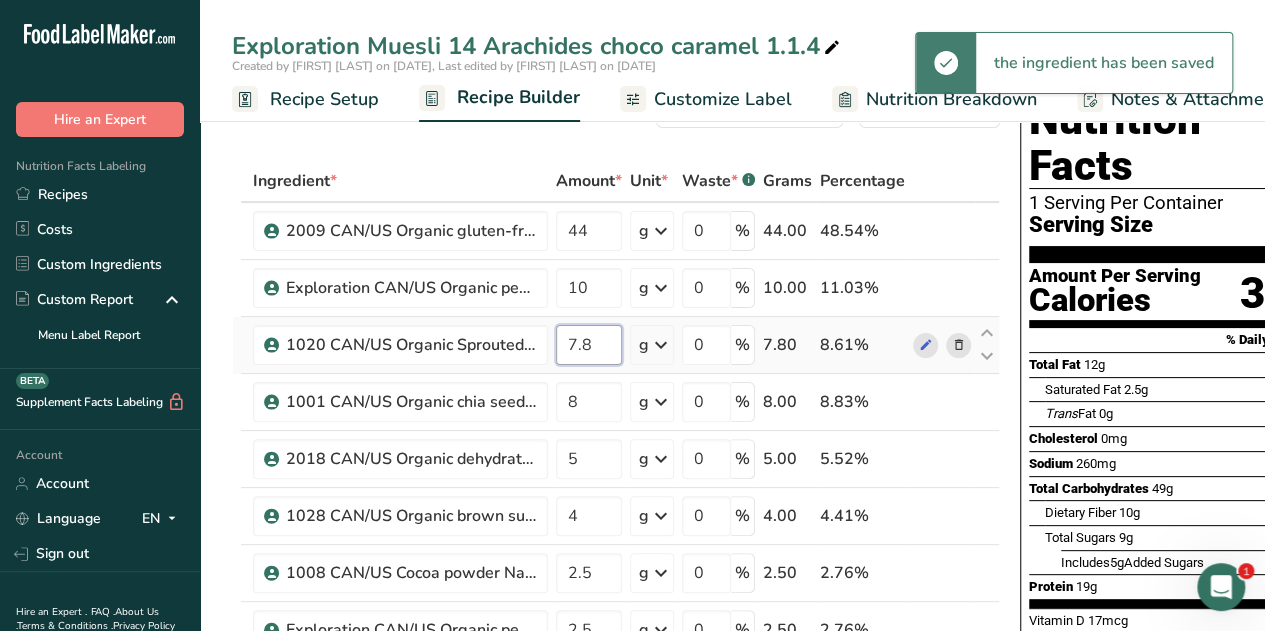 click on "7.8" at bounding box center [589, 345] 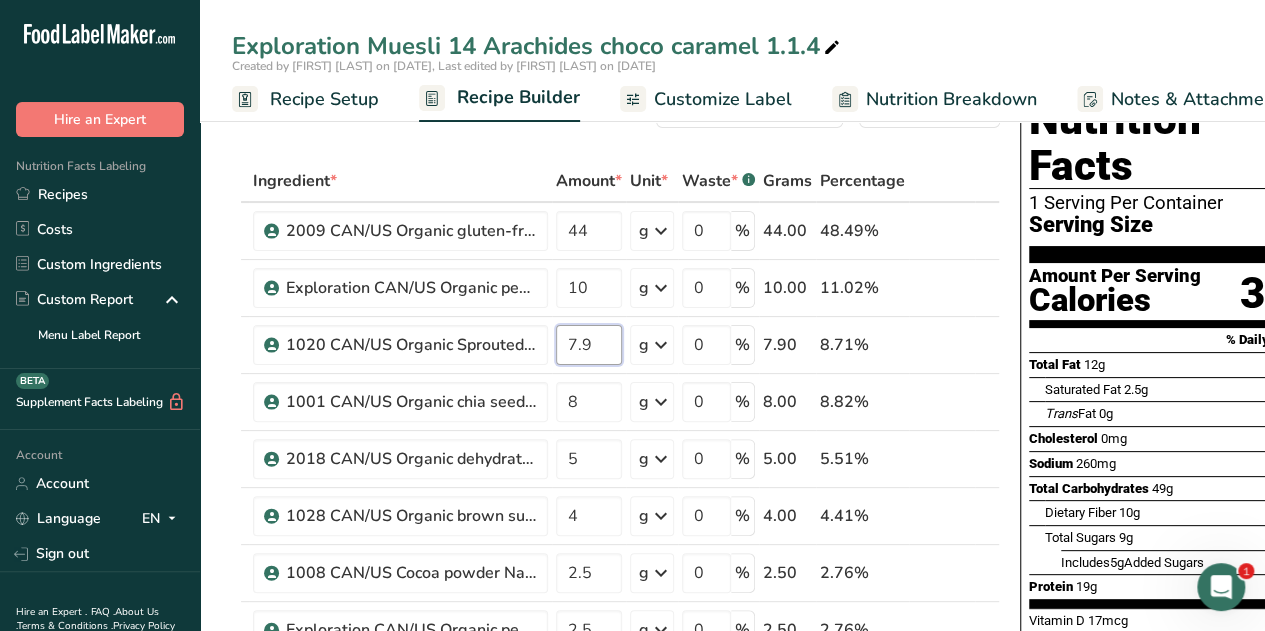 type on "7.9" 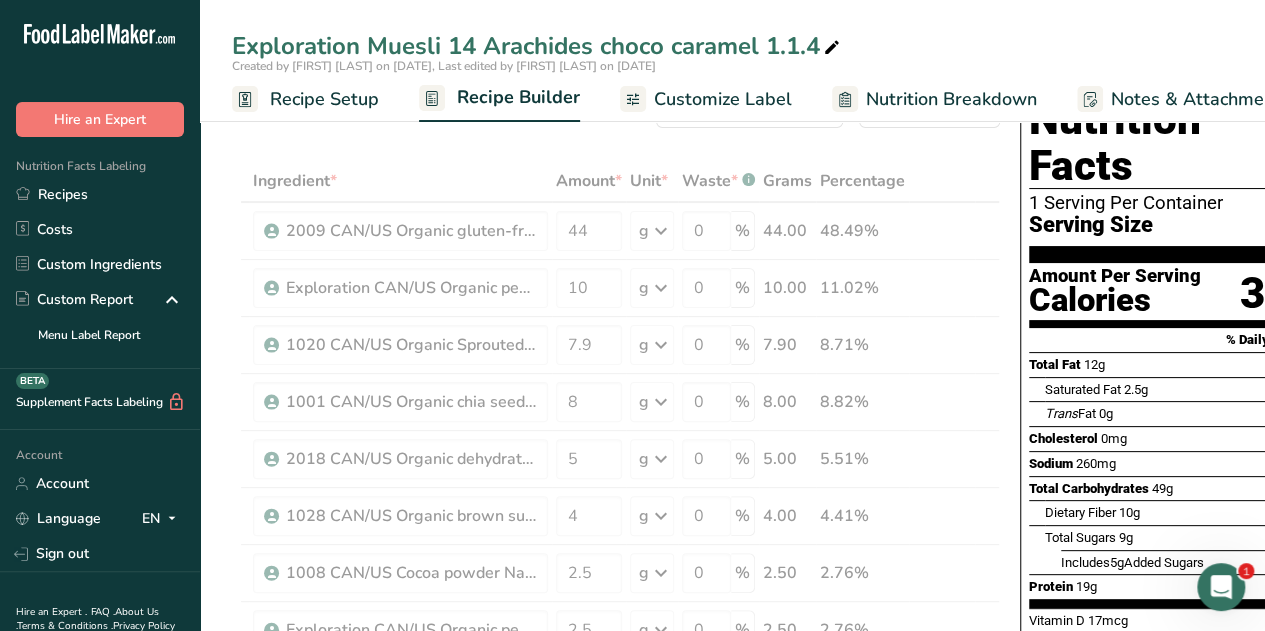 click on "Add Ingredients
Manage Recipe         Delete Recipe           Duplicate Recipe             Scale Recipe             Save as Sub-Recipe   .a-a{fill:#347362;}.b-a{fill:#fff;}                               Nutrition Breakdown                 Recipe Card
NEW
Amino Acids Pattern Report           Activity History
Download
Choose your preferred label style
Standard FDA label
Standard FDA label
The most common format for nutrition facts labels in compliance with the FDA's typeface, style and requirements
Tabular FDA label
A label format compliant with the FDA regulations presented in a tabular (horizontal) display.
Linear FDA label
A simple linear display for small sized packages.
Simplified FDA label" at bounding box center (622, 1078) 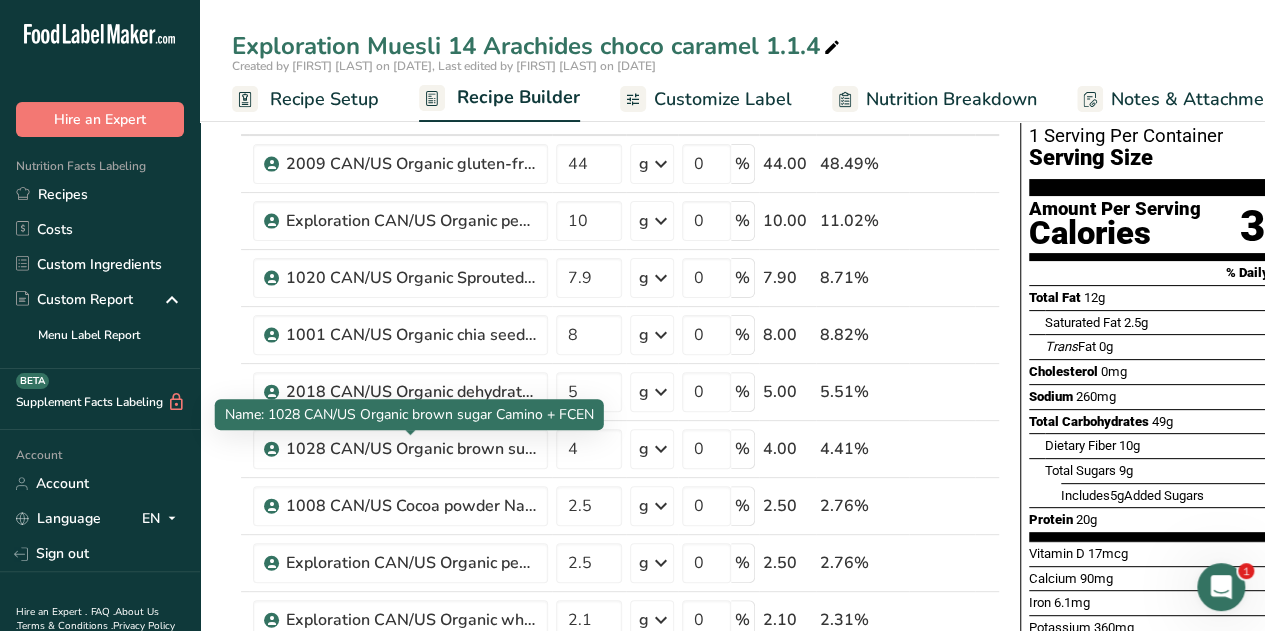 scroll, scrollTop: 0, scrollLeft: 0, axis: both 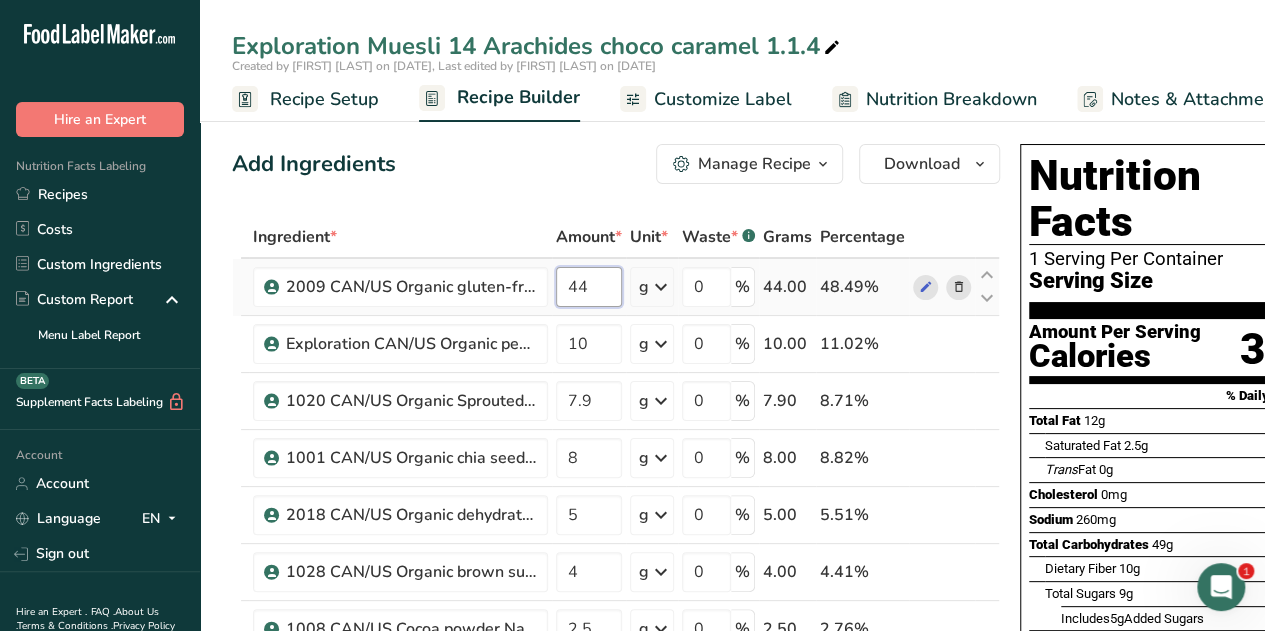 click on "44" at bounding box center [589, 287] 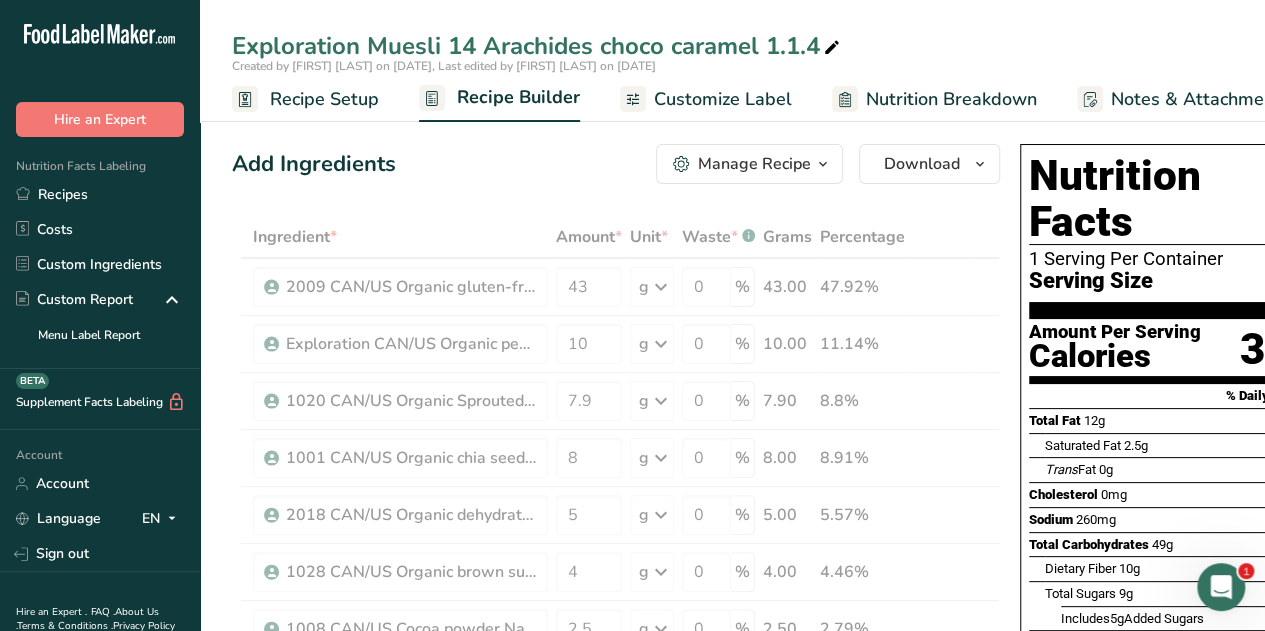 click on "Add Ingredients
Manage Recipe         Delete Recipe           Duplicate Recipe             Scale Recipe             Save as Sub-Recipe   .a-a{fill:#347362;}.b-a{fill:#fff;}                               Nutrition Breakdown                 Recipe Card
NEW
Amino Acids Pattern Report           Activity History
Download
Choose your preferred label style
Standard FDA label
Standard FDA label
The most common format for nutrition facts labels in compliance with the FDA's typeface, style and requirements
Tabular FDA label
A label format compliant with the FDA regulations presented in a tabular (horizontal) display.
Linear FDA label
A simple linear display for small sized packages.
Simplified FDA label" at bounding box center (622, 1134) 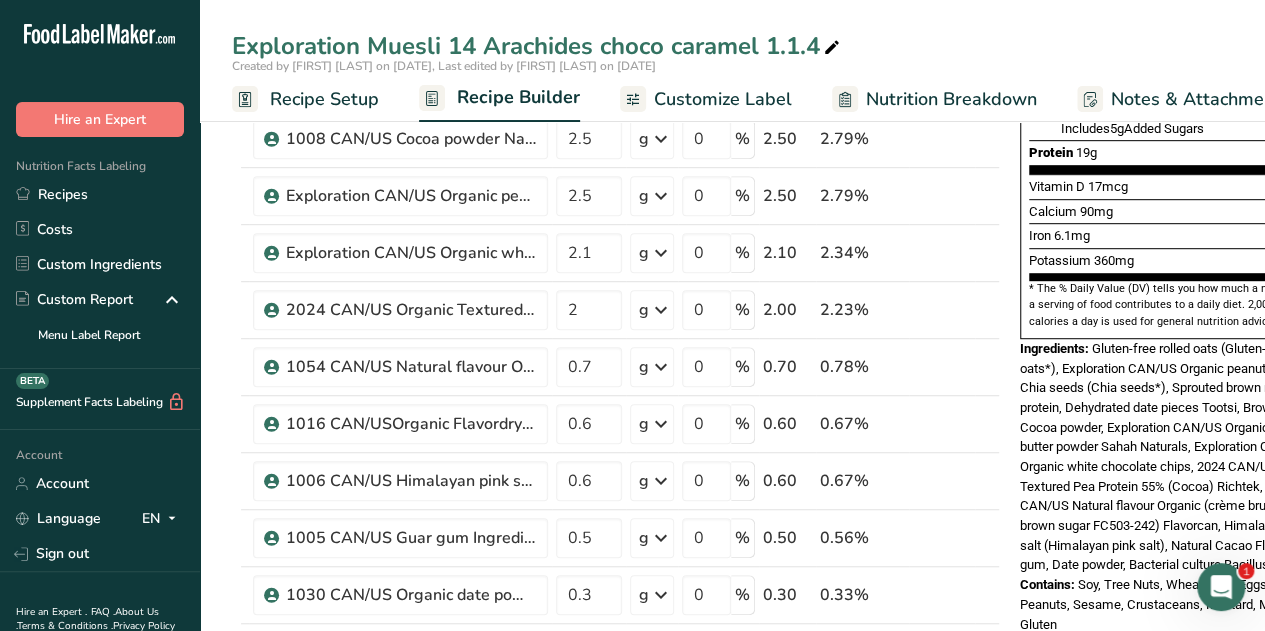 scroll, scrollTop: 0, scrollLeft: 0, axis: both 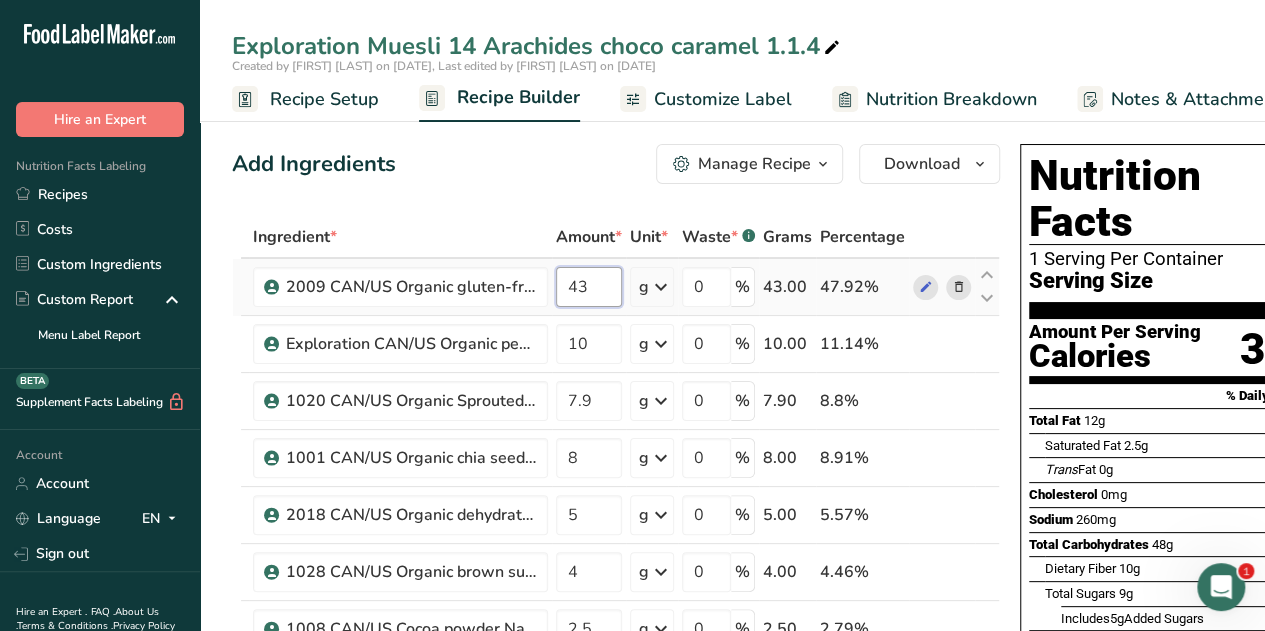 click on "43" at bounding box center (589, 287) 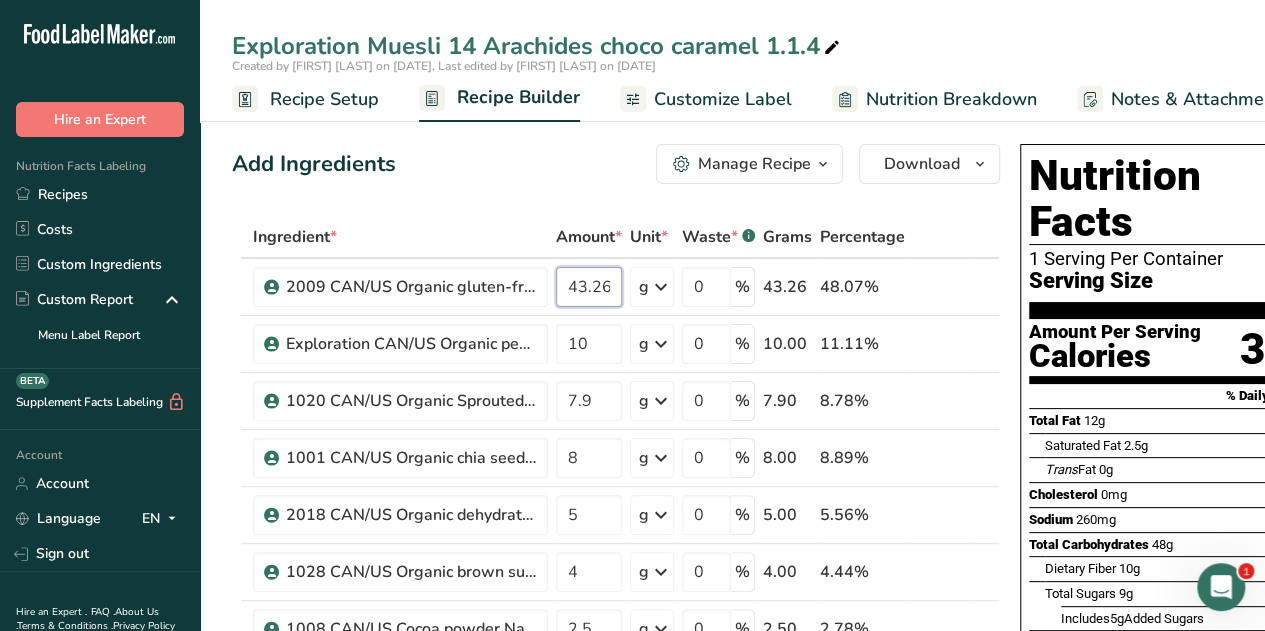 type on "43.26" 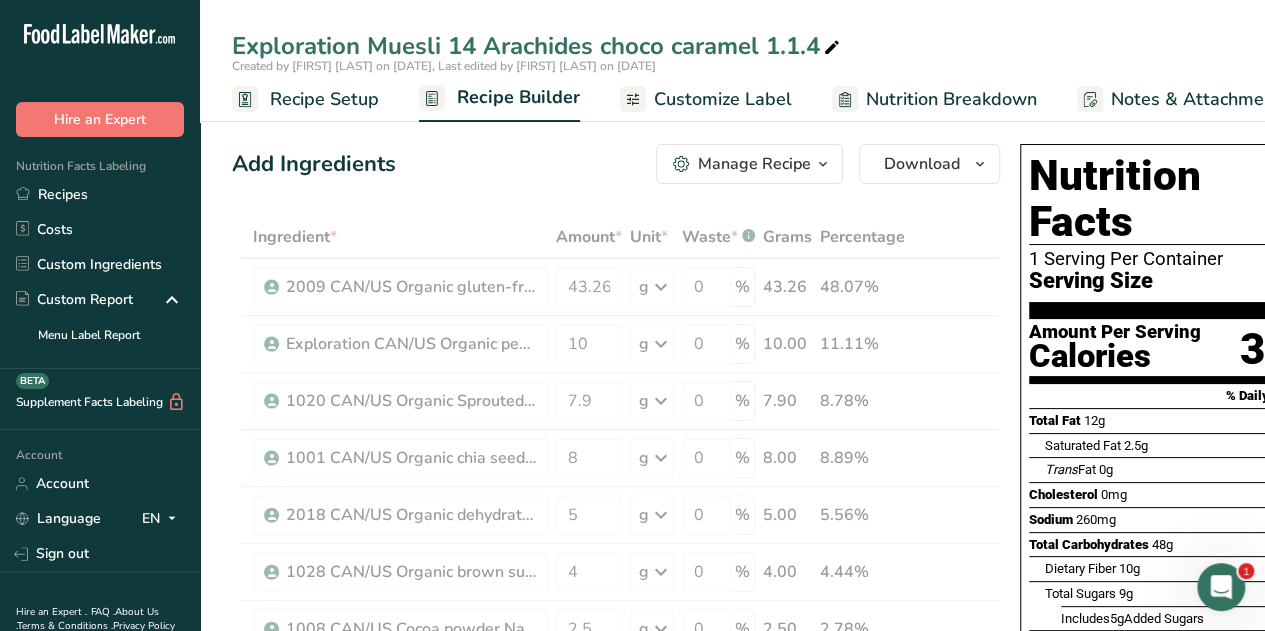 click on "Add Ingredients
Manage Recipe         Delete Recipe           Duplicate Recipe             Scale Recipe             Save as Sub-Recipe   .a-a{fill:#347362;}.b-a{fill:#fff;}                               Nutrition Breakdown                 Recipe Card
NEW
Amino Acids Pattern Report           Activity History
Download
Choose your preferred label style
Standard FDA label
Standard FDA label
The most common format for nutrition facts labels in compliance with the FDA's typeface, style and requirements
Tabular FDA label
A label format compliant with the FDA regulations presented in a tabular (horizontal) display.
Linear FDA label
A simple linear display for small sized packages.
Simplified FDA label" at bounding box center (622, 1134) 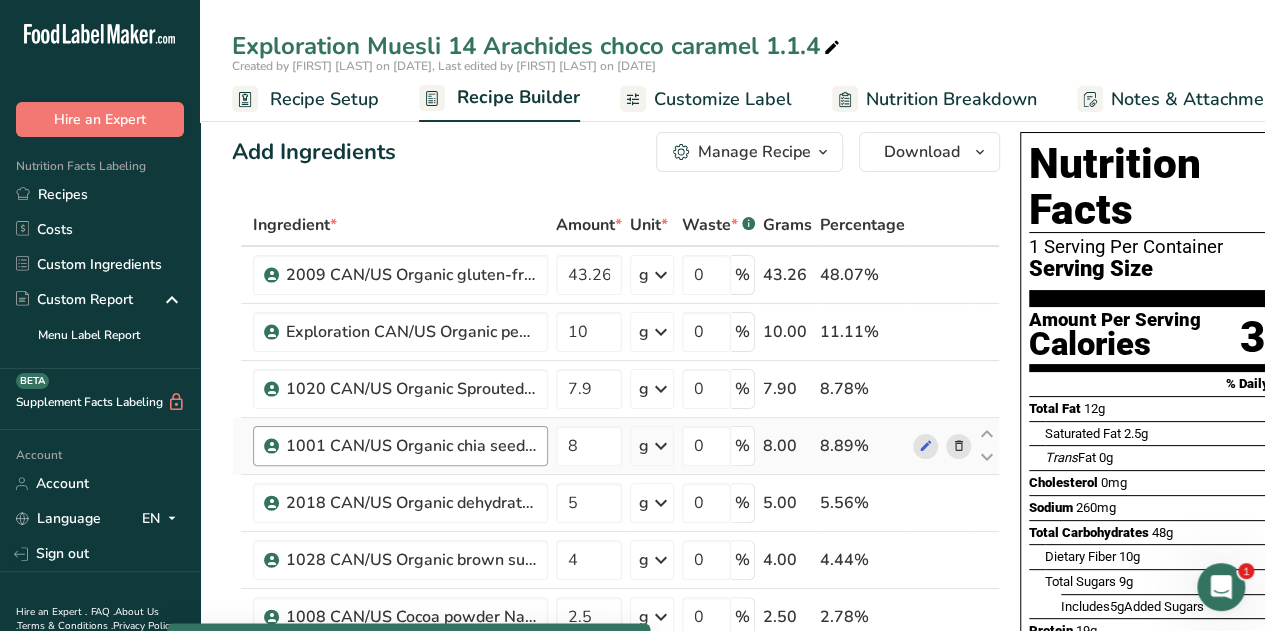 scroll, scrollTop: 0, scrollLeft: 0, axis: both 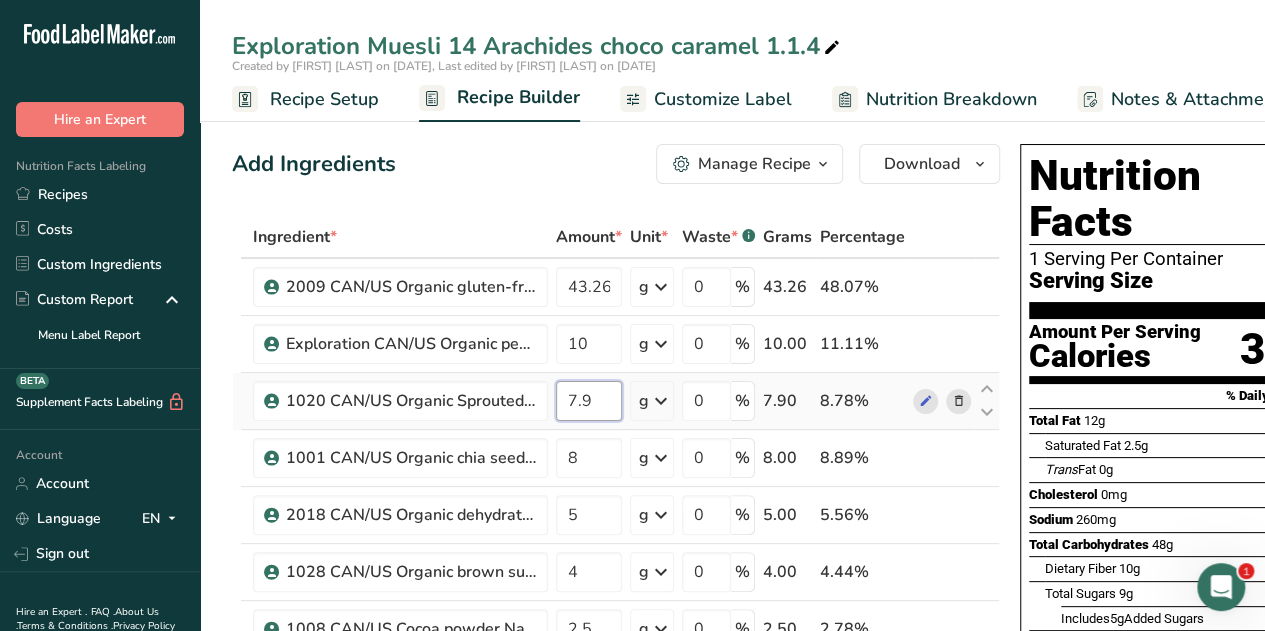 click on "7.9" at bounding box center [589, 401] 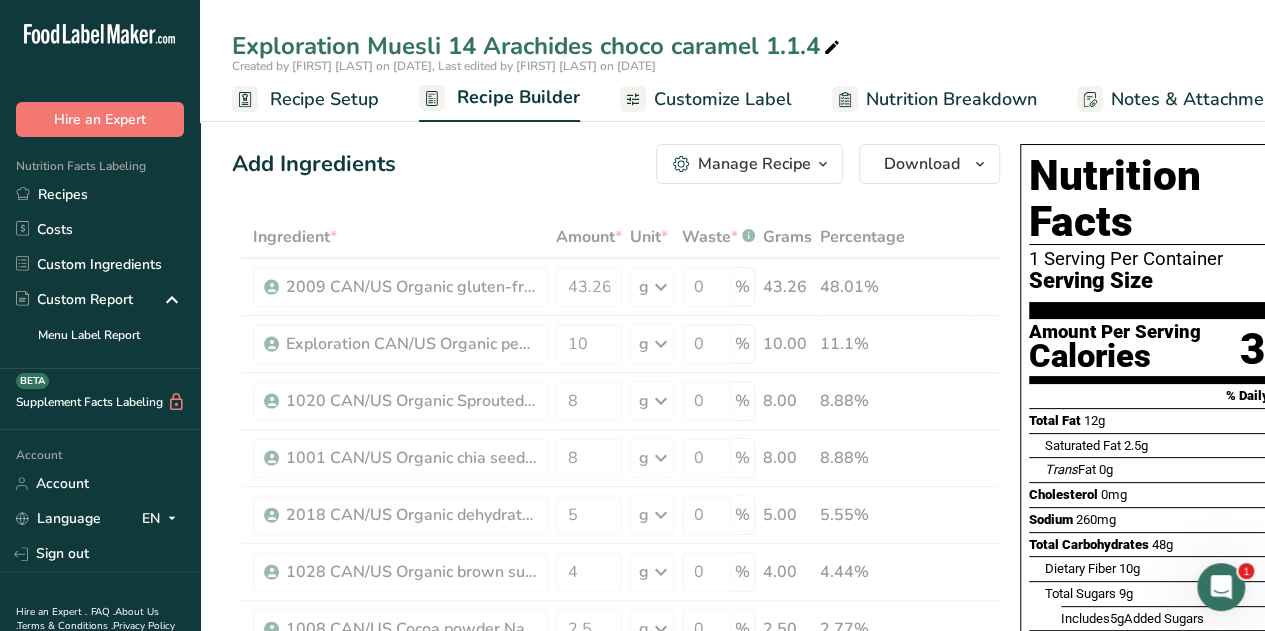 click on "Add Ingredients
Manage Recipe         Delete Recipe           Duplicate Recipe             Scale Recipe             Save as Sub-Recipe   .a-a{fill:#347362;}.b-a{fill:#fff;}                               Nutrition Breakdown                 Recipe Card
NEW
Amino Acids Pattern Report           Activity History
Download
Choose your preferred label style
Standard FDA label
Standard FDA label
The most common format for nutrition facts labels in compliance with the FDA's typeface, style and requirements
Tabular FDA label
A label format compliant with the FDA regulations presented in a tabular (horizontal) display.
Linear FDA label
A simple linear display for small sized packages.
Simplified FDA label" at bounding box center [616, 164] 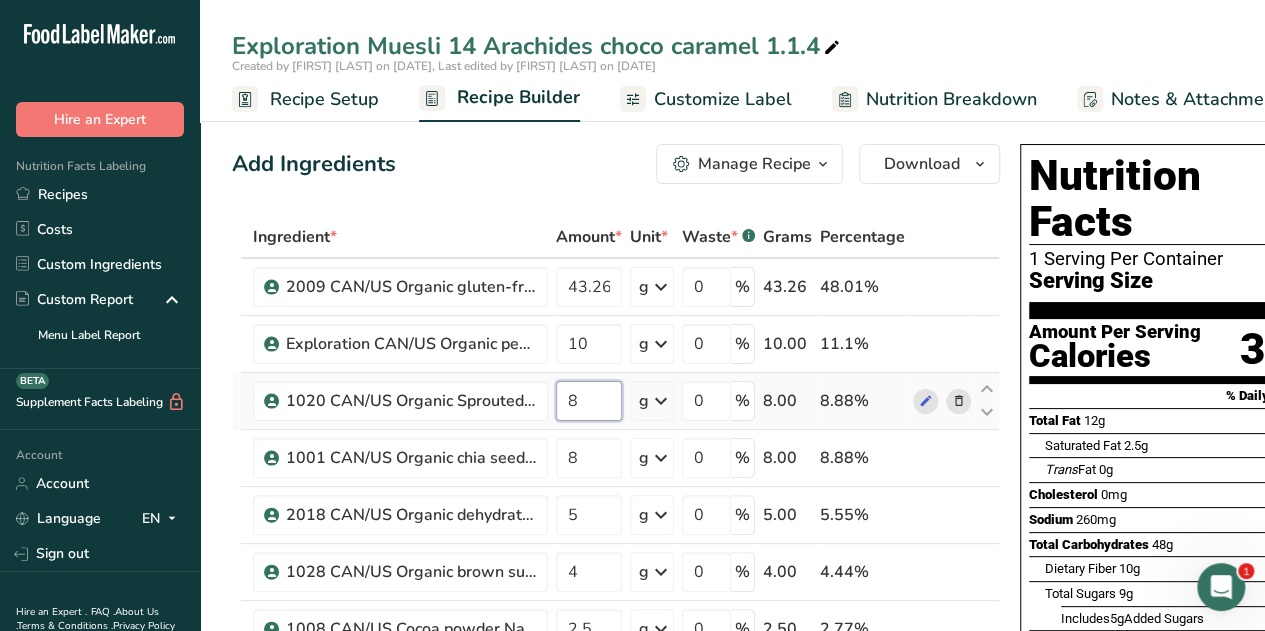 click on "8" at bounding box center (589, 401) 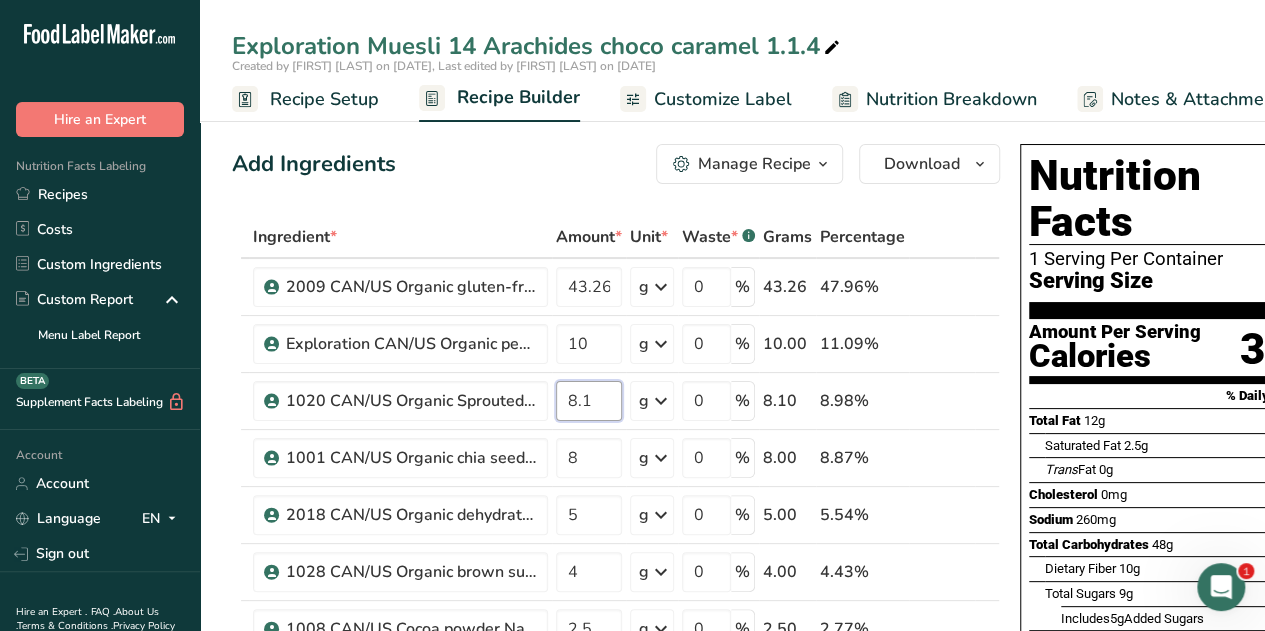 type on "8.1" 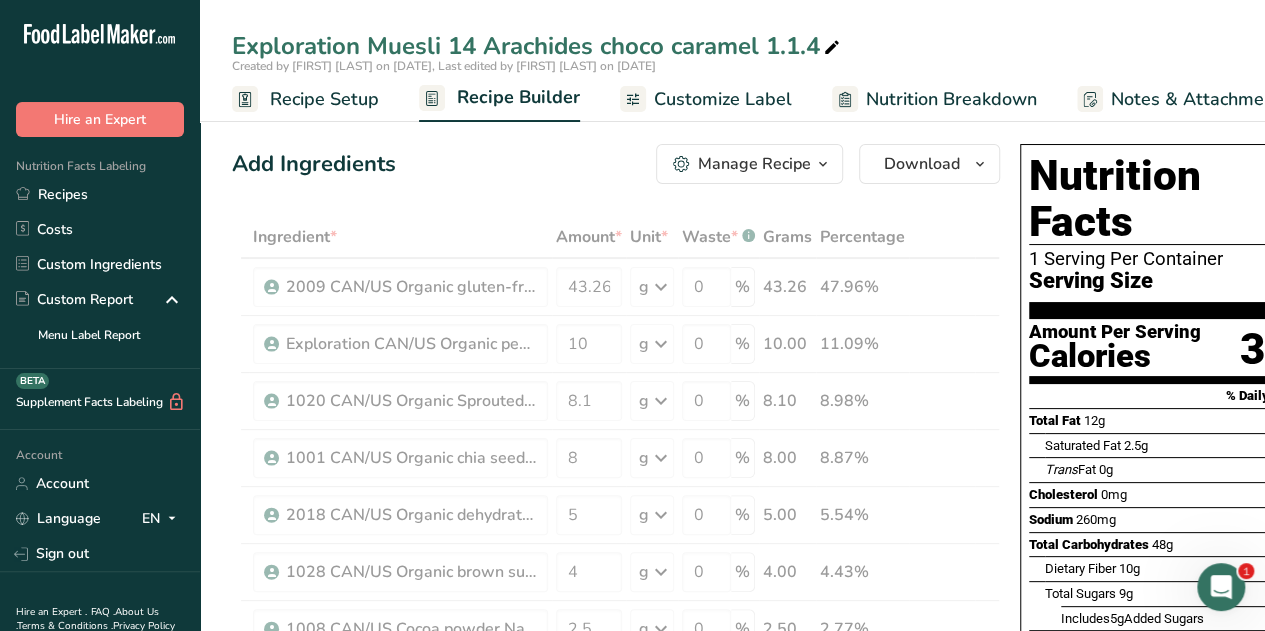 click on "Add Ingredients
Manage Recipe         Delete Recipe           Duplicate Recipe             Scale Recipe             Save as Sub-Recipe   .a-a{fill:#347362;}.b-a{fill:#fff;}                               Nutrition Breakdown                 Recipe Card
NEW
Amino Acids Pattern Report           Activity History
Download
Choose your preferred label style
Standard FDA label
Standard FDA label
The most common format for nutrition facts labels in compliance with the FDA's typeface, style and requirements
Tabular FDA label
A label format compliant with the FDA regulations presented in a tabular (horizontal) display.
Linear FDA label
A simple linear display for small sized packages.
Simplified FDA label" at bounding box center [616, 164] 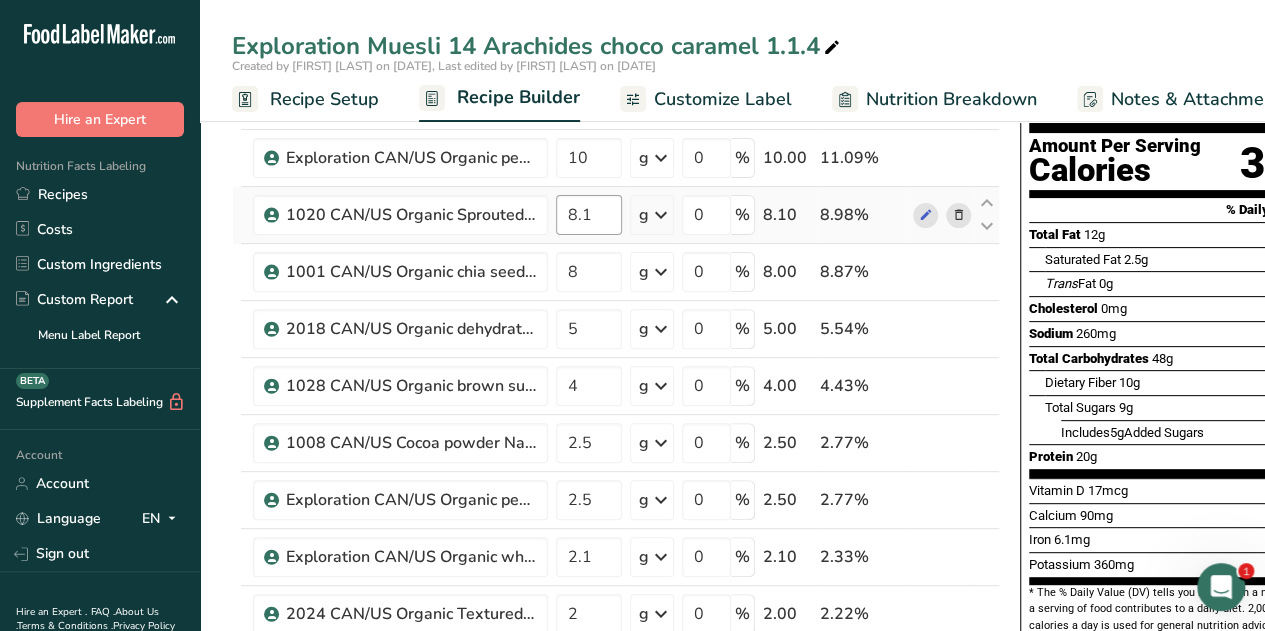 scroll, scrollTop: 0, scrollLeft: 0, axis: both 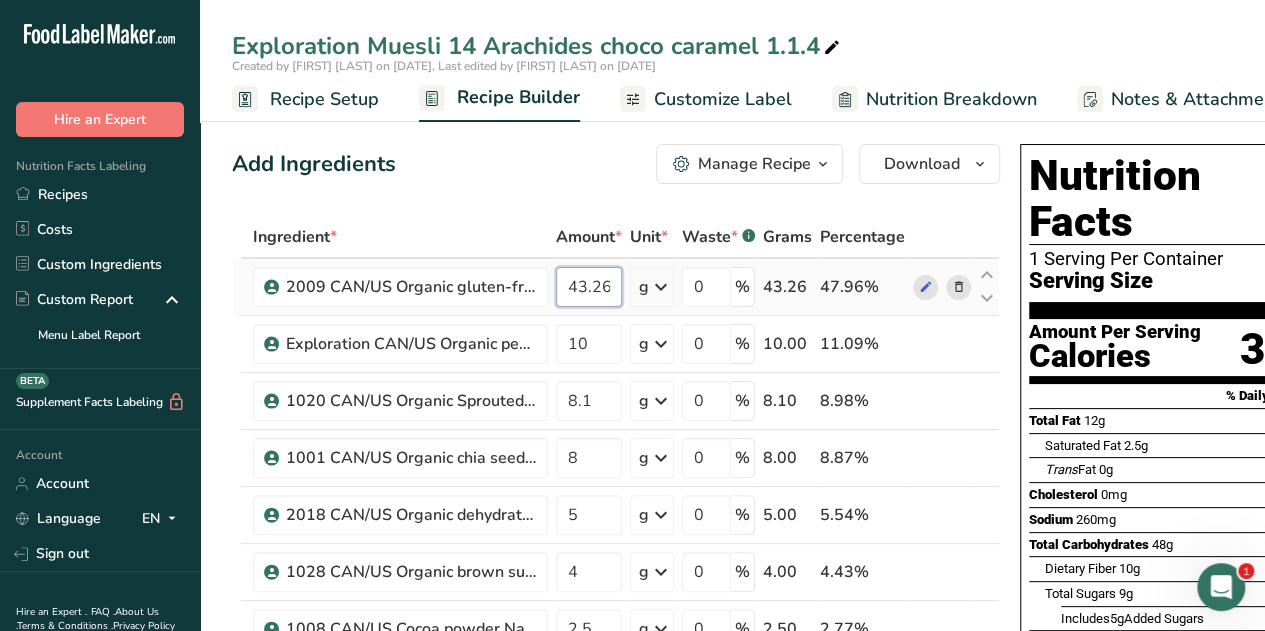 click on "43.26" at bounding box center (589, 287) 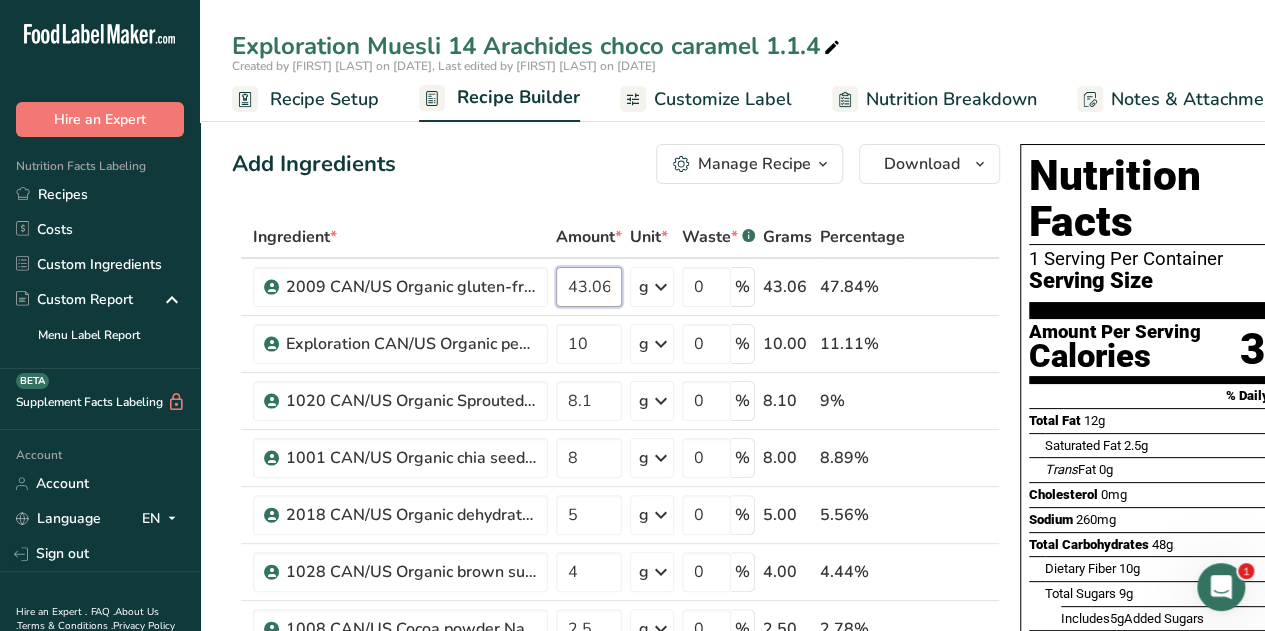 type on "43.06" 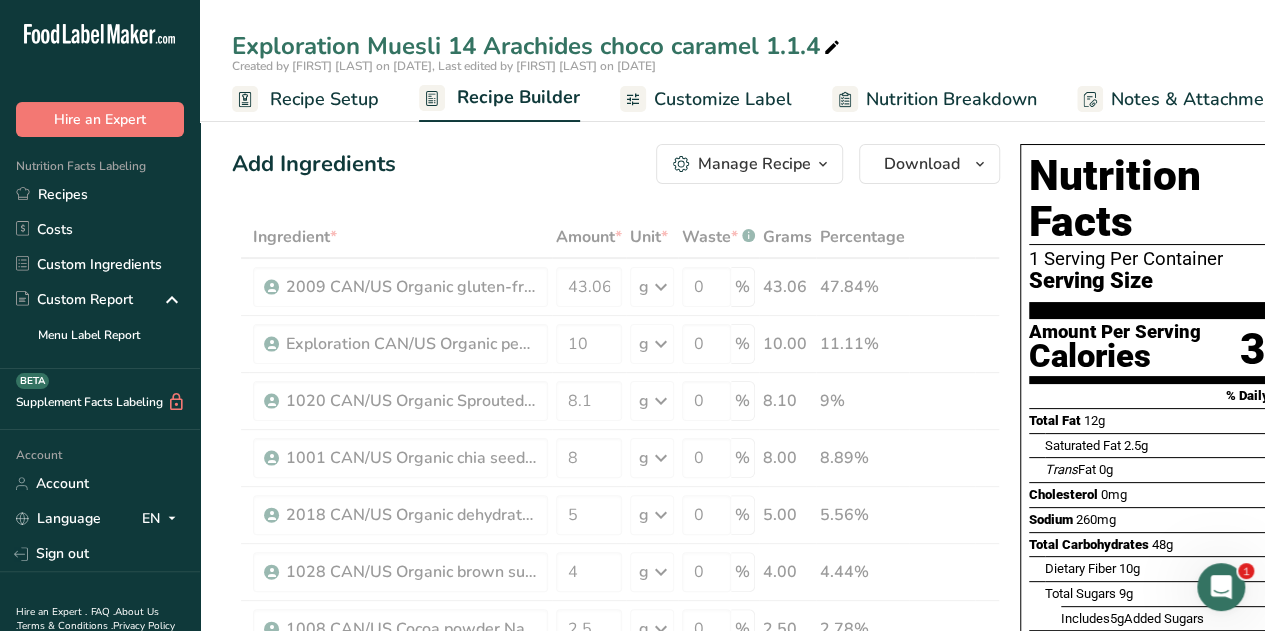 click on "Add Ingredients
Manage Recipe         Delete Recipe           Duplicate Recipe             Scale Recipe             Save as Sub-Recipe   .a-a{fill:#347362;}.b-a{fill:#fff;}                               Nutrition Breakdown                 Recipe Card
NEW
Amino Acids Pattern Report           Activity History
Download
Choose your preferred label style
Standard FDA label
Standard FDA label
The most common format for nutrition facts labels in compliance with the FDA's typeface, style and requirements
Tabular FDA label
A label format compliant with the FDA regulations presented in a tabular (horizontal) display.
Linear FDA label
A simple linear display for small sized packages.
Simplified FDA label" at bounding box center (622, 1134) 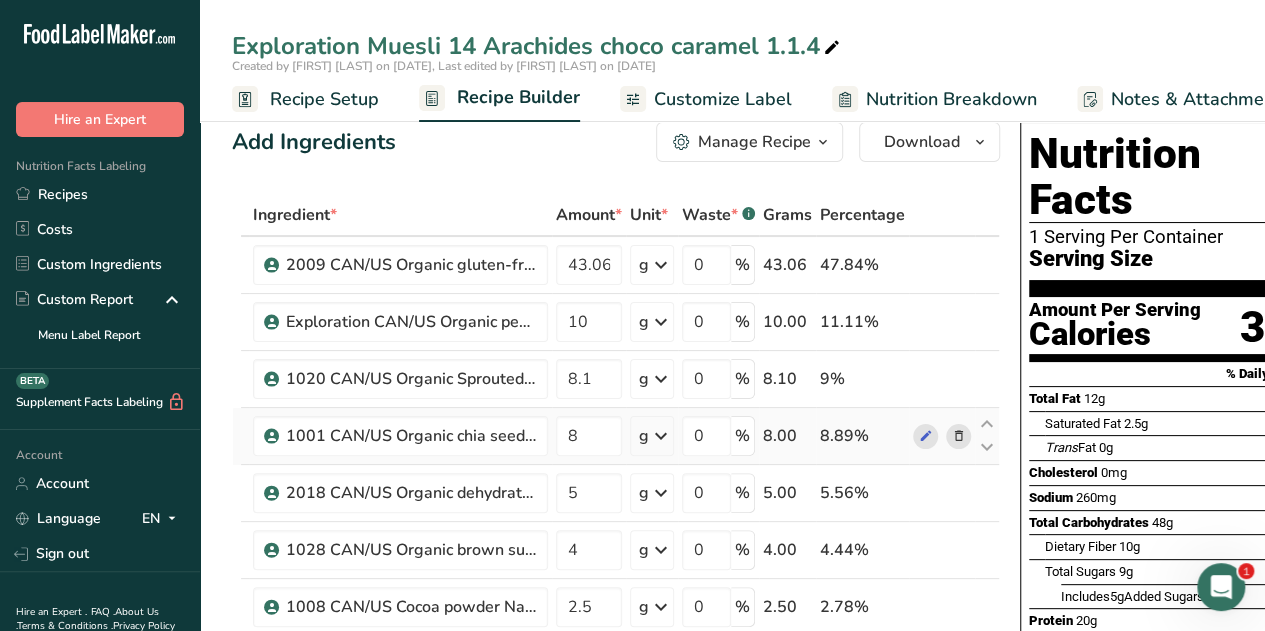 scroll, scrollTop: 0, scrollLeft: 0, axis: both 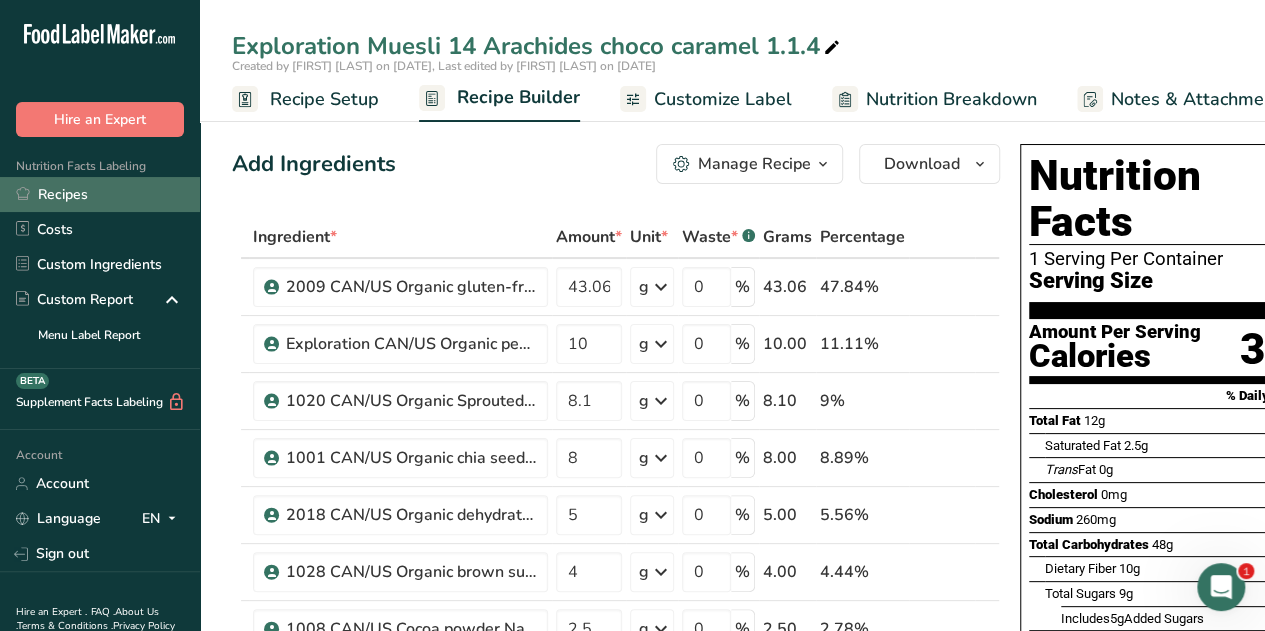 click on "Recipes" at bounding box center [100, 194] 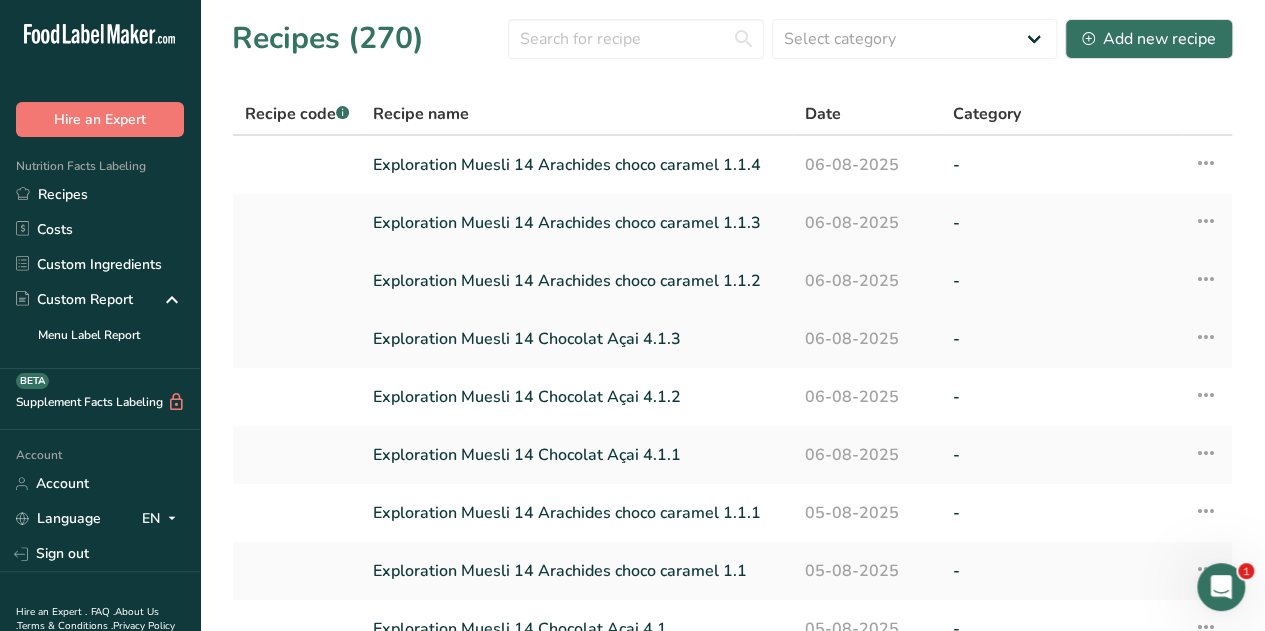 click on "Exploration Muesli 14 Arachides choco caramel 1.1.2" at bounding box center [577, 281] 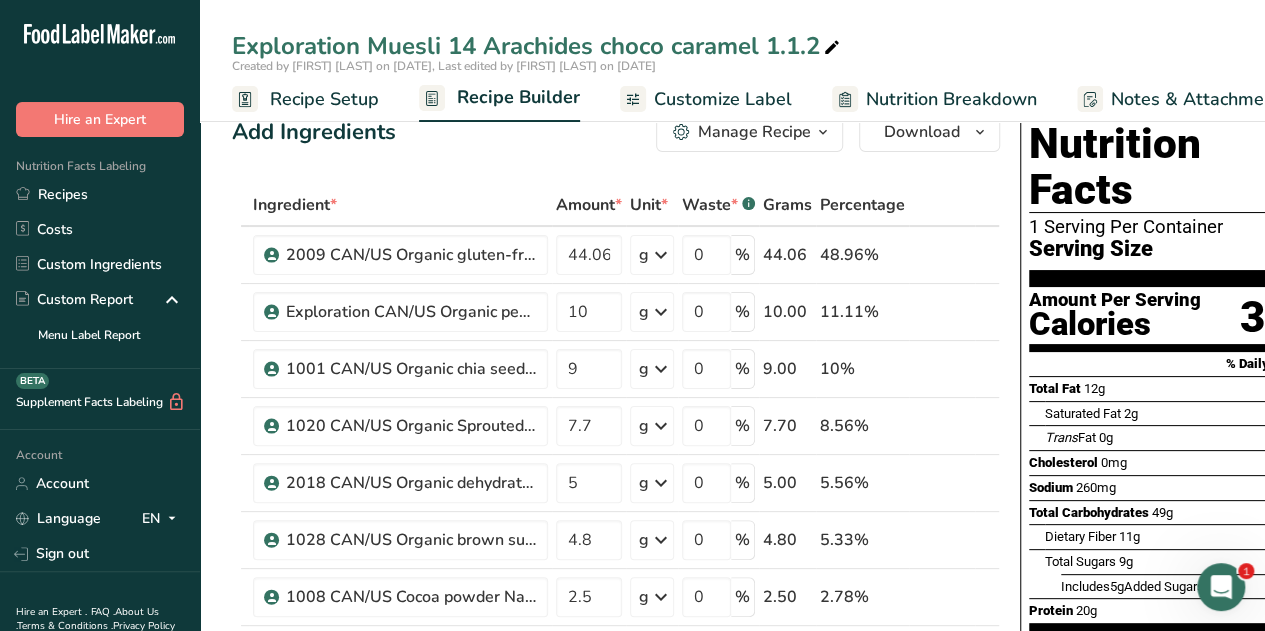 scroll, scrollTop: 6, scrollLeft: 0, axis: vertical 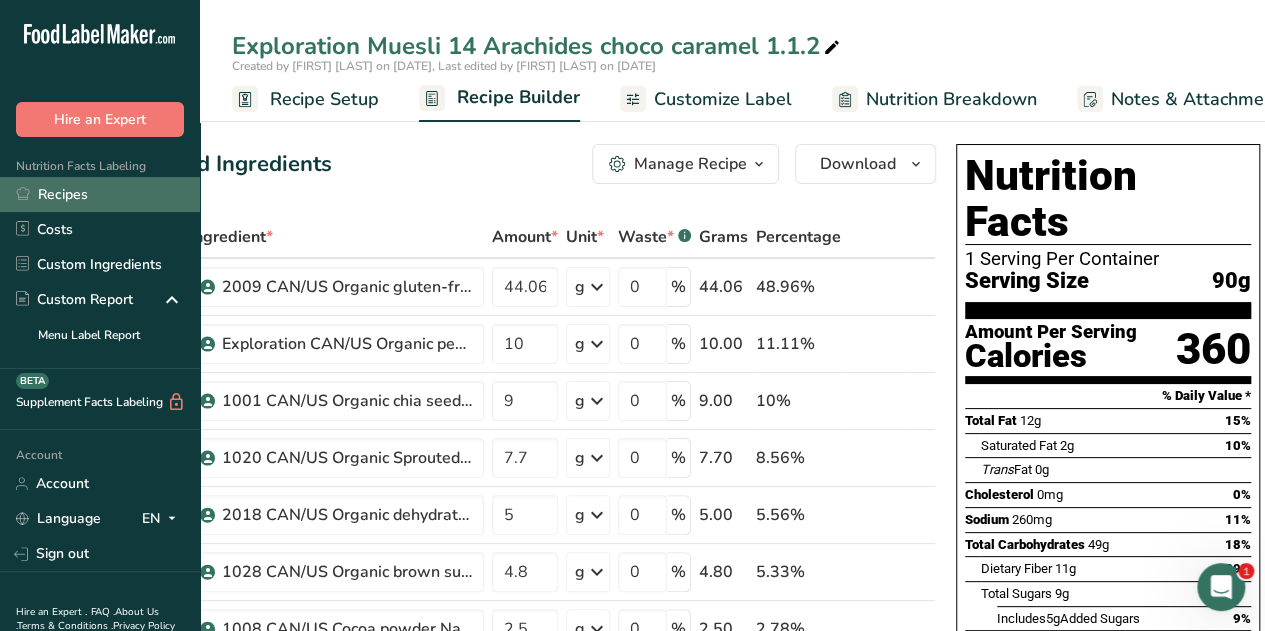 click on "Recipes" at bounding box center (100, 194) 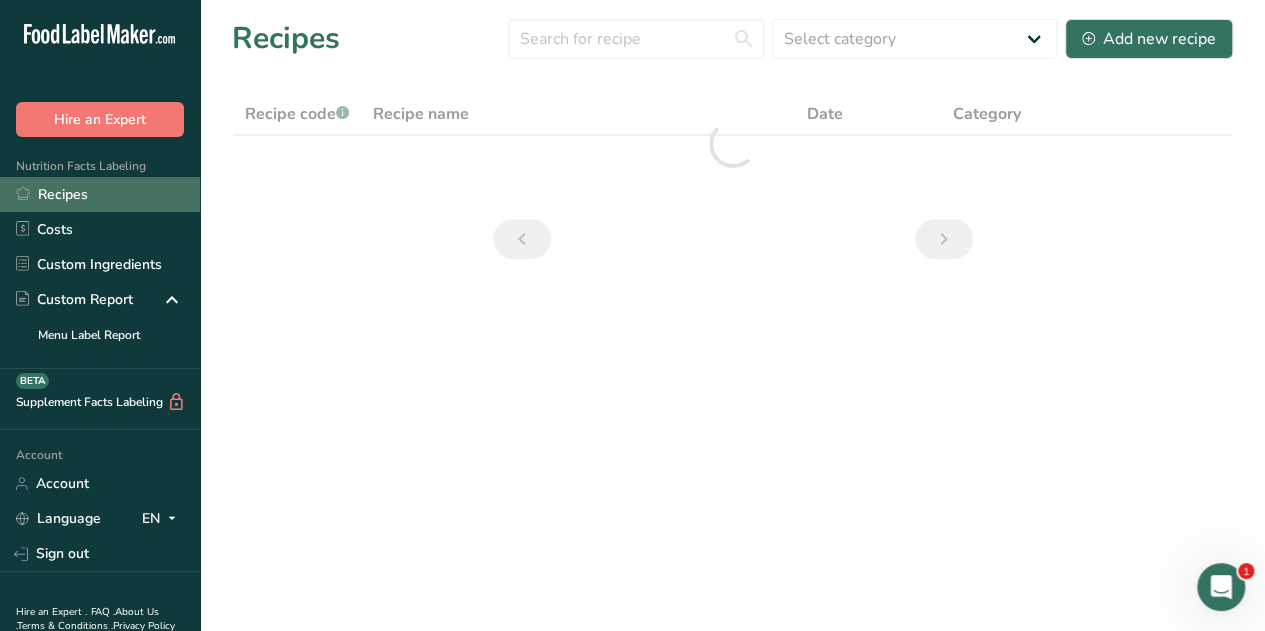 scroll, scrollTop: 0, scrollLeft: 0, axis: both 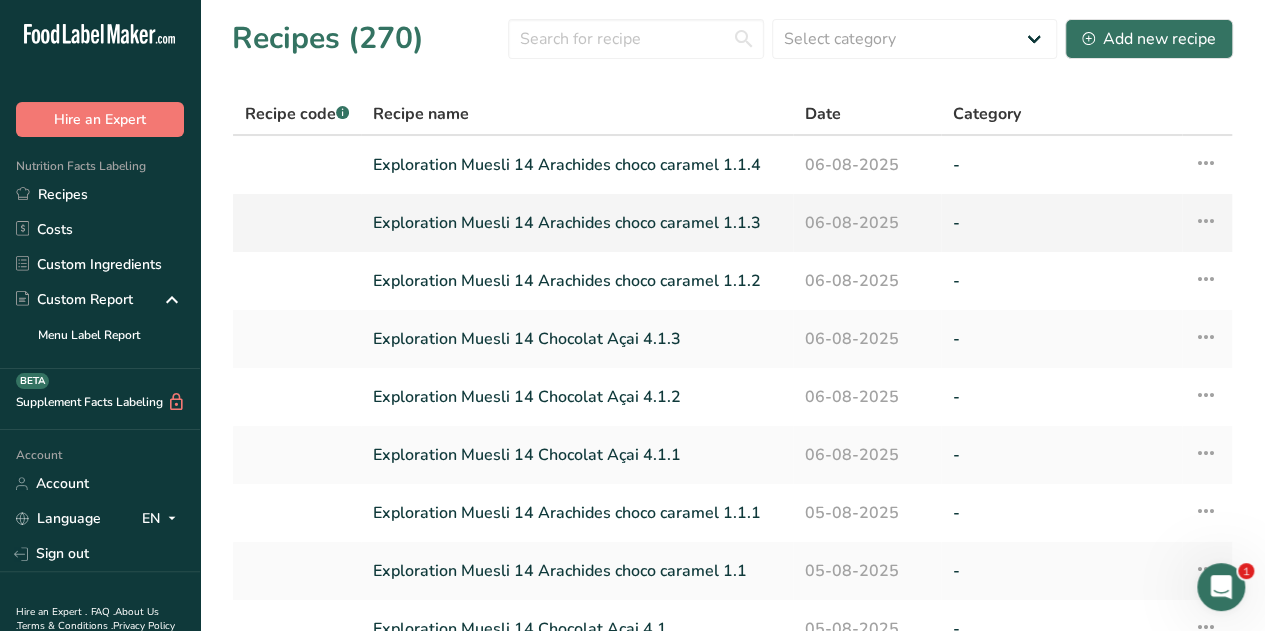 click on "Exploration Muesli 14 Arachides choco caramel 1.1.3" at bounding box center (577, 223) 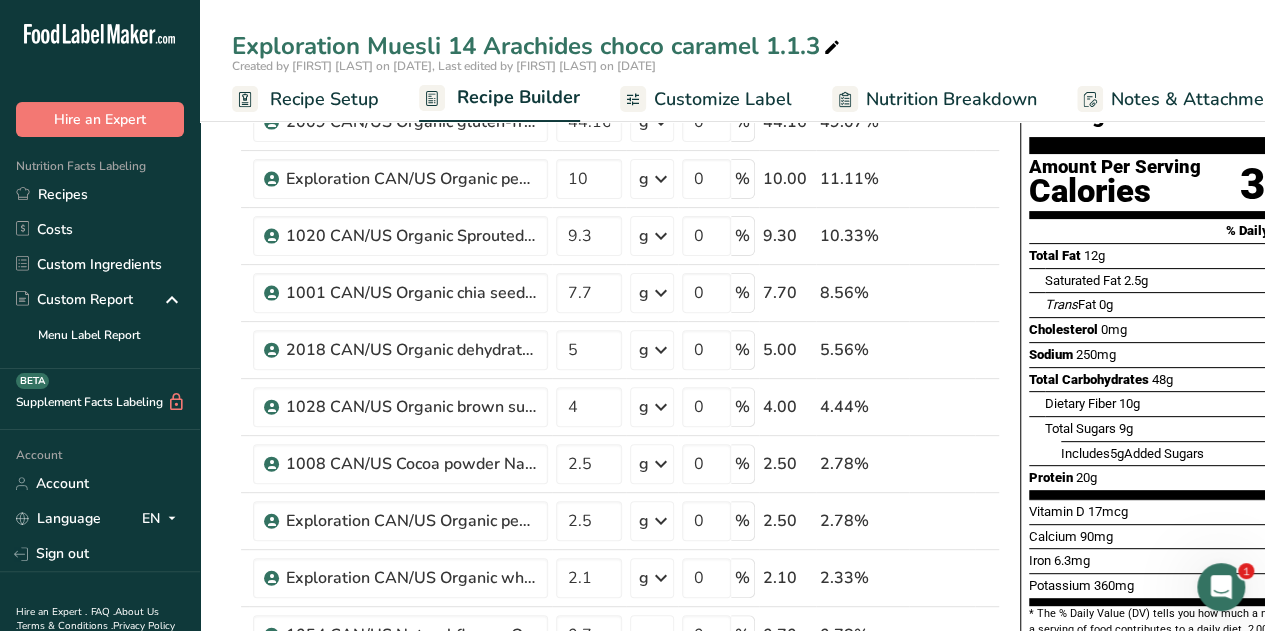 scroll, scrollTop: 161, scrollLeft: 0, axis: vertical 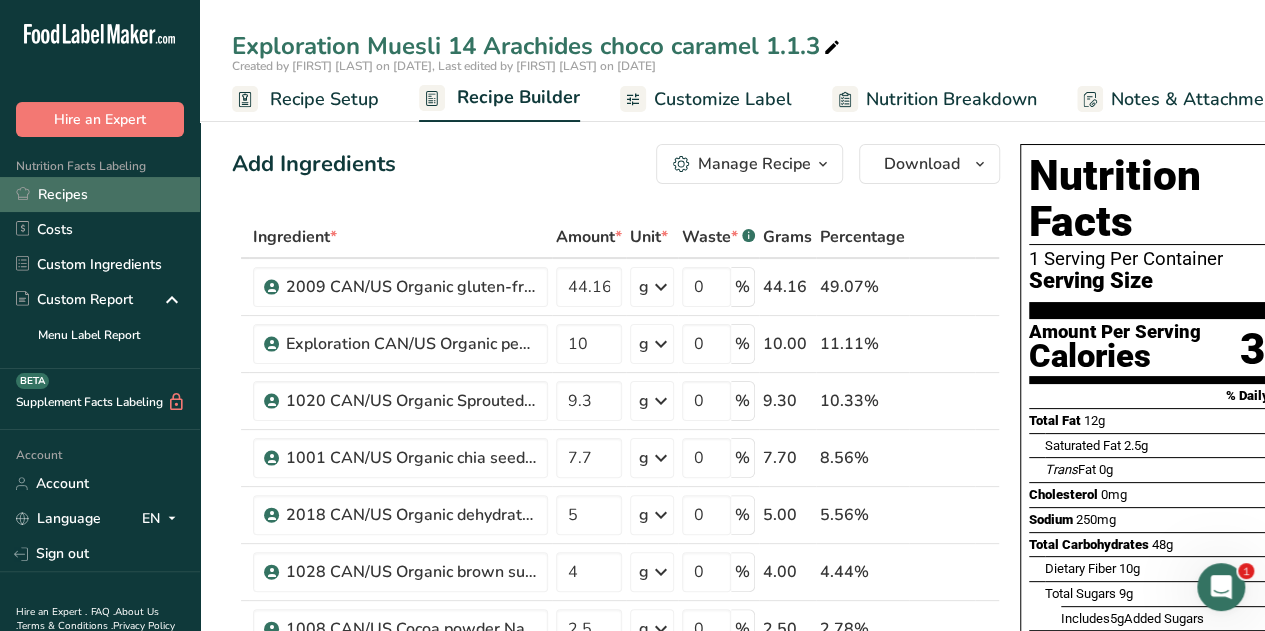 click on "Recipes" at bounding box center [100, 194] 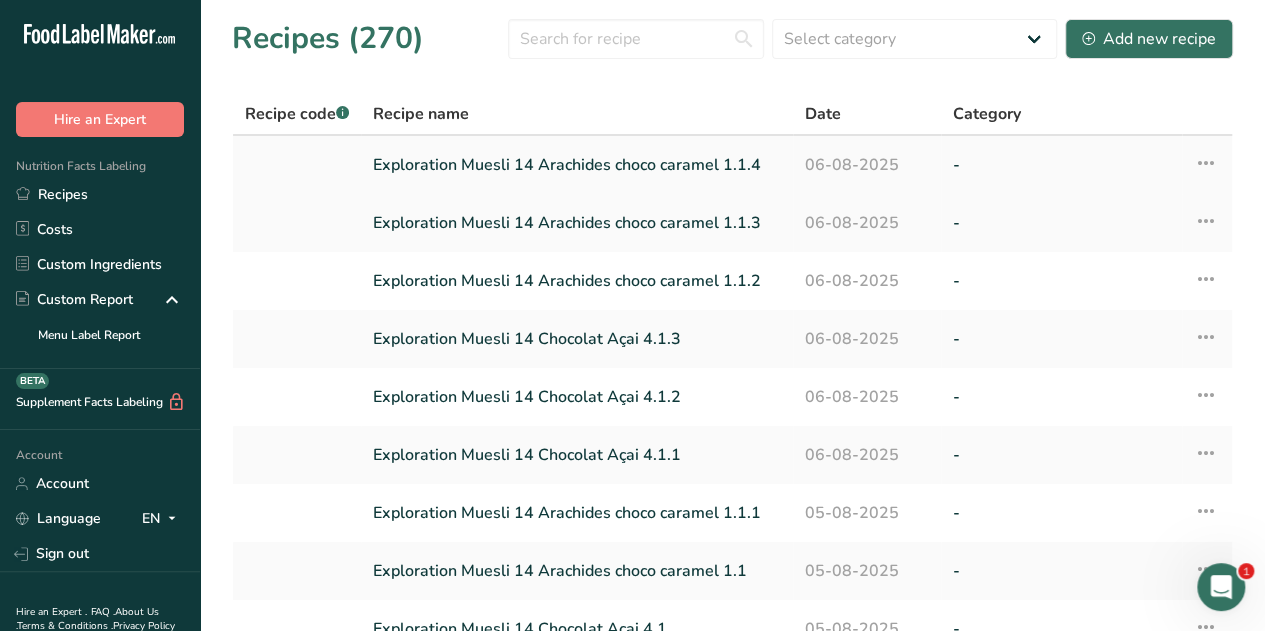 click on "Exploration Muesli 14 Arachides choco caramel 1.1.4" at bounding box center (577, 165) 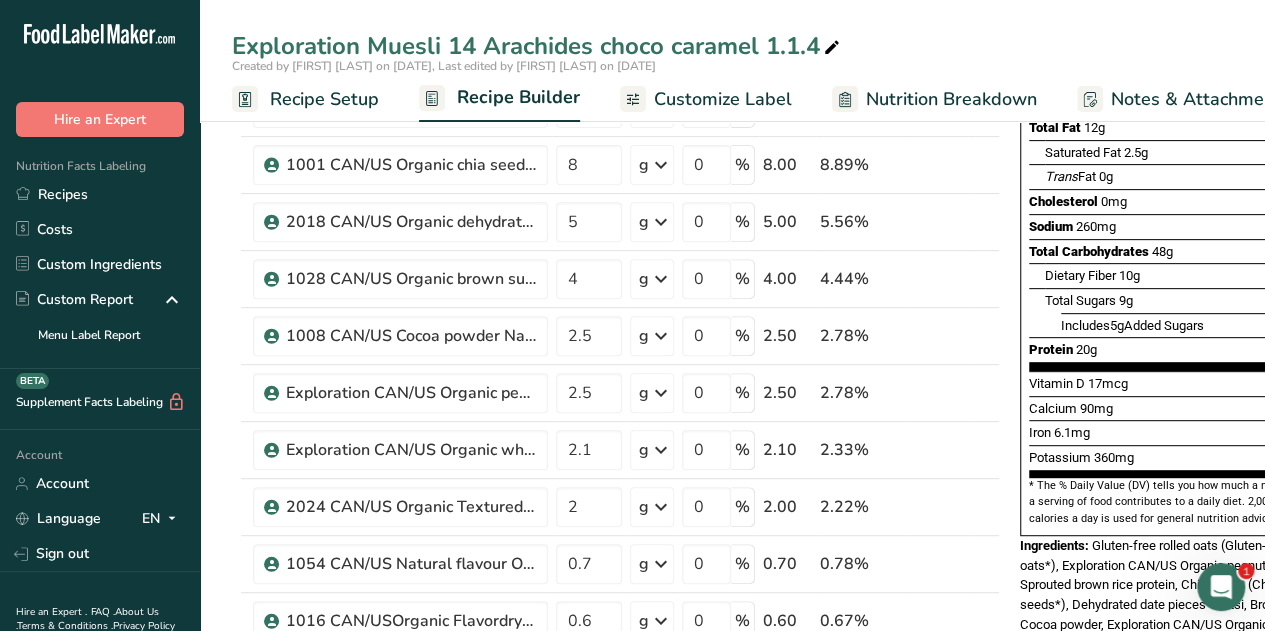scroll, scrollTop: 0, scrollLeft: 0, axis: both 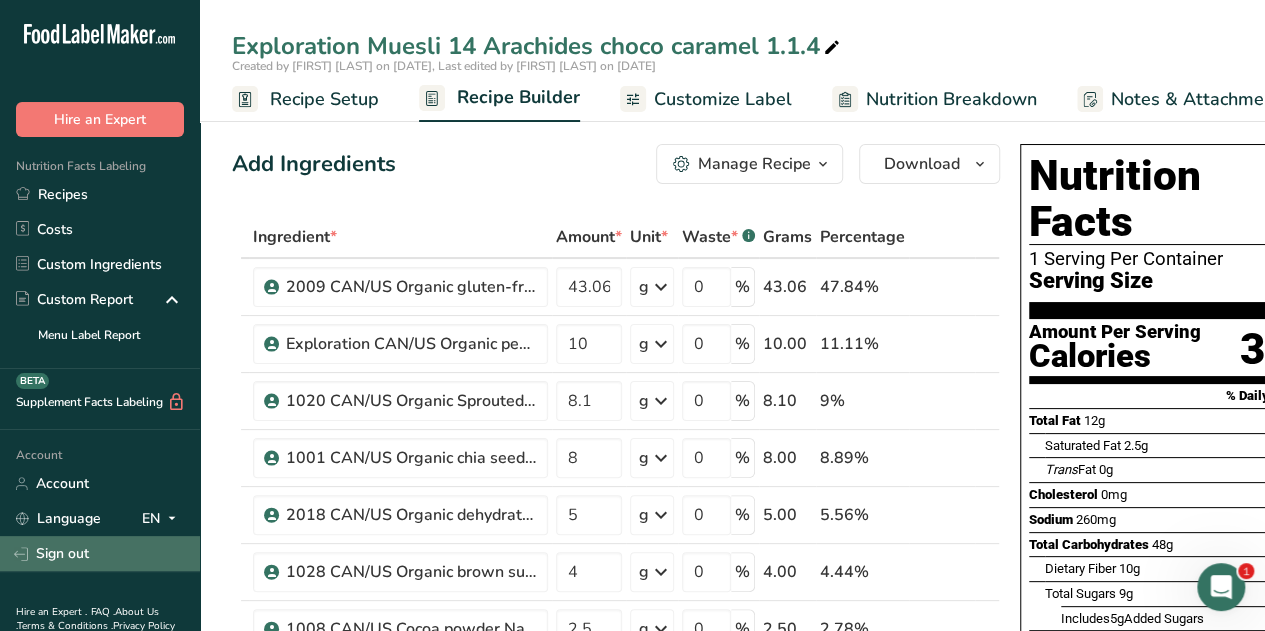 click on "Sign out" at bounding box center (100, 553) 